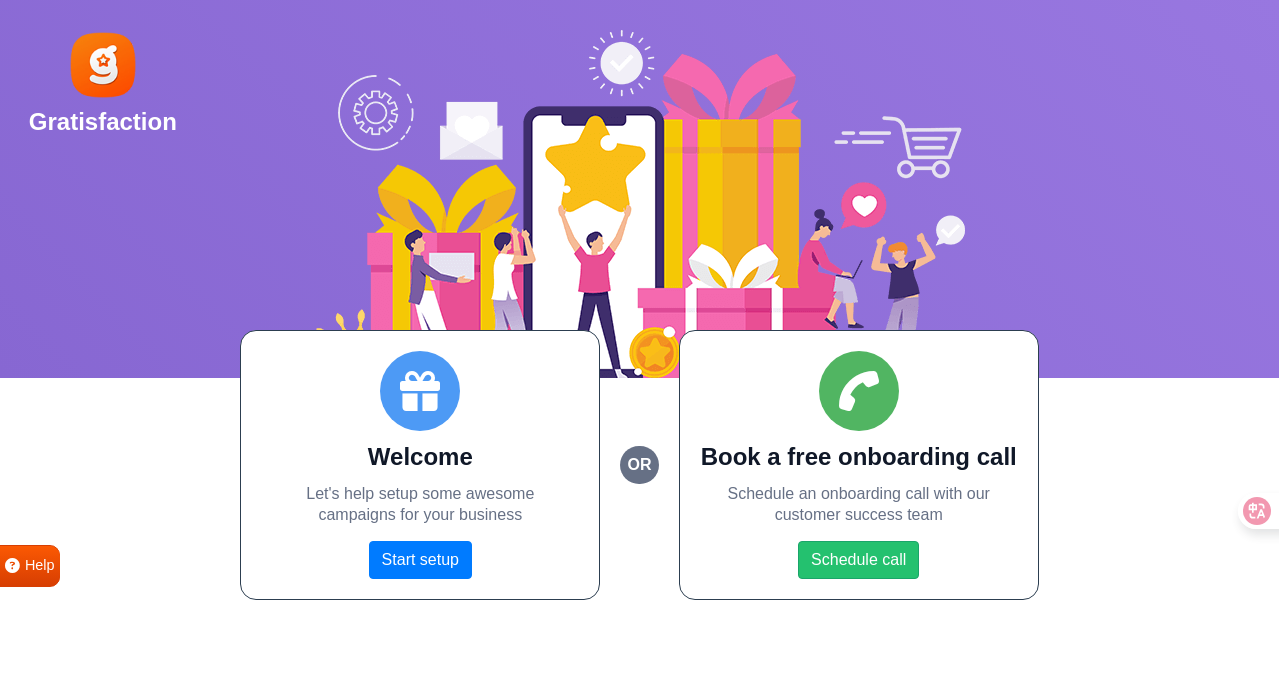 scroll, scrollTop: 0, scrollLeft: 0, axis: both 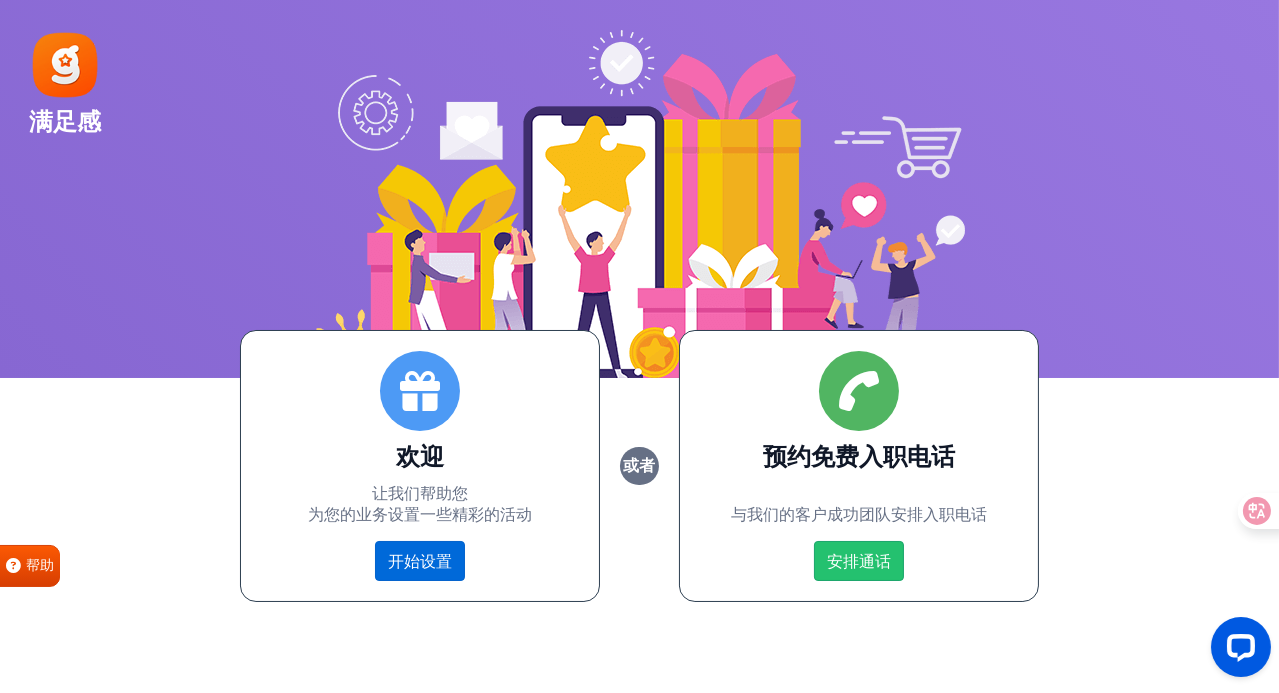 click on "开始设置" at bounding box center [420, 561] 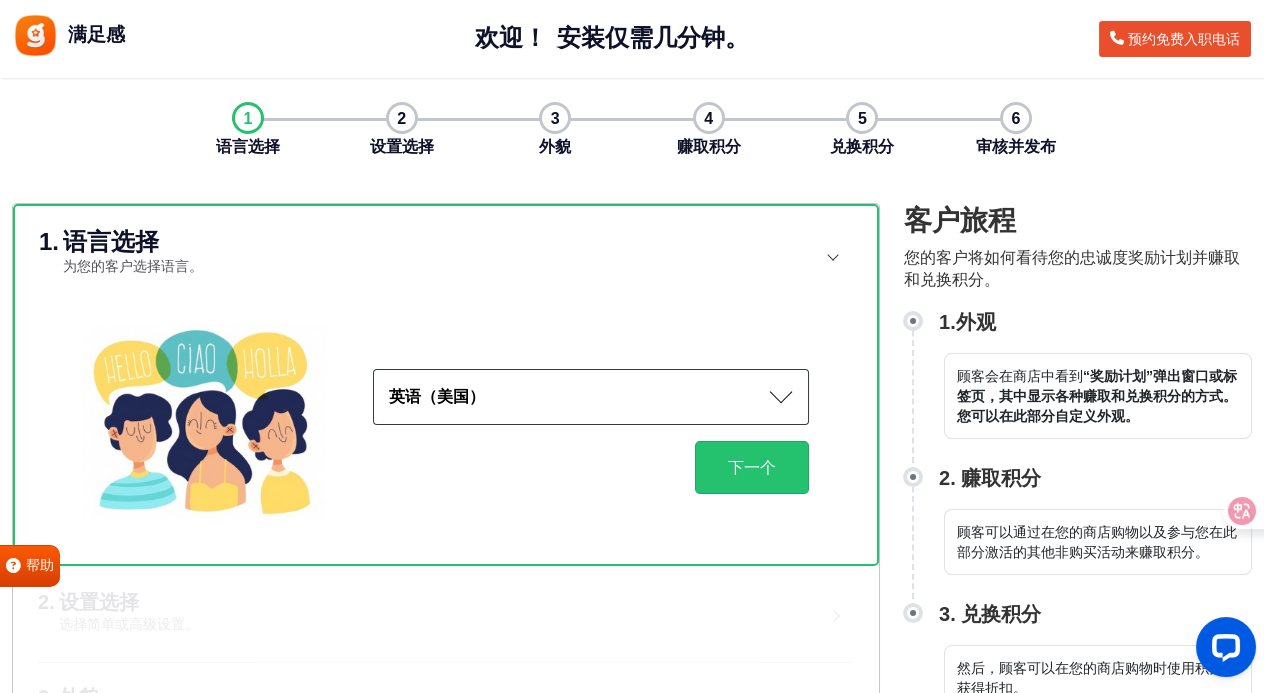 click on "英语（美国）" at bounding box center (591, 397) 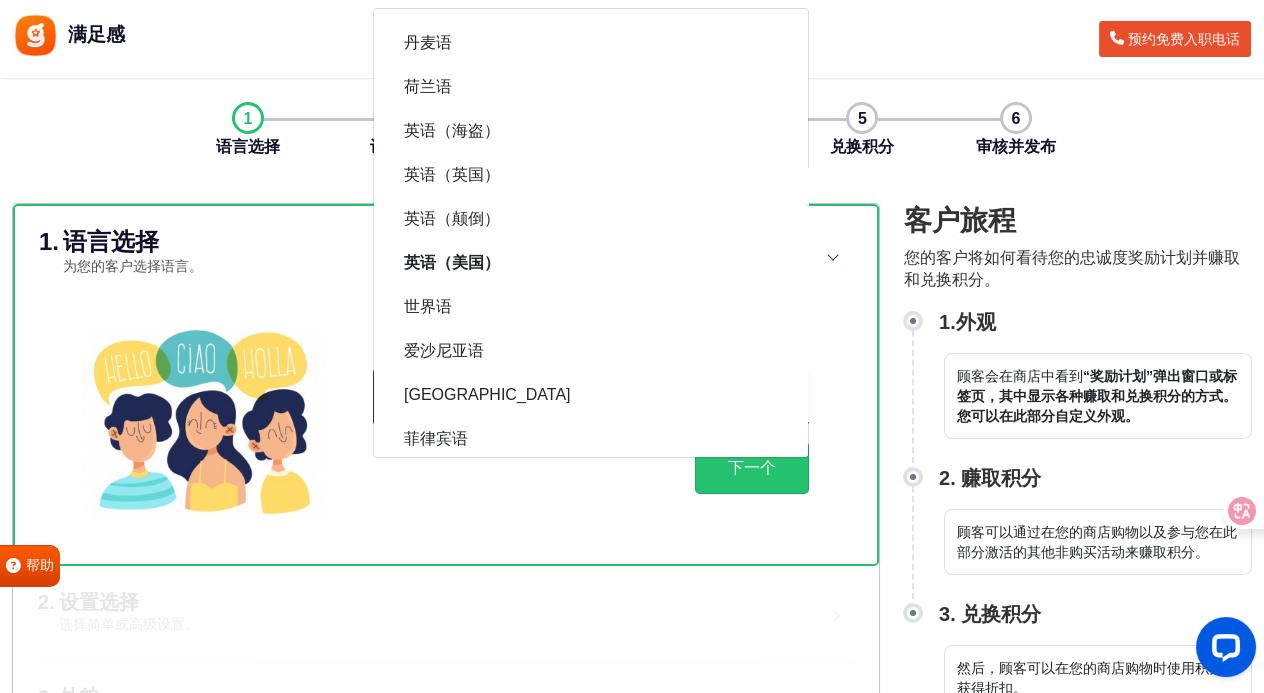 scroll, scrollTop: 600, scrollLeft: 0, axis: vertical 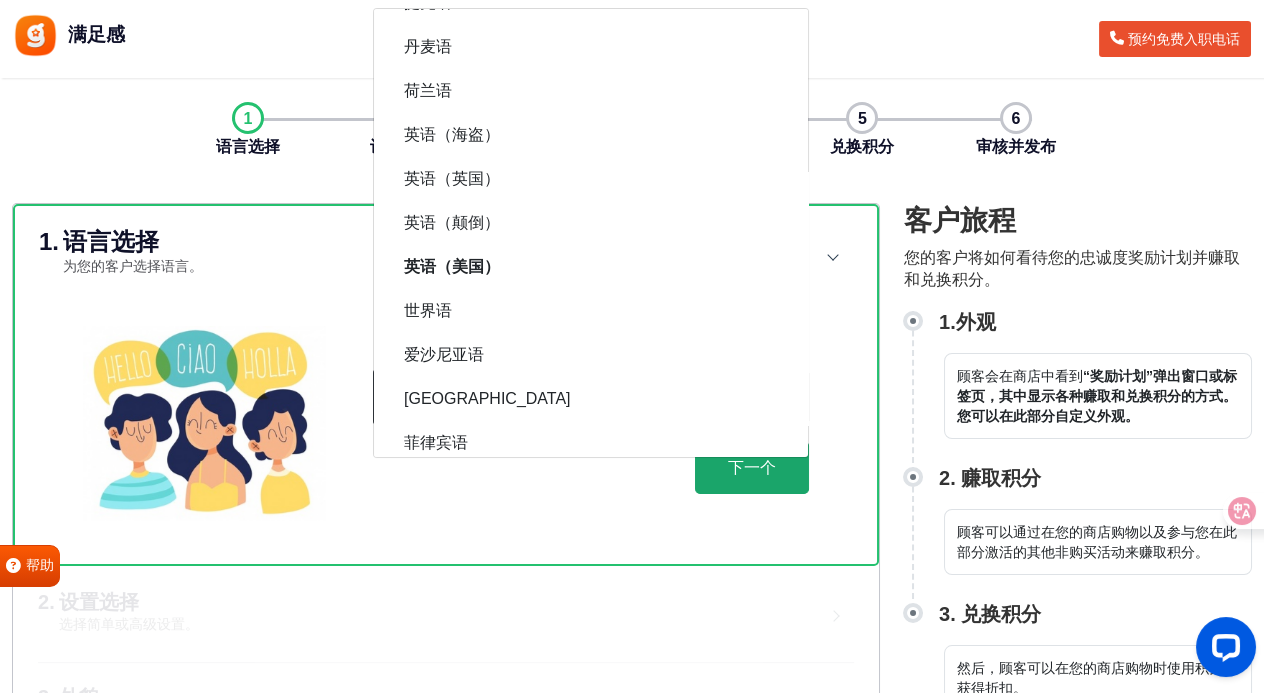 click on "下一个" at bounding box center (752, 467) 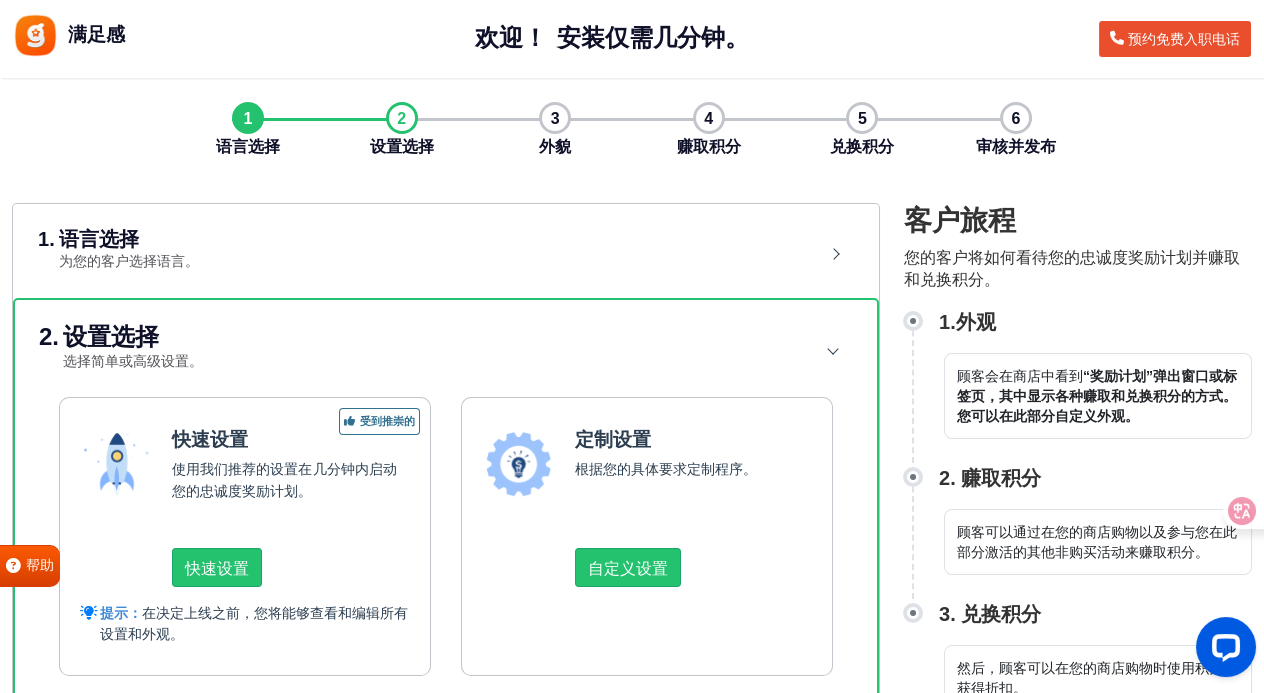scroll, scrollTop: 100, scrollLeft: 0, axis: vertical 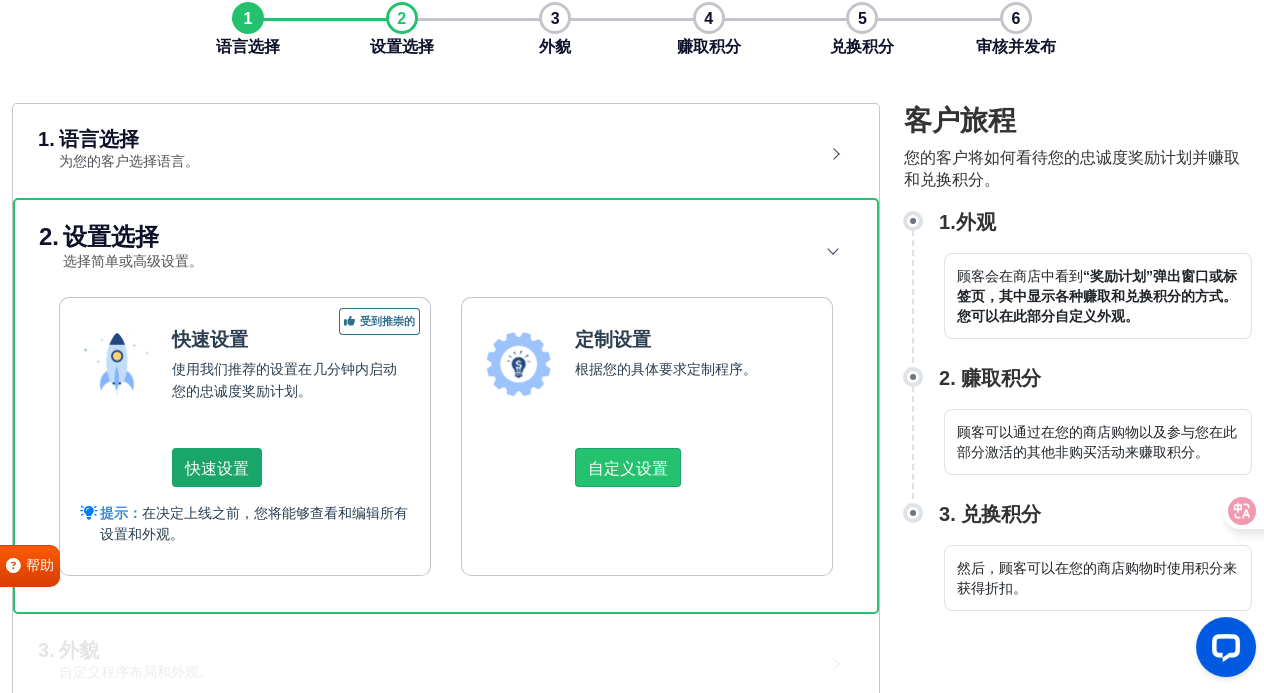 click on "快速设置" at bounding box center [217, 467] 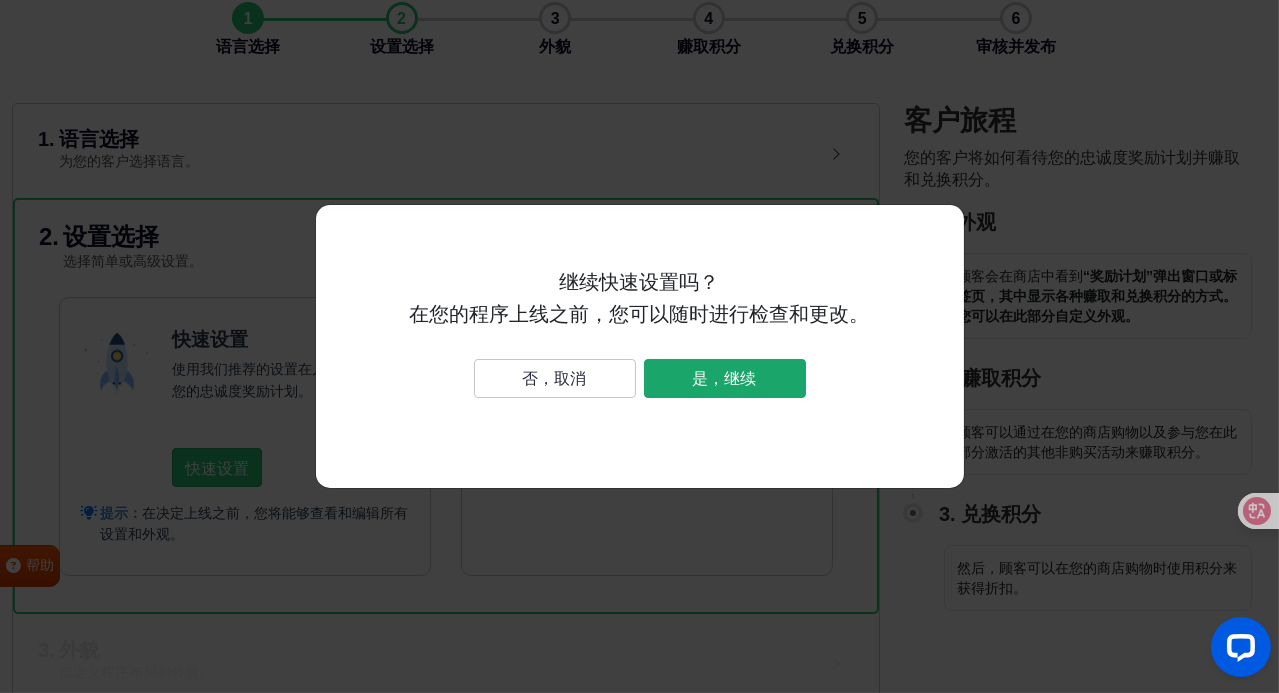 click on "是，继续" at bounding box center [725, 379] 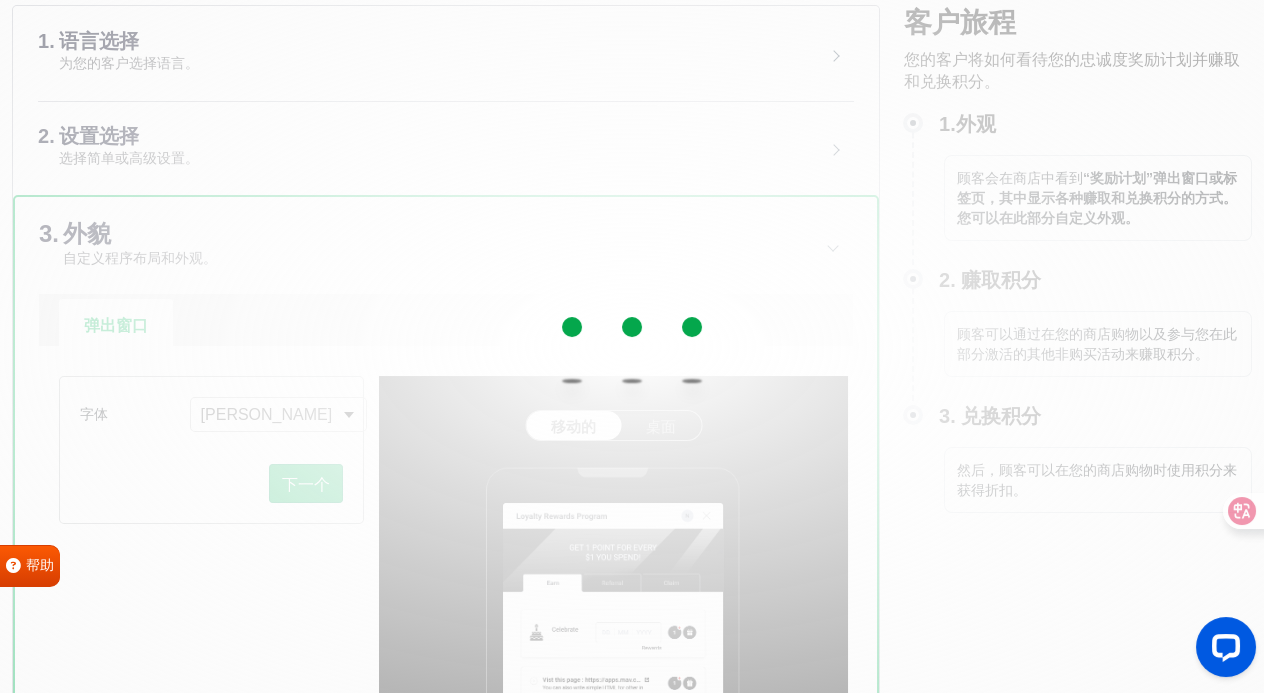 scroll, scrollTop: 300, scrollLeft: 0, axis: vertical 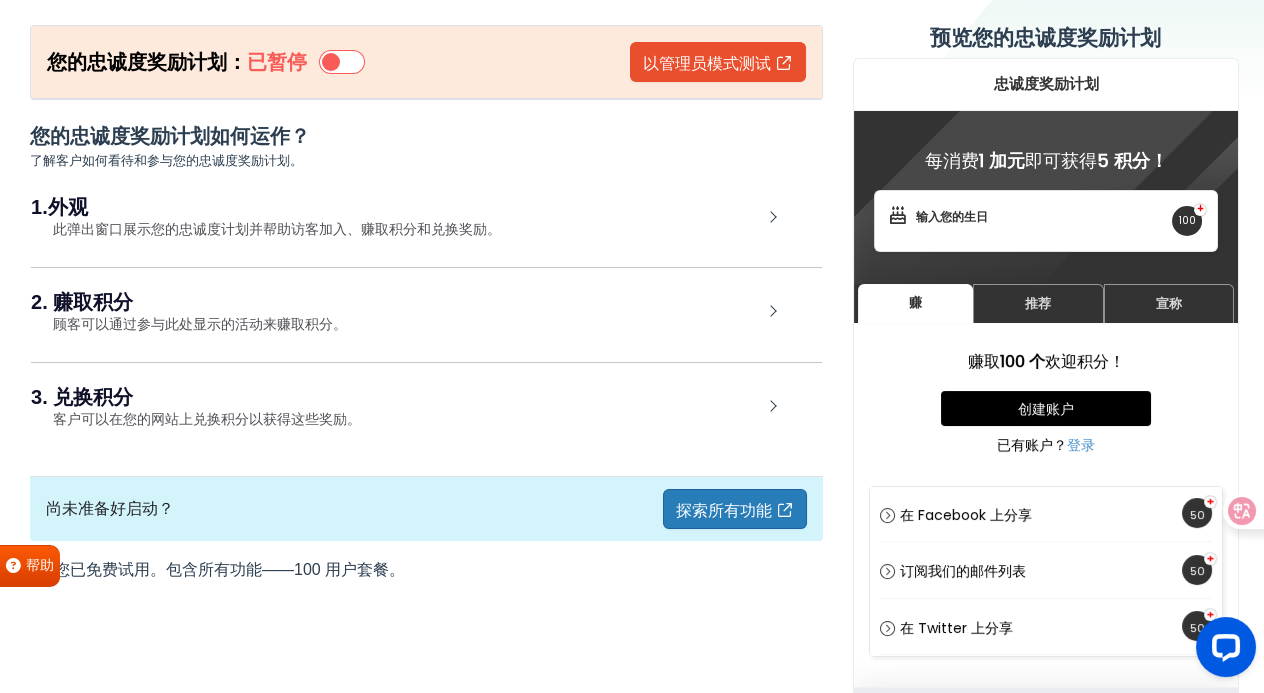 click on "1.外观 此弹出窗口展示您的忠诚度计划并帮助访客加入、赚取积分和兑换奖励。" at bounding box center [426, 219] 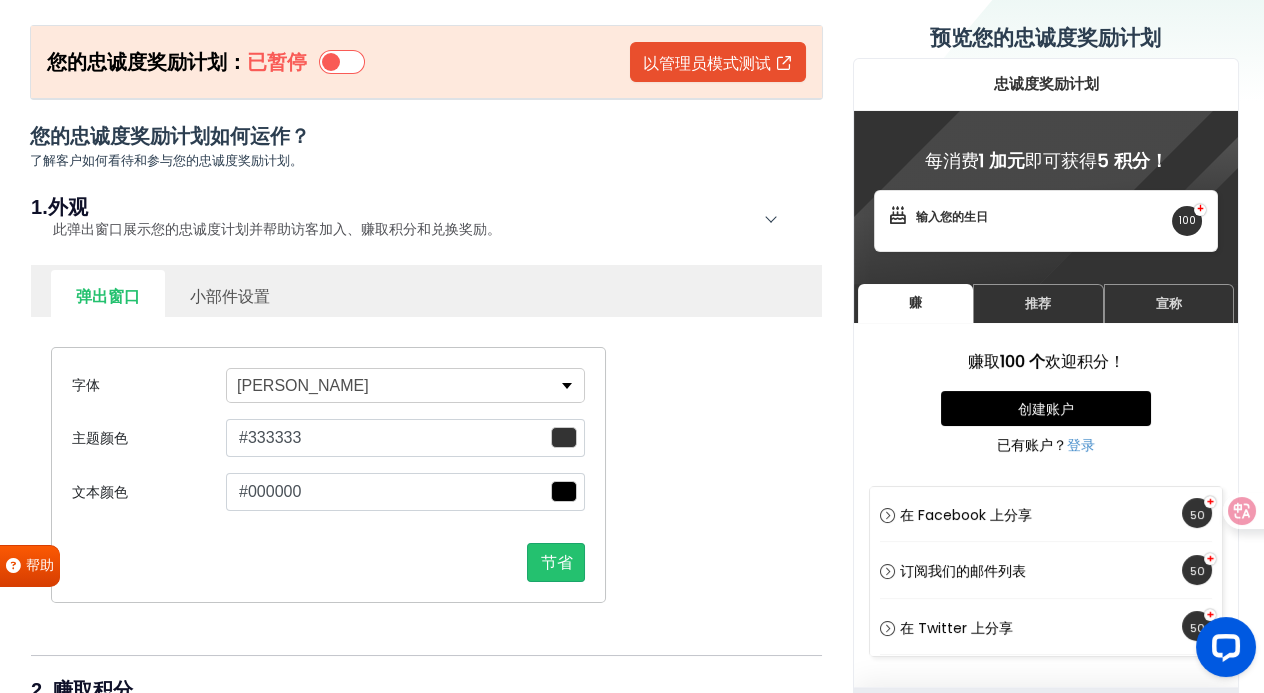 click on "#333333" at bounding box center (405, 438) 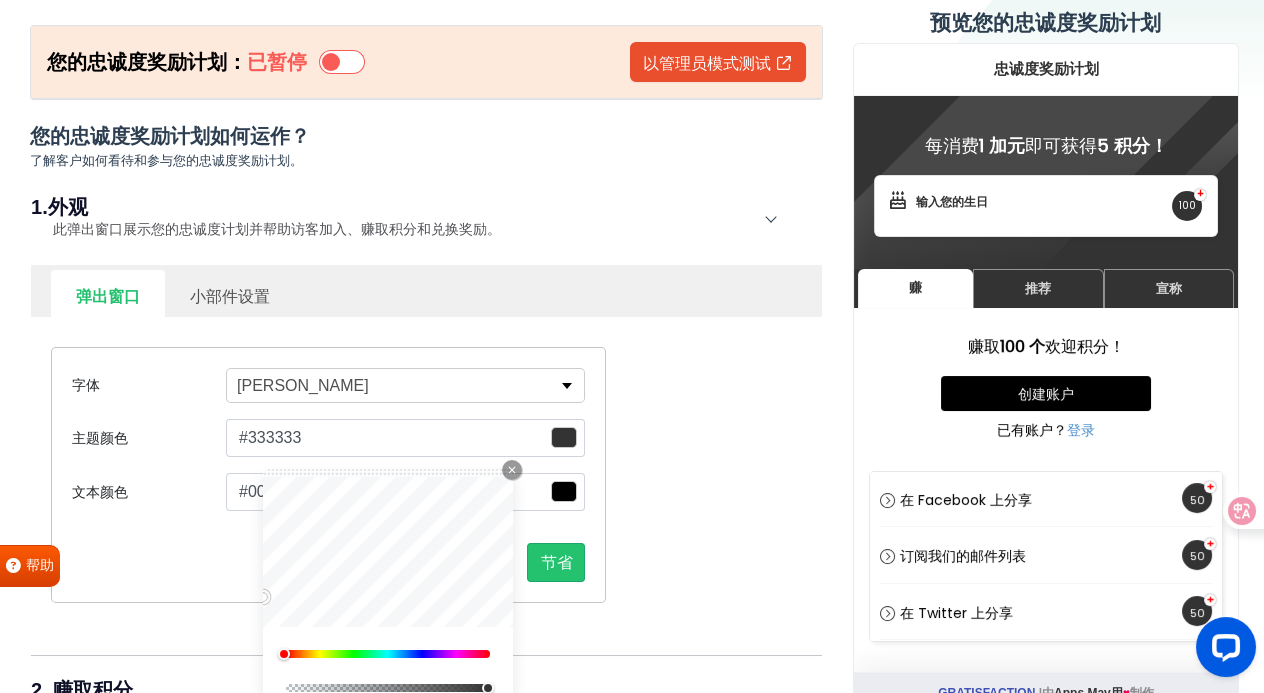 scroll, scrollTop: 300, scrollLeft: 0, axis: vertical 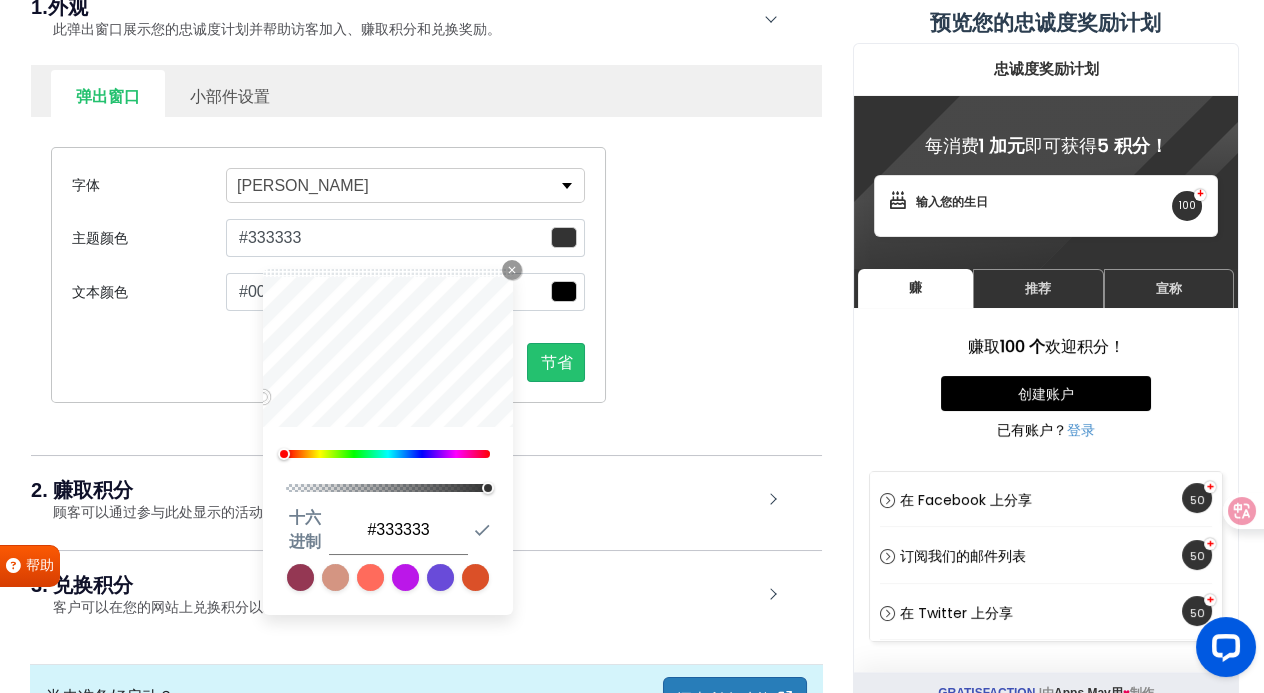 drag, startPoint x: 432, startPoint y: 526, endPoint x: 390, endPoint y: 526, distance: 42 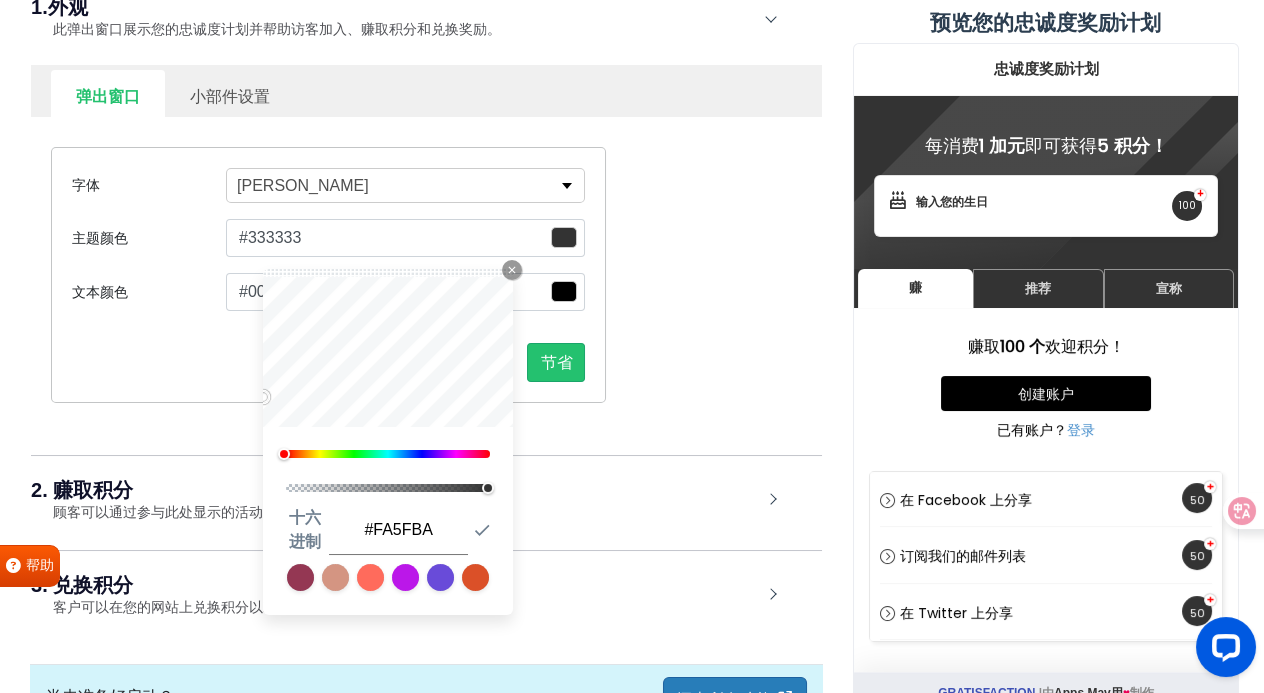 type on "#FA5FBA" 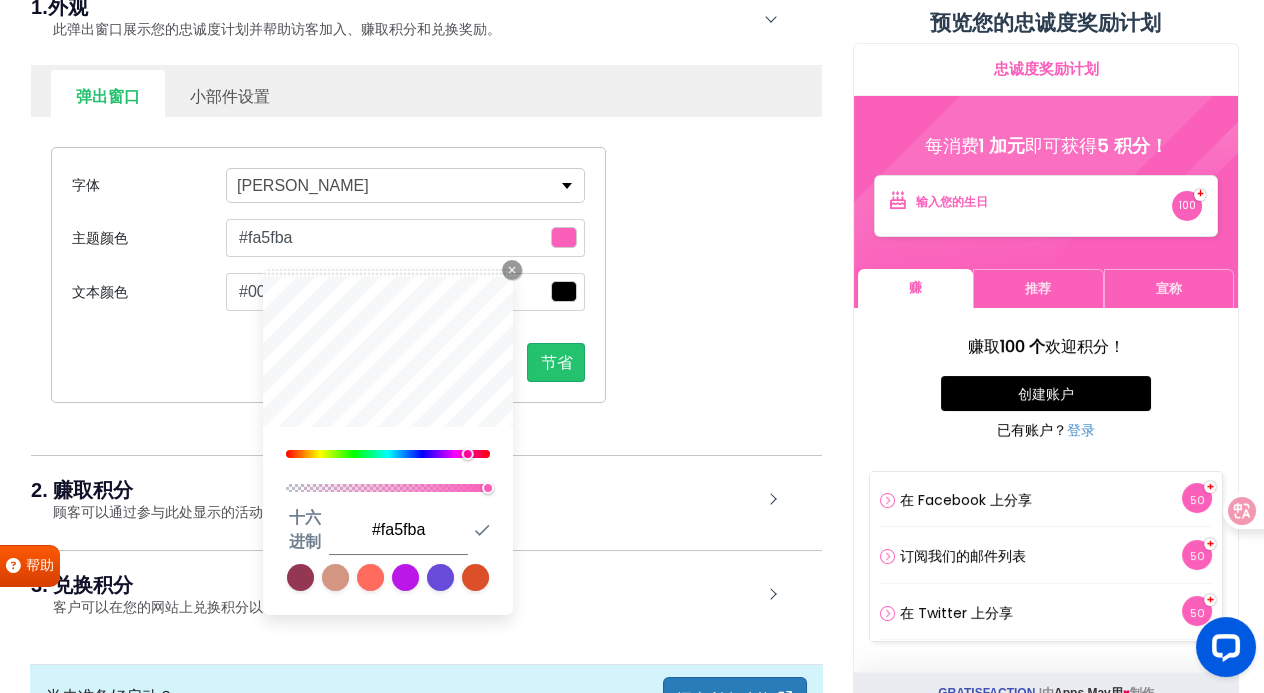 click on "字体 波平斯     Abel Alfa Slab One Anton Archivo Archivo Black Arimo Arvo Assistant Barlow Barlow Condensed Bebas Neue Bitter Cabin Cairo Caveat Crimson Text Dancing Script DM Sans Dosis EB Garamond Exo 2 Figtree Fira Sans Fjalla One Heebo Hind Hind Siliguri IBM Plex Sans IBM Plex Serif Inconsolata Inter Josefin Sans Jost Kanit Karla Lato Lexend Libre Baskerville Libre Franklin Lobster Lobster Two Lora M PLUS Rounded 1c Manrope Material Icons Material Icons Outlined Material Icons Round Material Symbols Outlined Material Symbols Rounded Merriweather Michroma Montserrat Mukta Mulish Nanum Gothic Noto Color Emoji Noto Sans Noto Sans JP Noto Sans KR Noto Sans SC Noto Sans TC Noto Serif Noto Serif JP Nunito Nunito Sans Open Sans Oswald Outfit Overpass Oxygen Pacifico Playfair Display Plus Jakarta Sans Poppins Prompt PT Sans PT Sans Narrow PT Serif Public Sans Quicksand Rajdhani Raleway Red Hat Display Roboto Roboto Condensed Roboto Flex Roboto Mono Roboto Slab Rubik Saira Schibsted Grotesk Share Tech Tajawal" at bounding box center (426, 275) 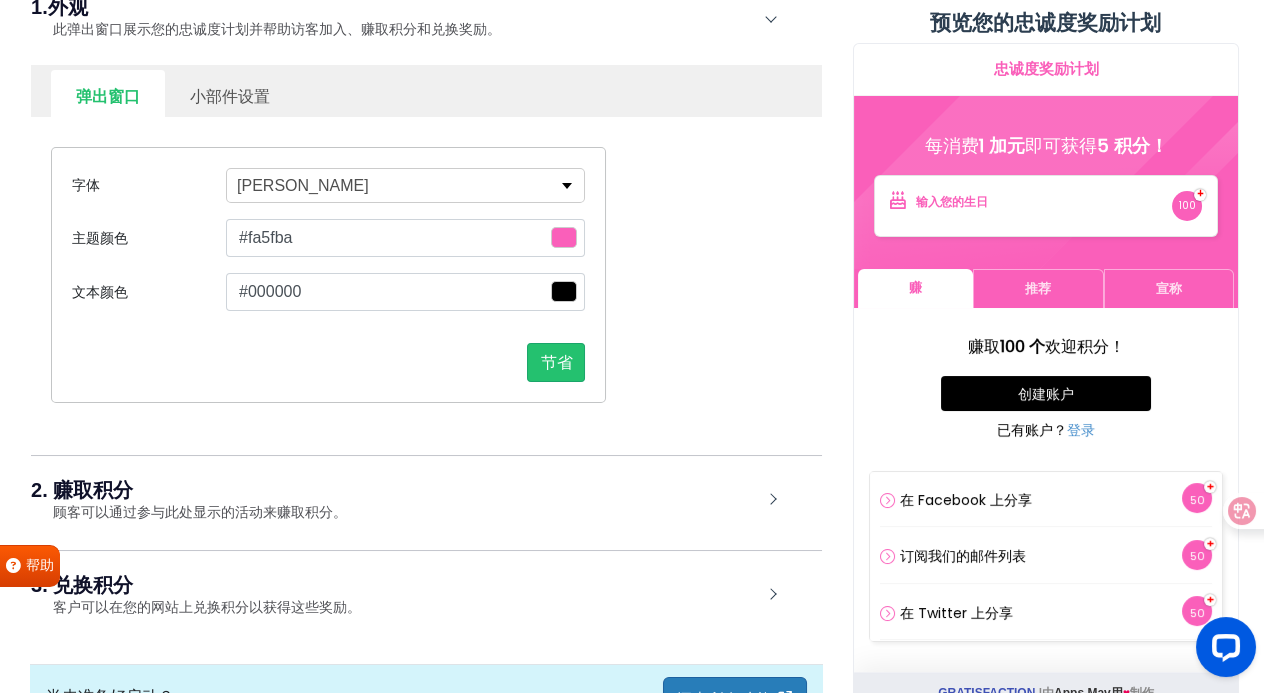 click at bounding box center [564, 237] 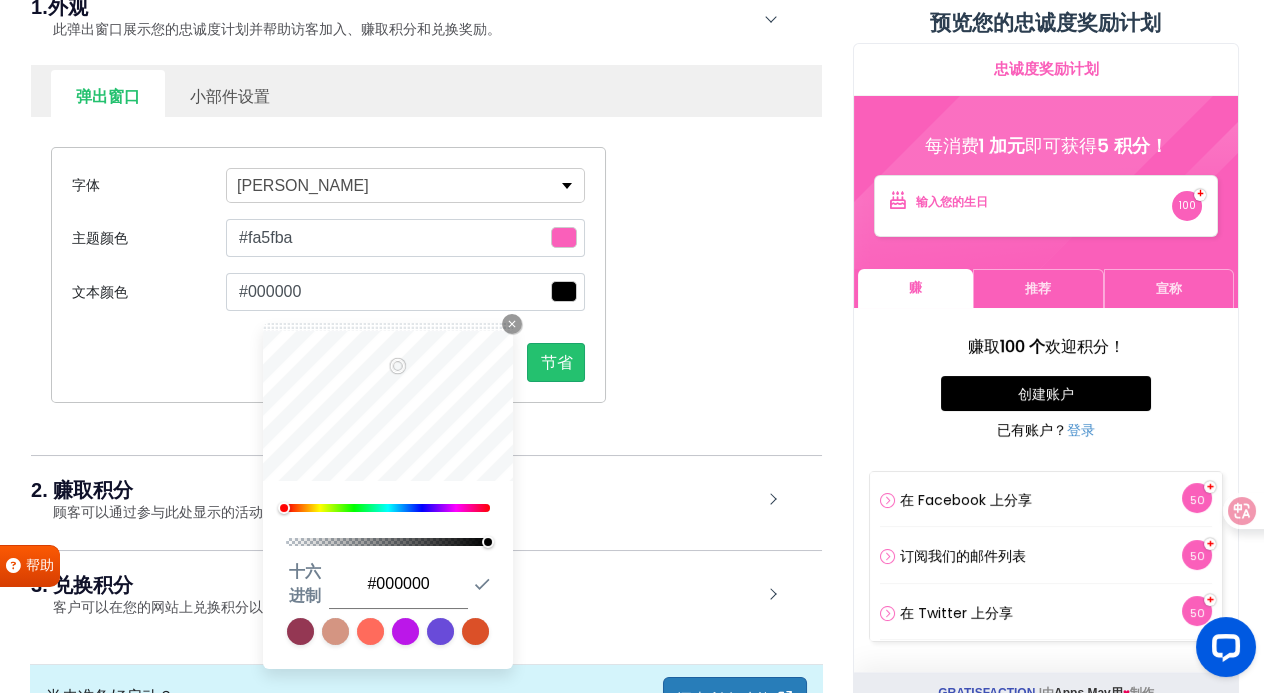 type on "#ffffff" 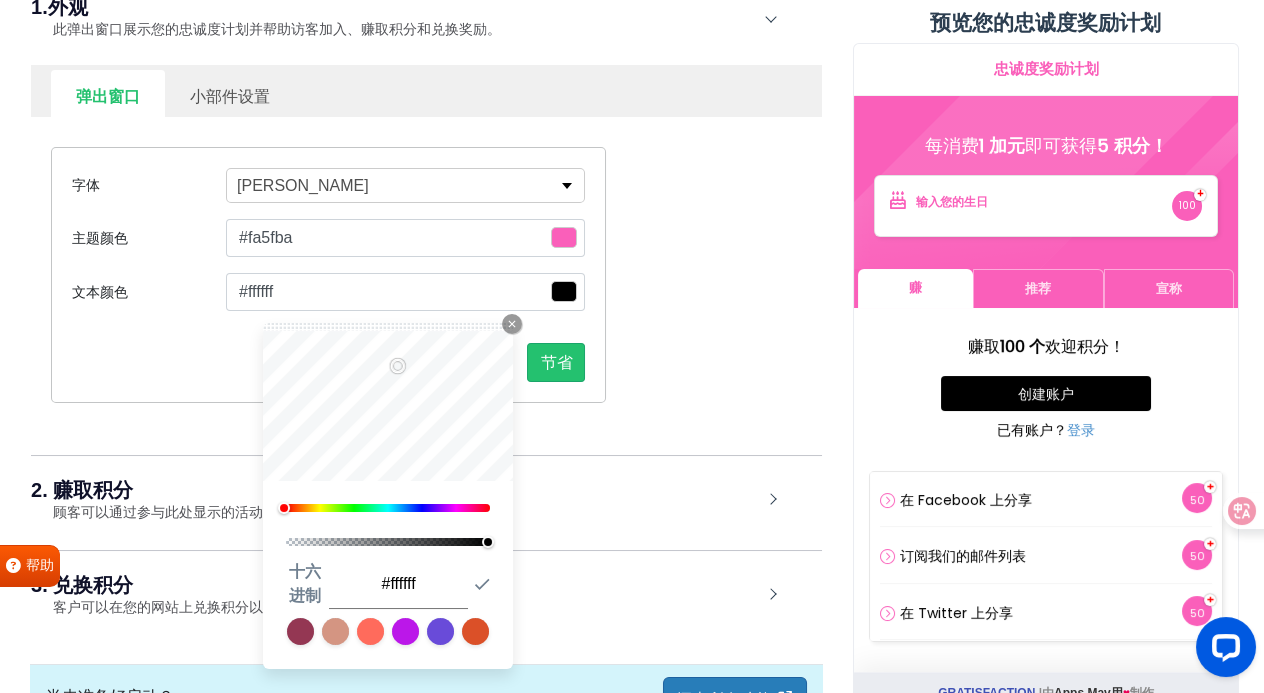 click on "文本颜色 #ffffff Close Icon 0 1 十六进制 #ffffff Submit Icon" at bounding box center (328, 292) 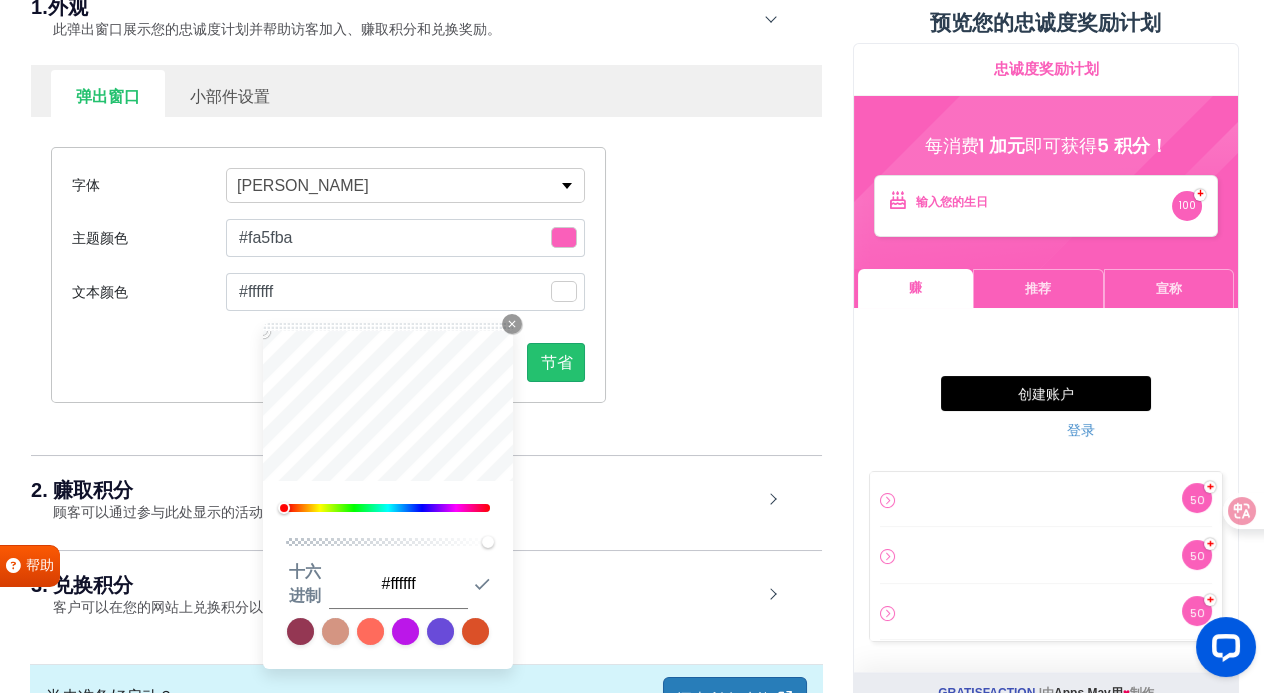 type on "#f4efef" 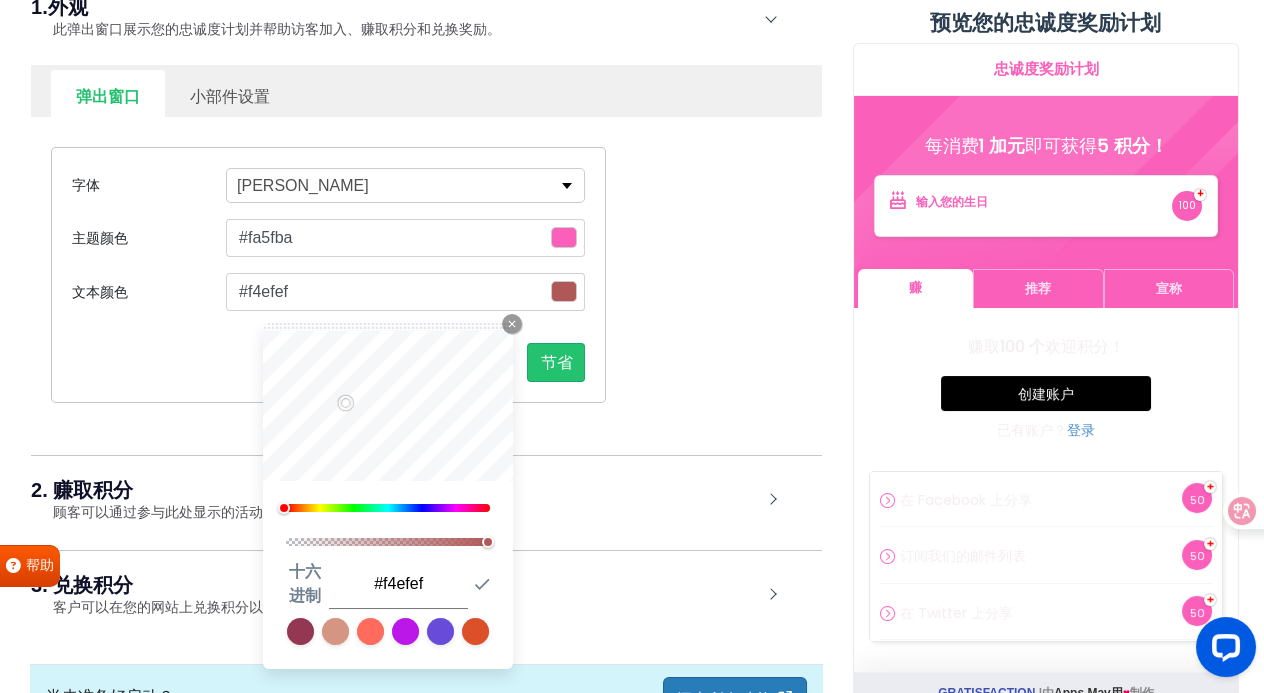 type on "#853232" 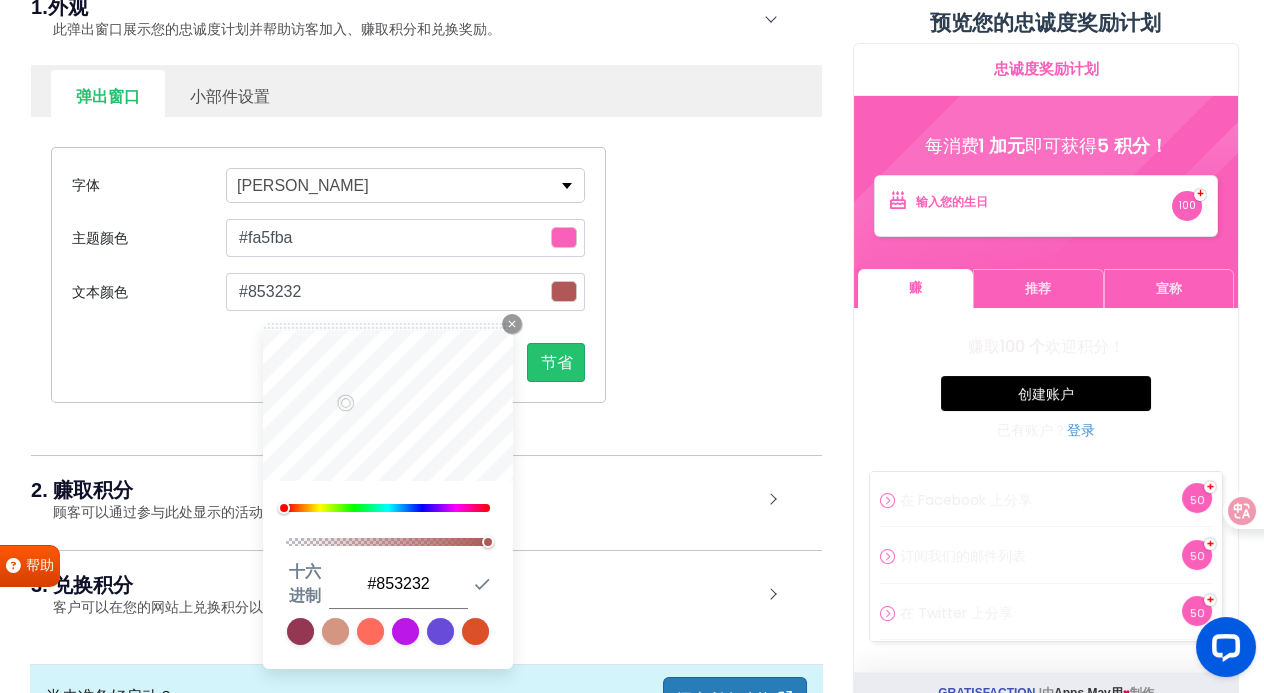 type on "#000000" 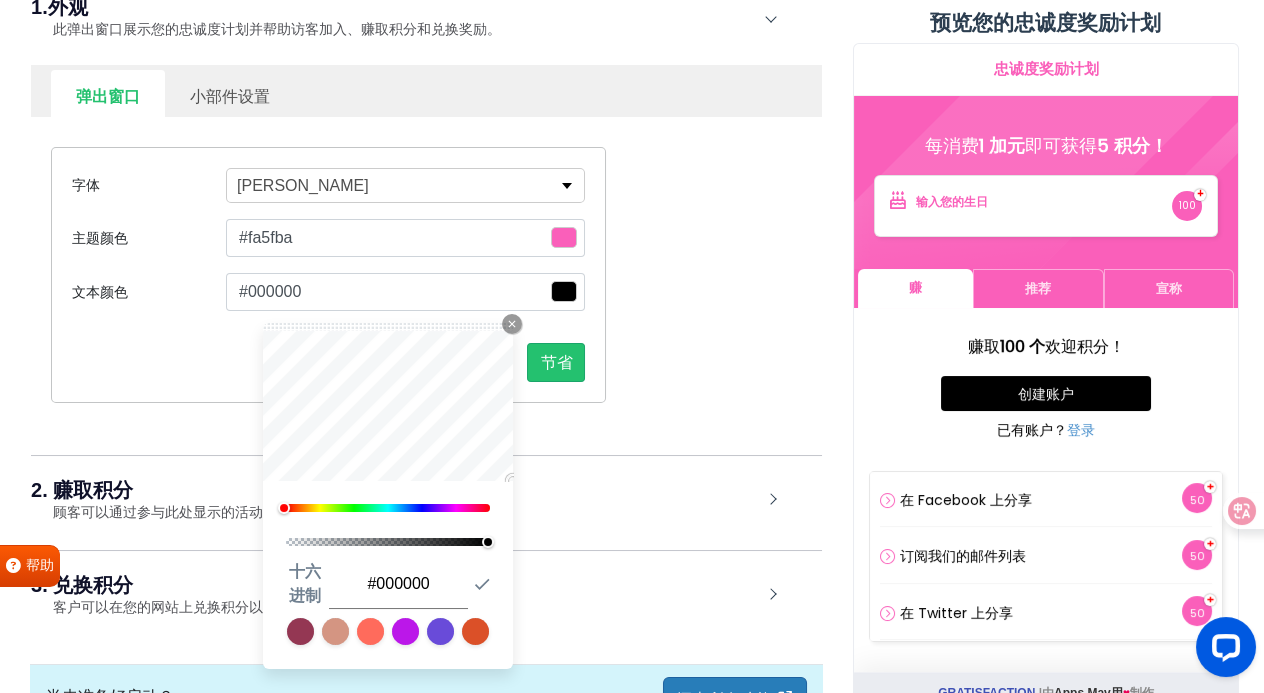 click on "您的忠诚度奖励计划如何运作？ 了解客户如何看待和参与您的忠诚度奖励计划。 1.外观 此弹出窗口展示您的忠诚度计划并帮助访客加入、赚取积分和兑换奖励。 弹出窗口 小部件设置 字体 波平斯     Abel Alfa Slab One Anton Archivo Archivo Black Arimo Arvo Assistant Barlow Barlow Condensed Bebas Neue Bitter Cabin Cairo Caveat Crimson Text Dancing Script DM Sans Dosis EB Garamond Exo 2 Figtree Fira Sans Fjalla One Heebo Hind Hind Siliguri IBM Plex Sans IBM Plex Serif Inconsolata Inter Josefin Sans Jost Kanit Karla Lato Lexend Libre Baskerville Libre Franklin Lobster Lobster Two Lora M PLUS Rounded 1c Manrope Material Icons Material Icons Outlined Material Icons Round Material Symbols Outlined Material Symbols Rounded Merriweather Michroma Montserrat Mukta Mulish Nanum Gothic Noto Color Emoji Noto Sans Noto Sans JP Noto Sans KR Noto Sans SC Noto Sans TC Noto Serif Noto Serif JP Nunito Nunito Sans Open Sans Oswald Outfit Overpass Oxygen Pacifico 324" at bounding box center [426, 284] 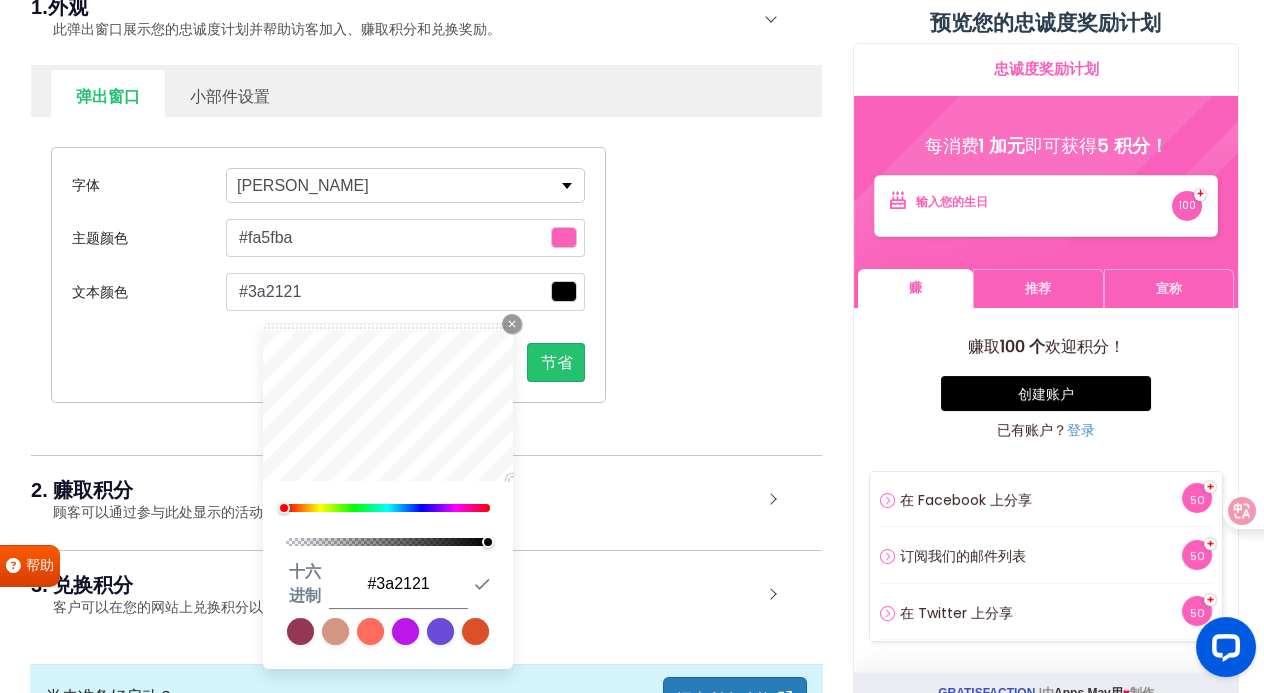 type on "#3d2323" 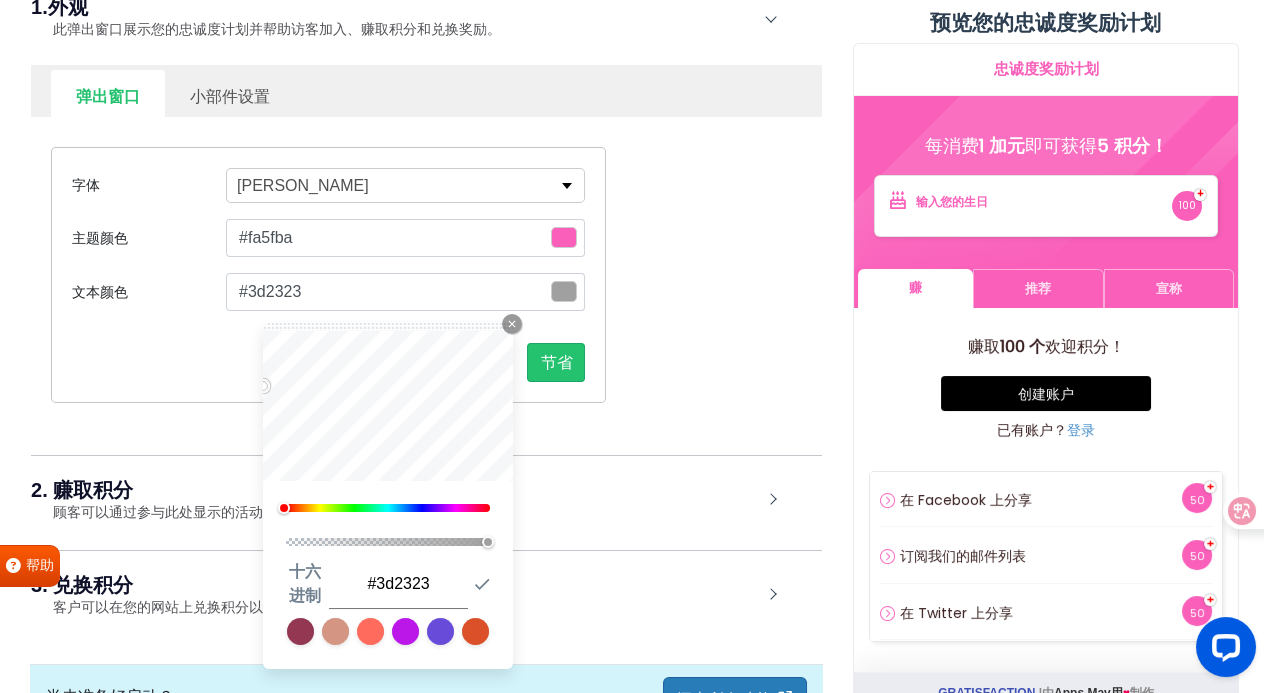 type on "#a0a0a0" 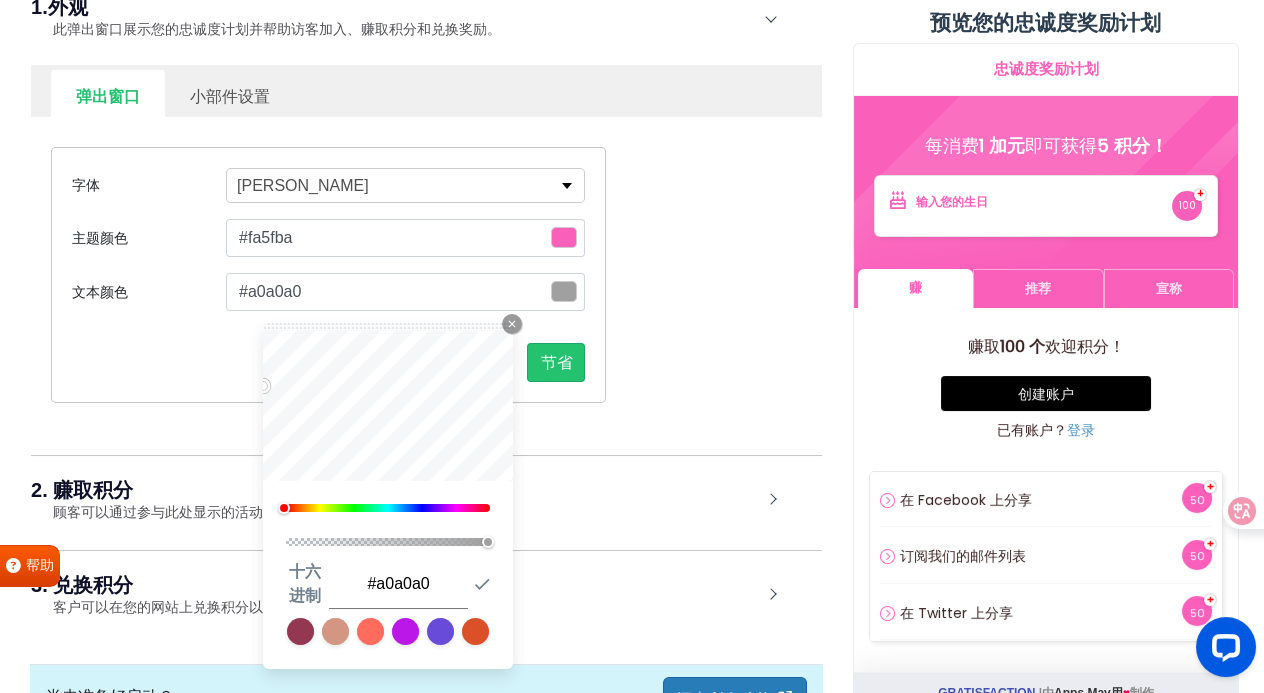 type on "#ffffff" 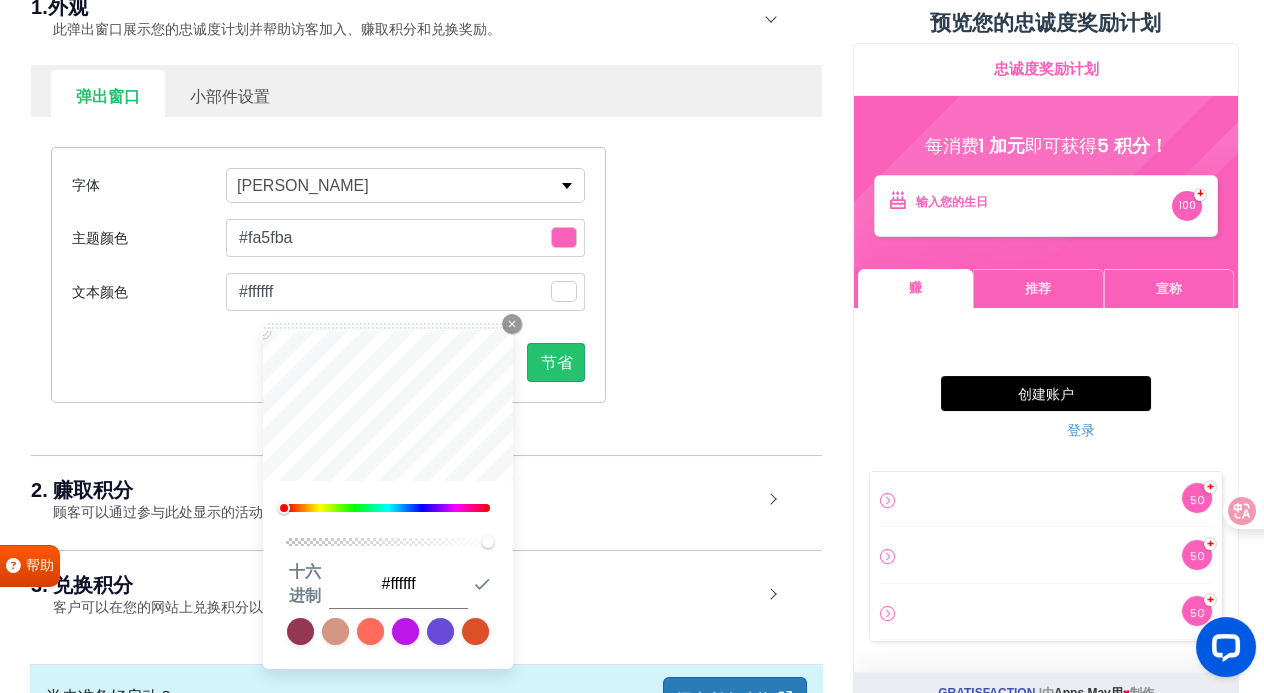 type on "#ac3939" 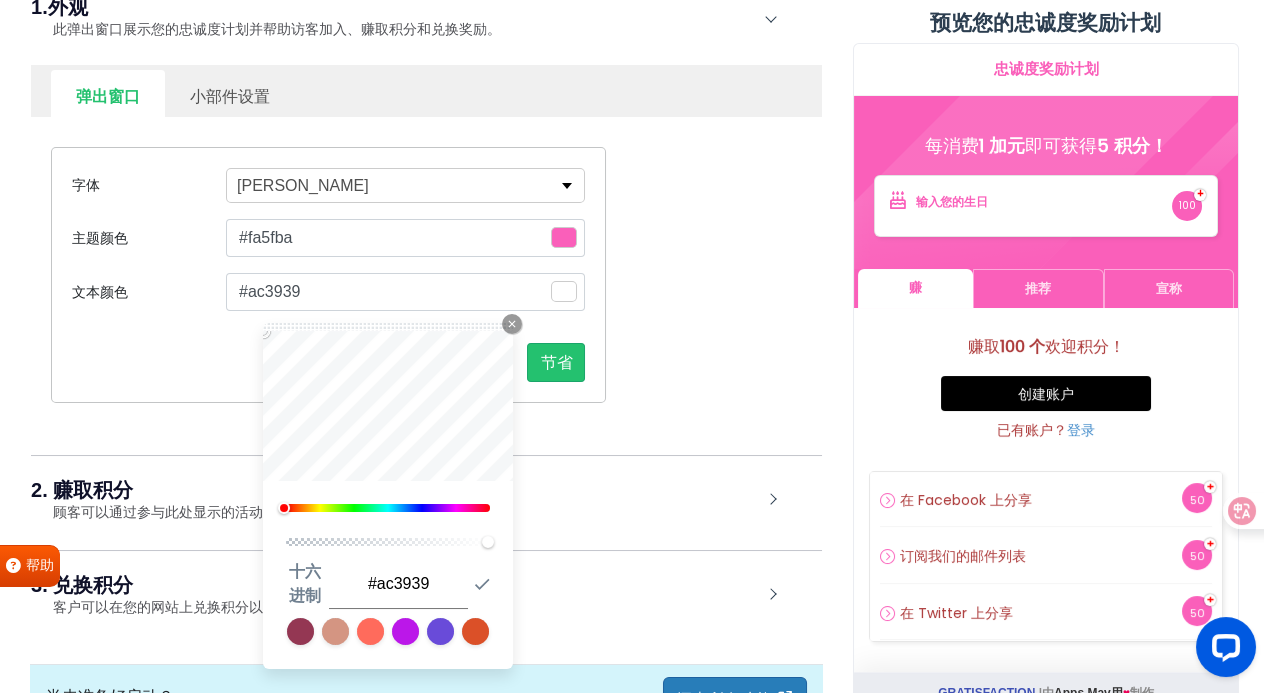 type on "#000000" 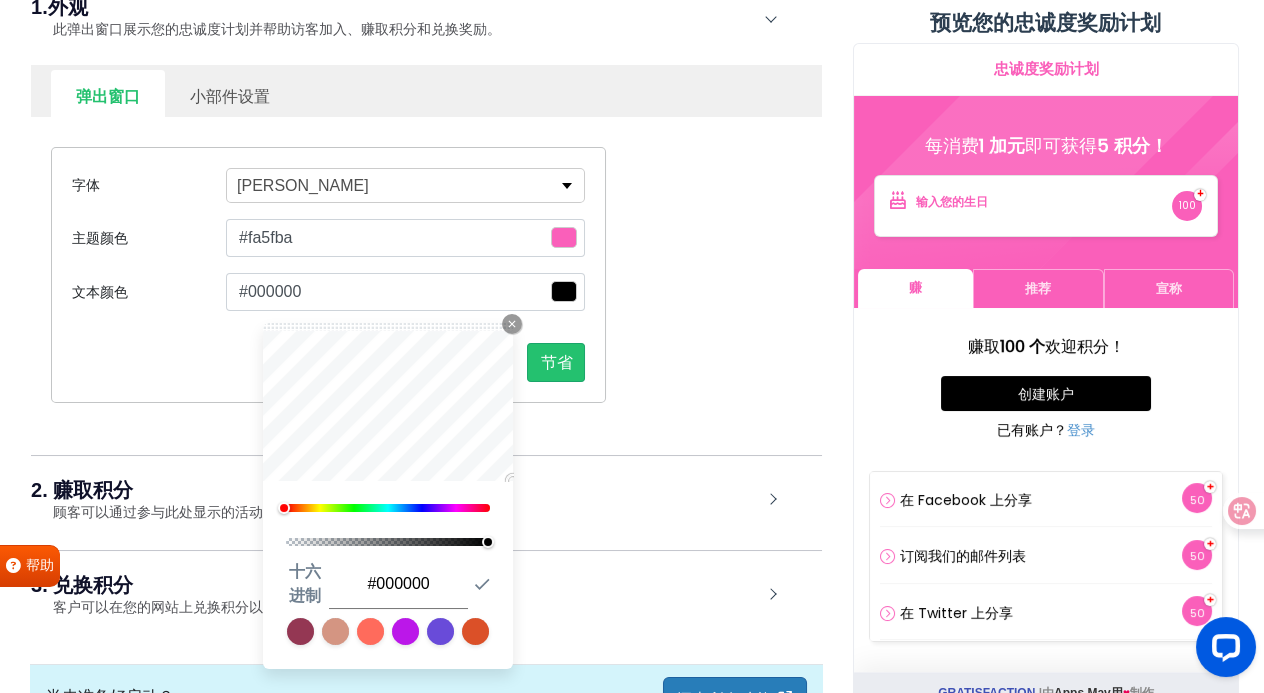 click on "您的忠诚度奖励计划如何运作？ 了解客户如何看待和参与您的忠诚度奖励计划。 1.外观 此弹出窗口展示您的忠诚度计划并帮助访客加入、赚取积分和兑换奖励。 弹出窗口 小部件设置 字体 波平斯     Abel Alfa Slab One Anton Archivo Archivo Black Arimo Arvo Assistant Barlow Barlow Condensed Bebas Neue Bitter Cabin Cairo Caveat Crimson Text Dancing Script DM Sans Dosis EB Garamond Exo 2 Figtree Fira Sans Fjalla One Heebo Hind Hind Siliguri IBM Plex Sans IBM Plex Serif Inconsolata Inter Josefin Sans Jost Kanit Karla Lato Lexend Libre Baskerville Libre Franklin Lobster Lobster Two Lora M PLUS Rounded 1c Manrope Material Icons Material Icons Outlined Material Icons Round Material Symbols Outlined Material Symbols Rounded Merriweather Michroma Montserrat Mukta Mulish Nanum Gothic Noto Color Emoji Noto Sans Noto Sans JP Noto Sans KR Noto Sans SC Noto Sans TC Noto Serif Noto Serif JP Nunito Nunito Sans Open Sans Oswald Outfit Overpass Oxygen Pacifico 324" at bounding box center (426, 284) 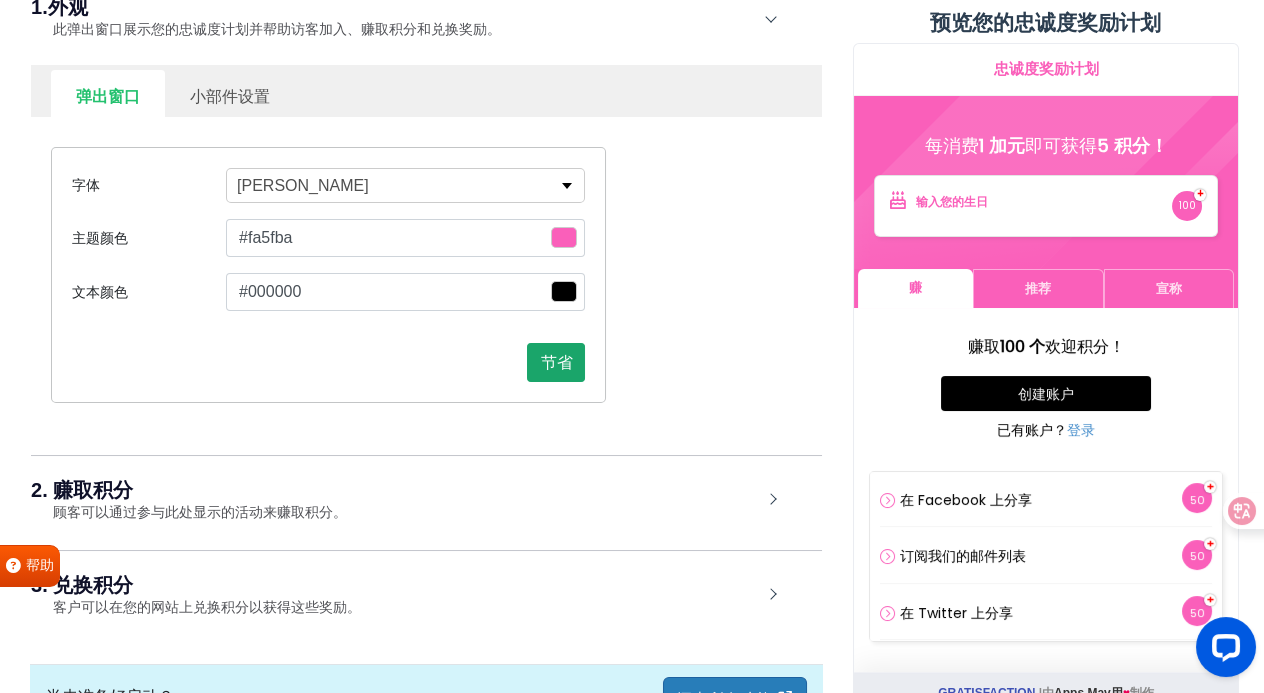 click on "节省" at bounding box center (556, 362) 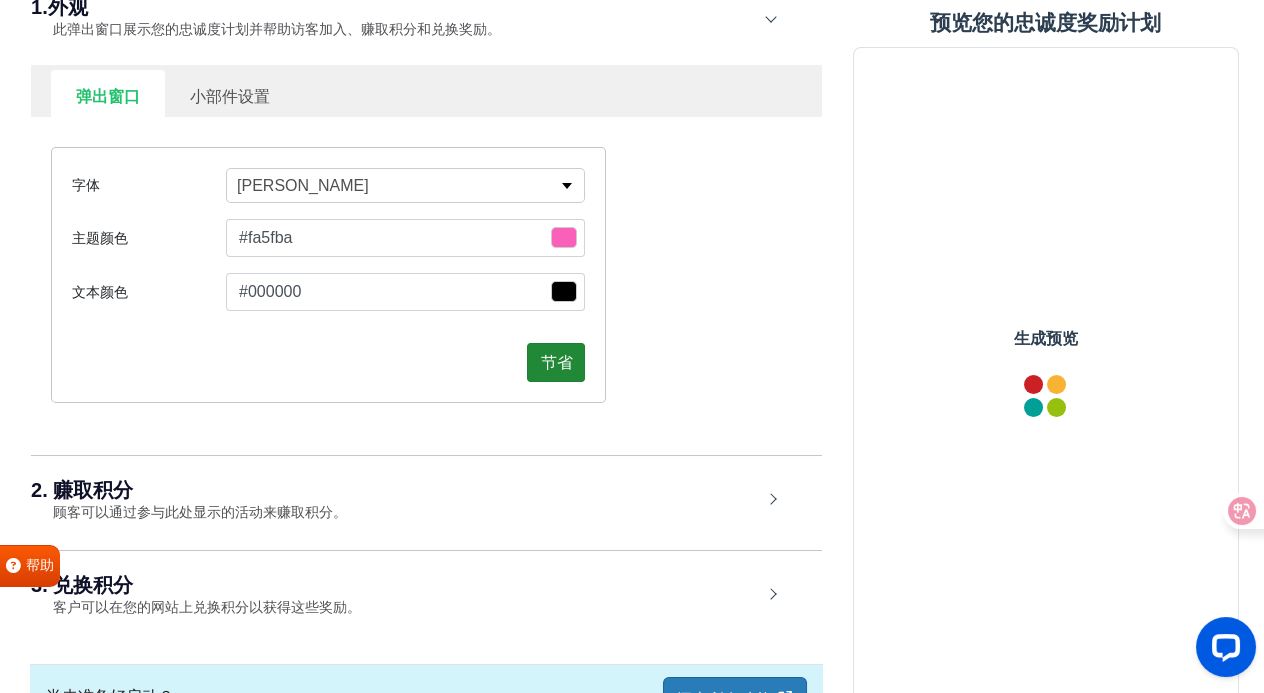 scroll, scrollTop: 0, scrollLeft: 0, axis: both 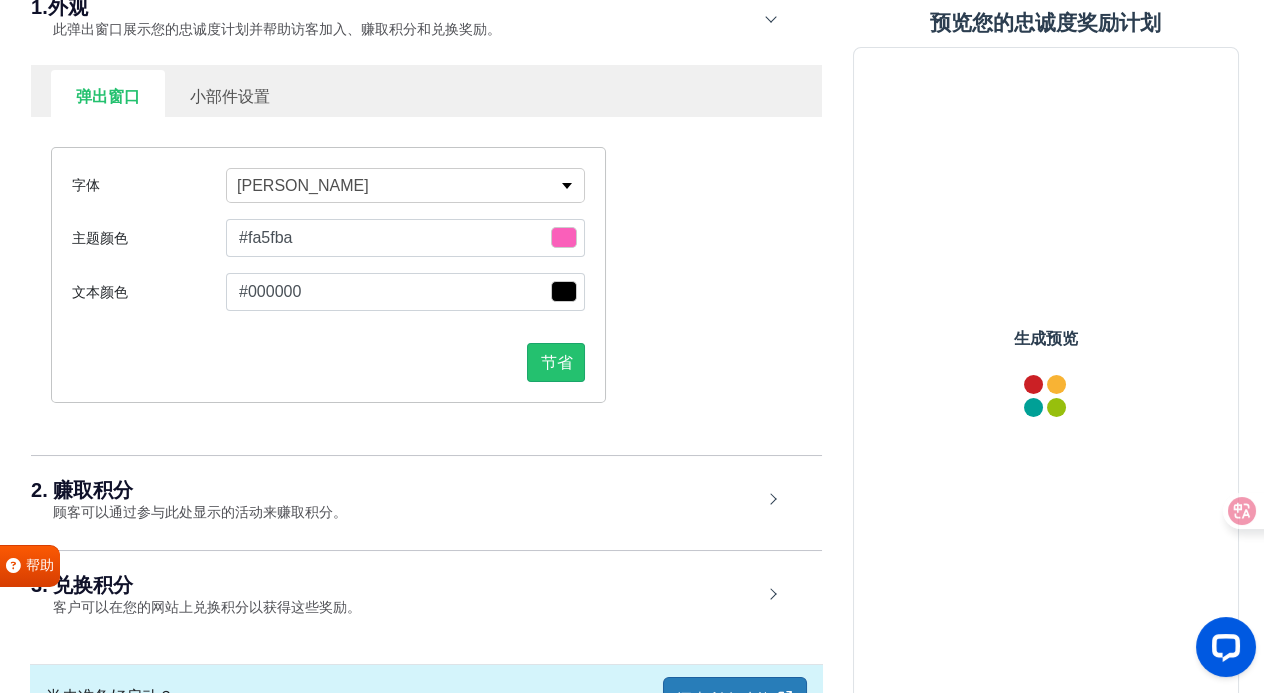 click on "2. 赚取积分" at bounding box center [396, 490] 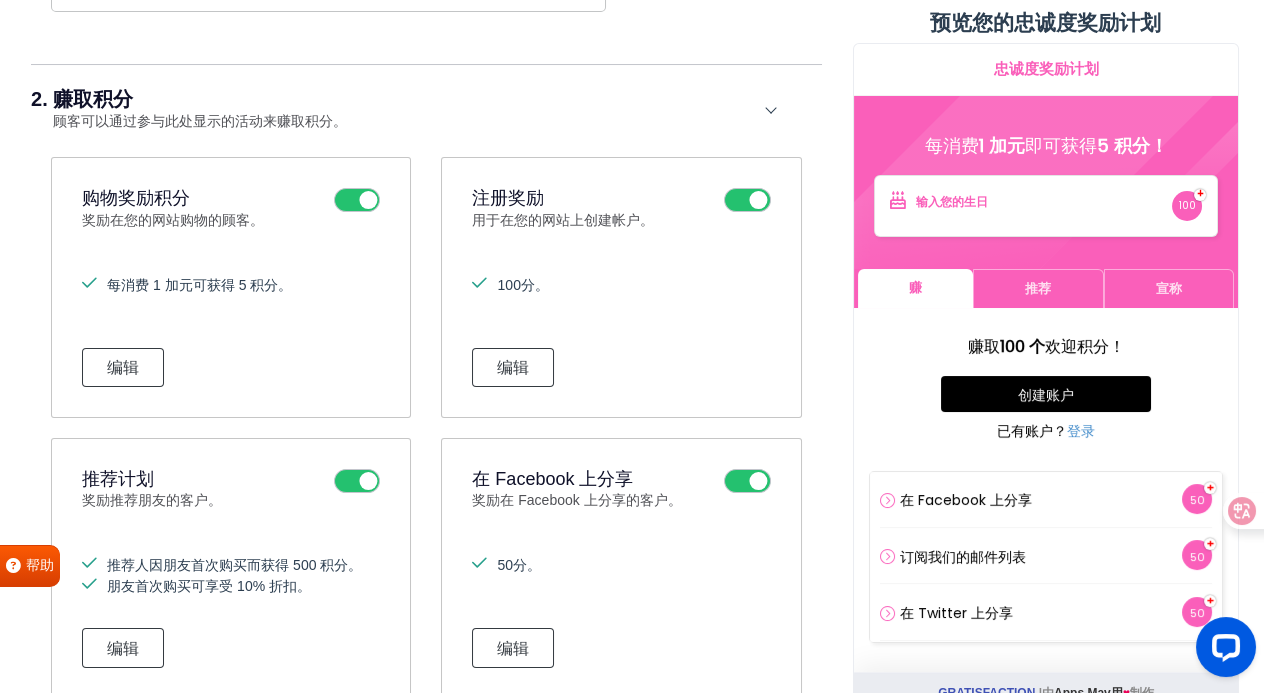 scroll, scrollTop: 700, scrollLeft: 0, axis: vertical 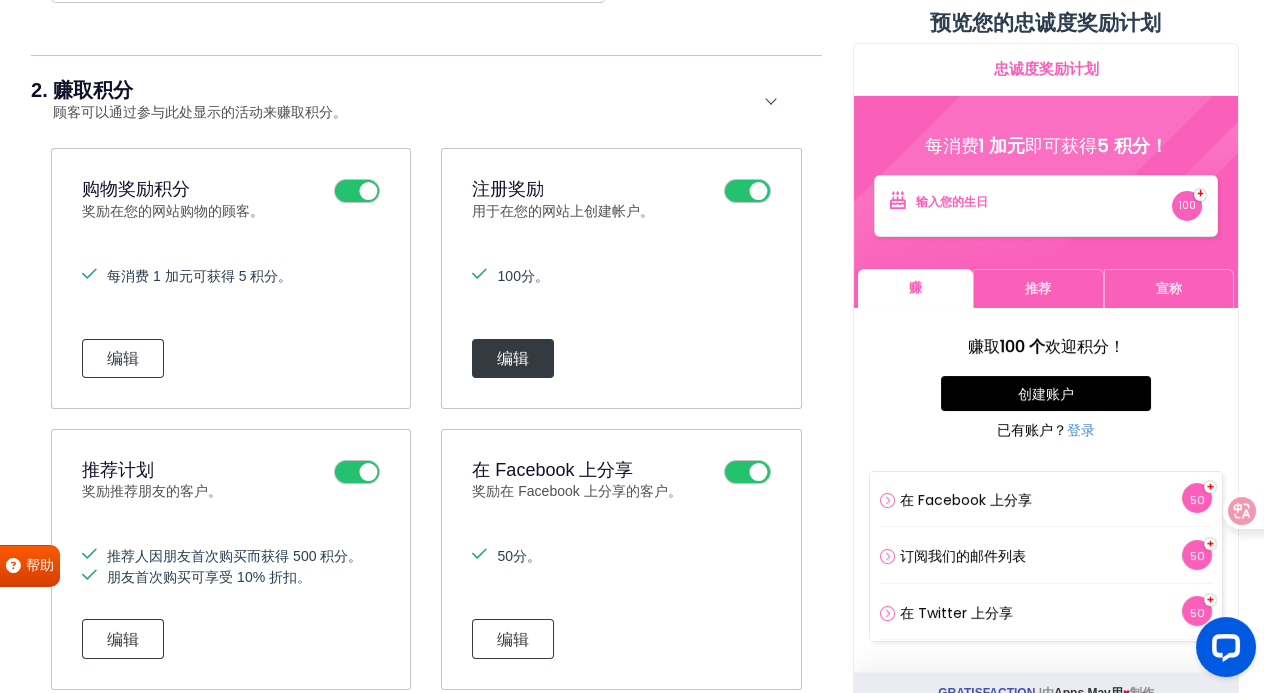 click on "编辑" at bounding box center [513, 358] 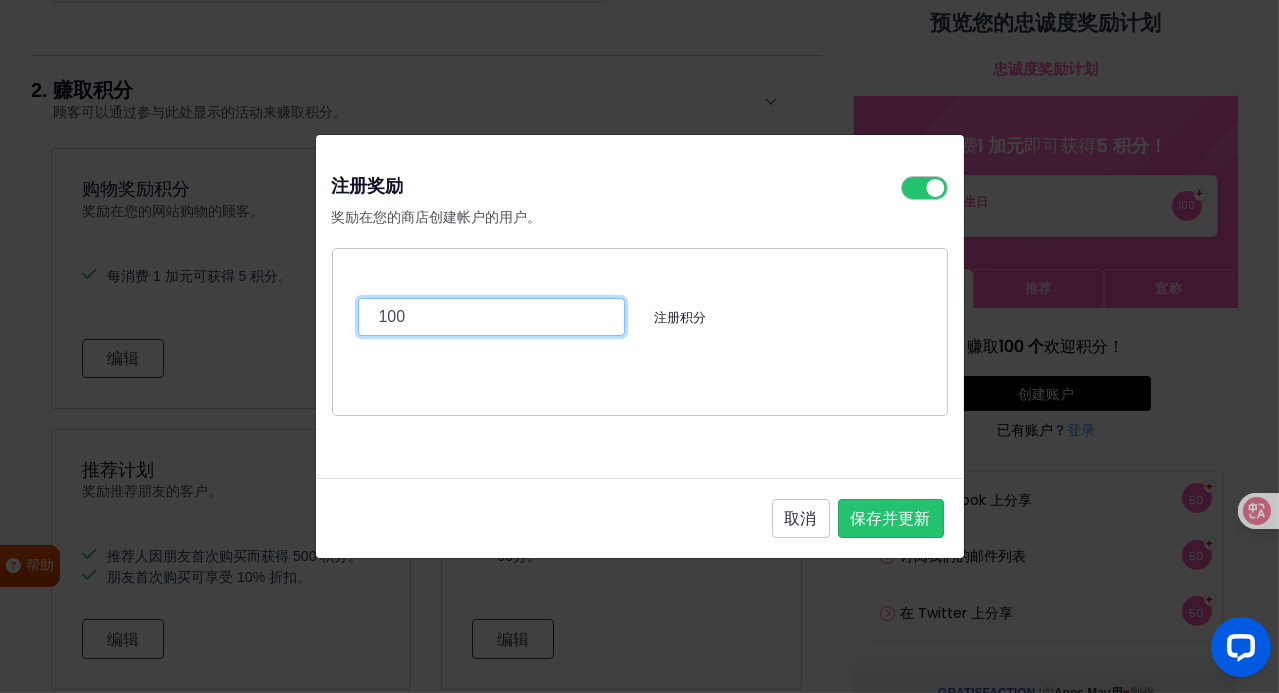 drag, startPoint x: 478, startPoint y: 318, endPoint x: 0, endPoint y: 285, distance: 479.13776 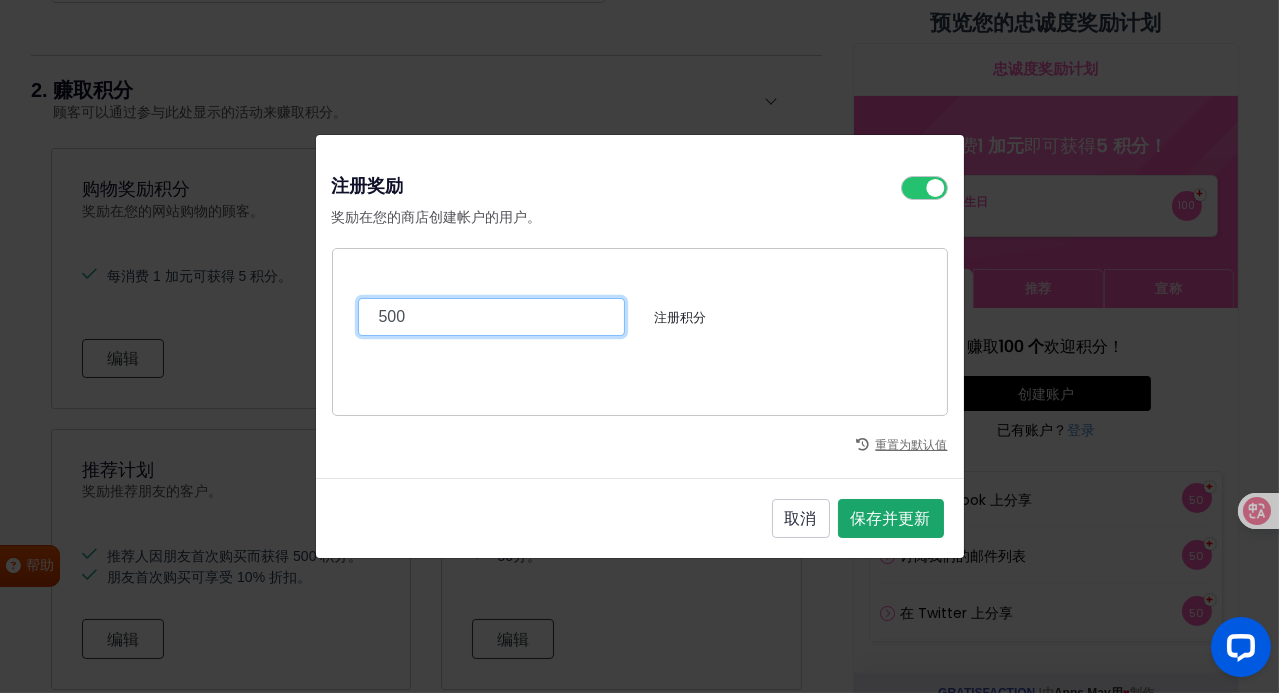 type on "500" 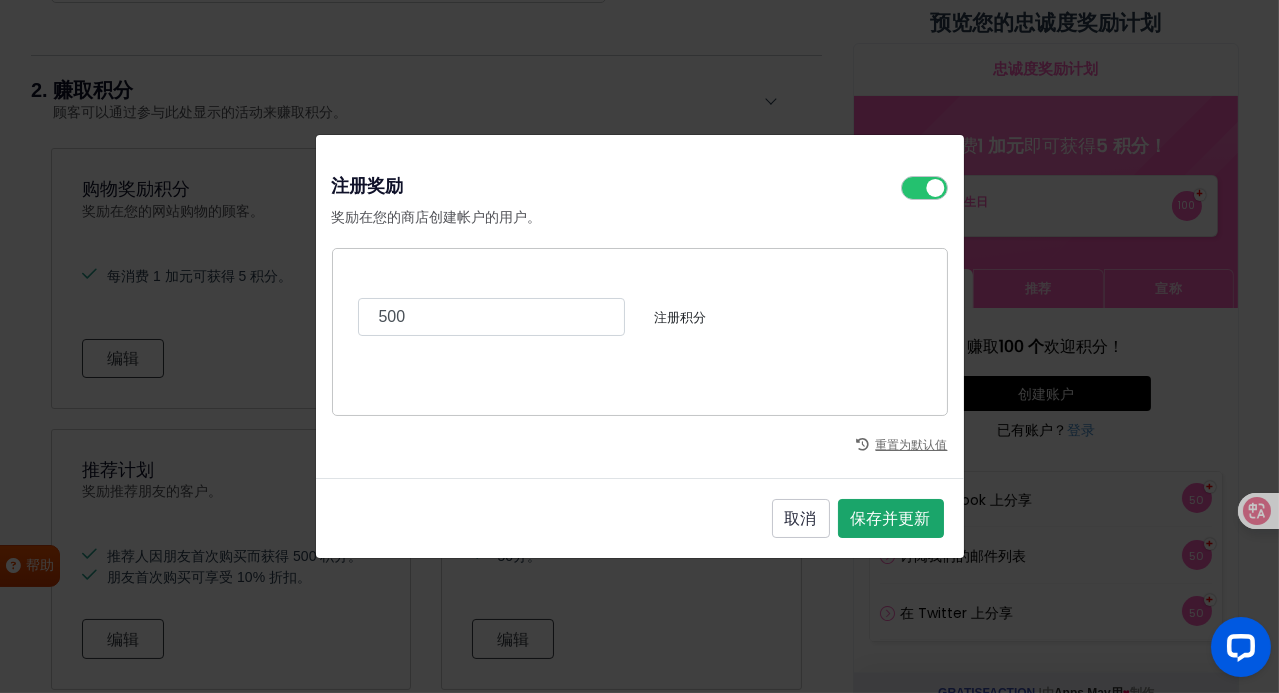 click on "保存并更新" at bounding box center (891, 519) 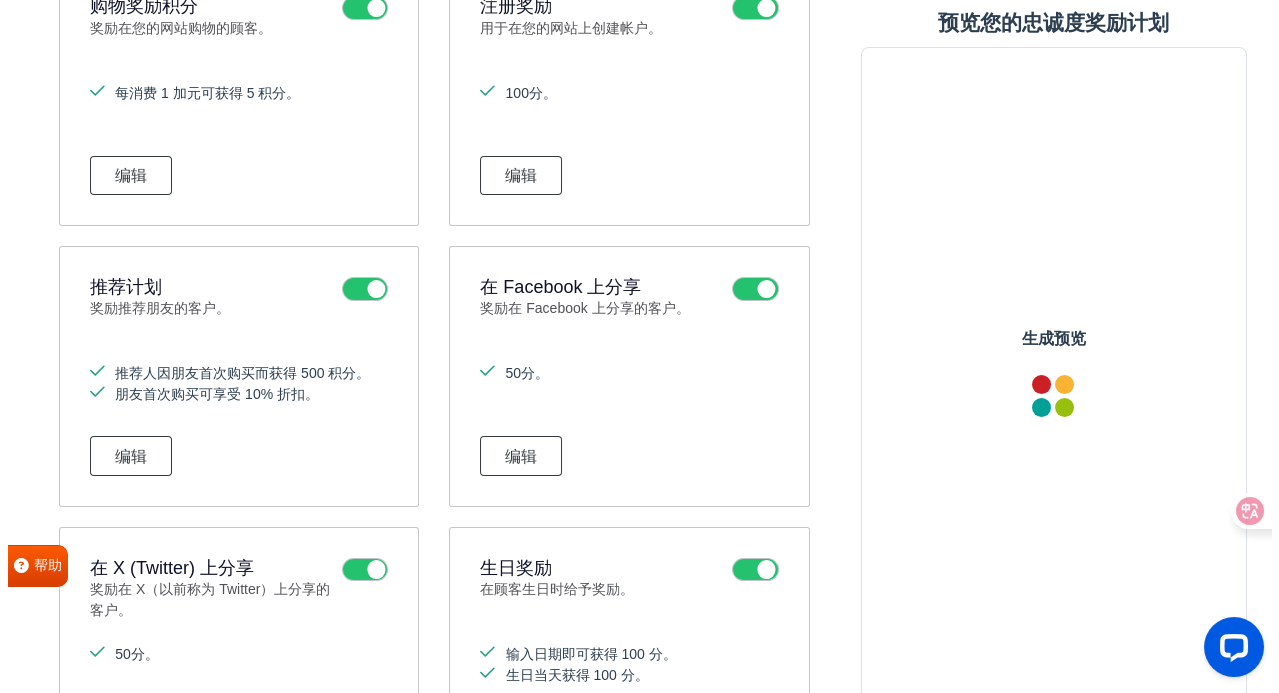 scroll, scrollTop: 900, scrollLeft: 0, axis: vertical 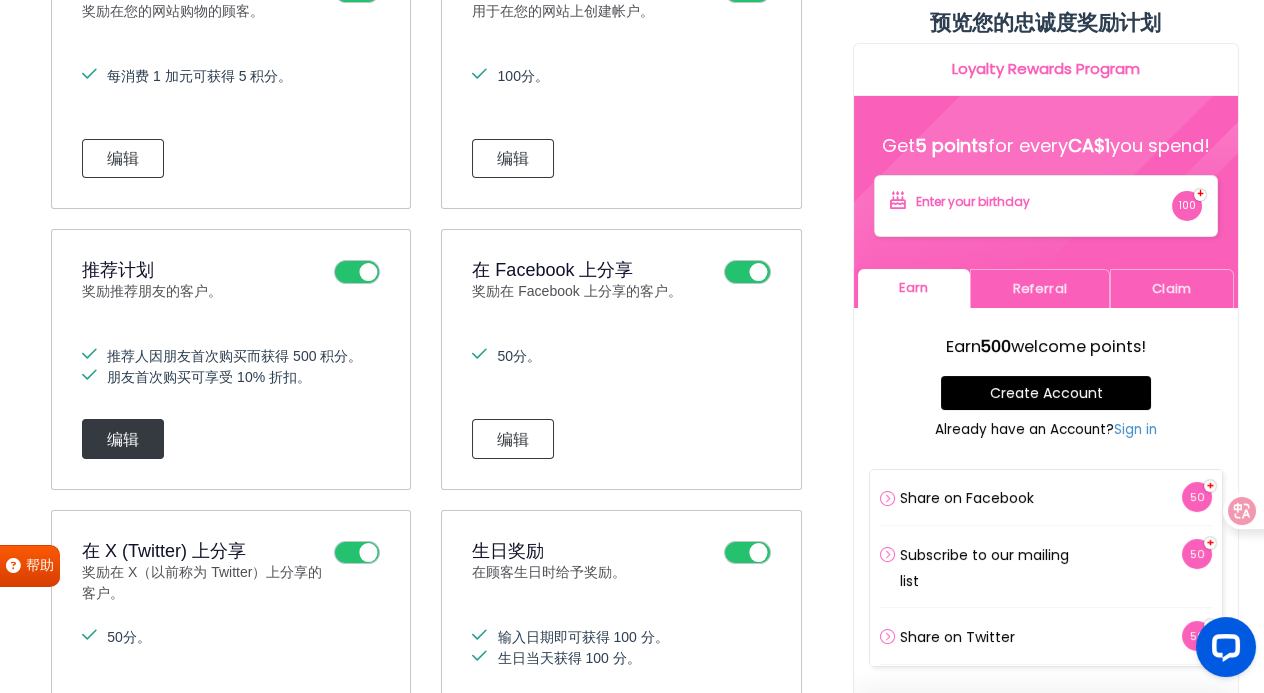 click on "编辑" at bounding box center [123, 438] 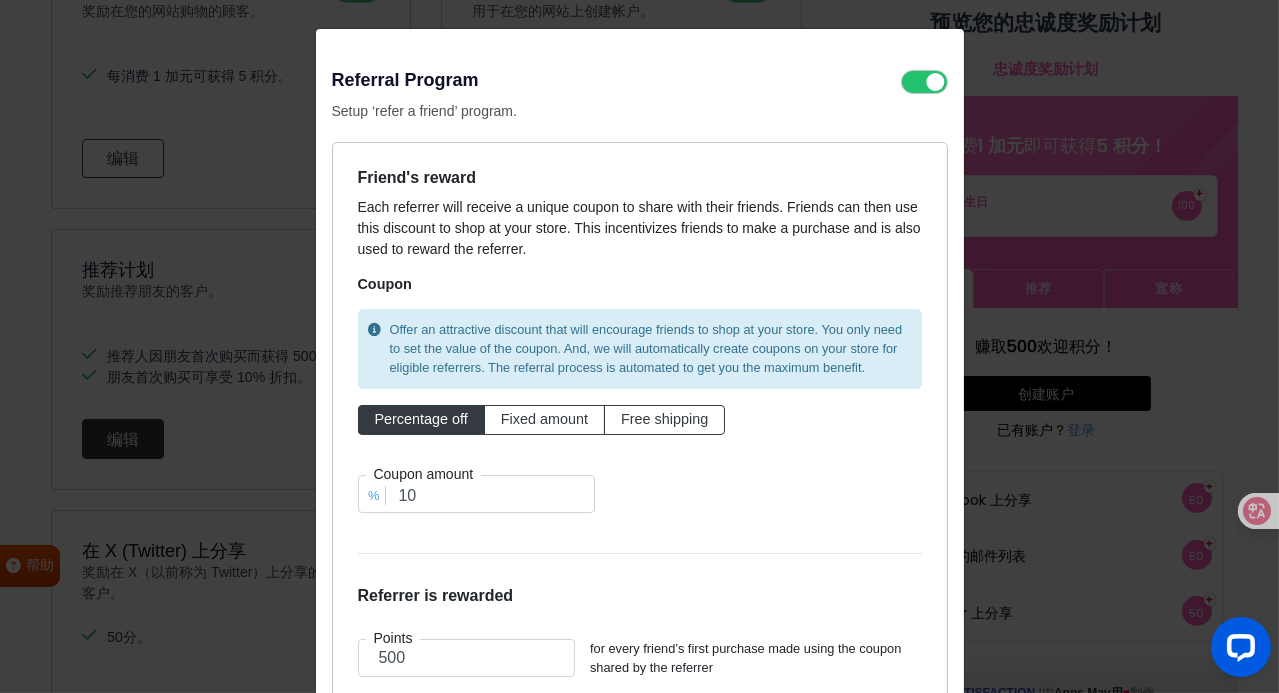 scroll, scrollTop: 0, scrollLeft: 0, axis: both 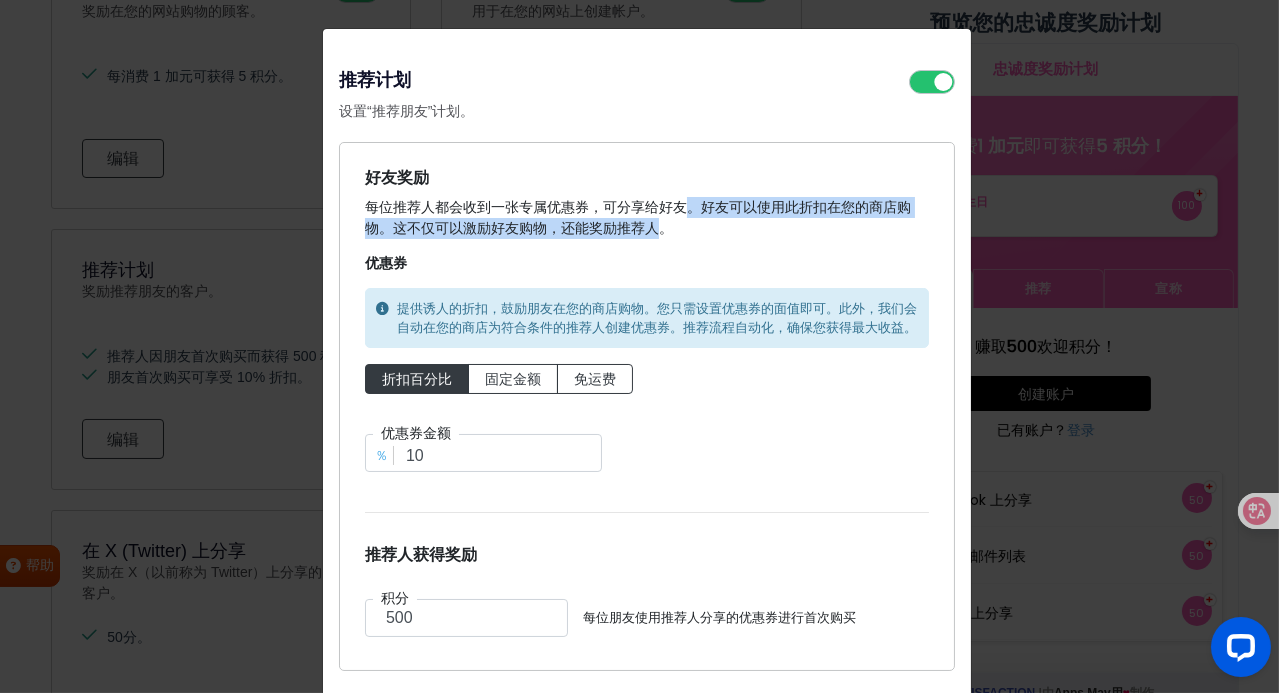 drag, startPoint x: 682, startPoint y: 204, endPoint x: 653, endPoint y: 233, distance: 41.01219 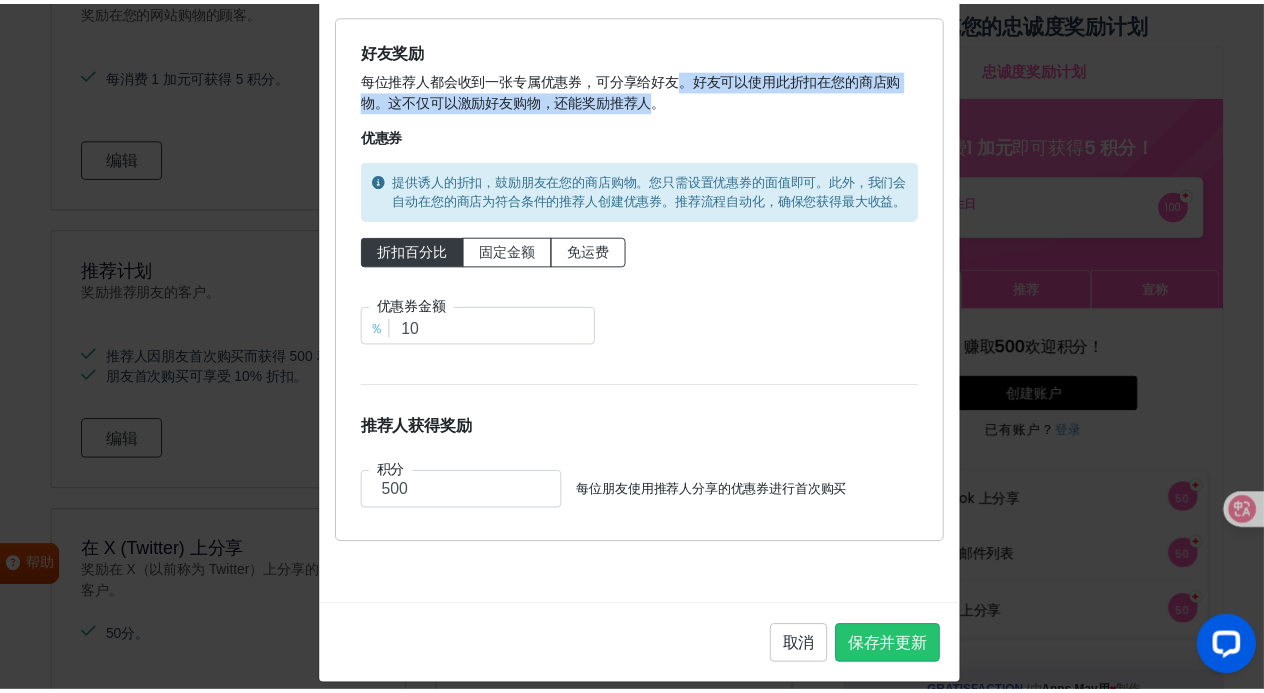 scroll, scrollTop: 146, scrollLeft: 0, axis: vertical 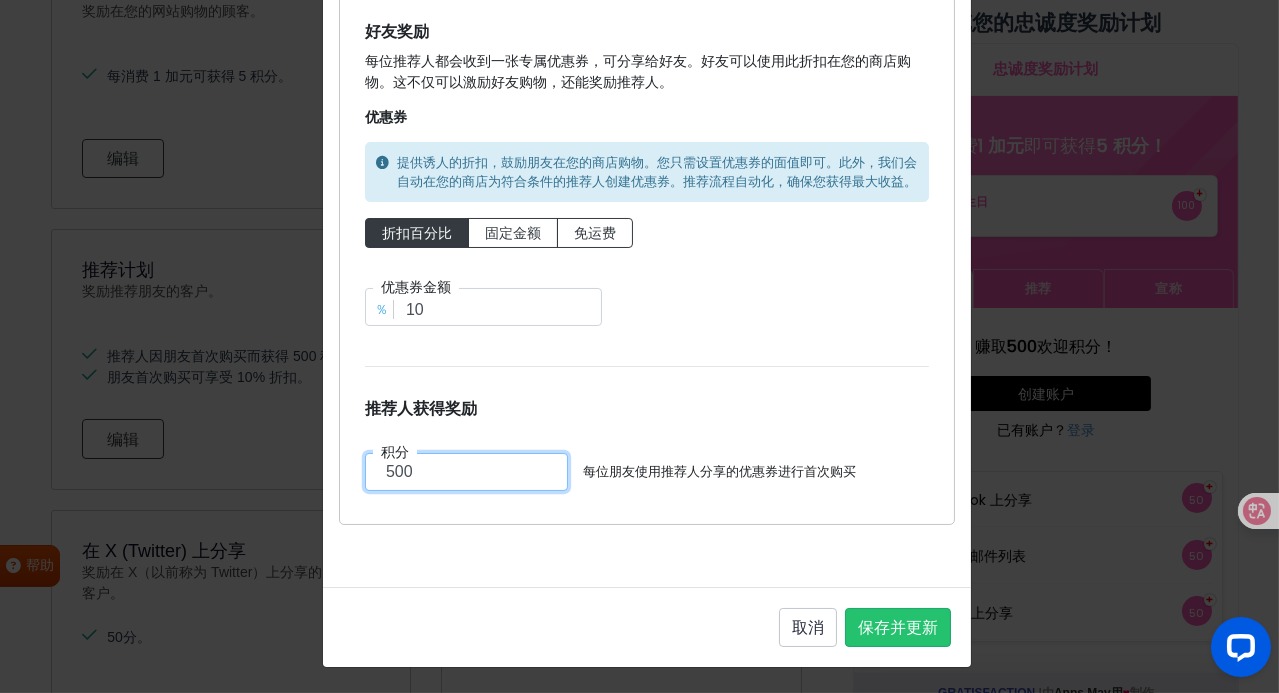 drag, startPoint x: 389, startPoint y: 465, endPoint x: 367, endPoint y: 471, distance: 22.803509 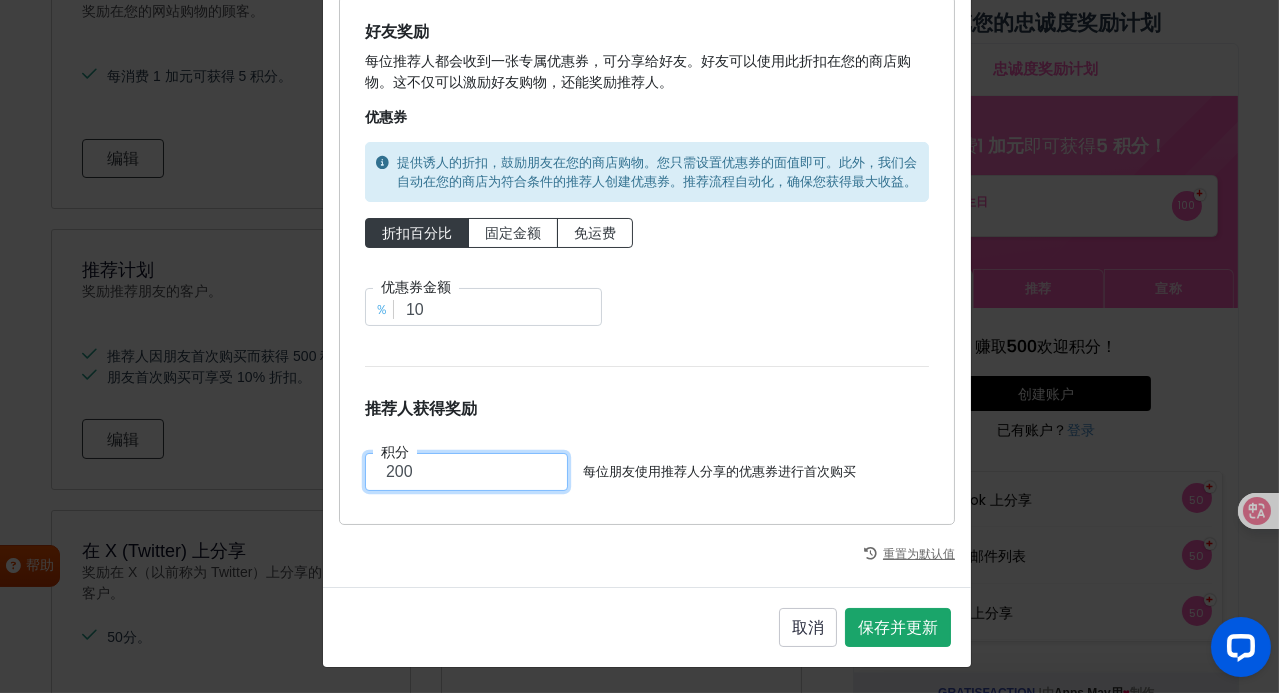 type on "200" 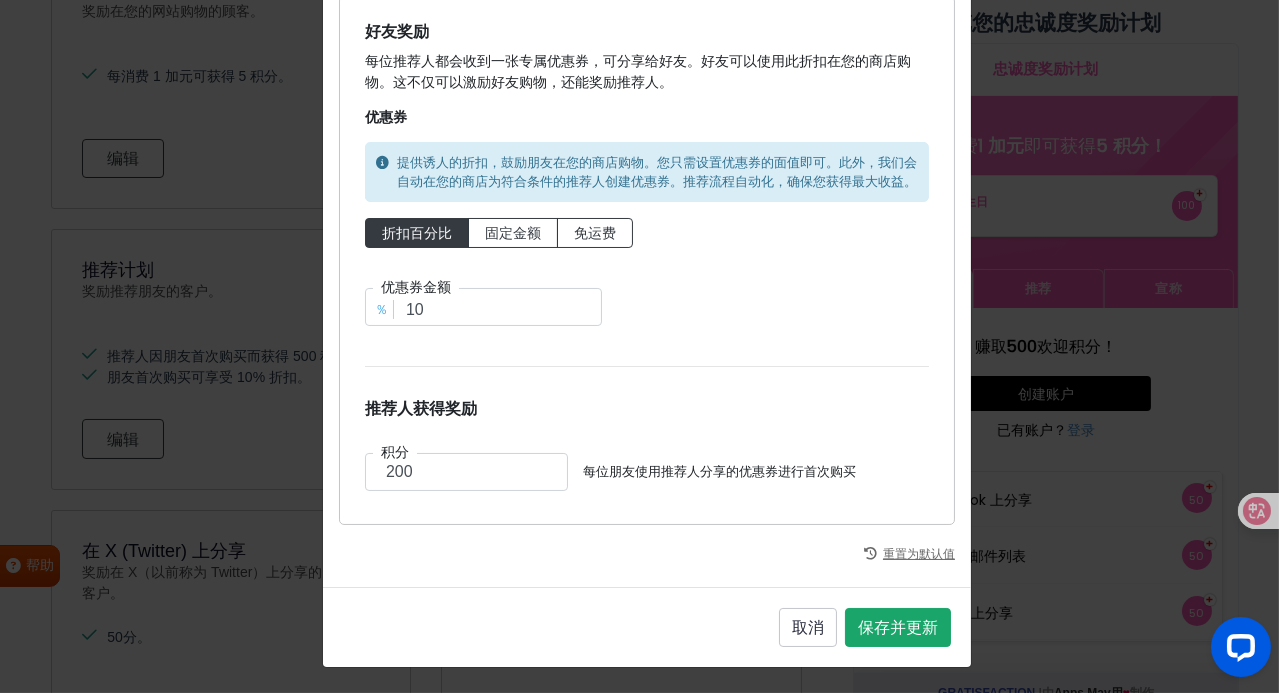 click on "保存并更新" at bounding box center [898, 627] 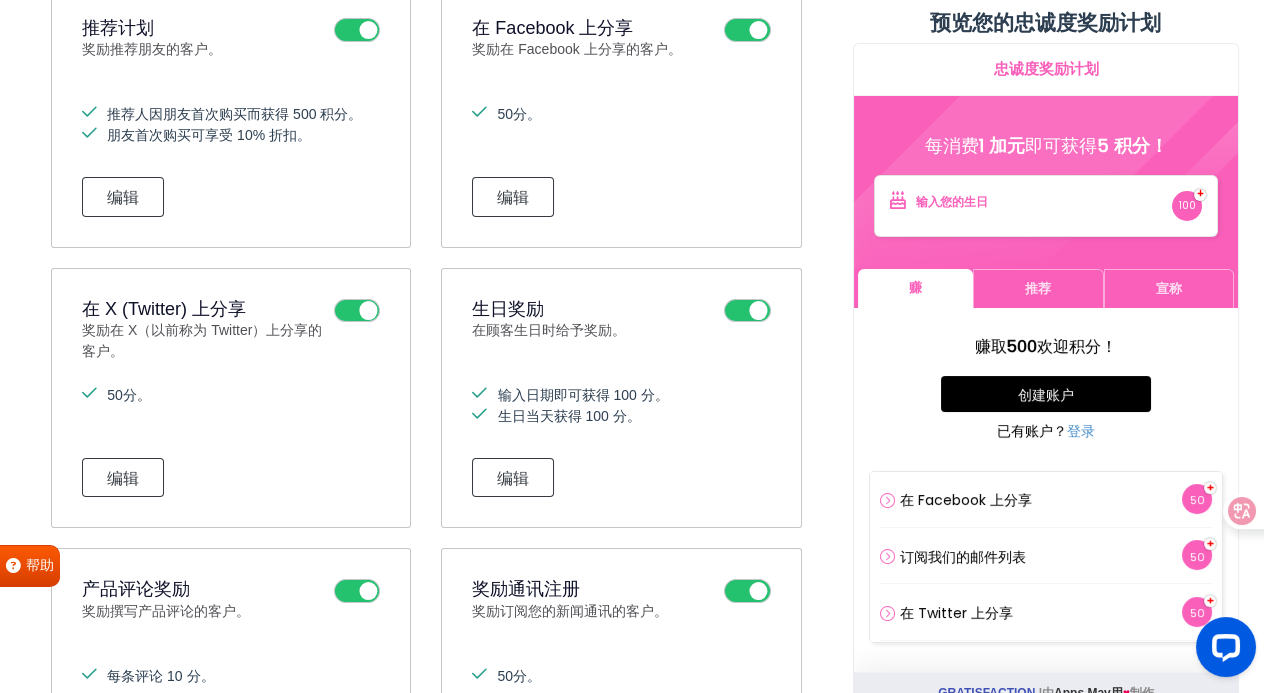 scroll, scrollTop: 1111, scrollLeft: 0, axis: vertical 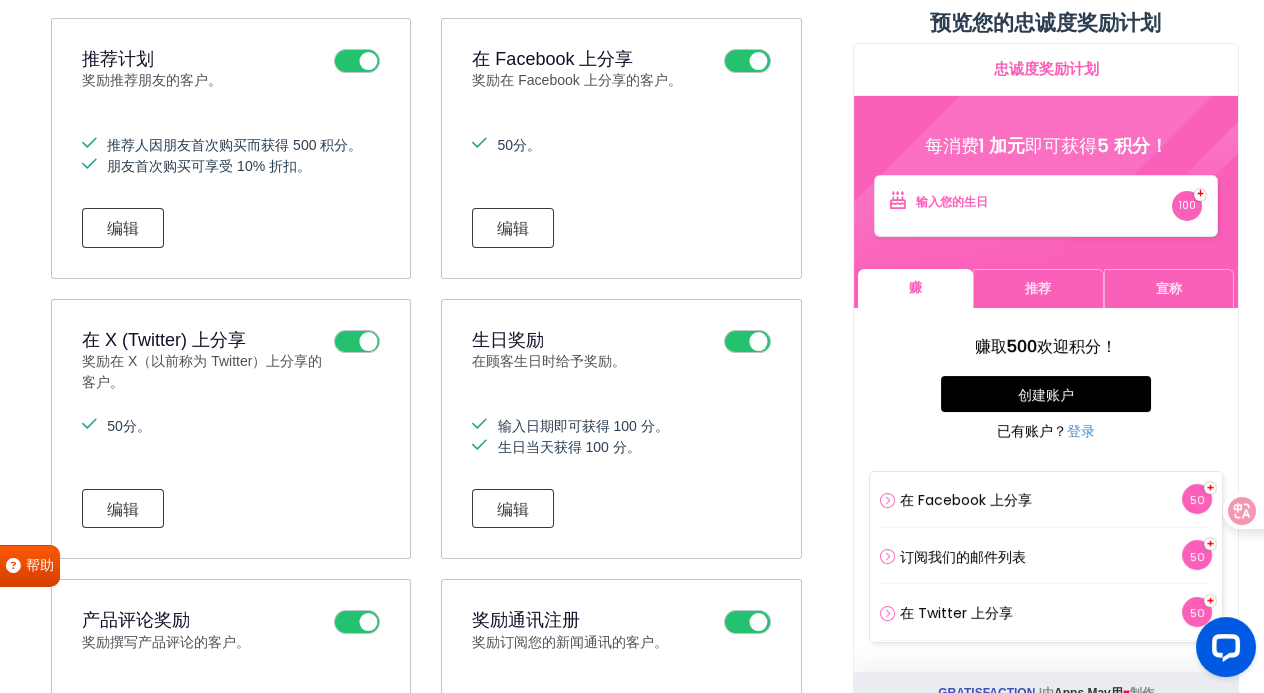 click on "信息！ 新密码已发送至您的邮箱。如果您没有收到邮件，请检查您的垃圾邮件文件夹。
您的浏览器未为我们的应用程序启用第三方 cookie，请启用并重新加载，或 单击此处 在新窗口中打开我们的应用程序。
每 消费 1 加元 即可获得 5 积分！
输入您的生日
+ 100
创建账户
登入
更新
*   100 *" at bounding box center (1045, 183) 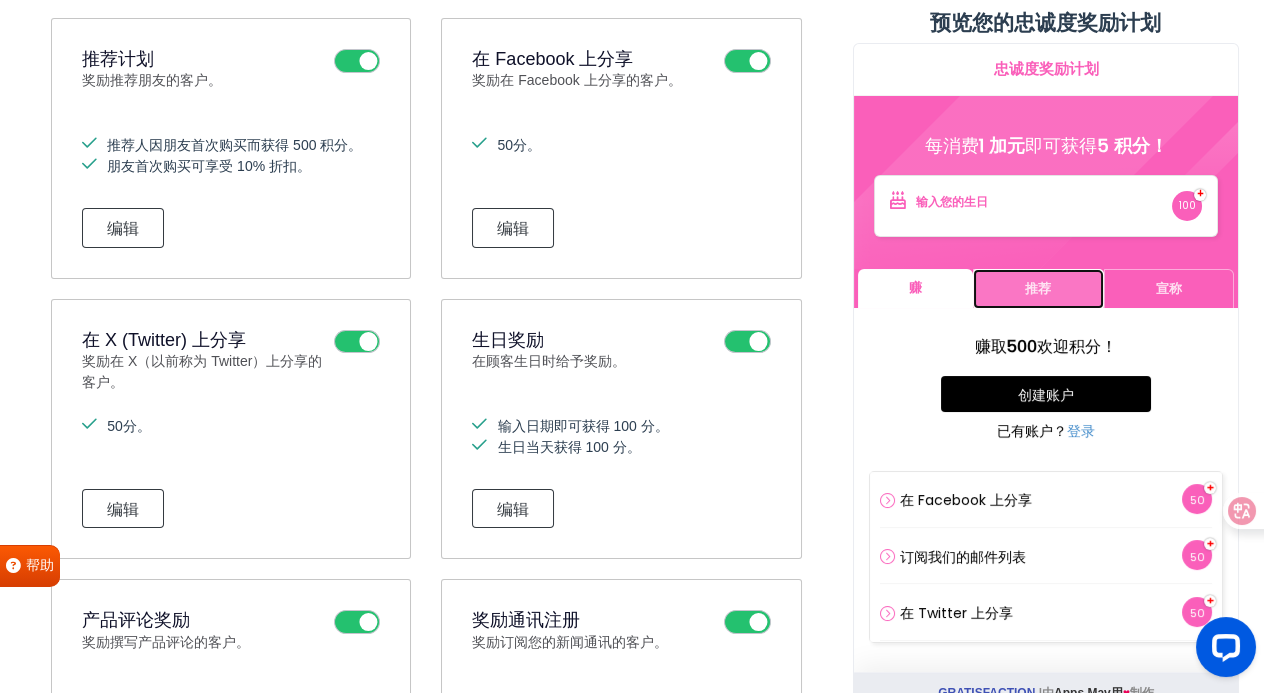 click on "推荐" at bounding box center [1037, 288] 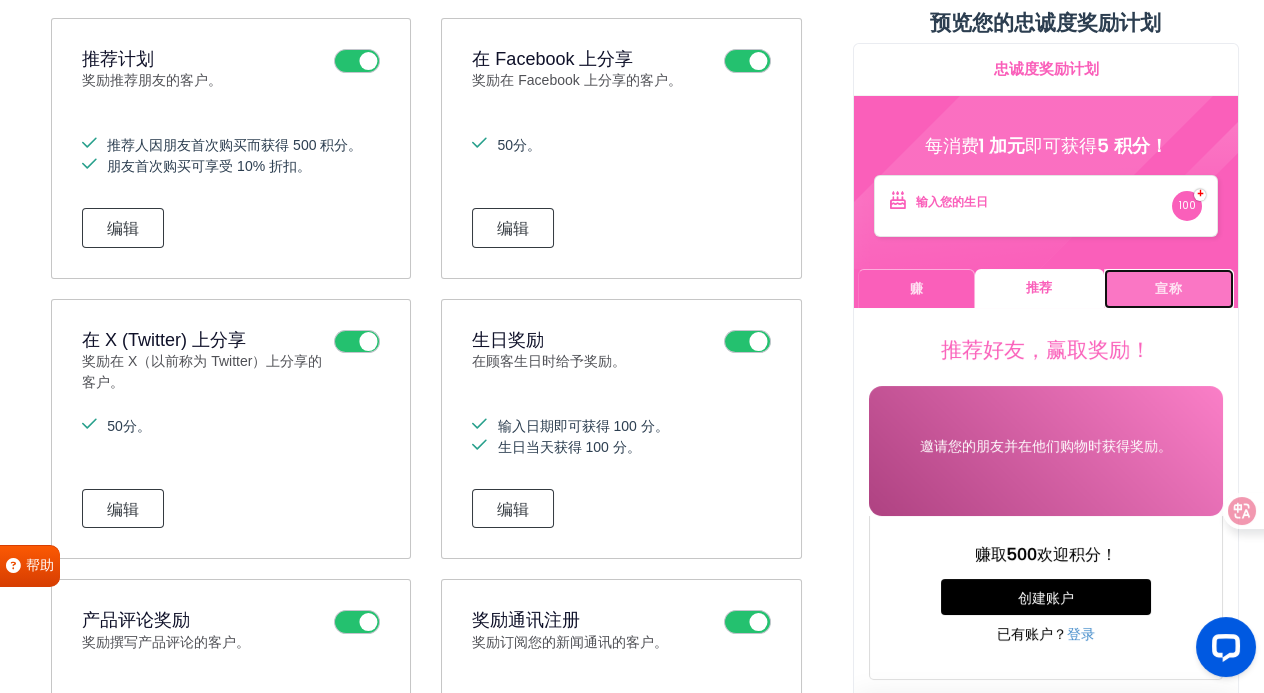 click on "宣称" at bounding box center (1168, 288) 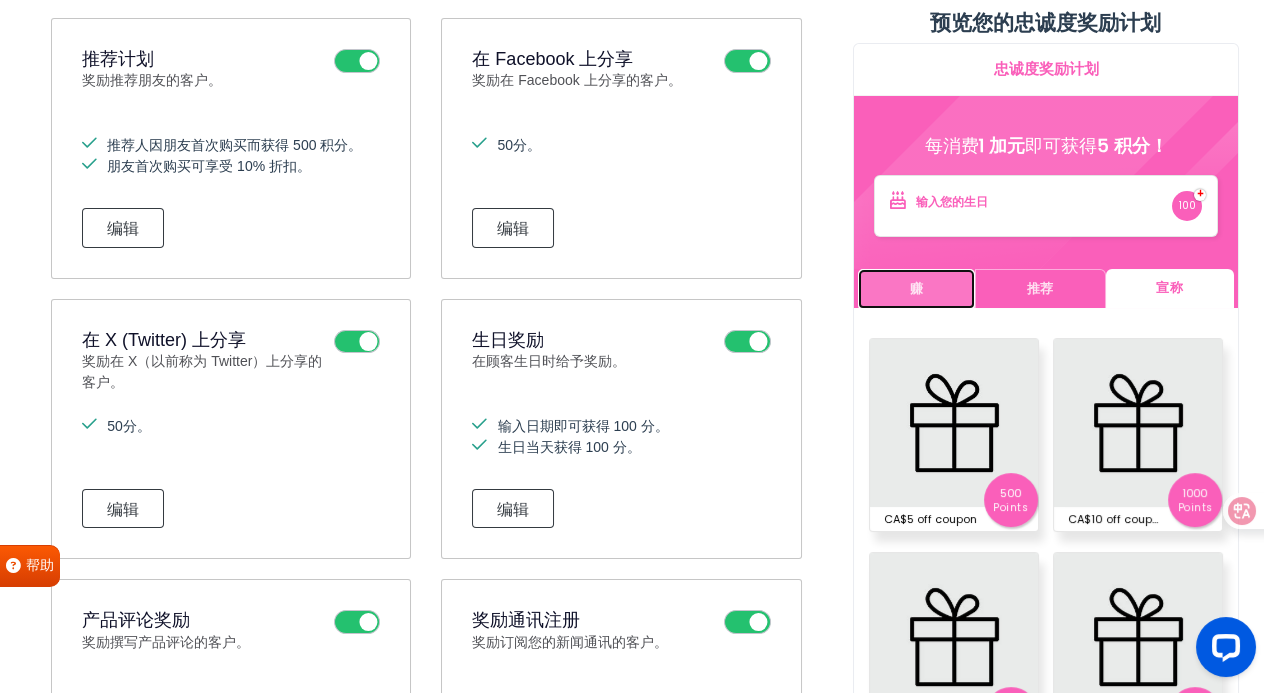 click on "赚" at bounding box center (915, 288) 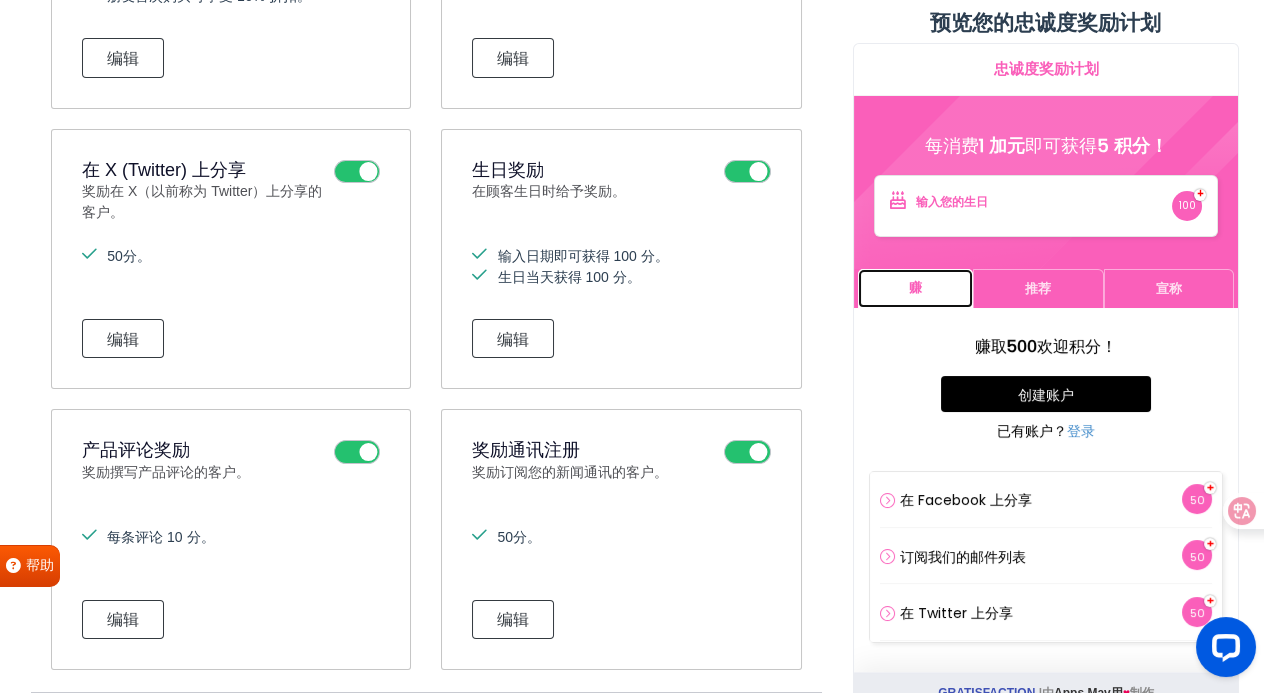 scroll, scrollTop: 1311, scrollLeft: 0, axis: vertical 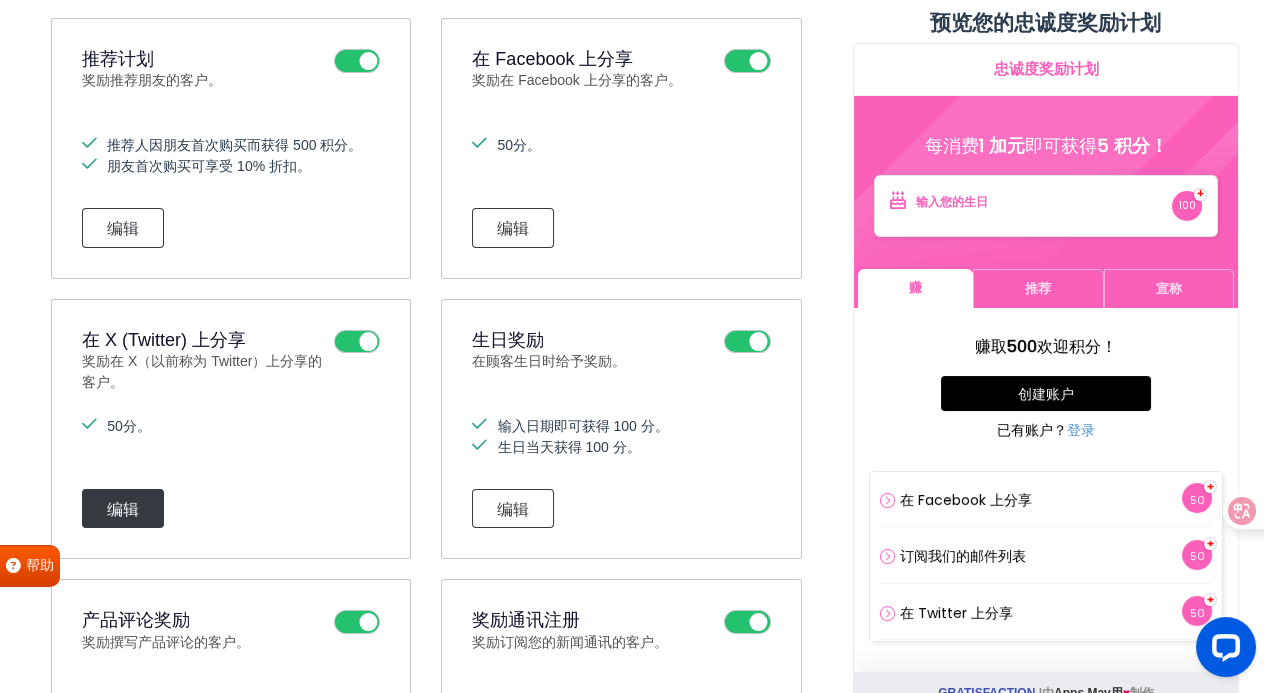 click on "编辑" at bounding box center [123, 508] 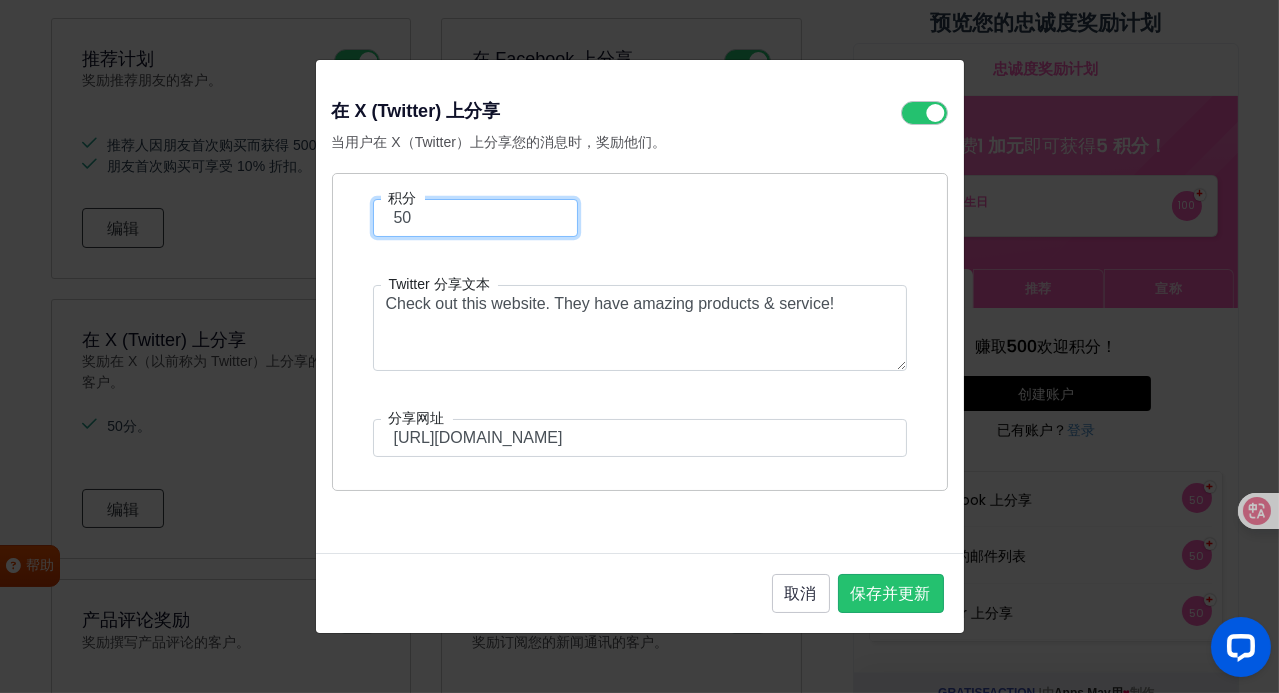 drag, startPoint x: 453, startPoint y: 225, endPoint x: 0, endPoint y: 137, distance: 461.46832 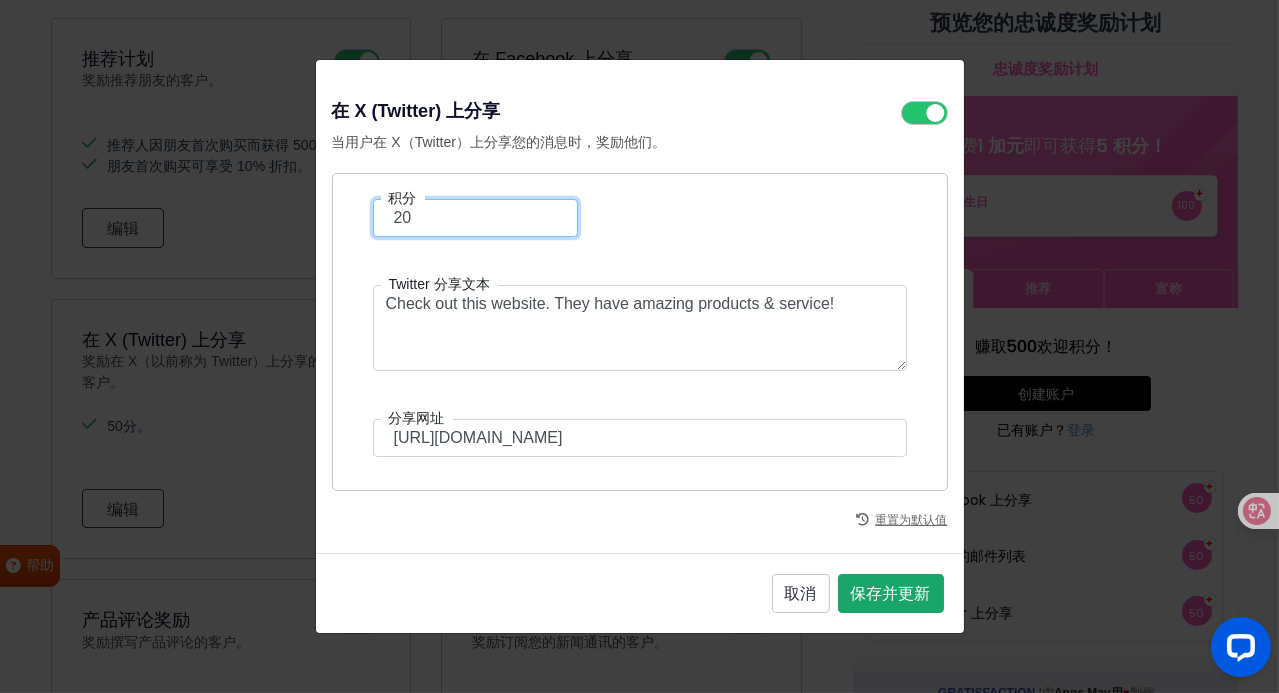type on "20" 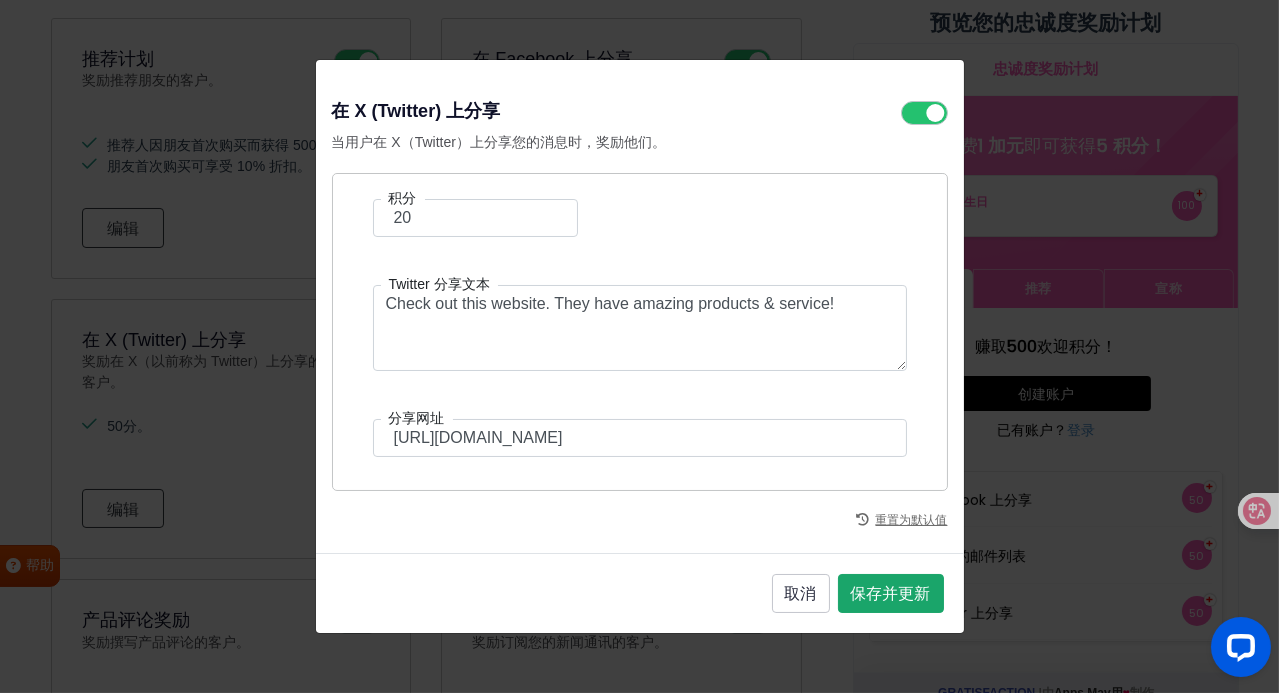 click on "保存并更新" at bounding box center (891, 594) 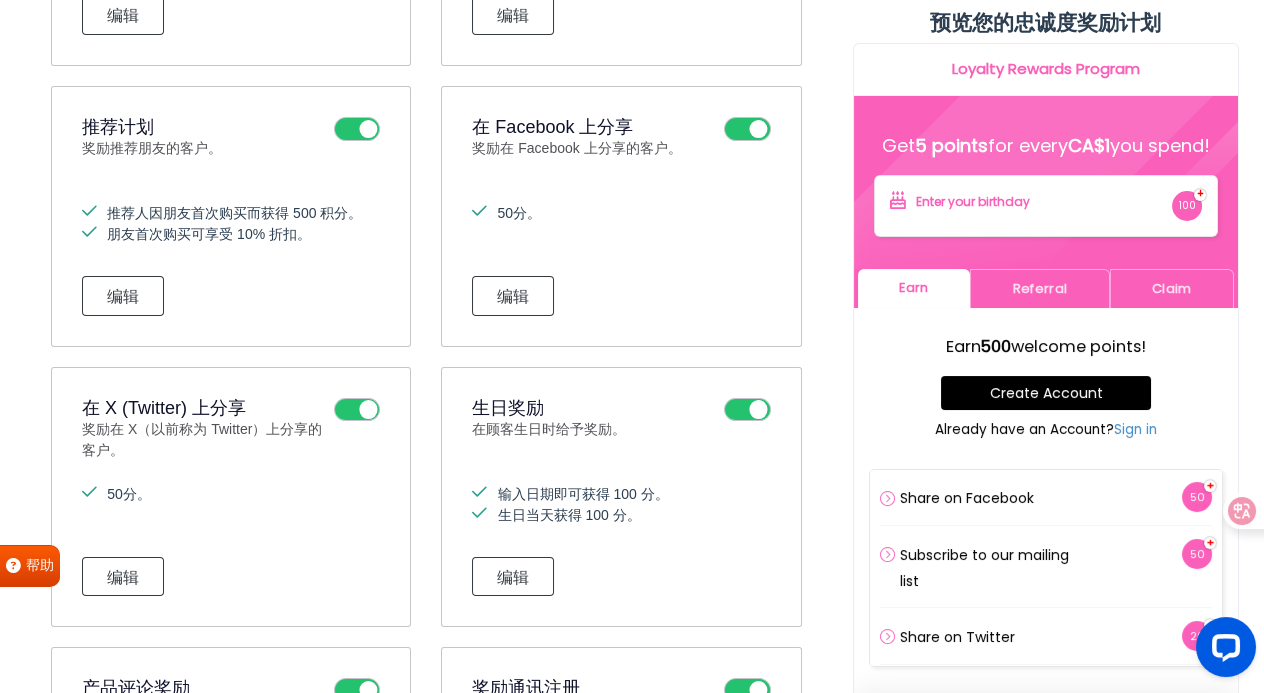 scroll, scrollTop: 1011, scrollLeft: 0, axis: vertical 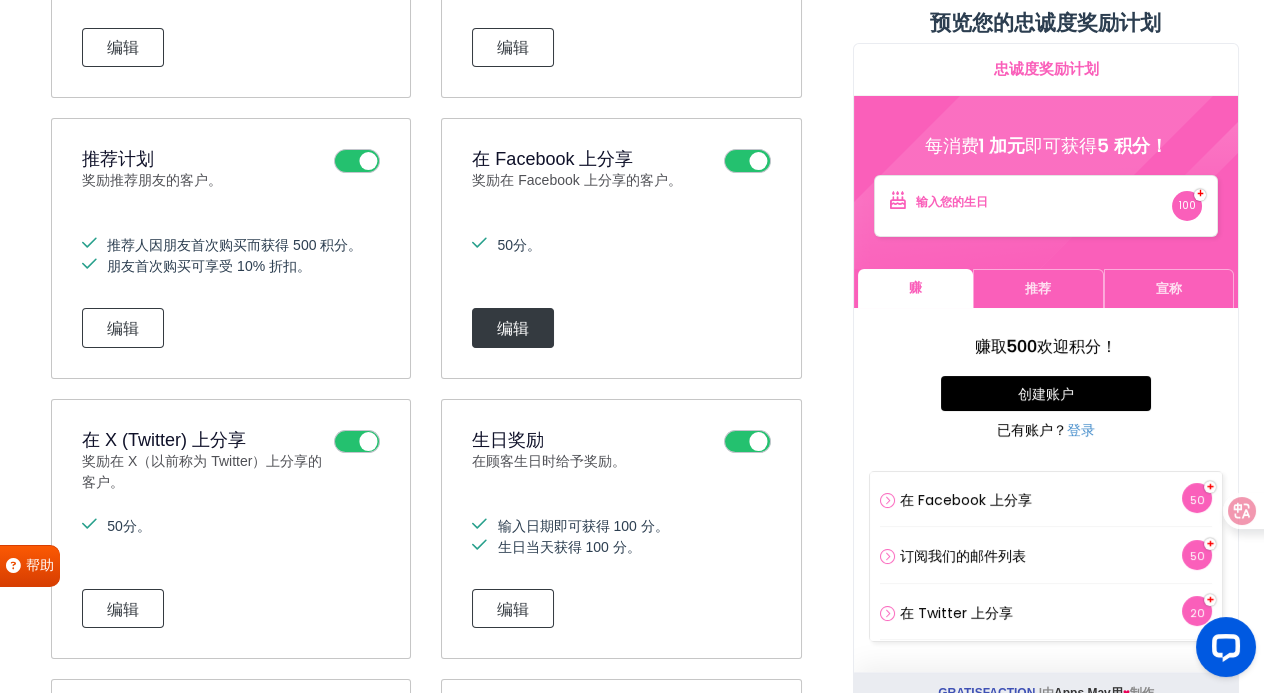 click on "编辑" at bounding box center (513, 327) 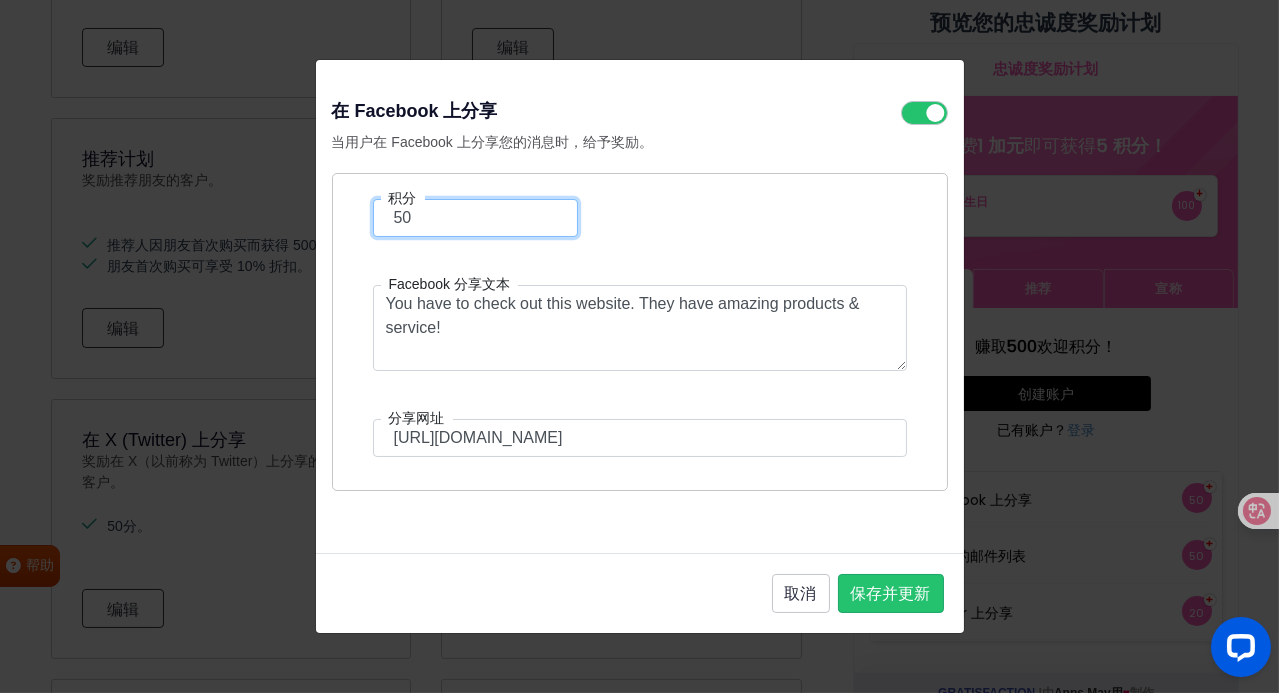 drag, startPoint x: 445, startPoint y: 225, endPoint x: 310, endPoint y: 208, distance: 136.06616 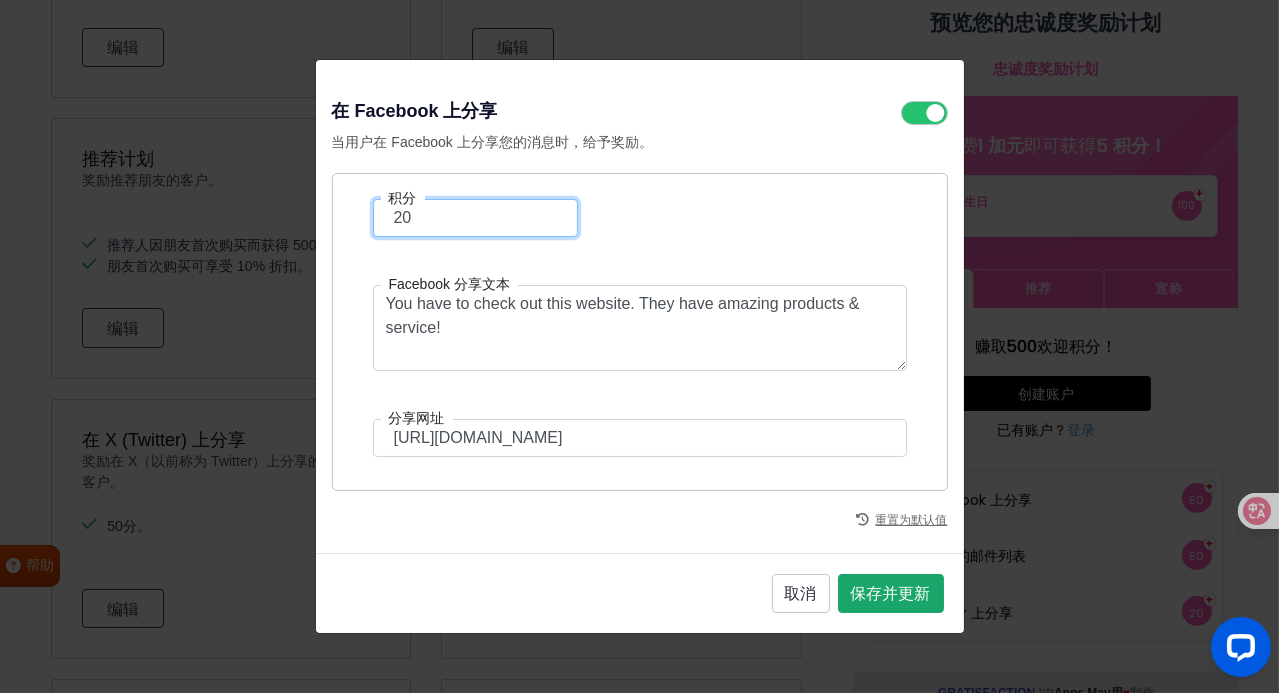 type on "20" 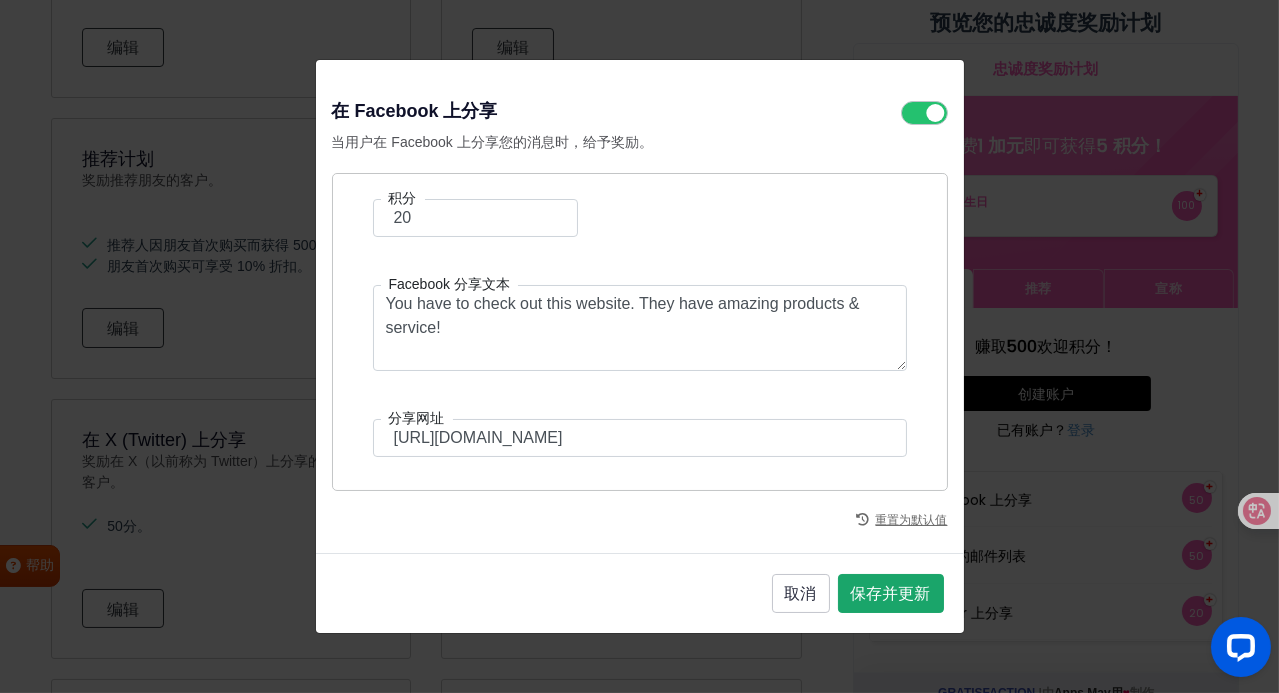 click on "保存并更新" at bounding box center [891, 594] 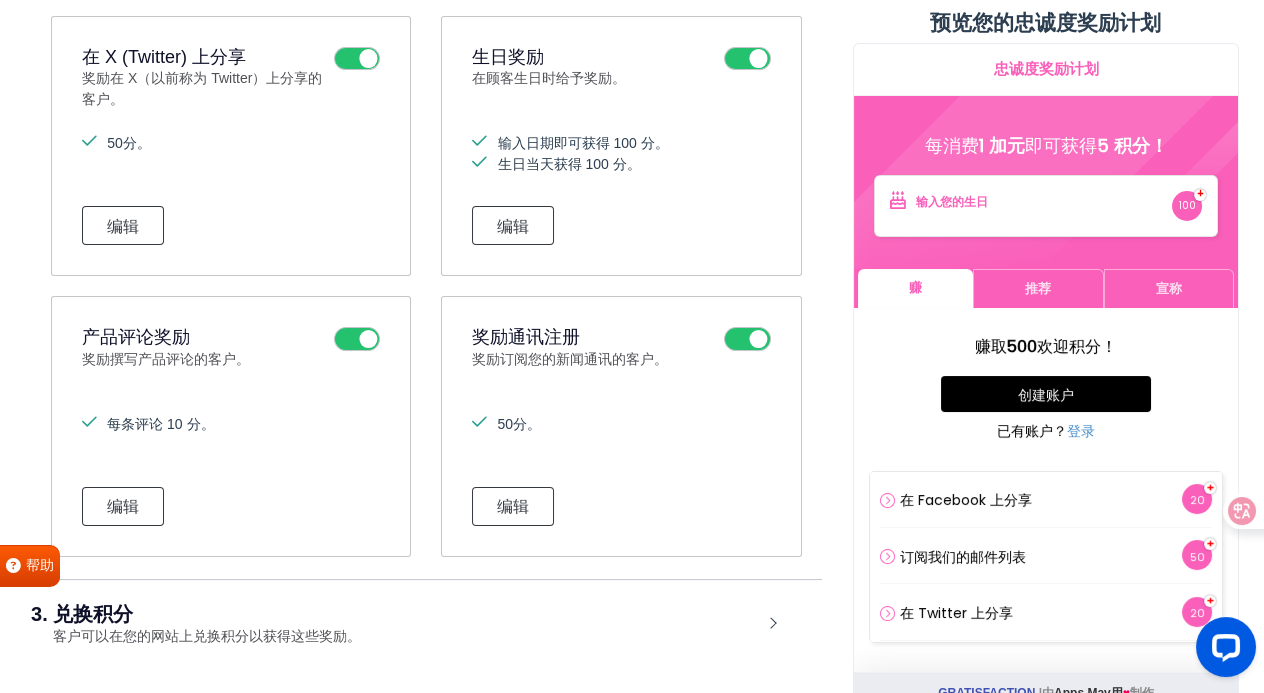 scroll, scrollTop: 1411, scrollLeft: 0, axis: vertical 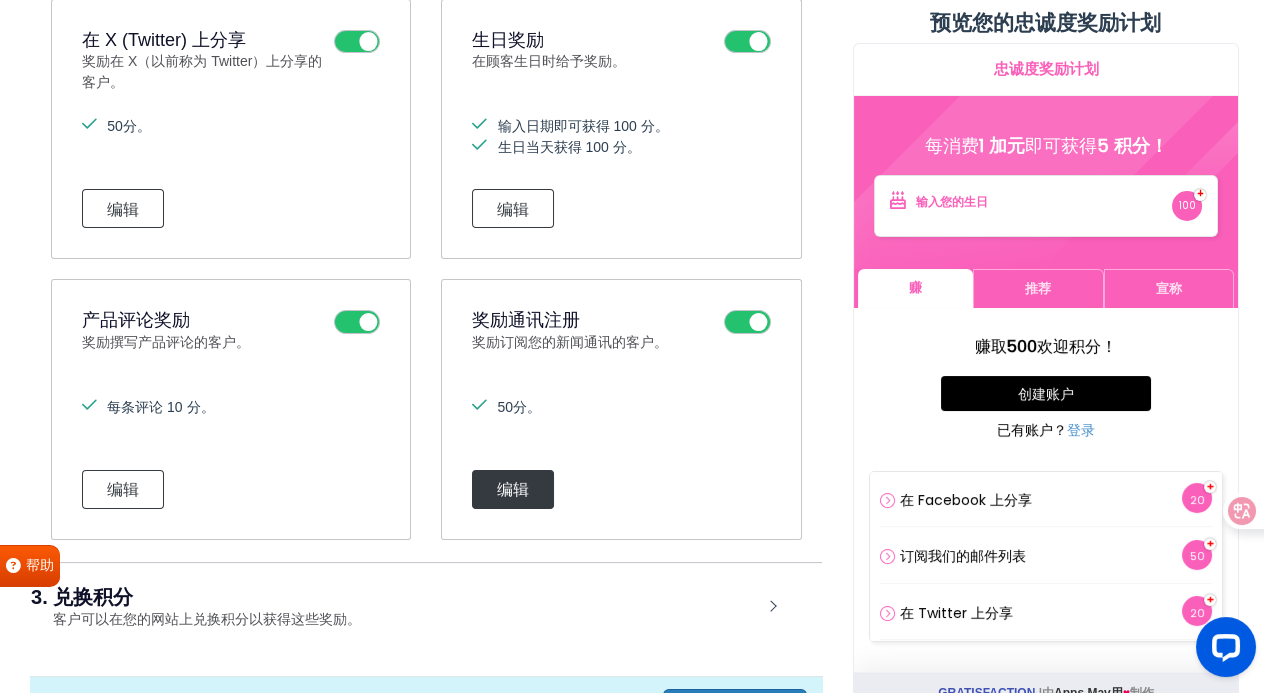 click on "编辑" at bounding box center (513, 489) 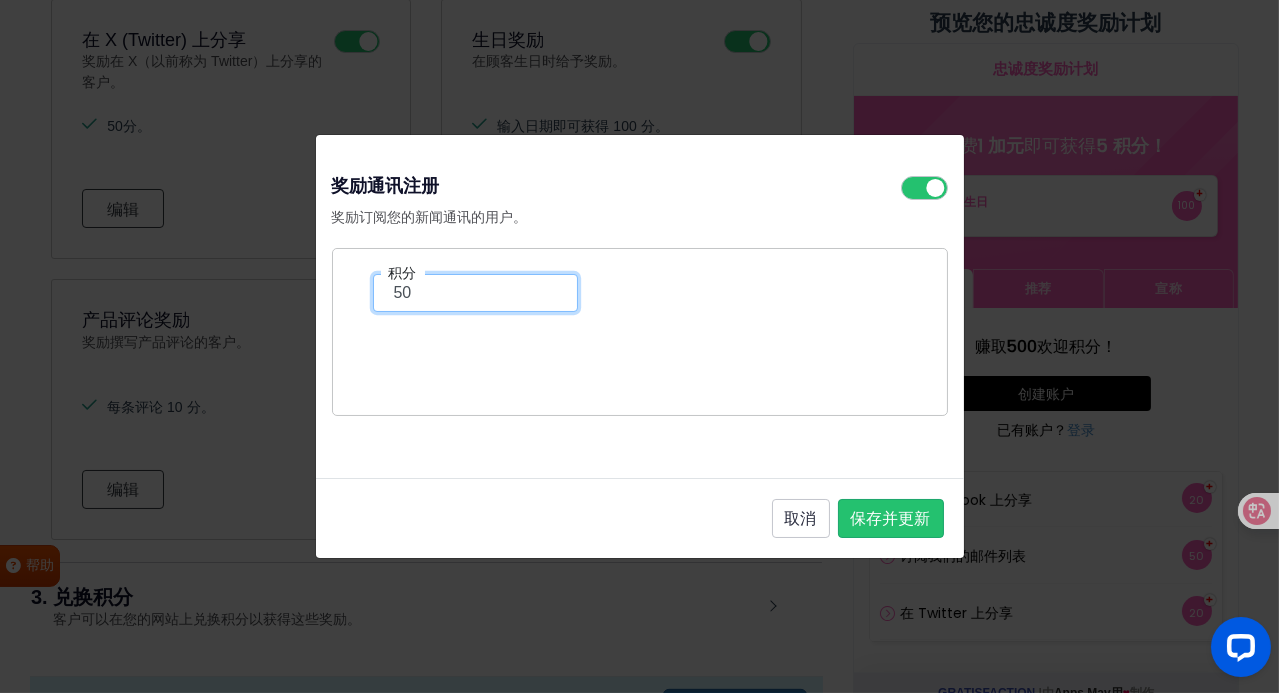 drag, startPoint x: 464, startPoint y: 291, endPoint x: 321, endPoint y: 289, distance: 143.01399 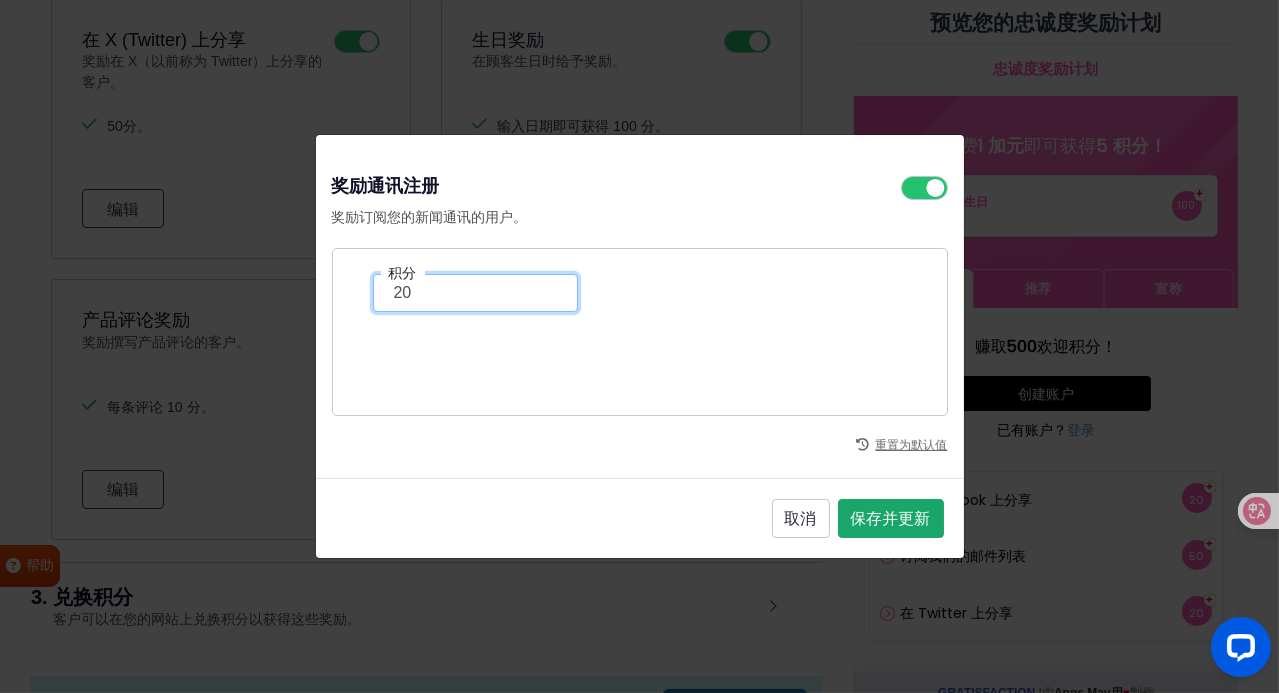 type on "20" 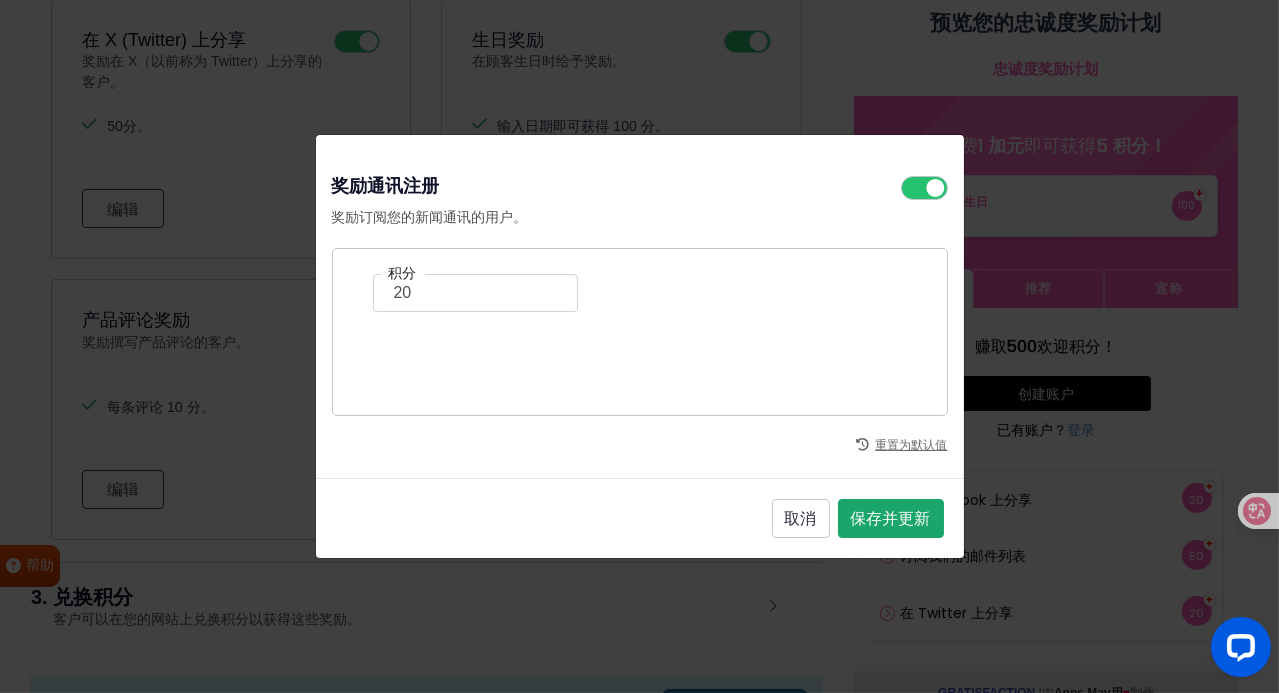 click on "保存并更新" at bounding box center (891, 518) 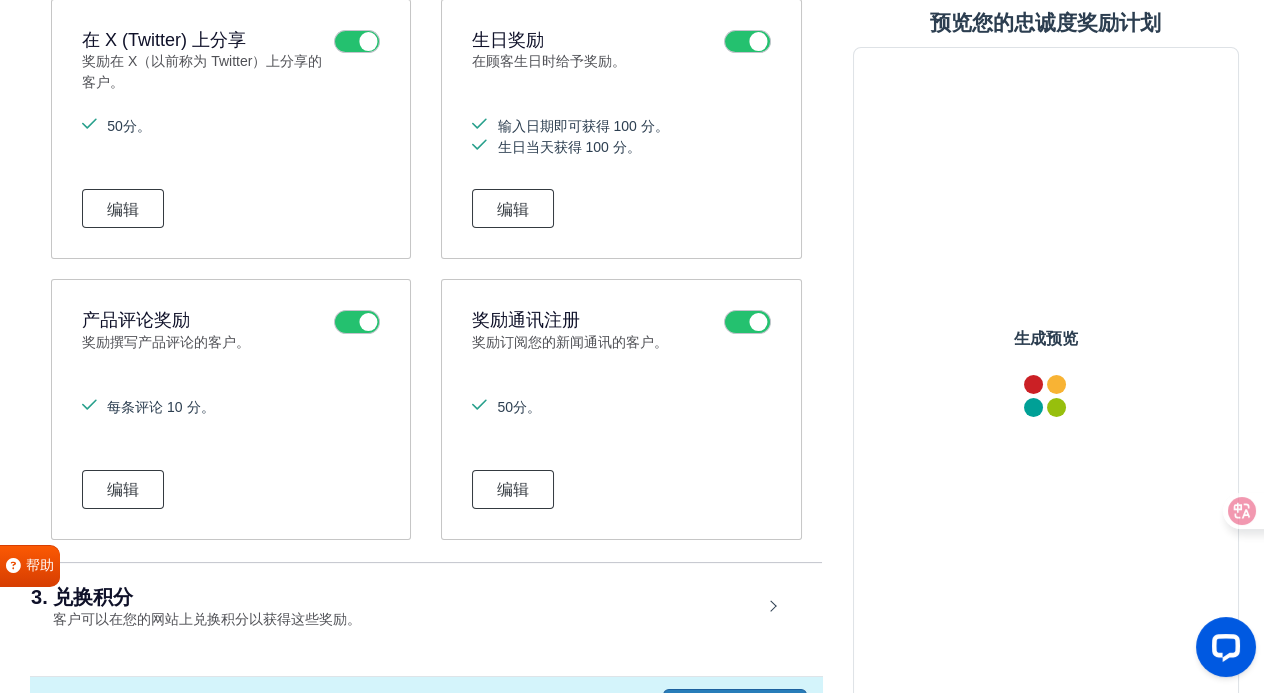 click on "每条评论 10 分。 编辑" at bounding box center (231, 453) 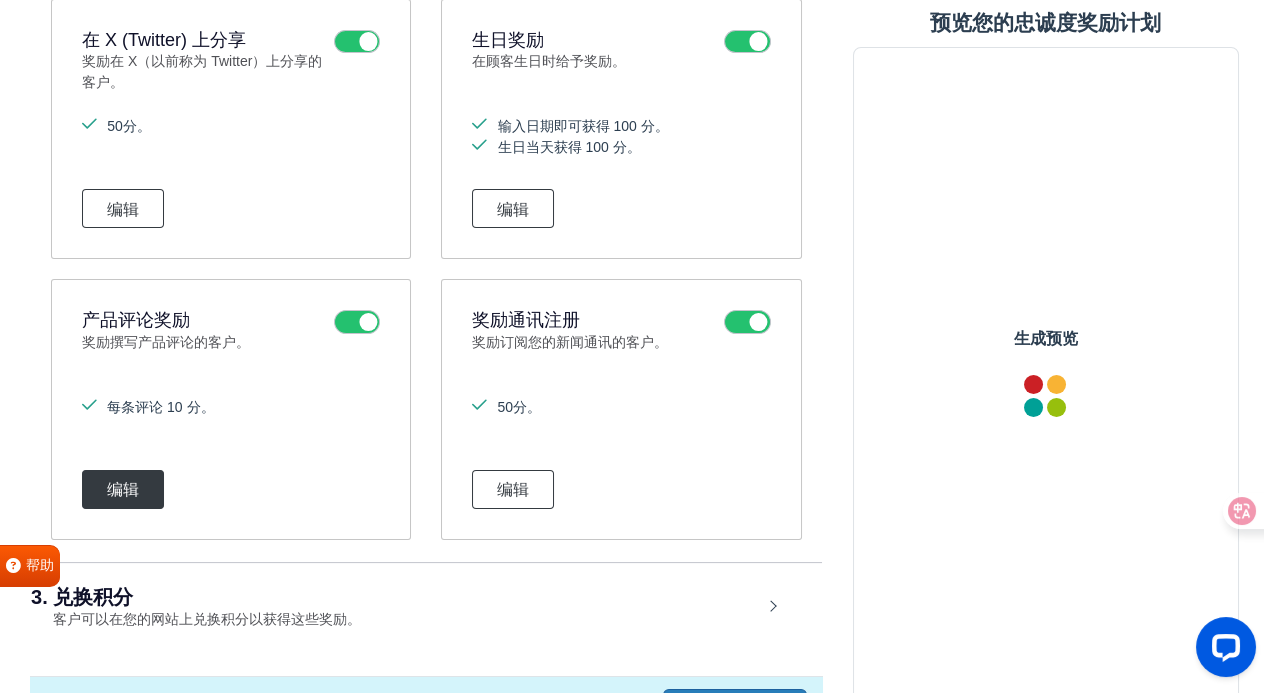 click on "编辑" at bounding box center [123, 489] 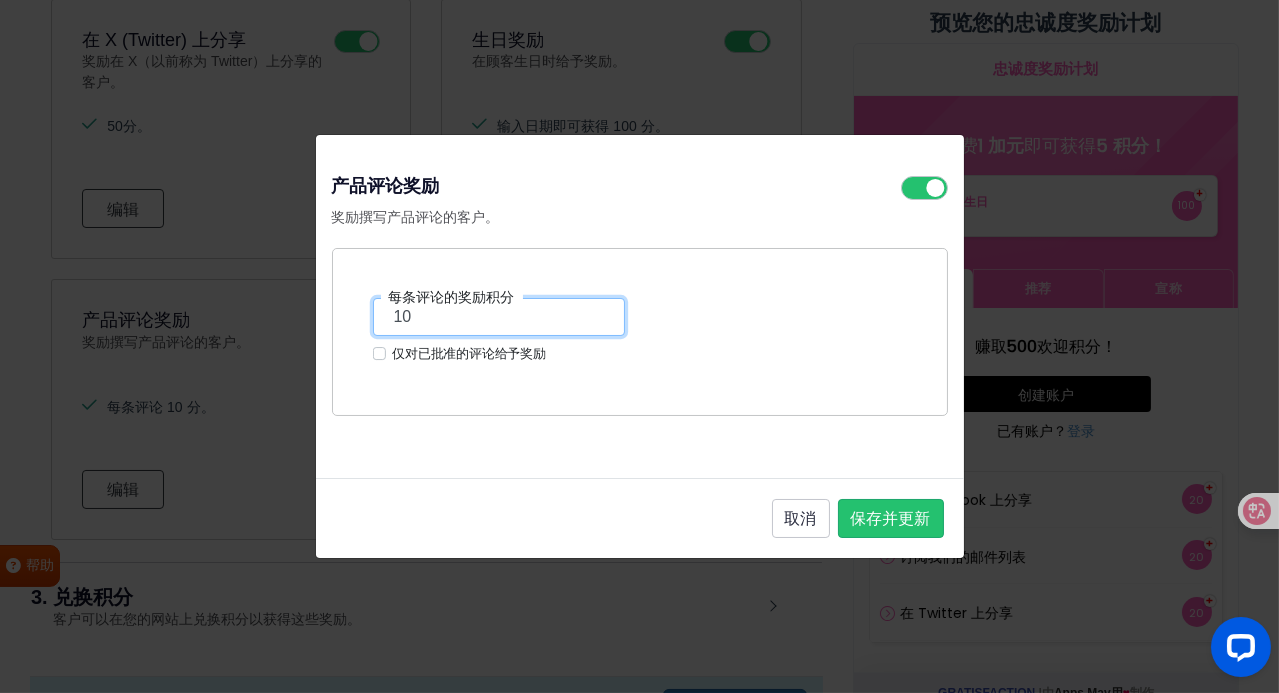 drag, startPoint x: 405, startPoint y: 315, endPoint x: 377, endPoint y: 311, distance: 28.284271 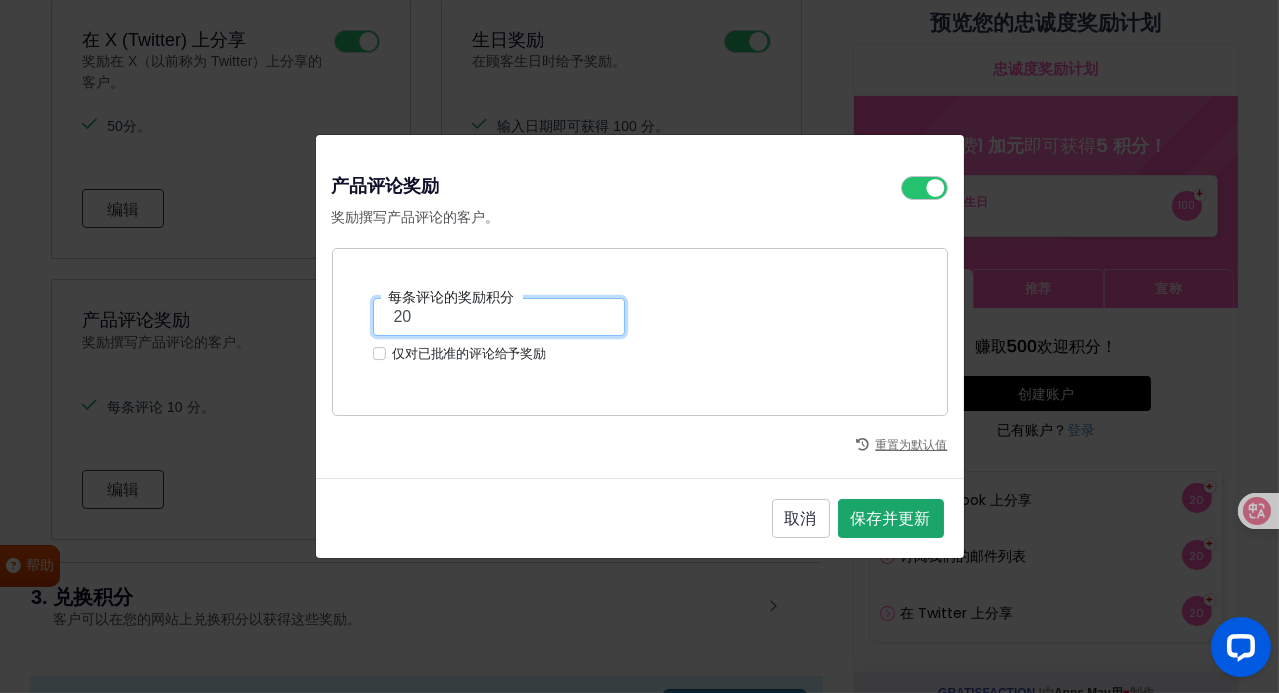 type on "20" 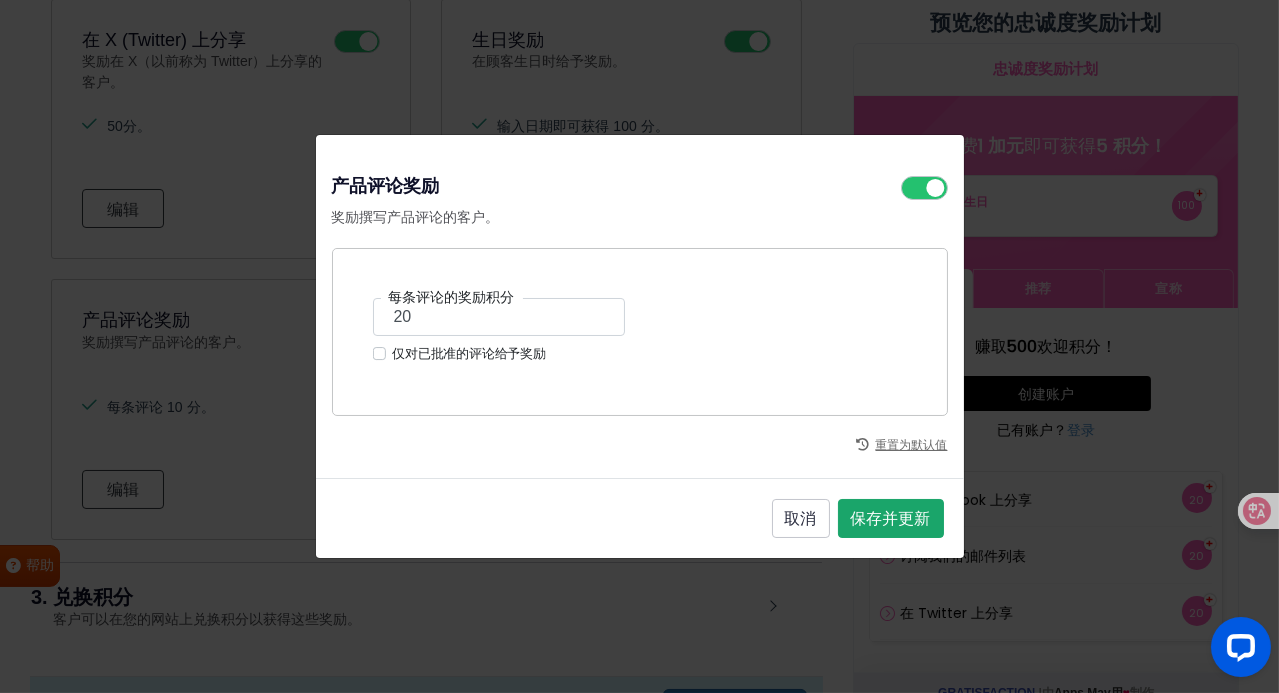click on "保存并更新" at bounding box center [891, 519] 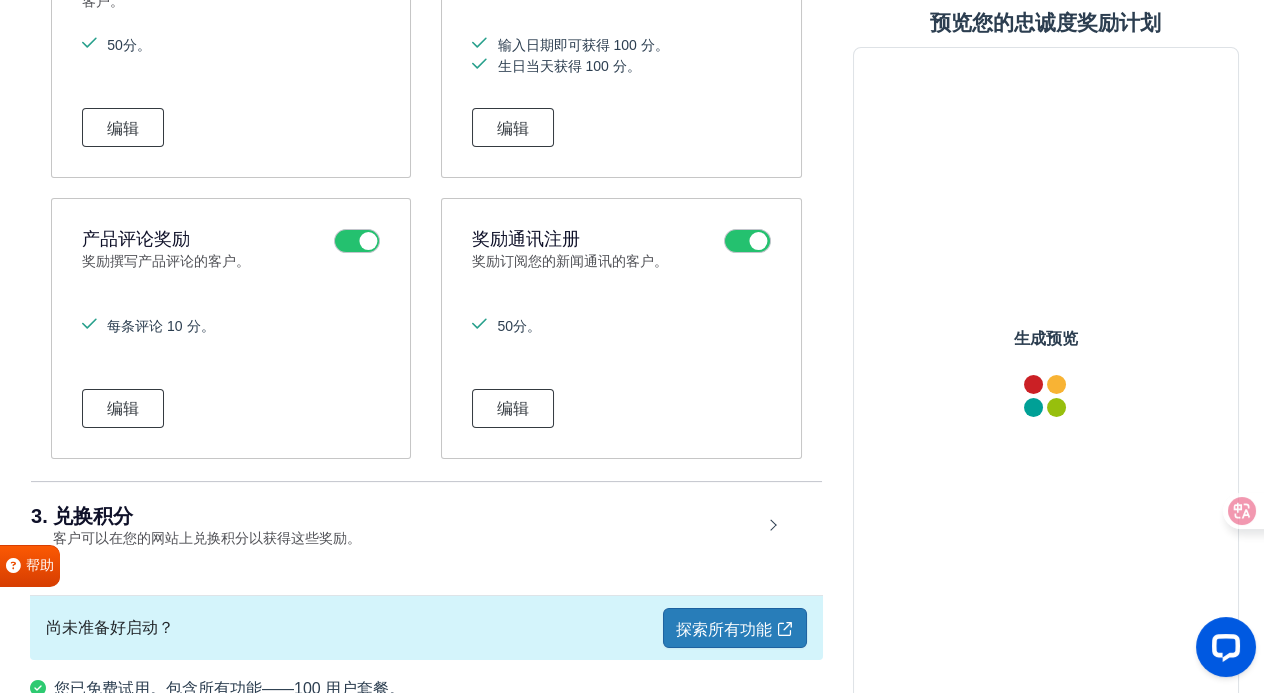 scroll, scrollTop: 1311, scrollLeft: 0, axis: vertical 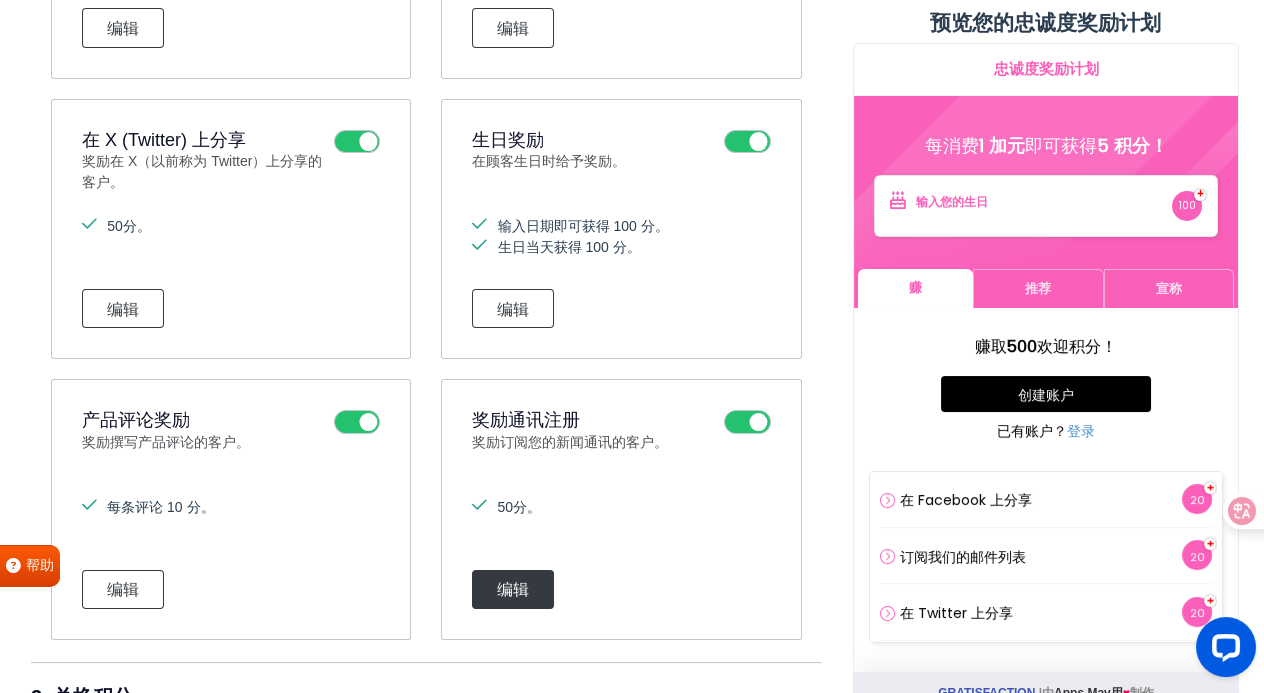 click on "编辑" at bounding box center (513, 589) 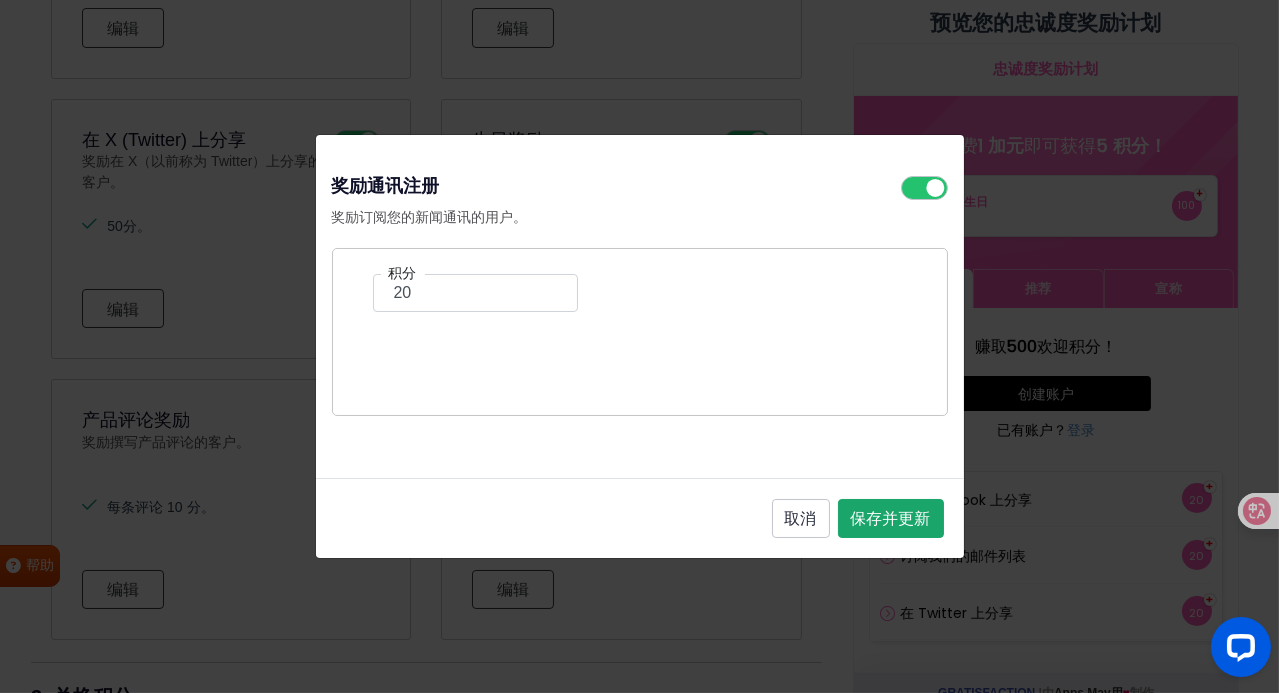 click on "保存并更新" at bounding box center (891, 519) 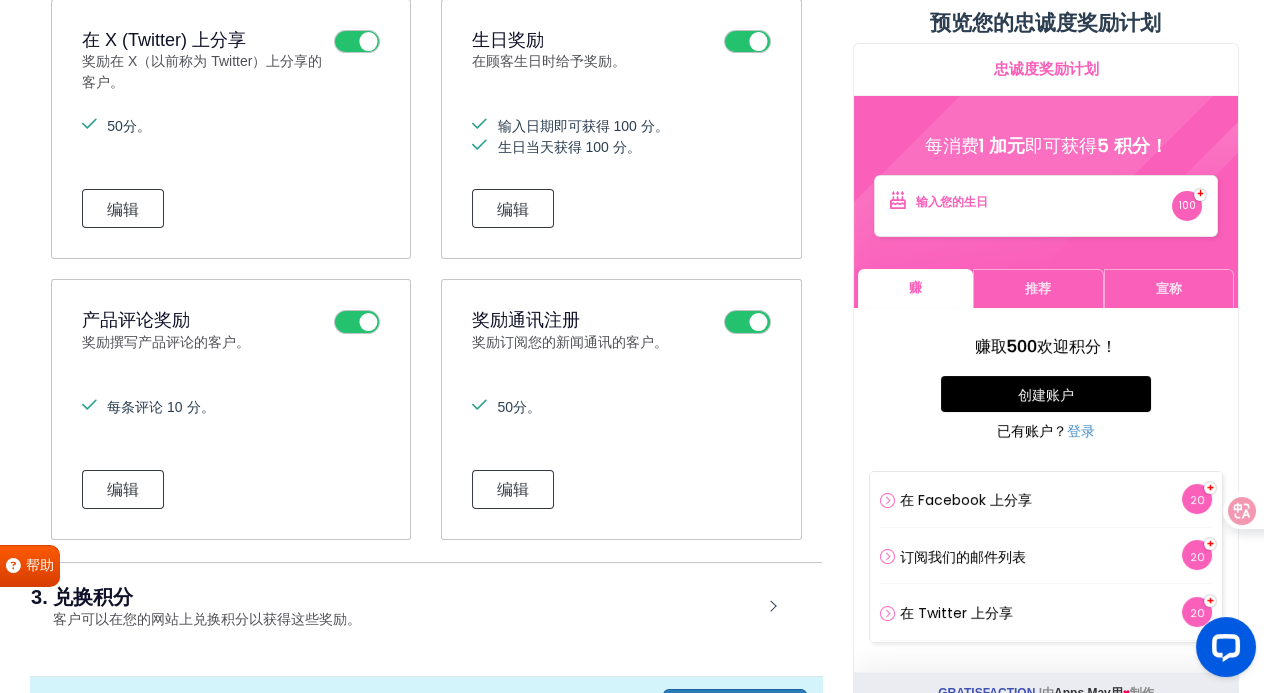 scroll, scrollTop: 1611, scrollLeft: 0, axis: vertical 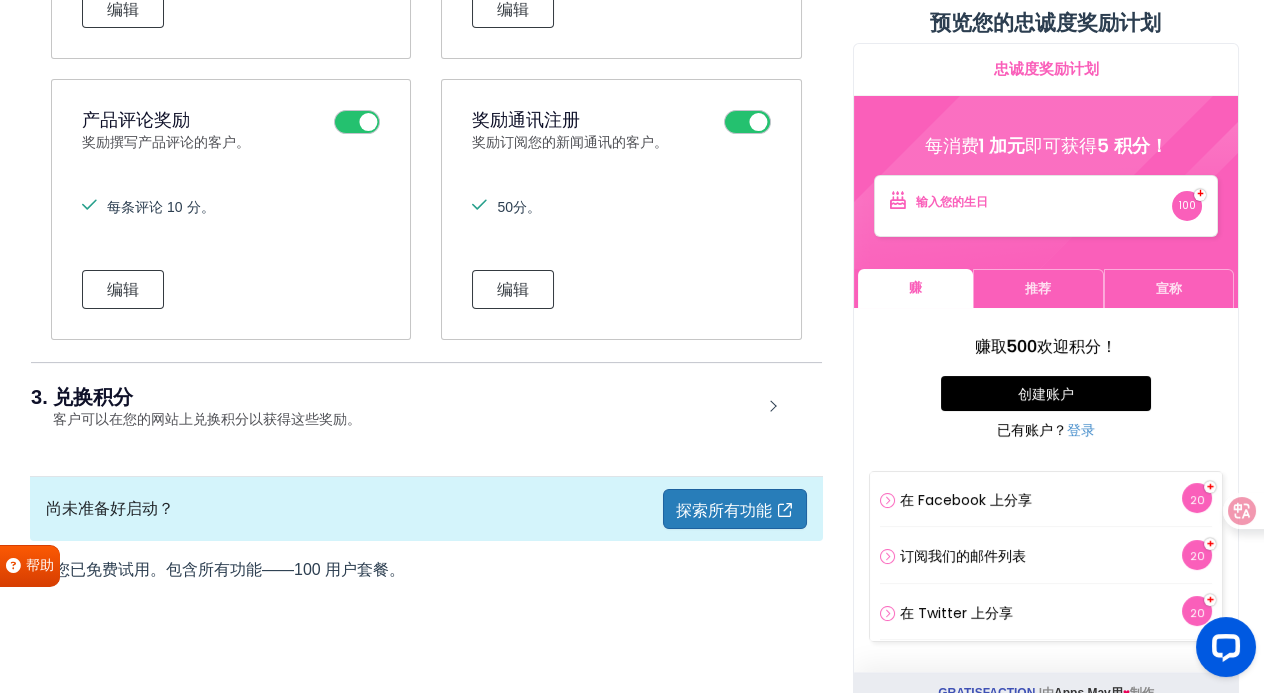click on "3. 兑换积分 客户可以在您的网站上兑换积分以获得这些奖励。" at bounding box center (426, 408) 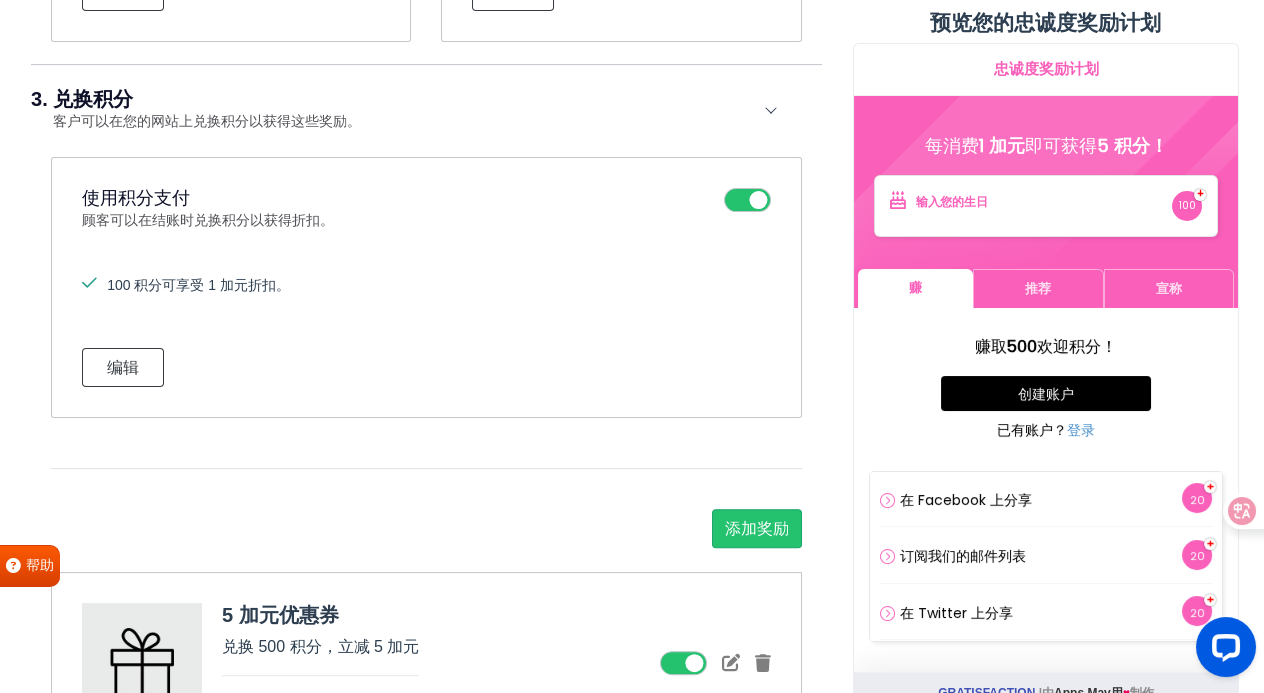scroll, scrollTop: 1911, scrollLeft: 0, axis: vertical 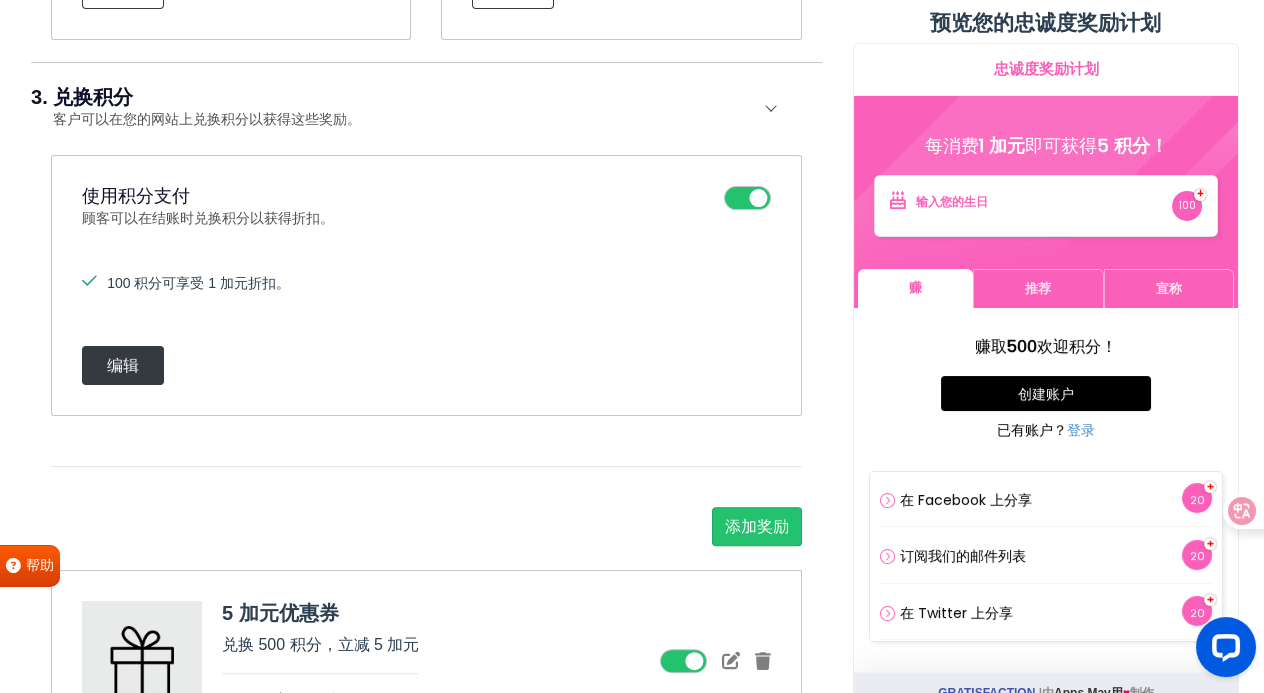 click on "编辑" at bounding box center (123, 365) 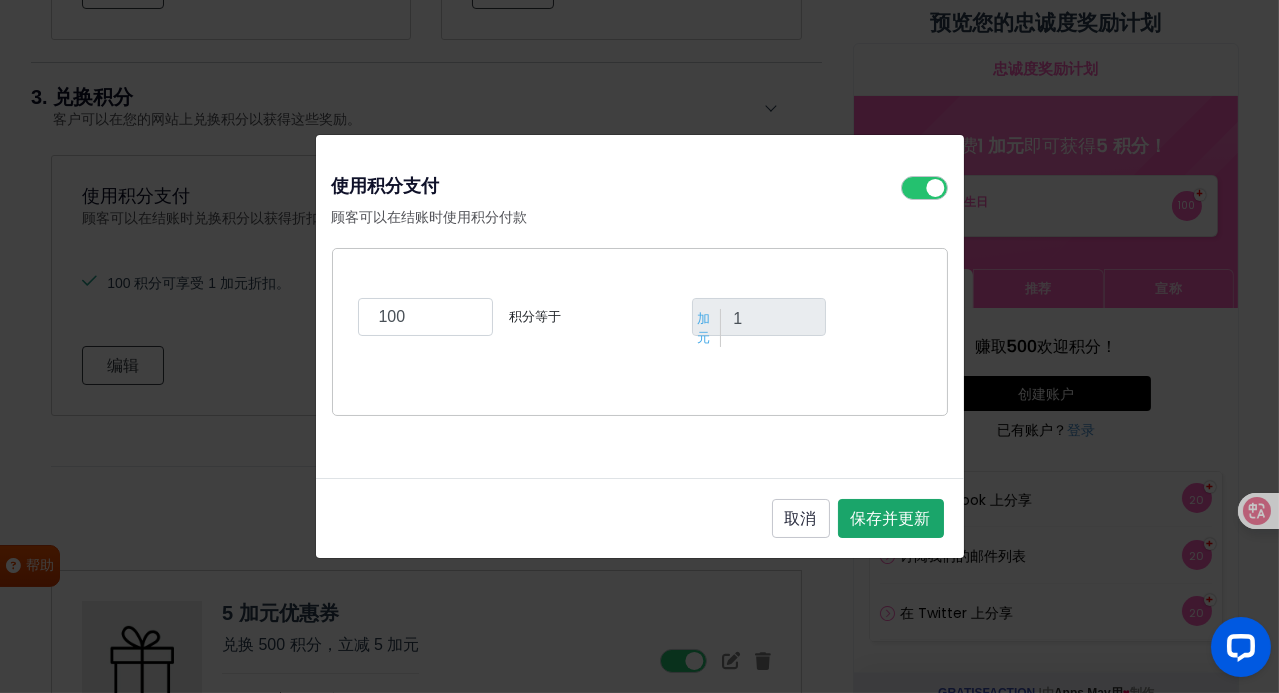 click on "保存并更新" at bounding box center (891, 519) 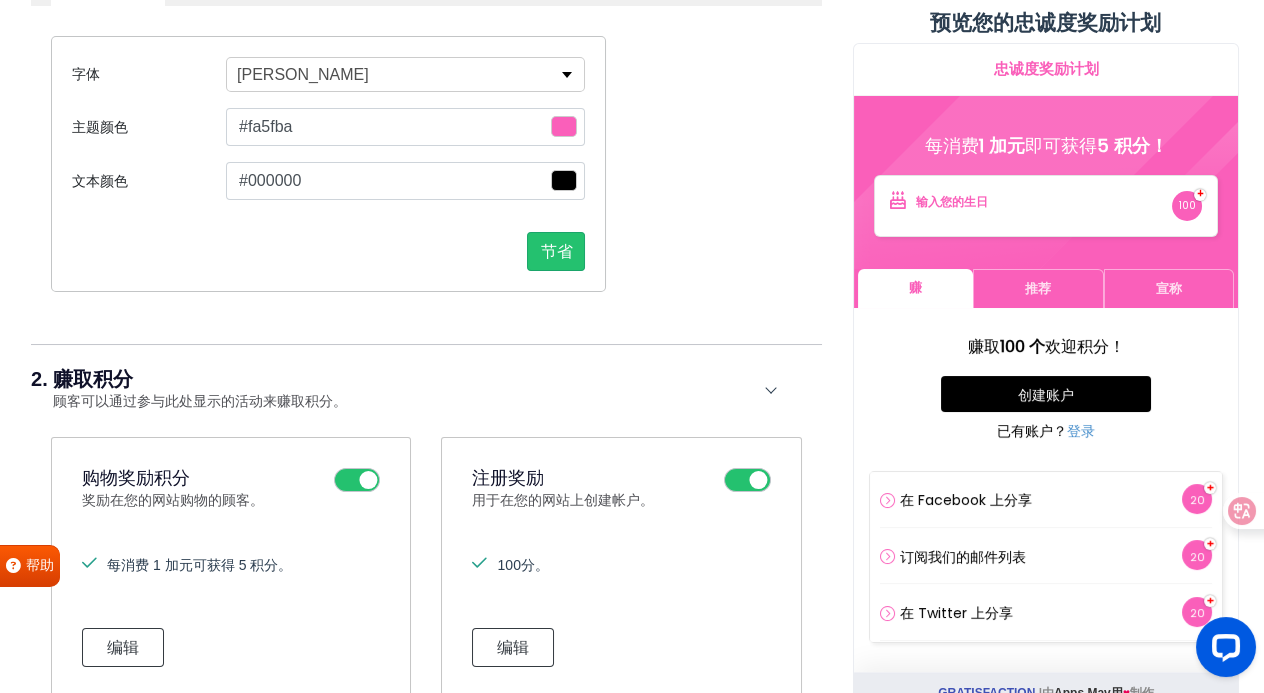 scroll, scrollTop: 511, scrollLeft: 0, axis: vertical 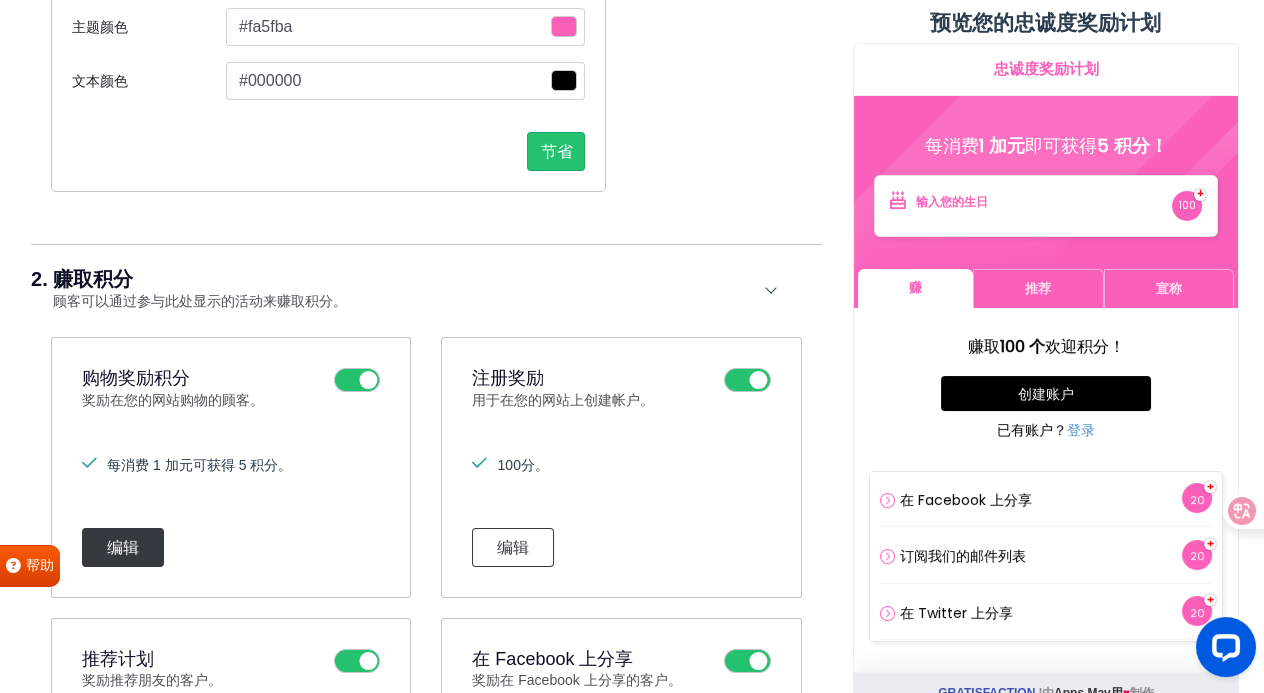 click on "编辑" at bounding box center (123, 547) 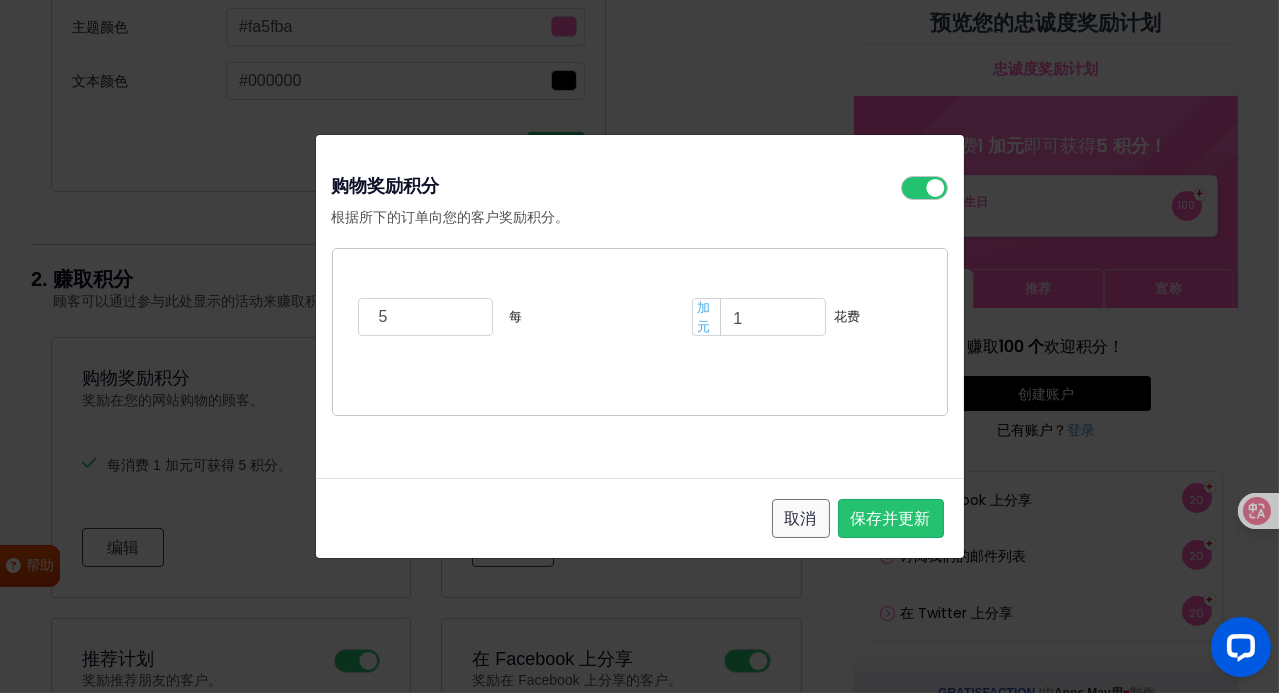 click on "取消" at bounding box center (801, 518) 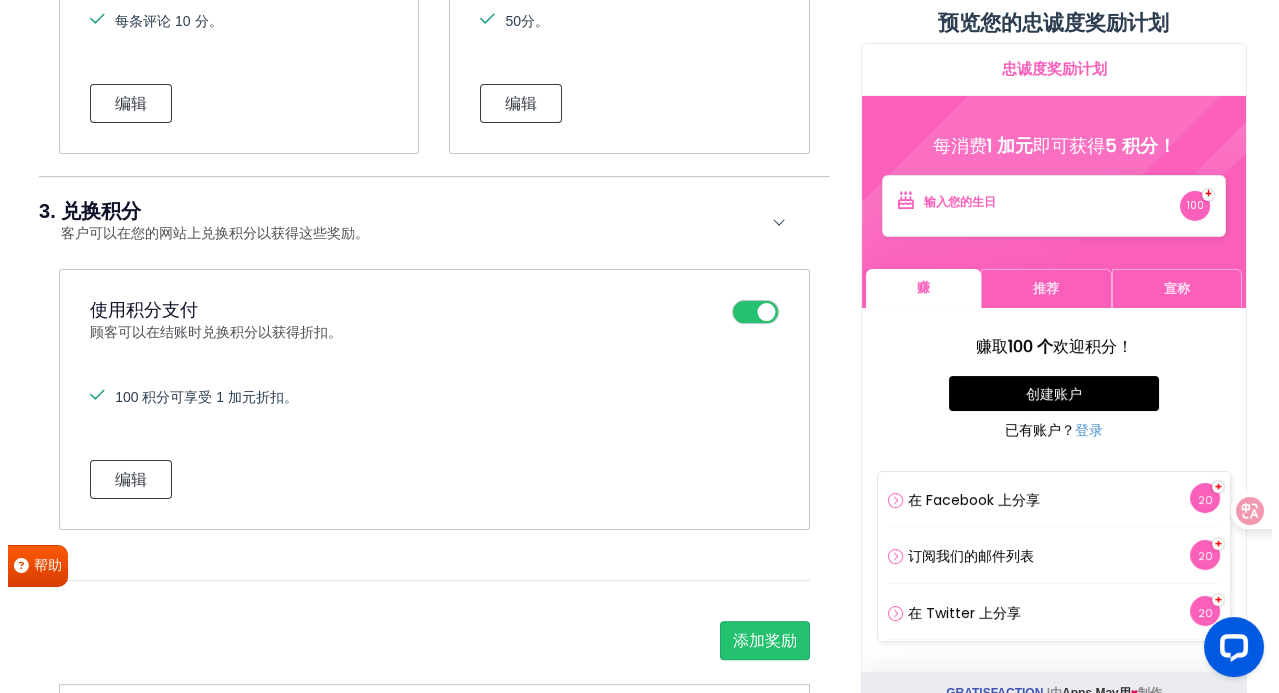 scroll, scrollTop: 1900, scrollLeft: 0, axis: vertical 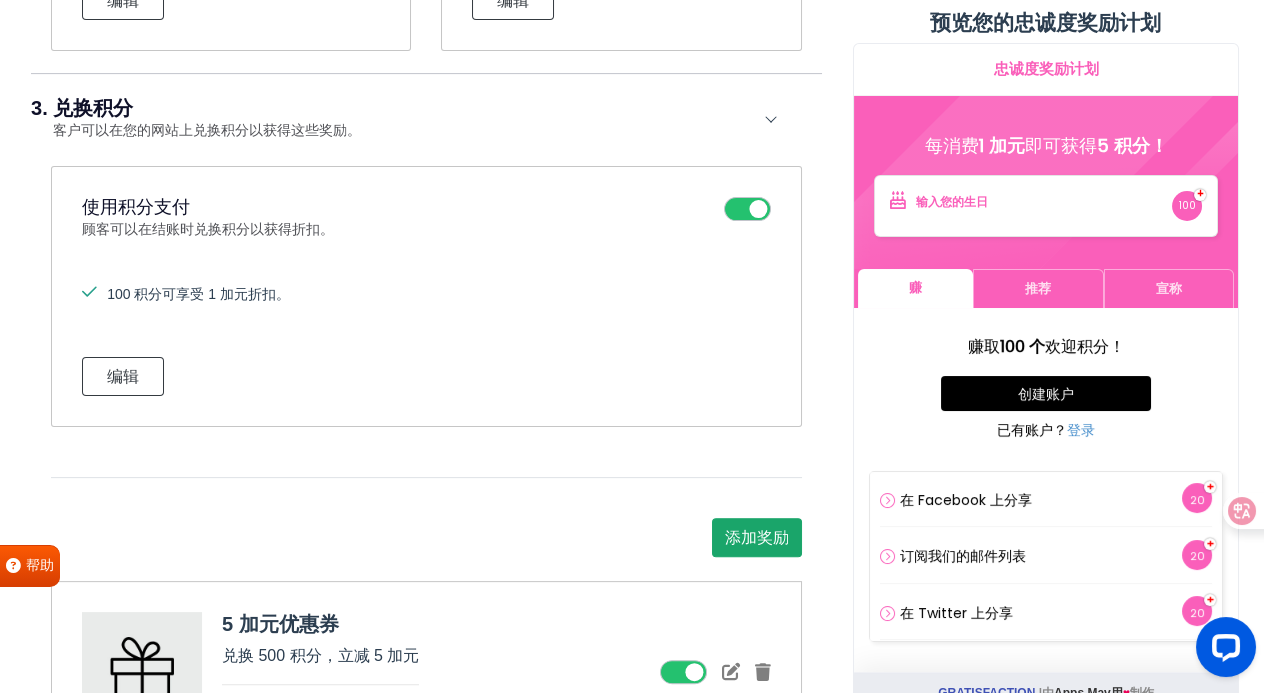 click on "添加奖励" at bounding box center [757, 537] 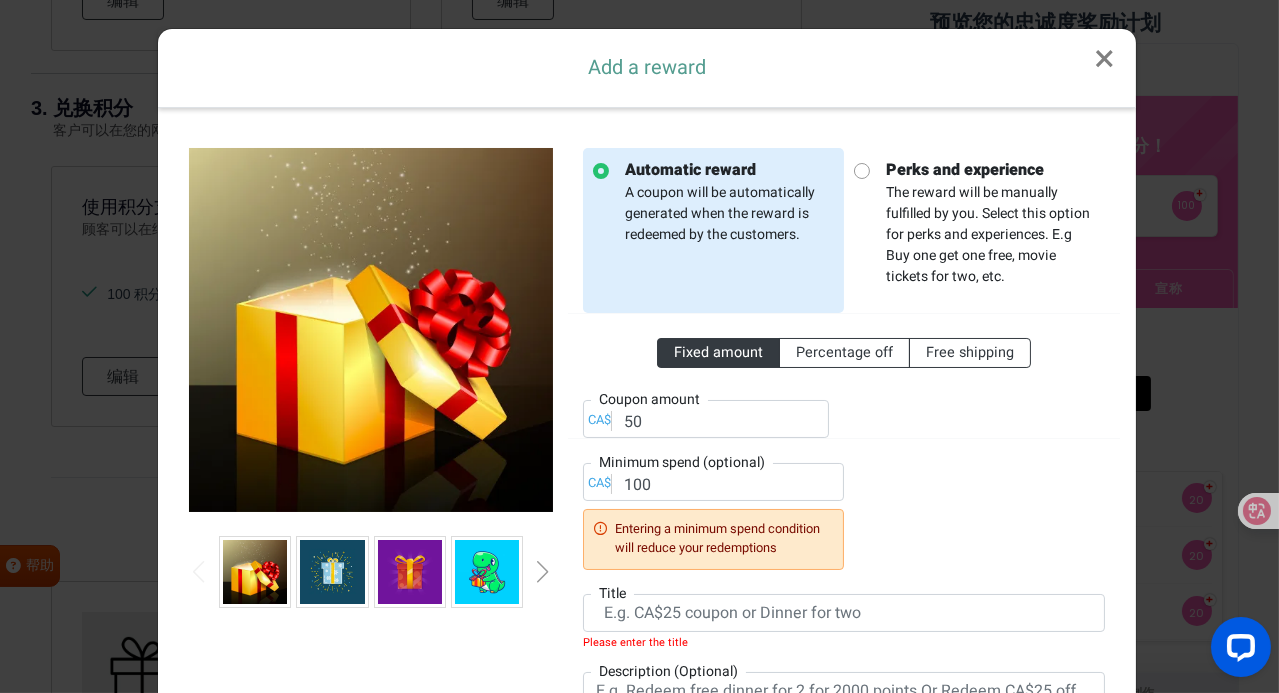 scroll, scrollTop: 0, scrollLeft: 0, axis: both 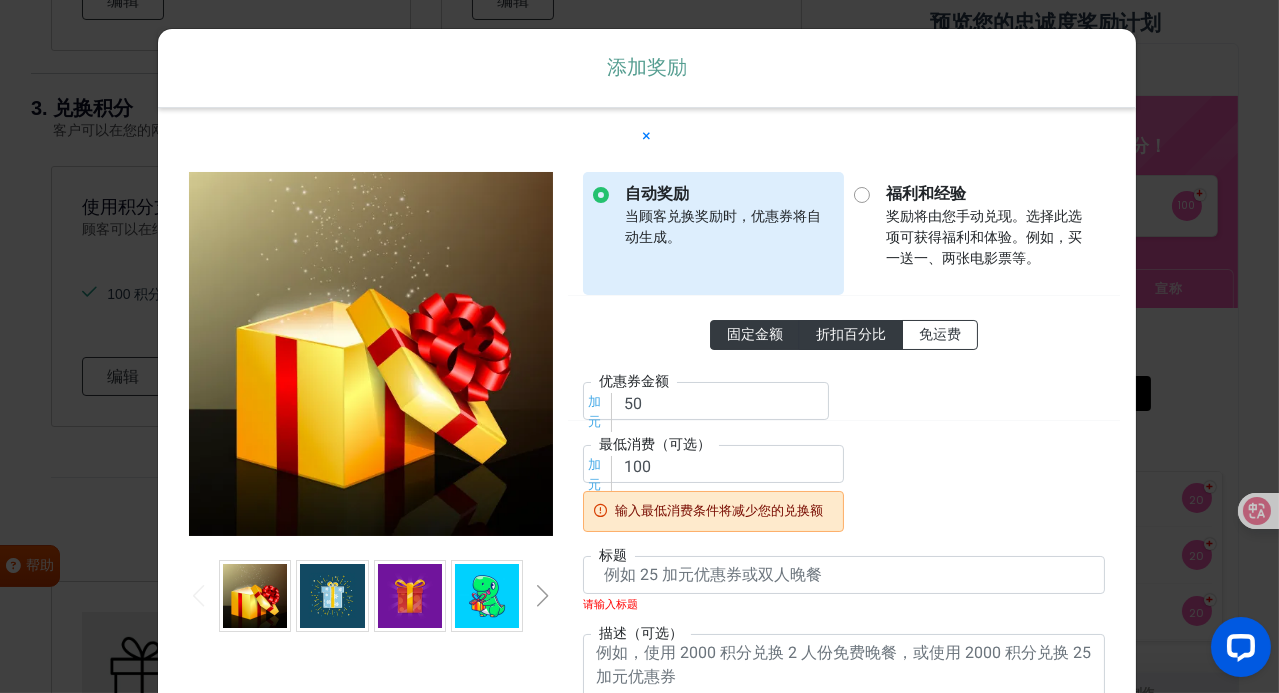 click on "折扣百分比" at bounding box center [851, 334] 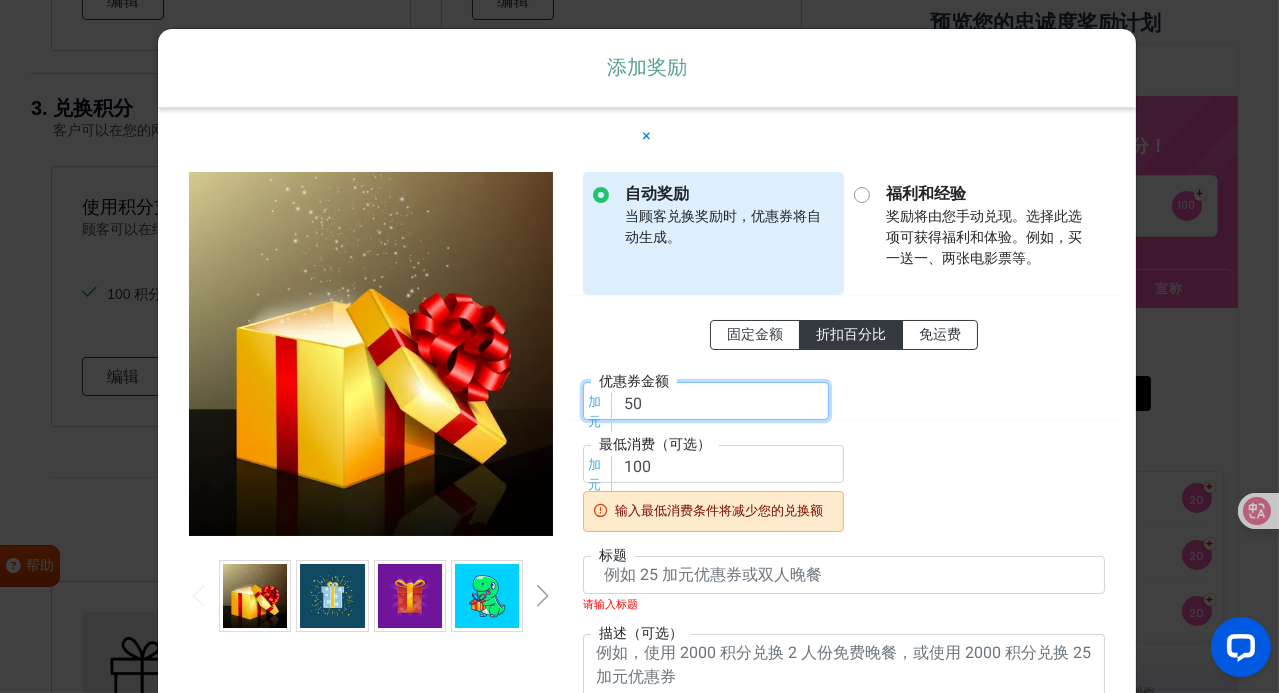 drag, startPoint x: 680, startPoint y: 403, endPoint x: 614, endPoint y: 401, distance: 66.0303 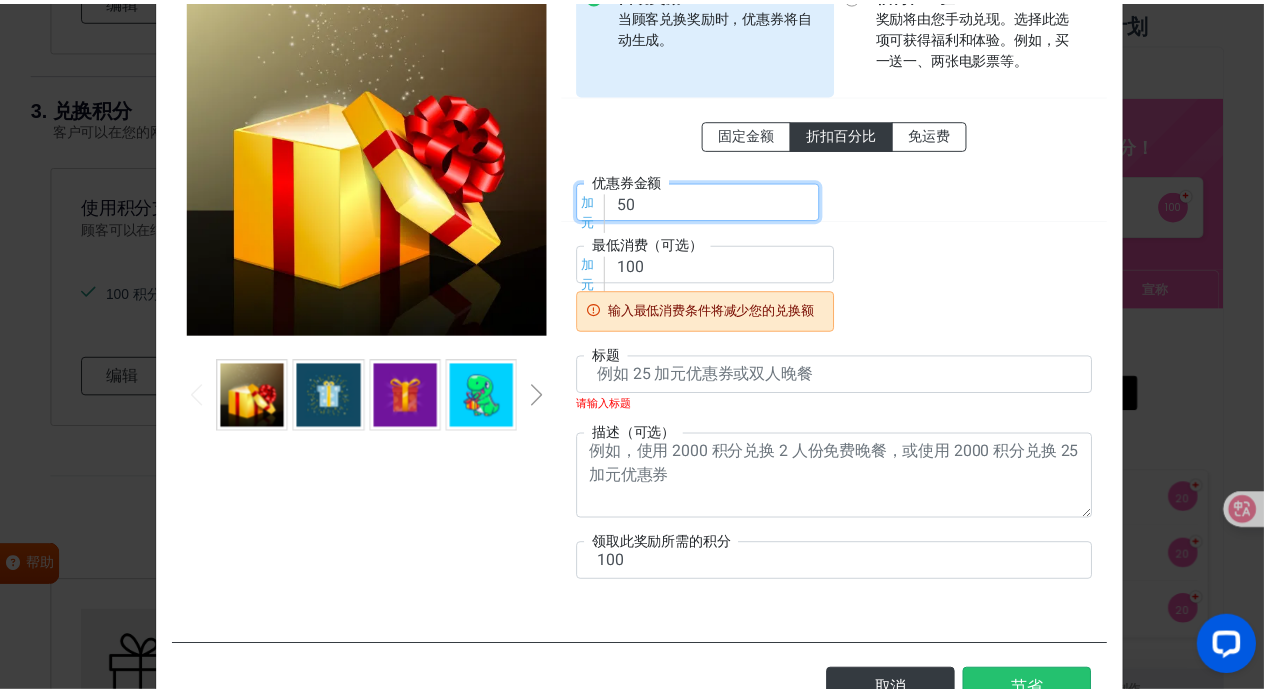 scroll, scrollTop: 275, scrollLeft: 0, axis: vertical 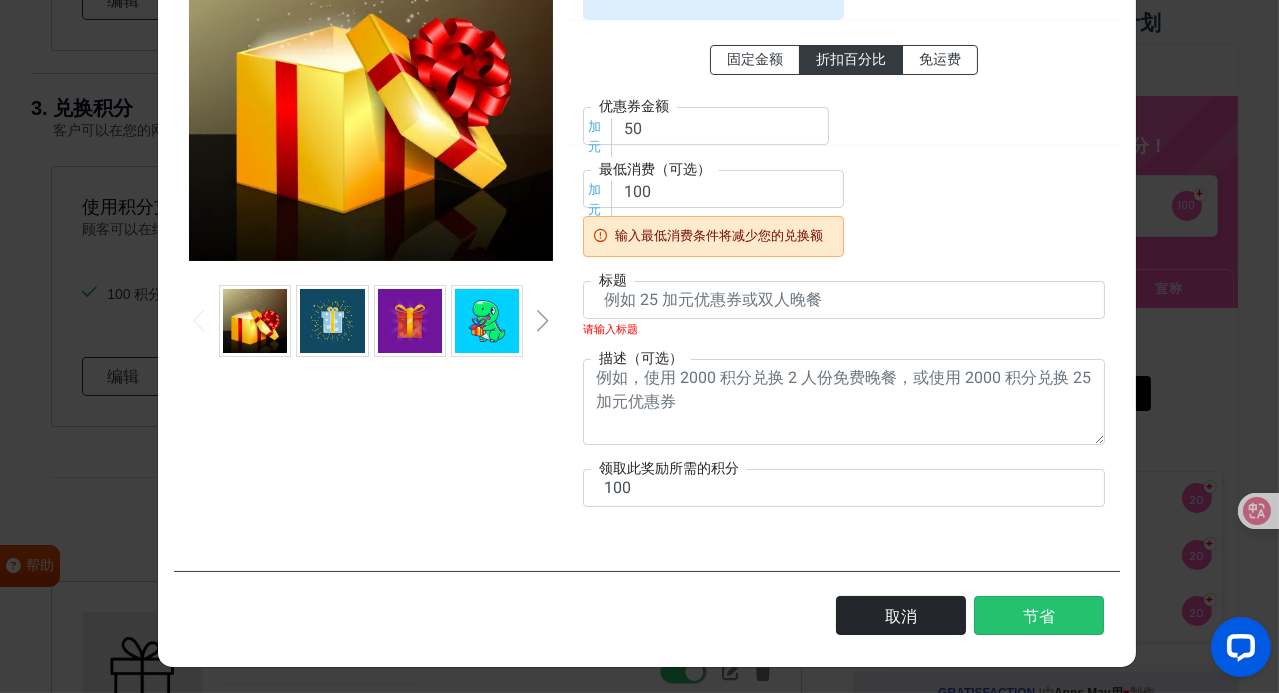 drag, startPoint x: 909, startPoint y: 614, endPoint x: 26, endPoint y: 542, distance: 885.9306 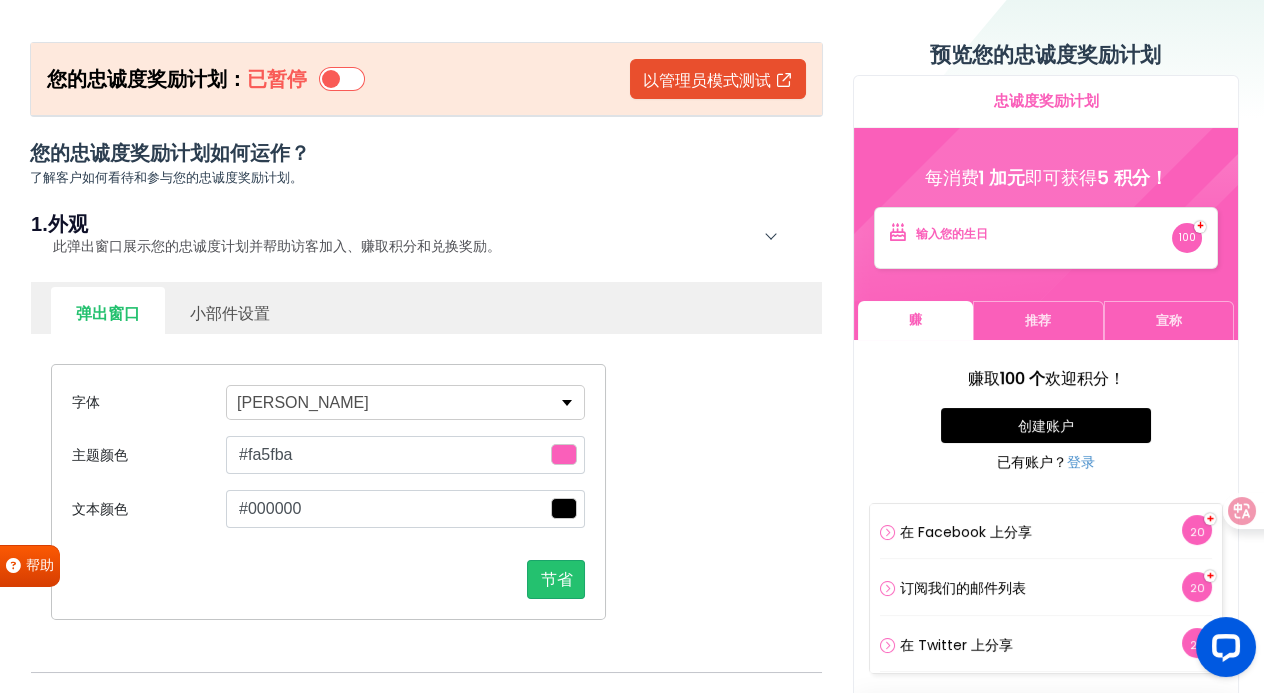 scroll, scrollTop: 100, scrollLeft: 0, axis: vertical 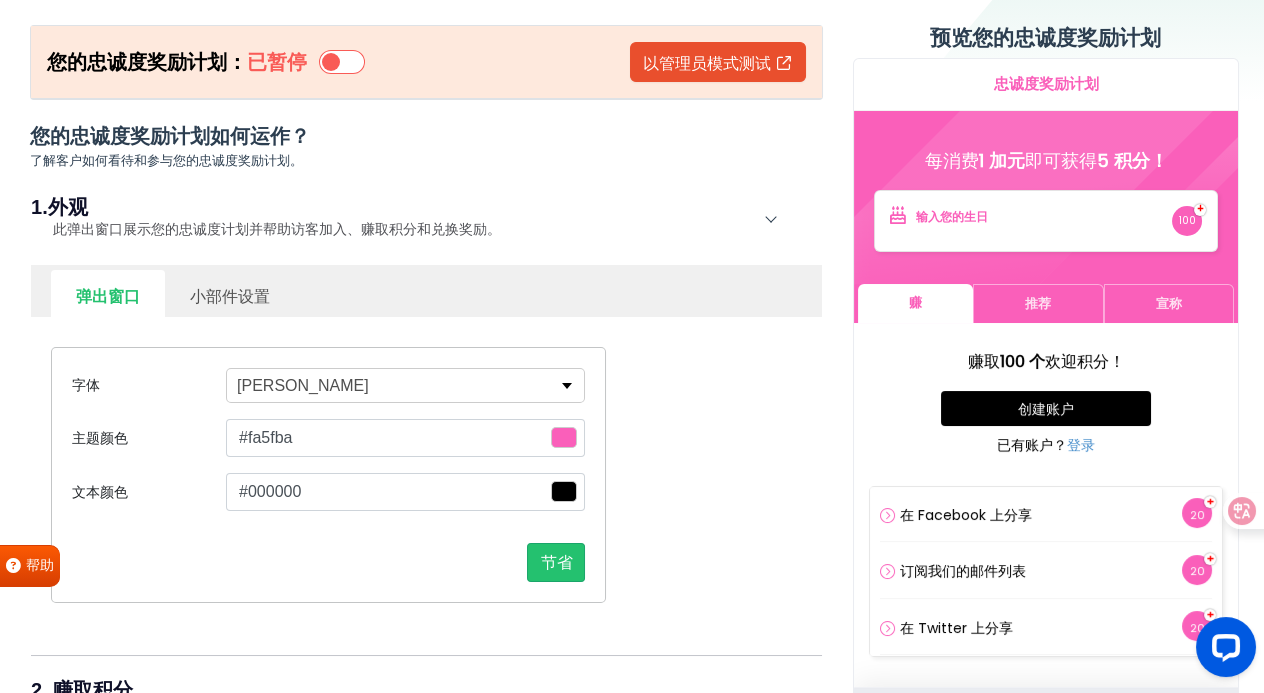 click on "小部件设置" at bounding box center [230, 294] 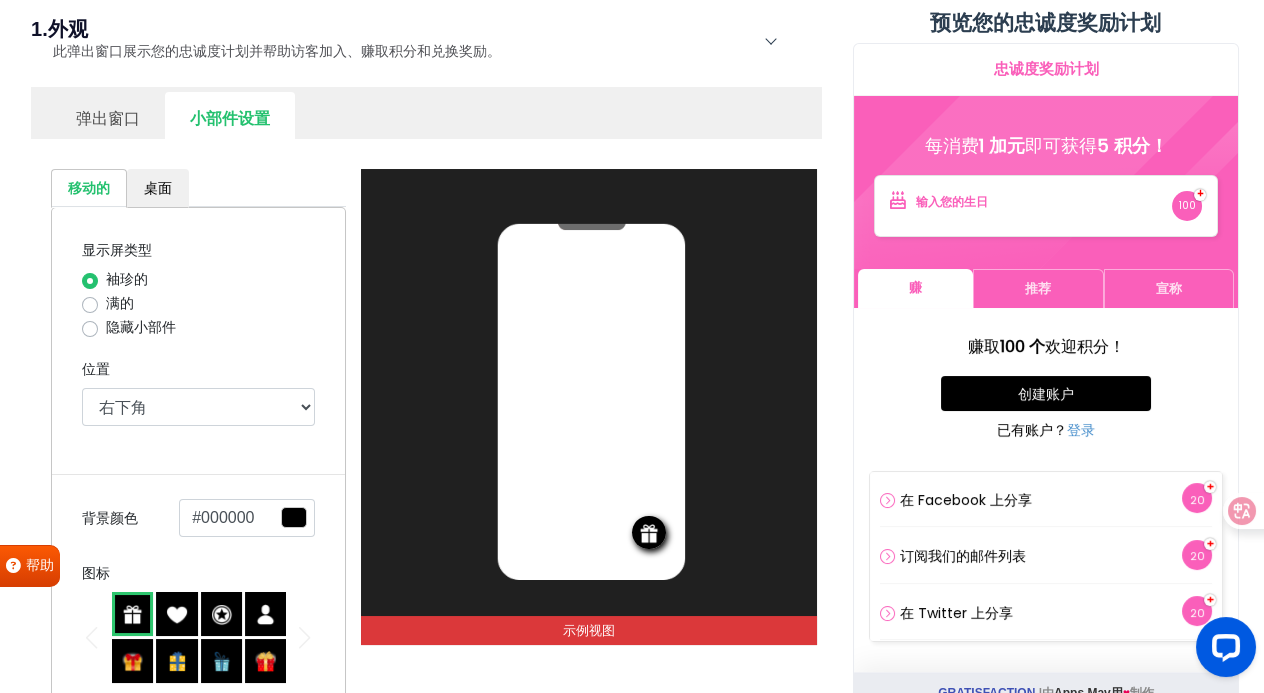 scroll, scrollTop: 300, scrollLeft: 0, axis: vertical 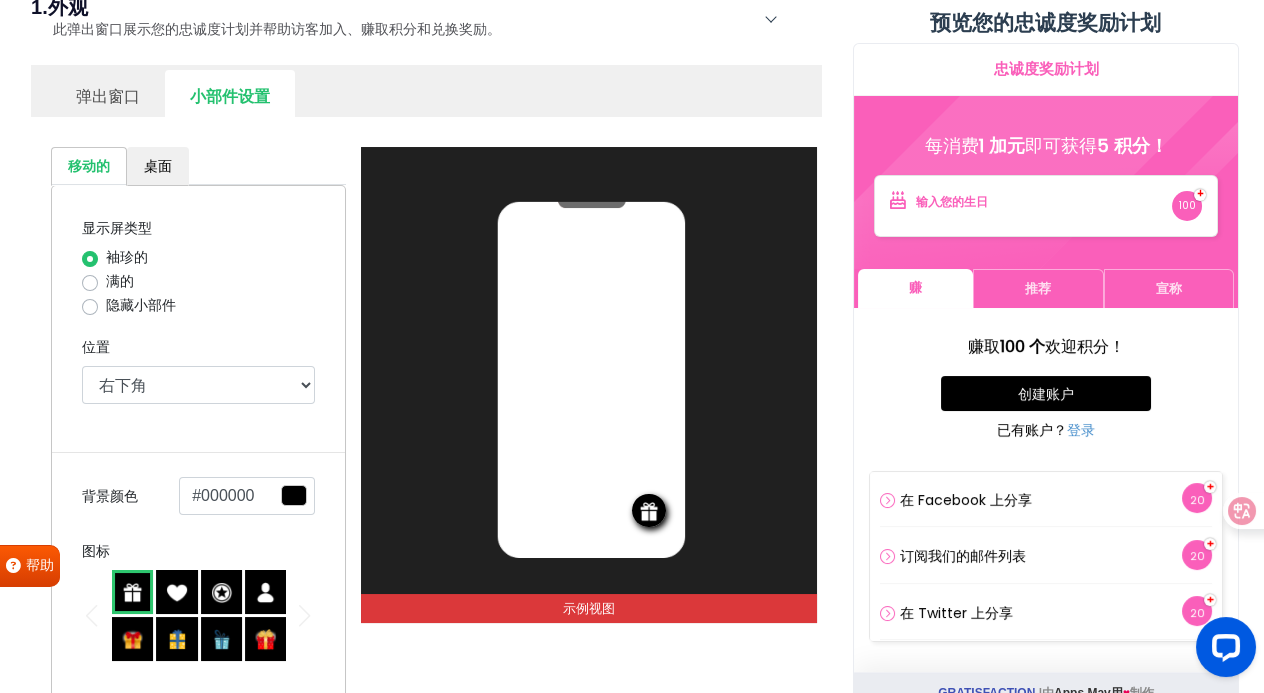 click on "#000000" at bounding box center [247, 496] 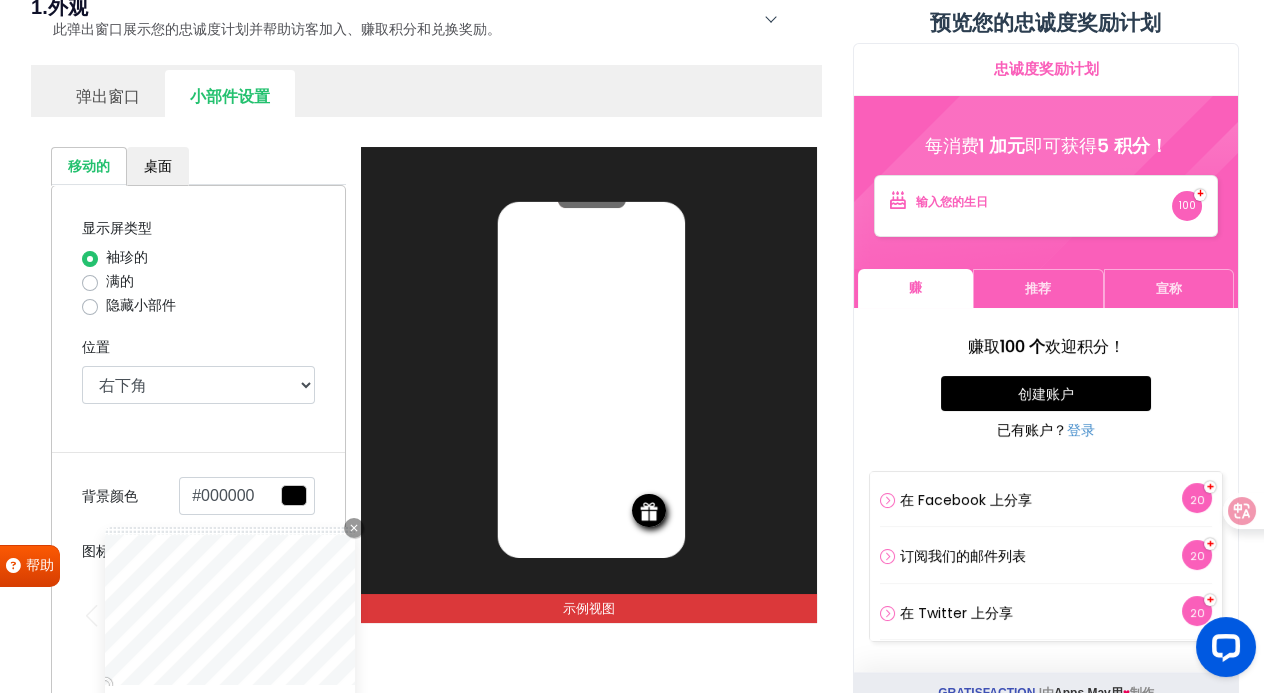 scroll, scrollTop: 600, scrollLeft: 0, axis: vertical 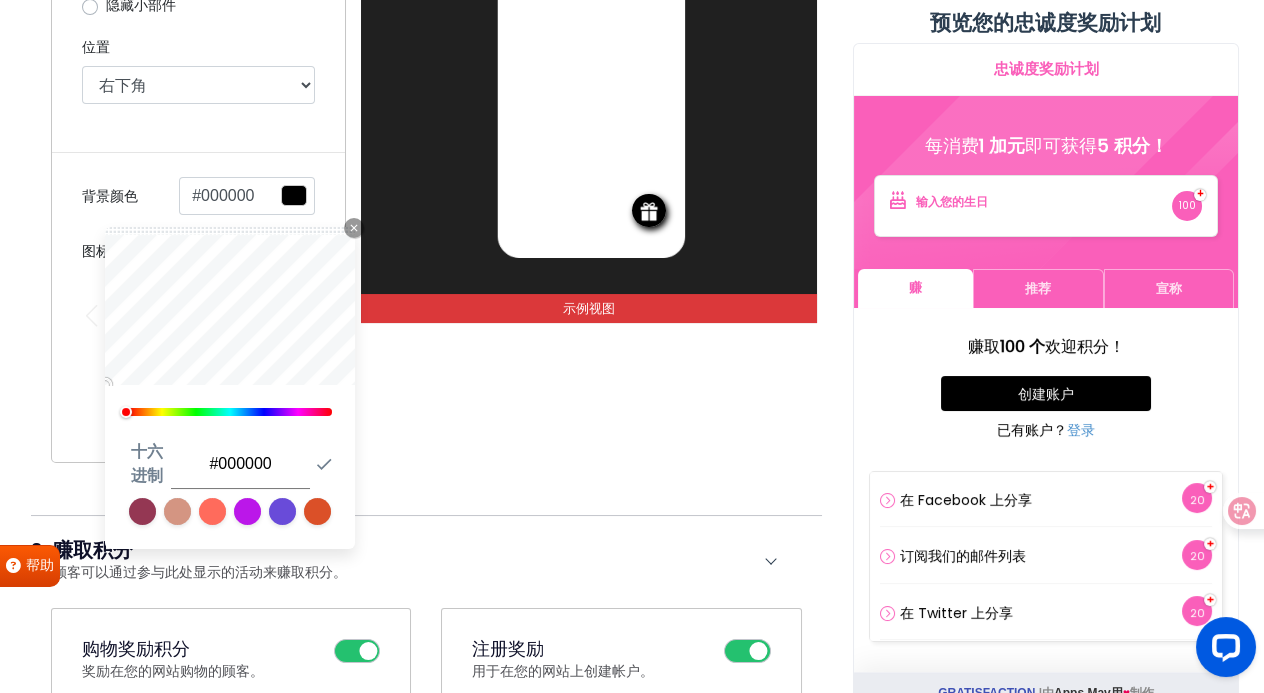 drag, startPoint x: 284, startPoint y: 460, endPoint x: 222, endPoint y: 467, distance: 62.39391 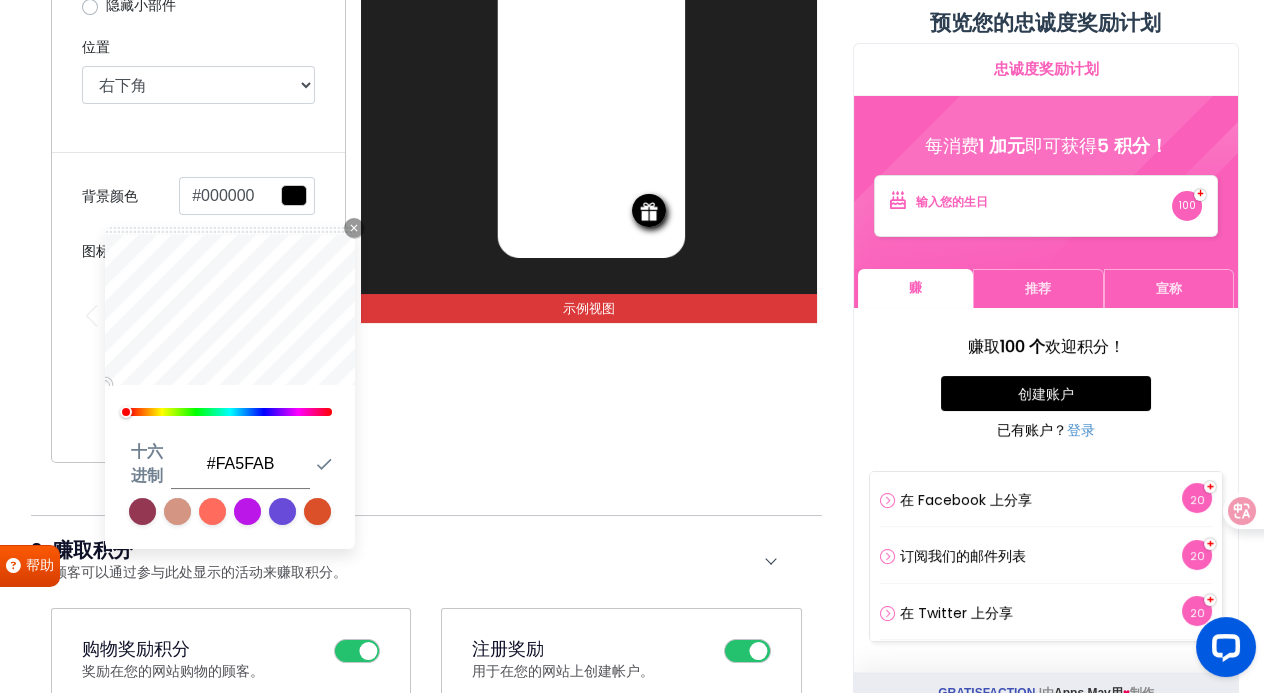 type on "#FA5FAB" 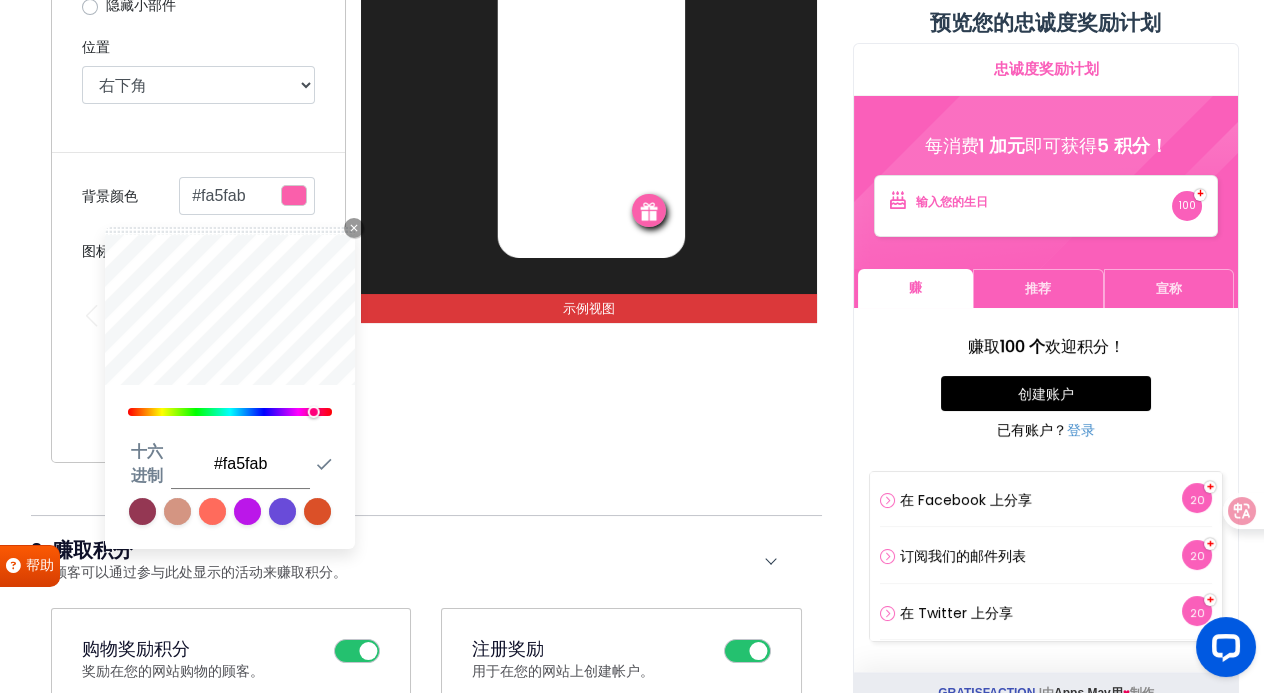 click on "移动的 桌面 显示屏类型 袖珍的 满的 隐藏小部件 位置 右上角 左上角 顶部中心 右下角 左下角 底部中心 背景颜色 #fa5fab Close Icon 330 十六进制 #fa5fab Submit Icon 图标 下一个" at bounding box center (198, 155) 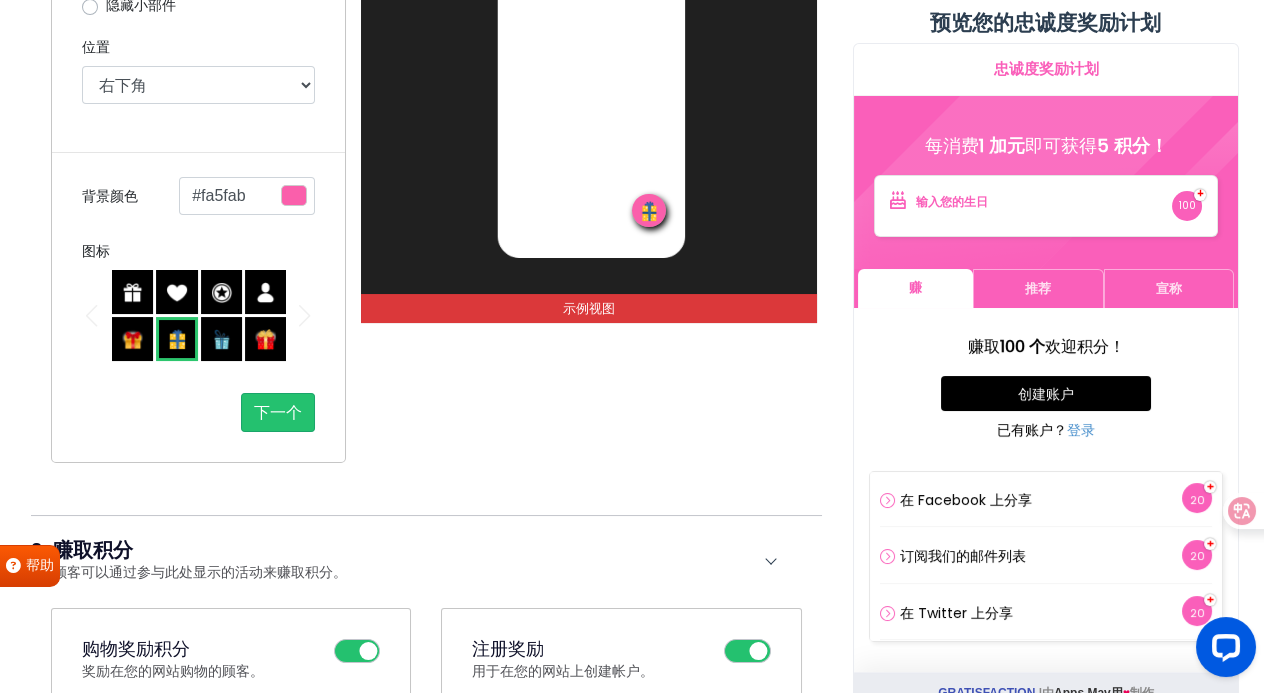 click at bounding box center (265, 339) 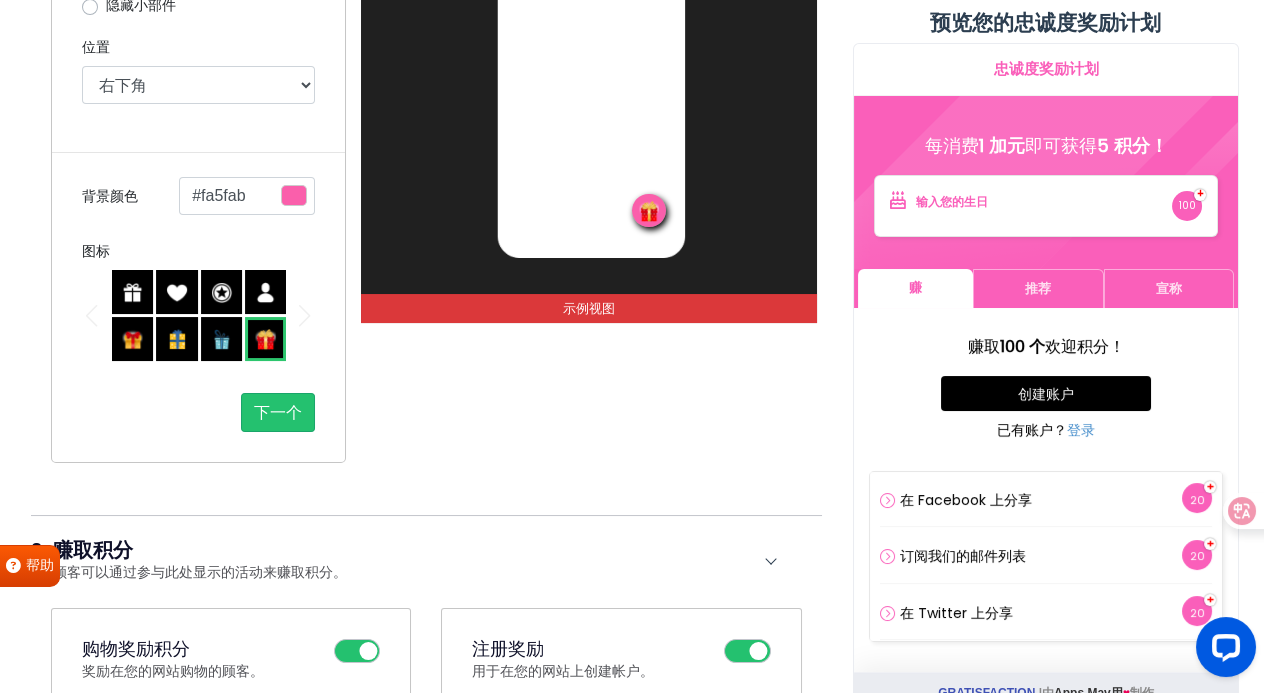 click at bounding box center [265, 292] 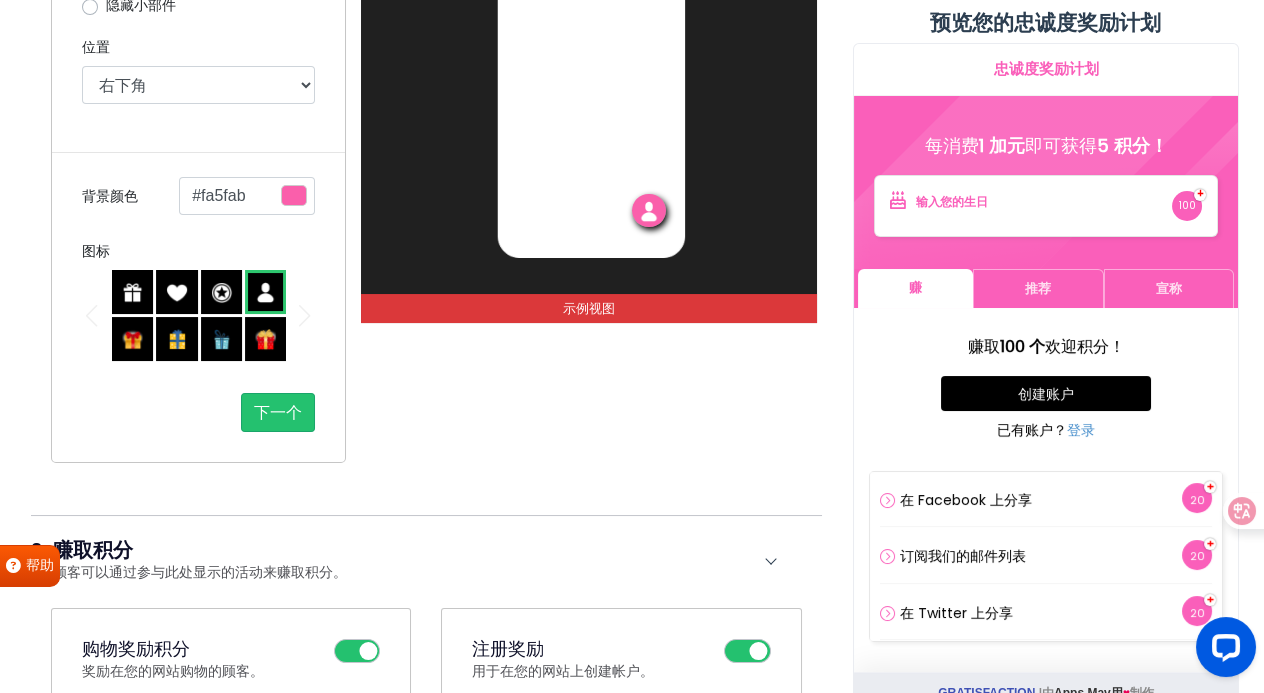 click at bounding box center [221, 339] 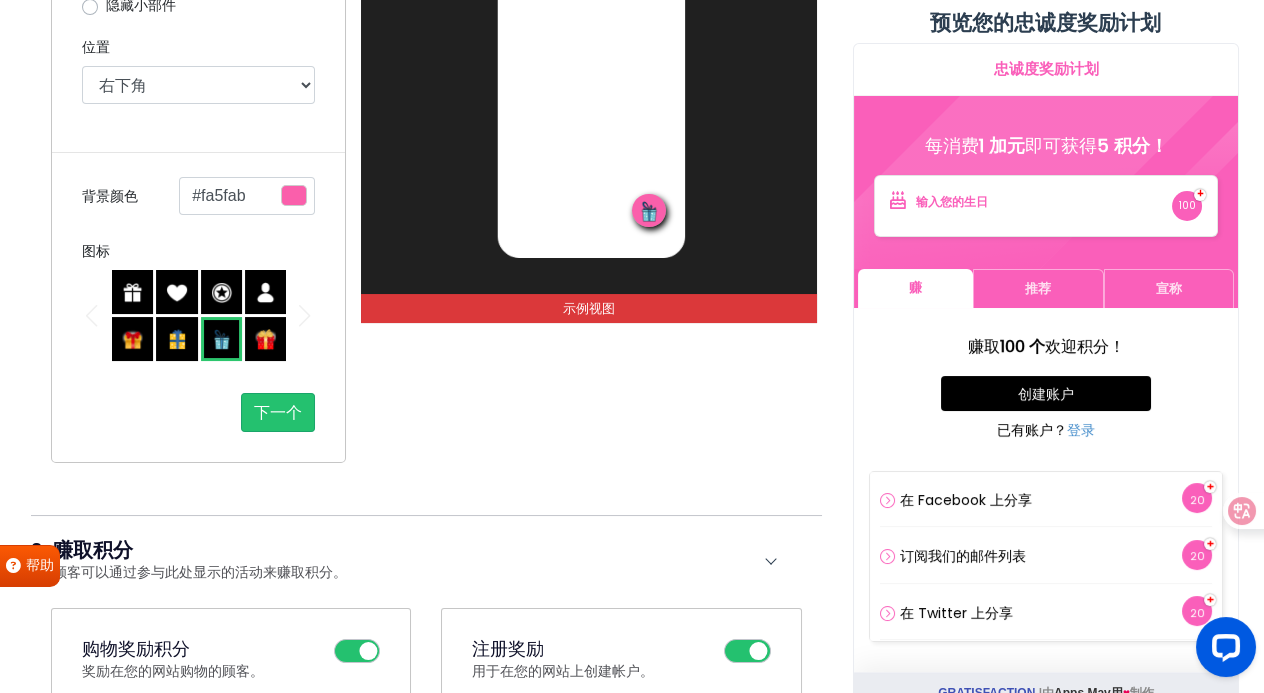 click at bounding box center [221, 292] 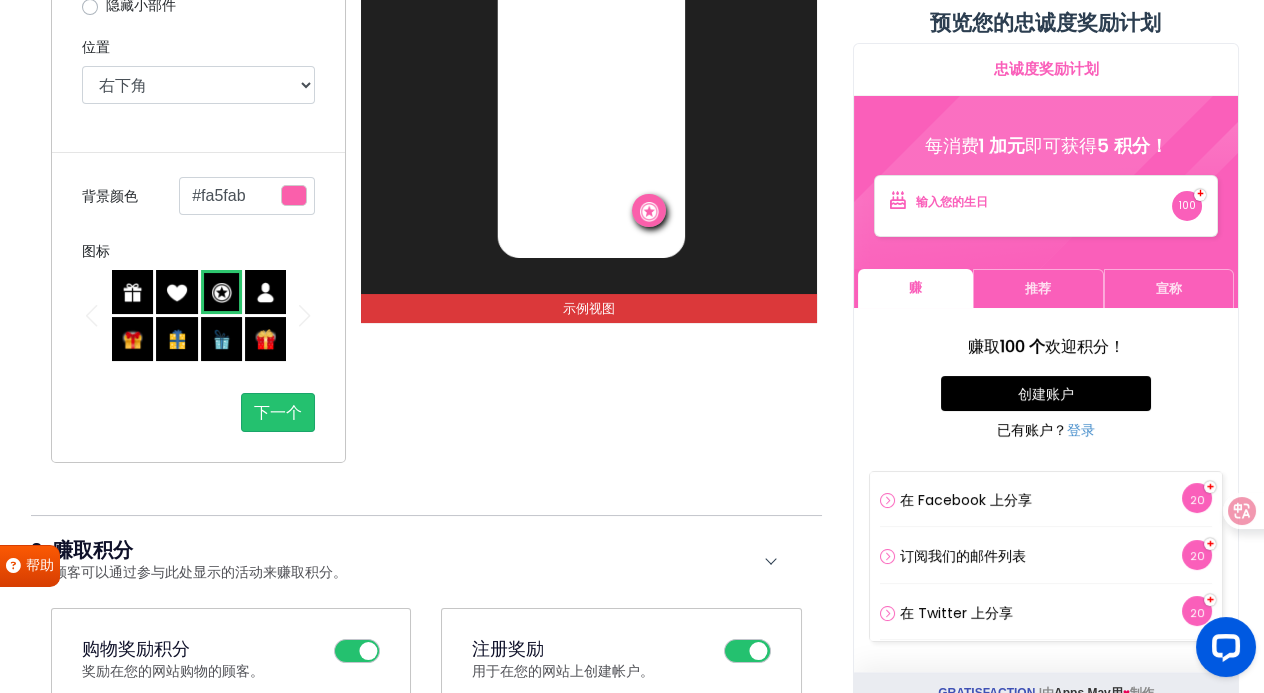 click at bounding box center (200, 315) 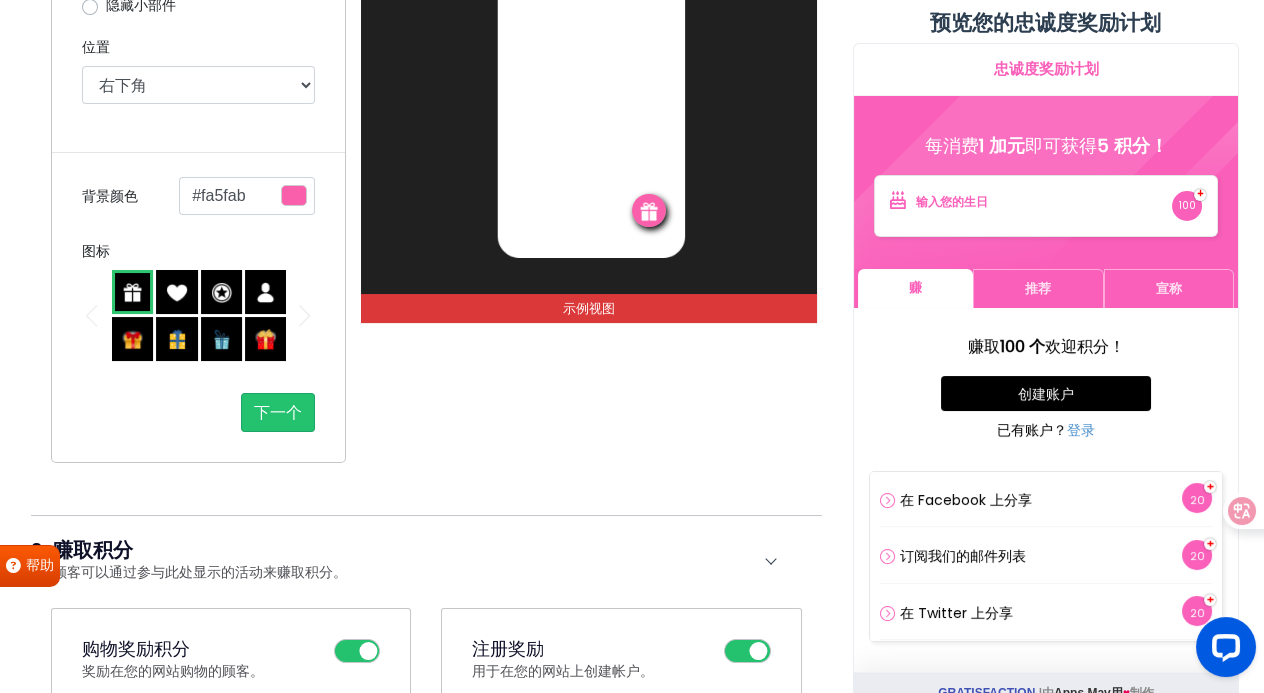 click on "奖励 示例视图" at bounding box center (588, 155) 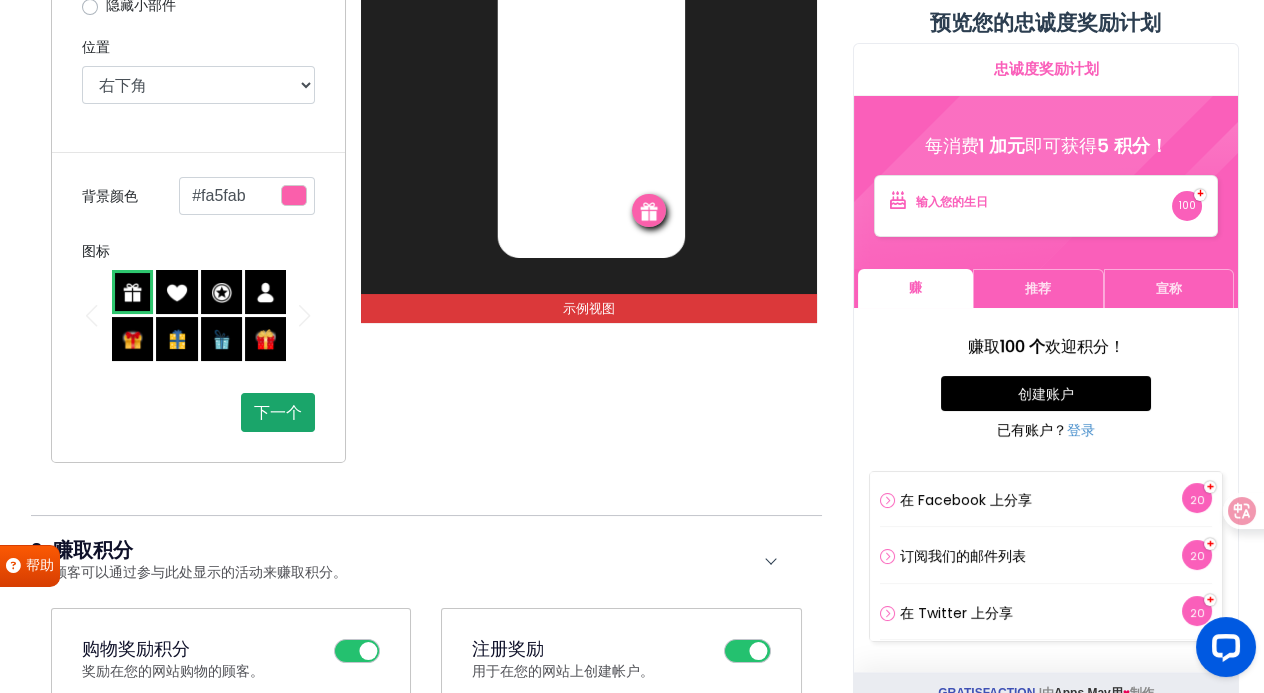 click on "下一个" at bounding box center [278, 412] 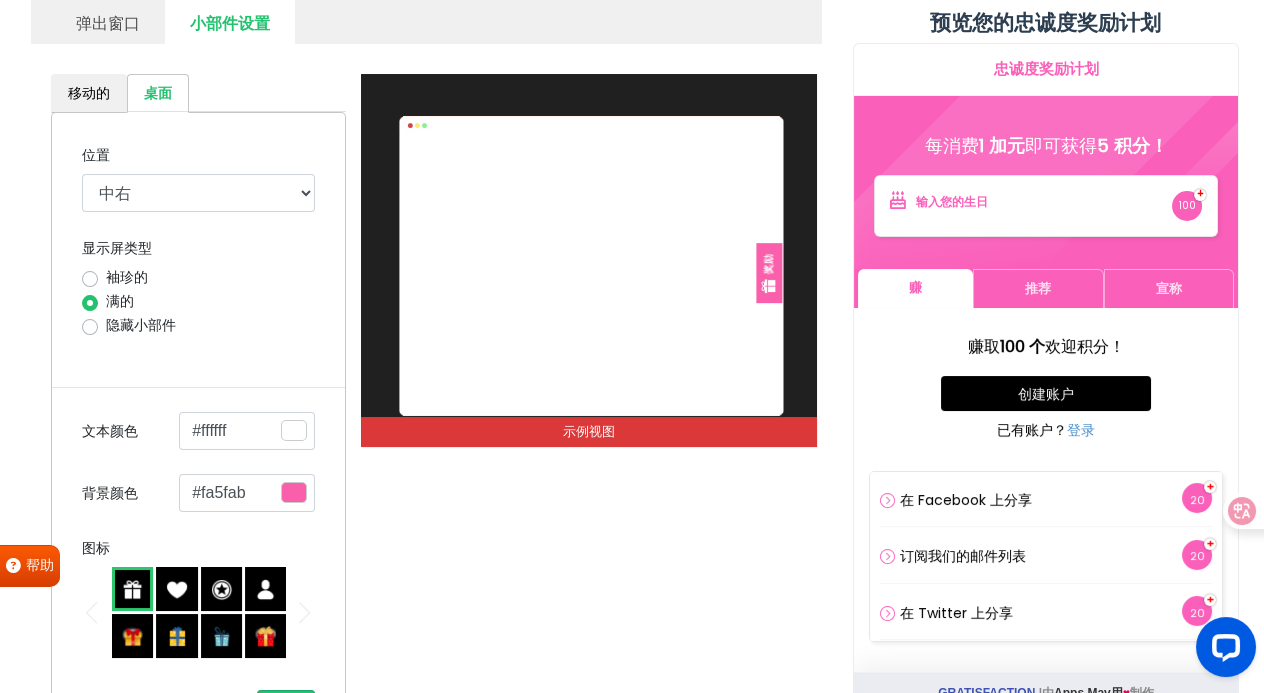 scroll, scrollTop: 300, scrollLeft: 0, axis: vertical 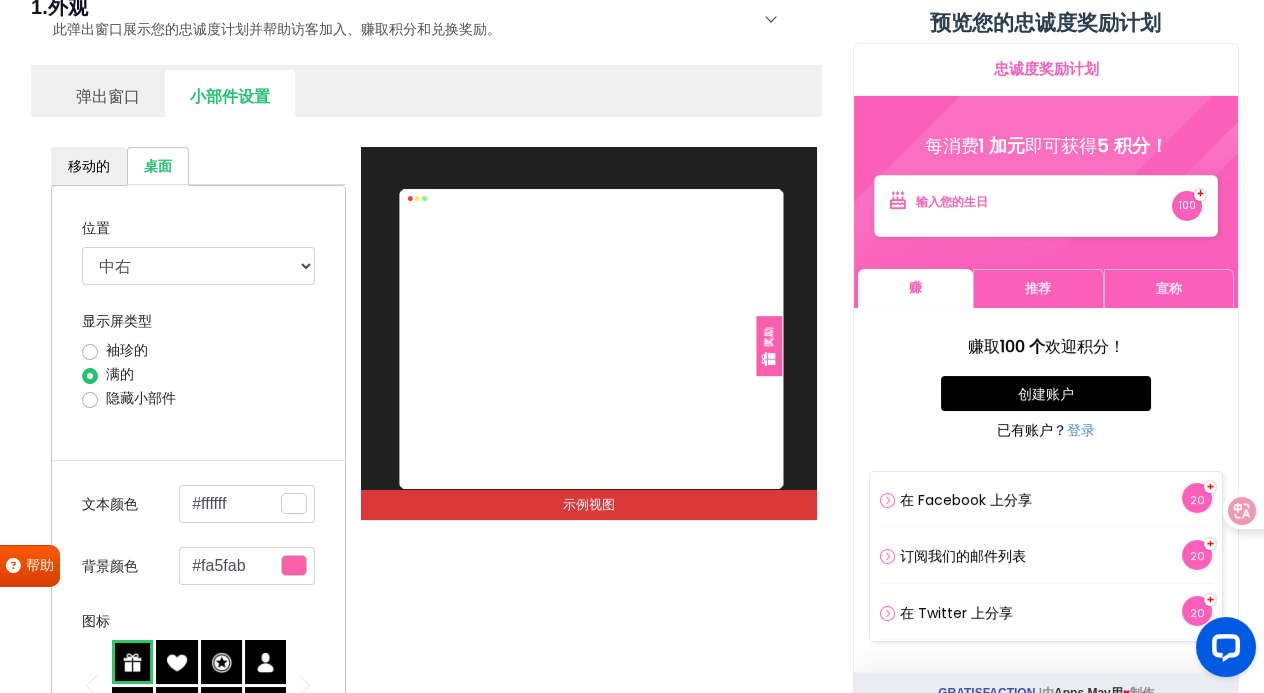 click on "袖珍的" at bounding box center [127, 350] 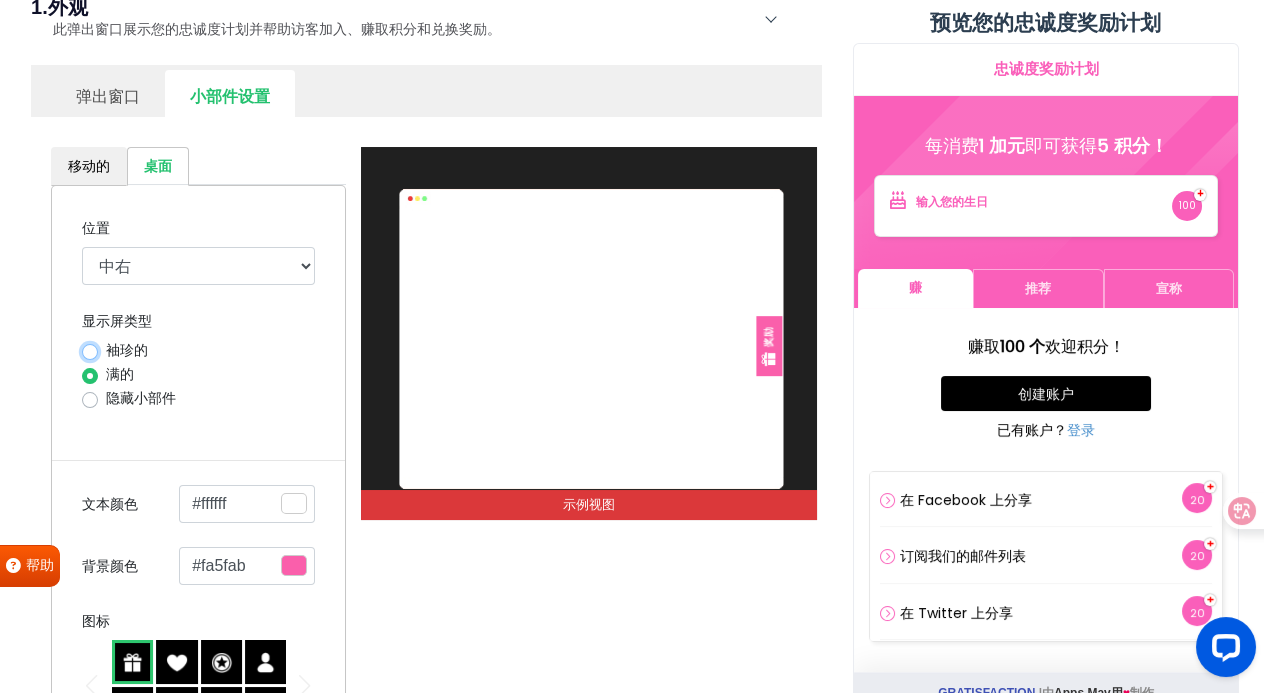 click on "袖珍的" at bounding box center [90, 350] 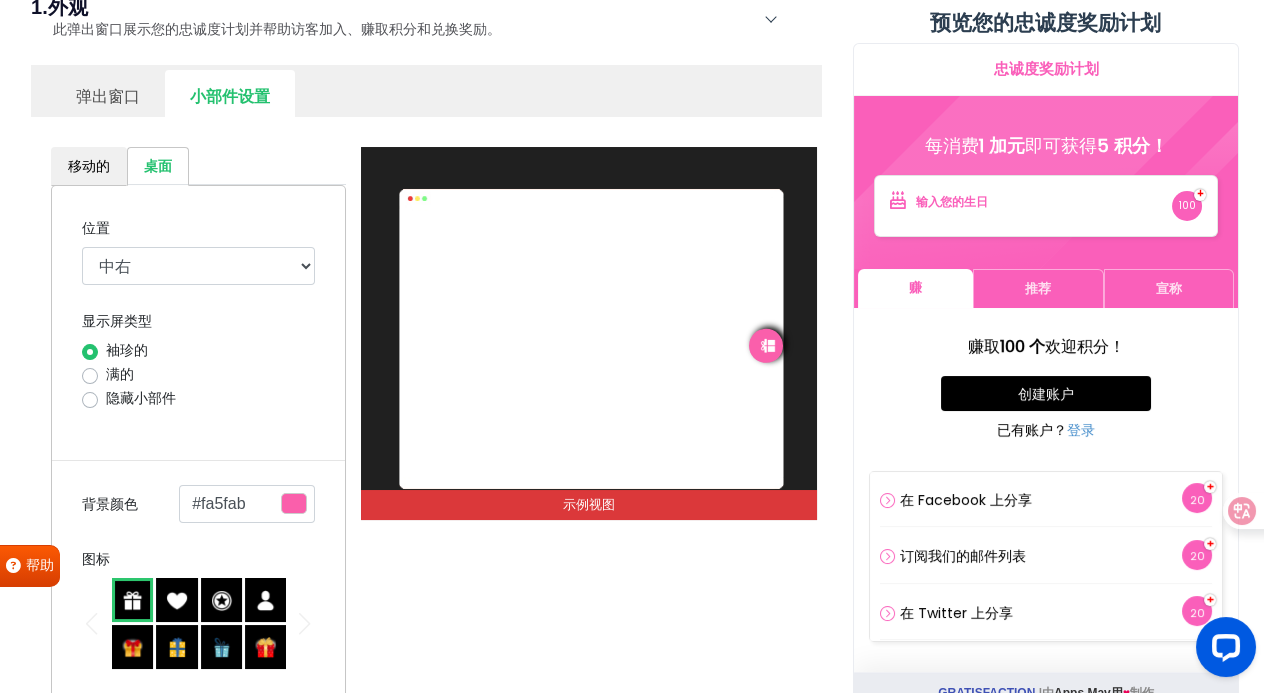 click on "隐藏小部件" at bounding box center (141, 398) 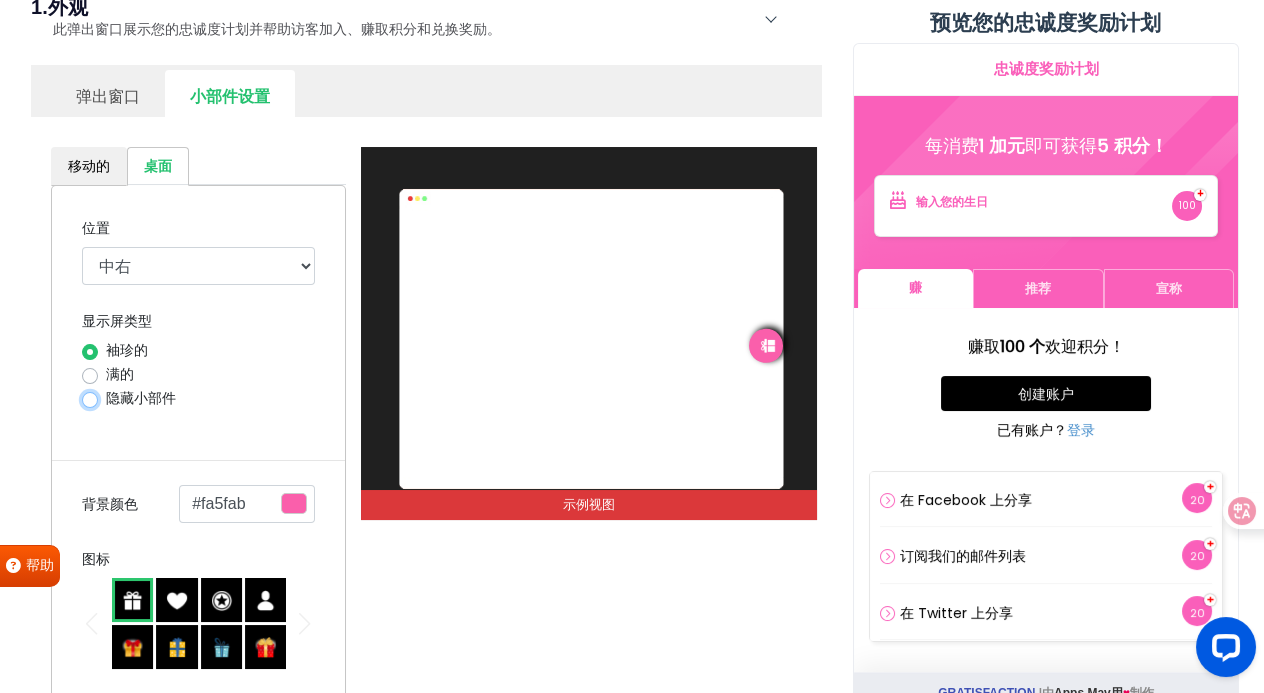 click on "隐藏小部件" at bounding box center [90, 398] 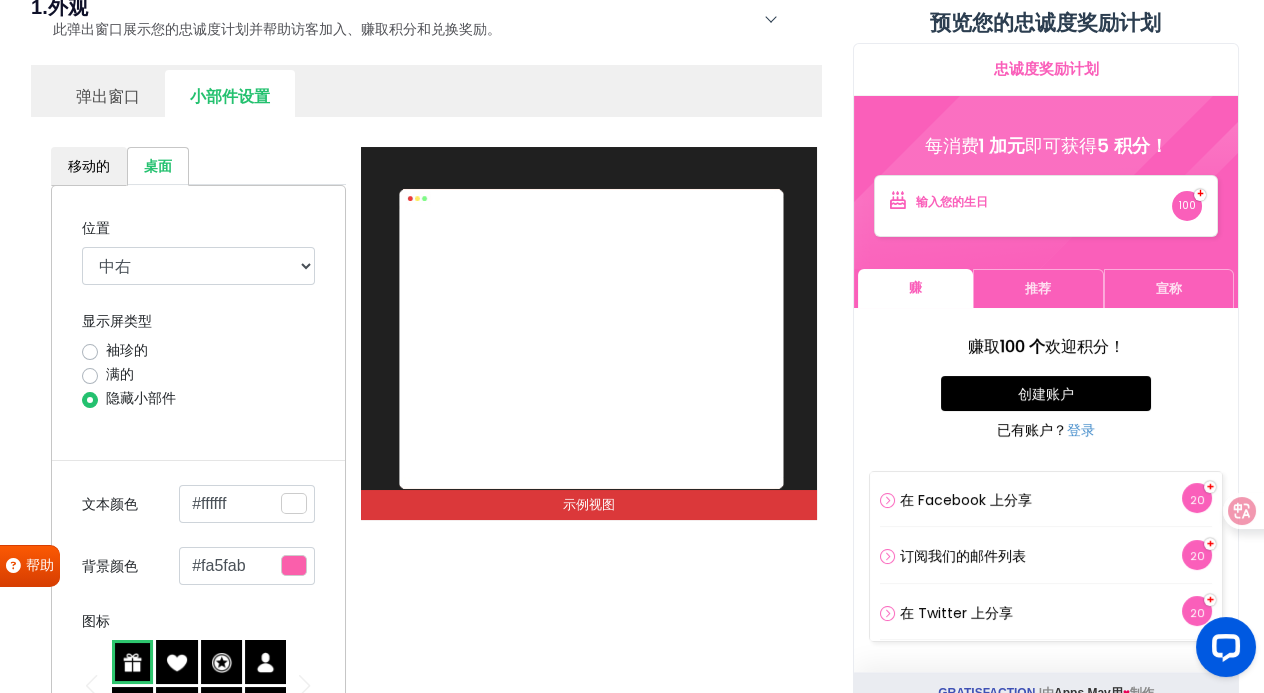 click on "袖珍的" at bounding box center [127, 350] 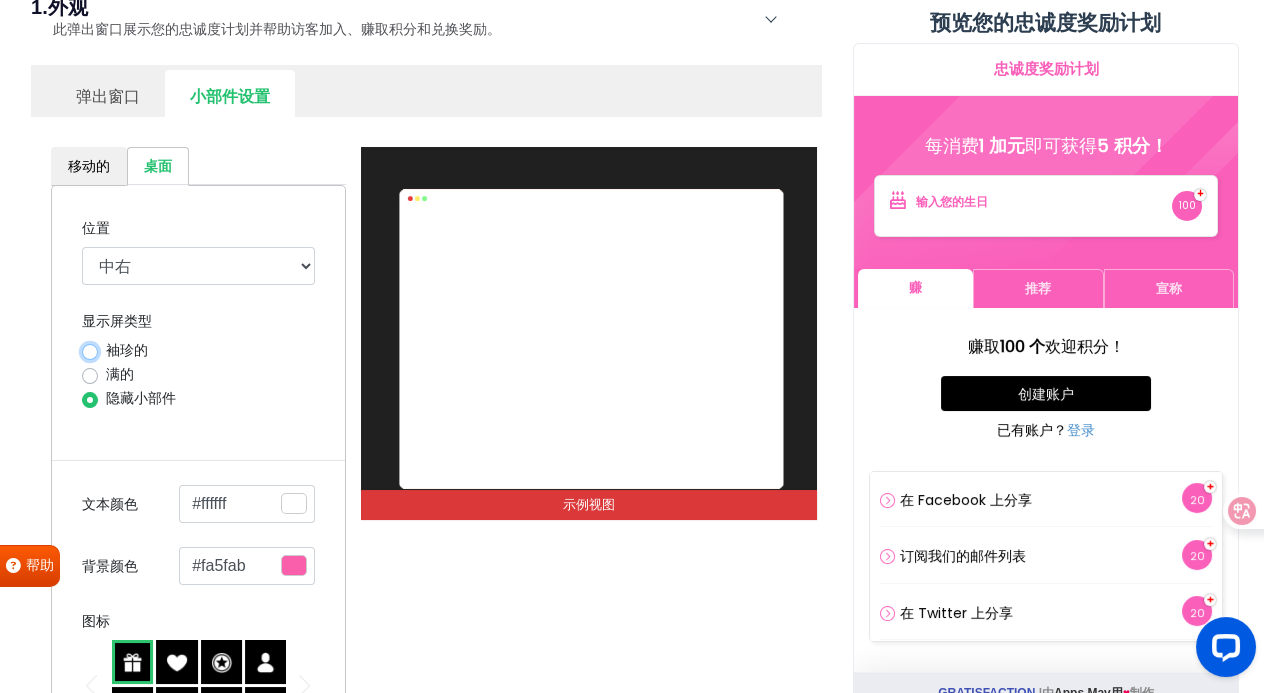 click on "袖珍的" at bounding box center (90, 350) 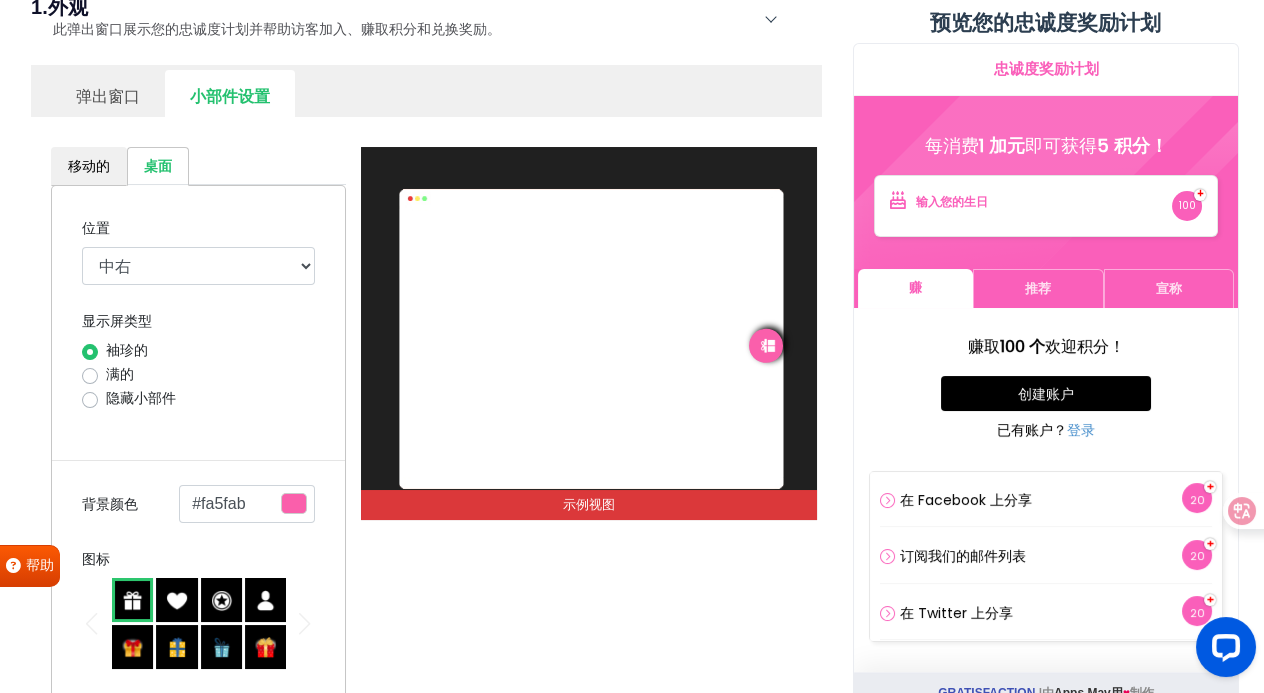 click on "满的" at bounding box center (120, 374) 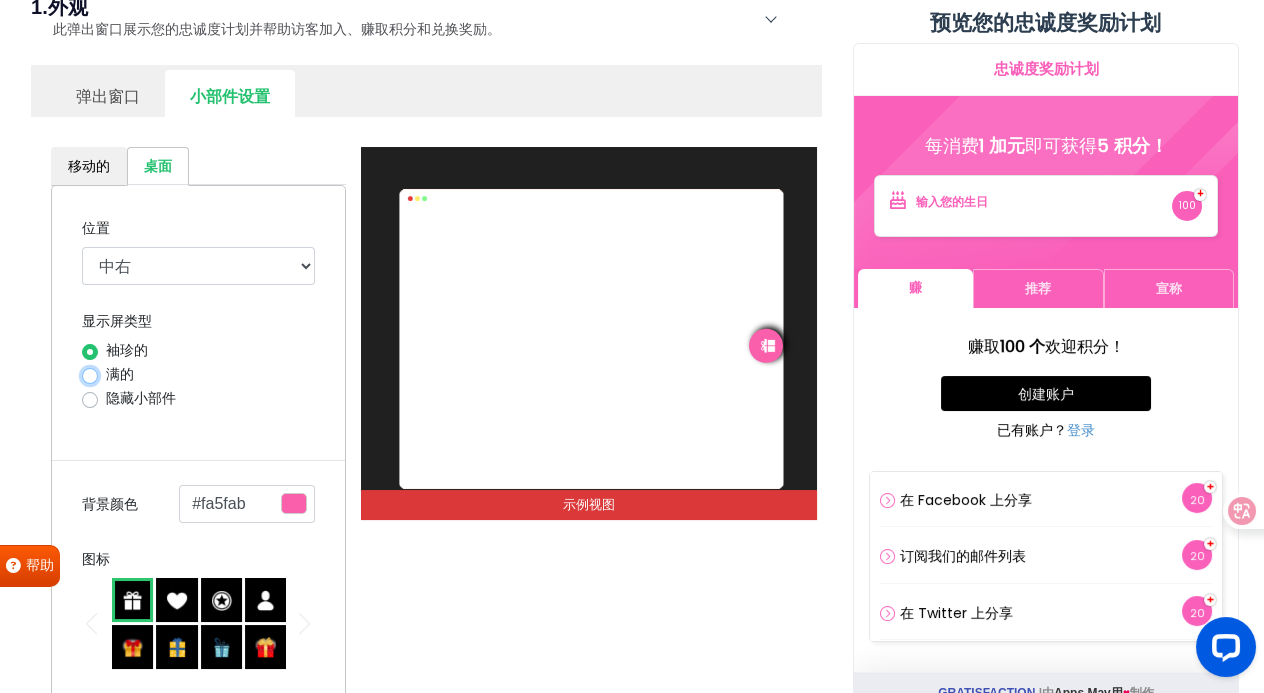 click on "满的" at bounding box center (90, 374) 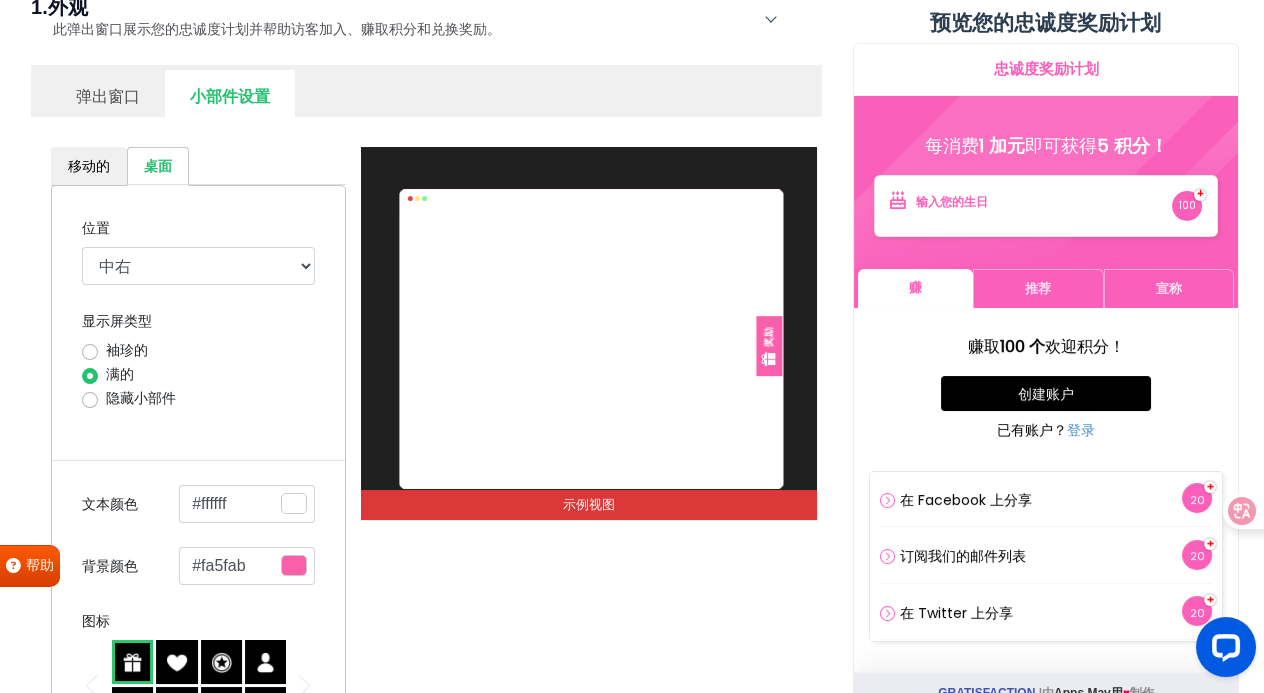 click on "隐藏小部件" at bounding box center (198, 400) 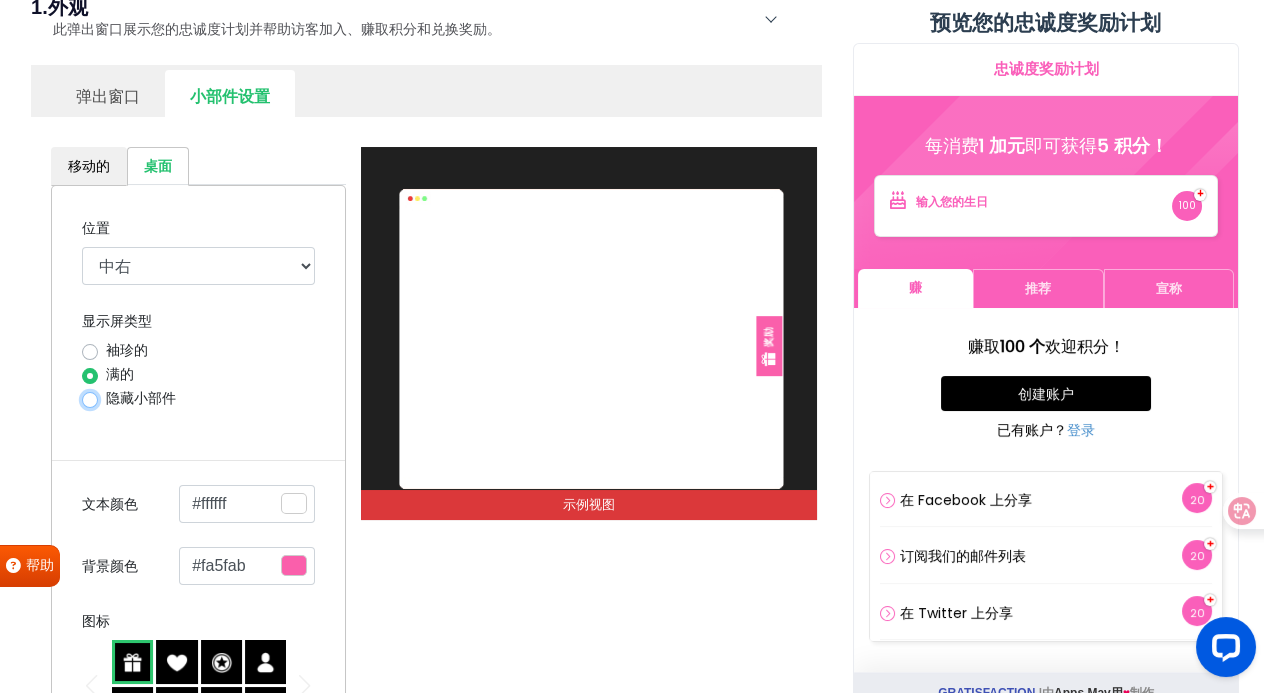 click on "隐藏小部件" at bounding box center (90, 398) 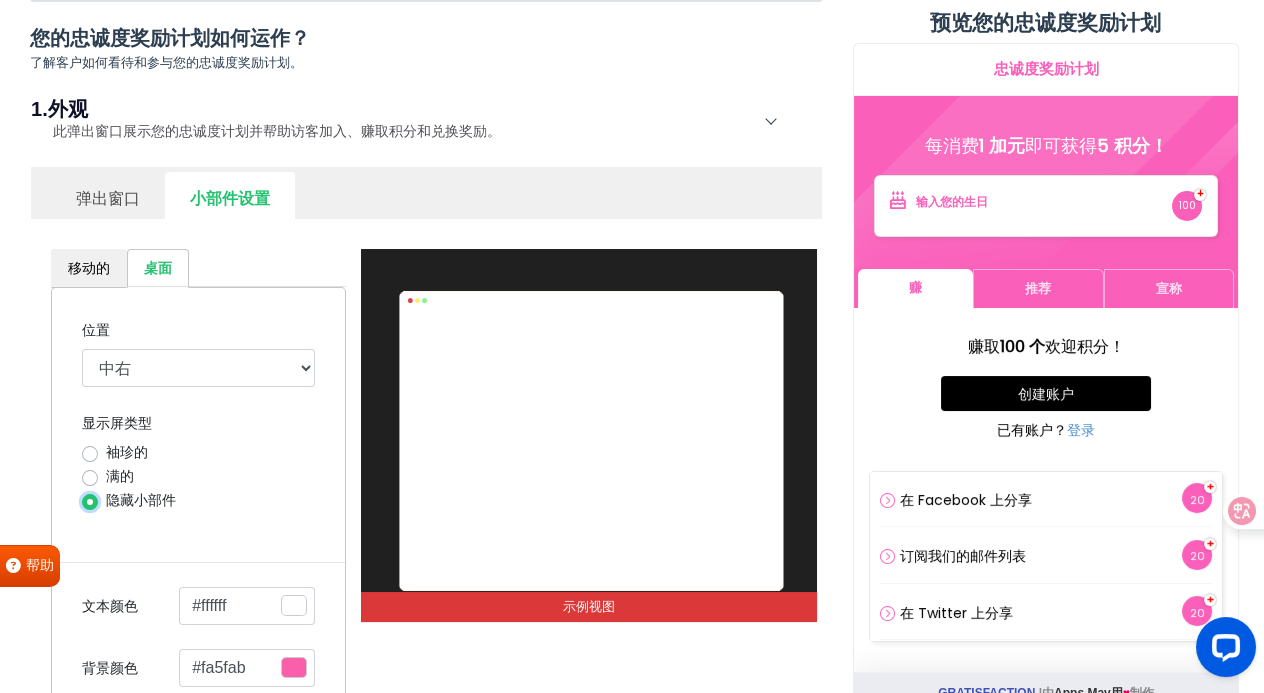 scroll, scrollTop: 0, scrollLeft: 0, axis: both 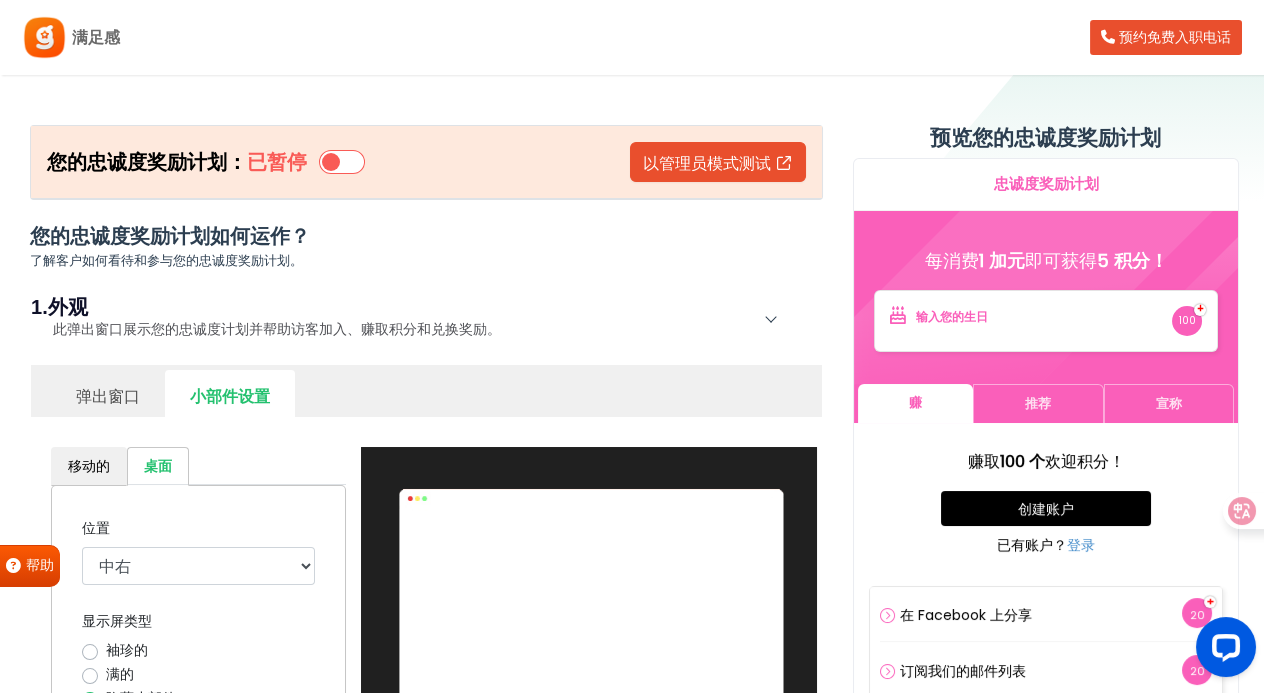 click on "弹出窗口" at bounding box center [108, 394] 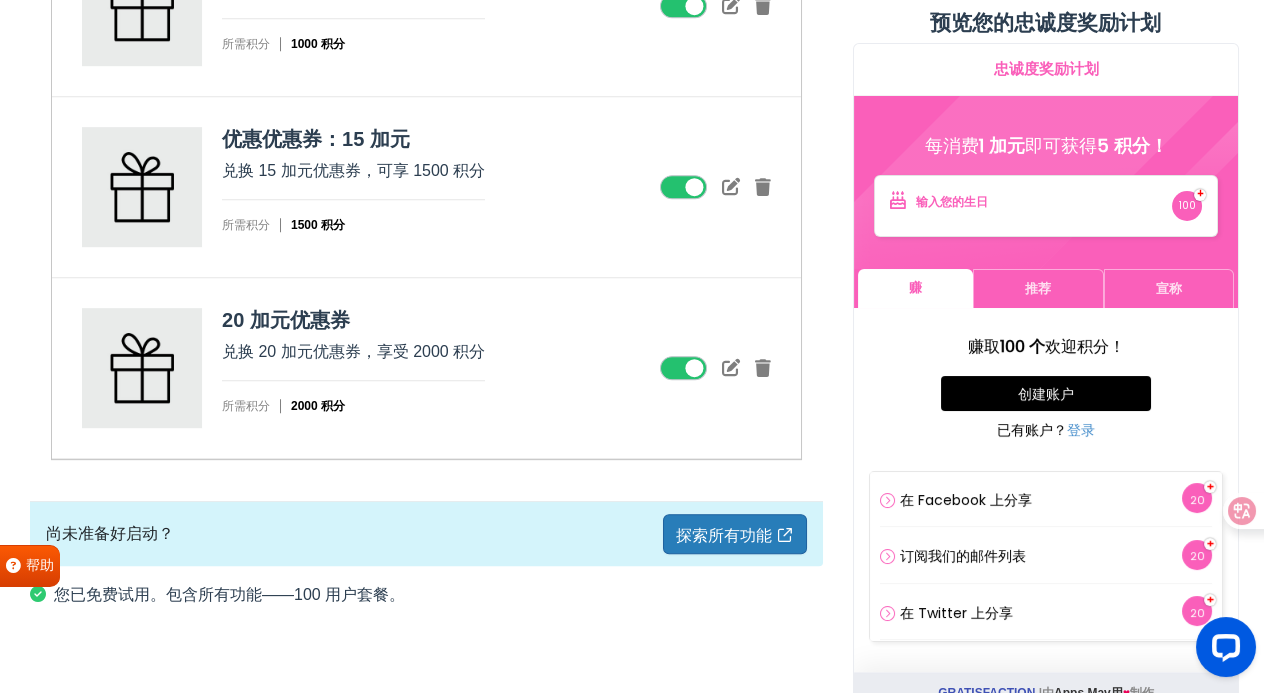 scroll, scrollTop: 2770, scrollLeft: 0, axis: vertical 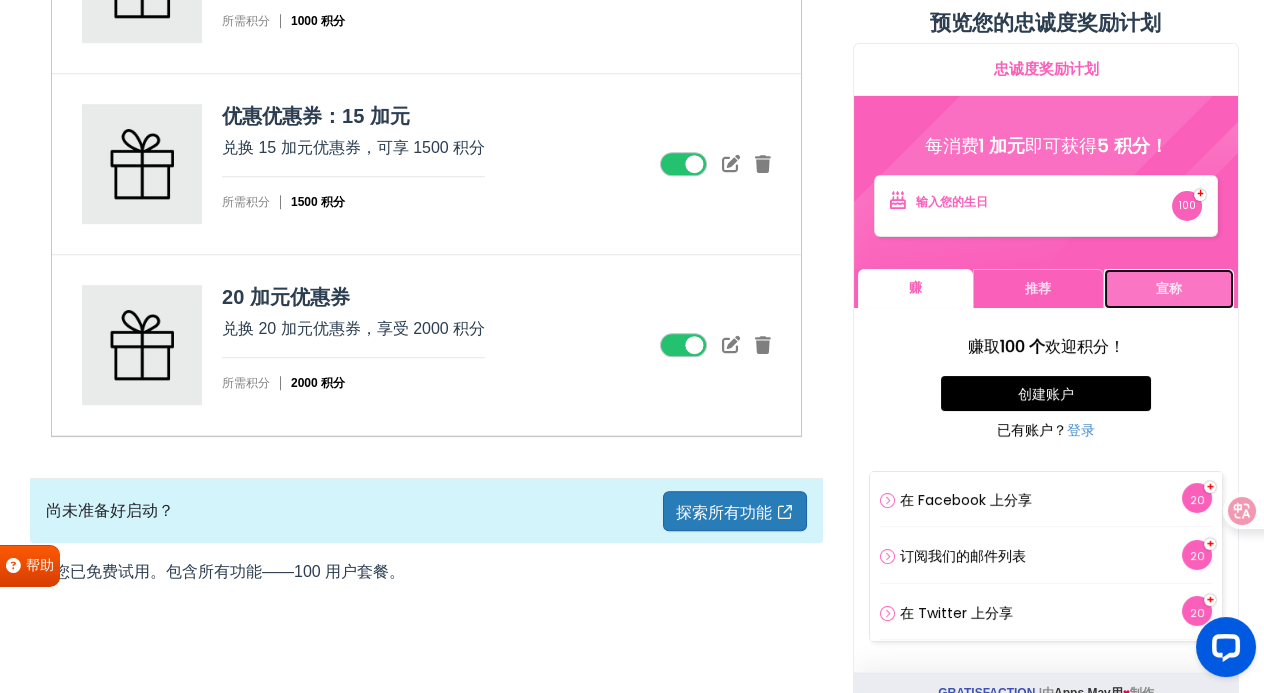 click on "宣称" at bounding box center (1168, 288) 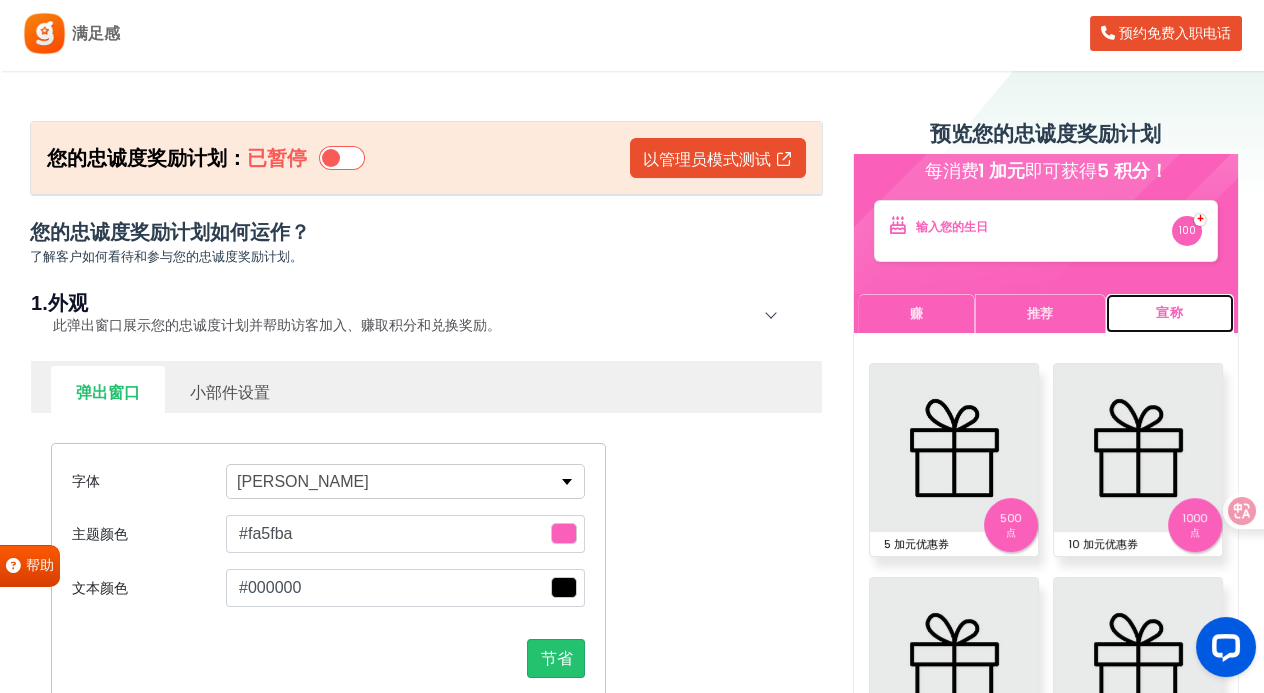 scroll, scrollTop: 0, scrollLeft: 0, axis: both 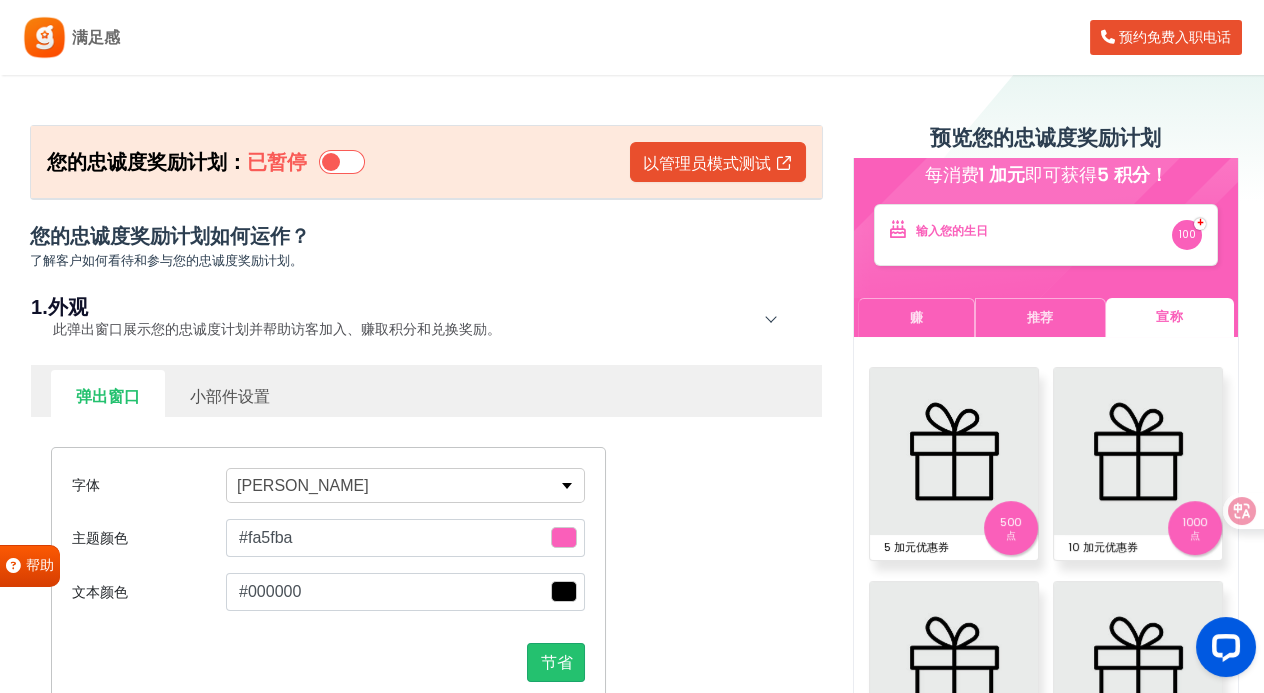 click at bounding box center (342, 162) 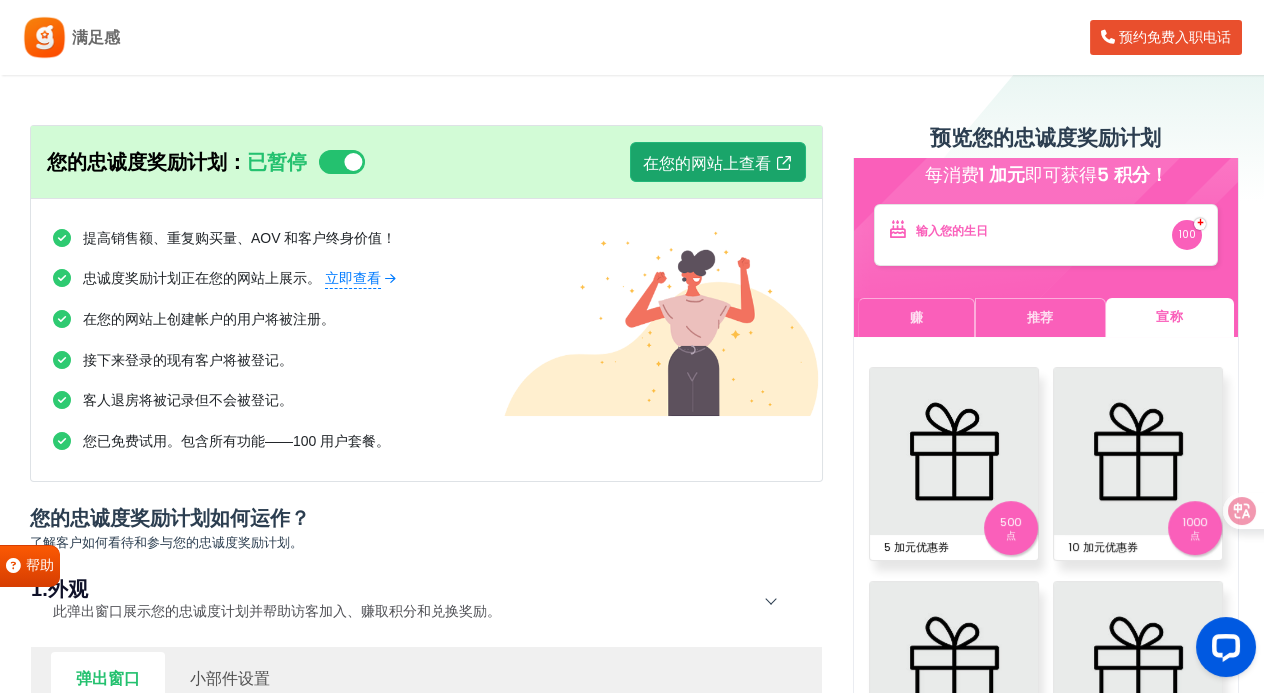 click on "在您的网站上查看" at bounding box center (707, 162) 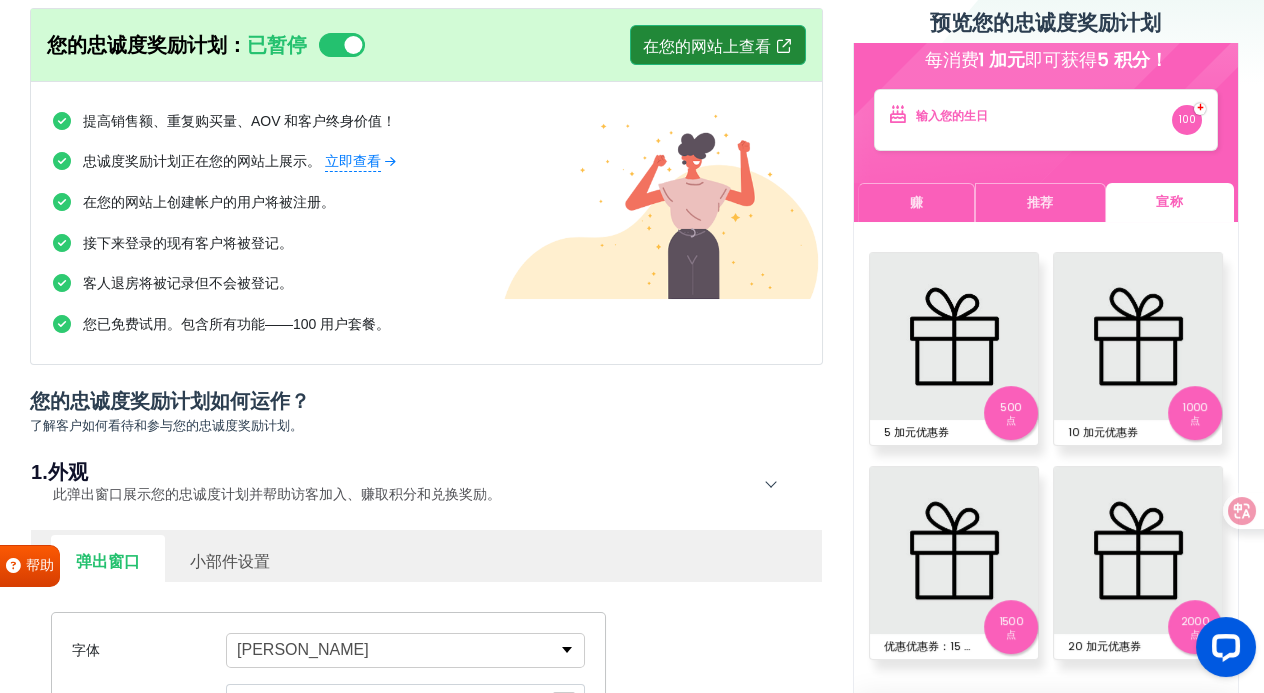 scroll, scrollTop: 0, scrollLeft: 0, axis: both 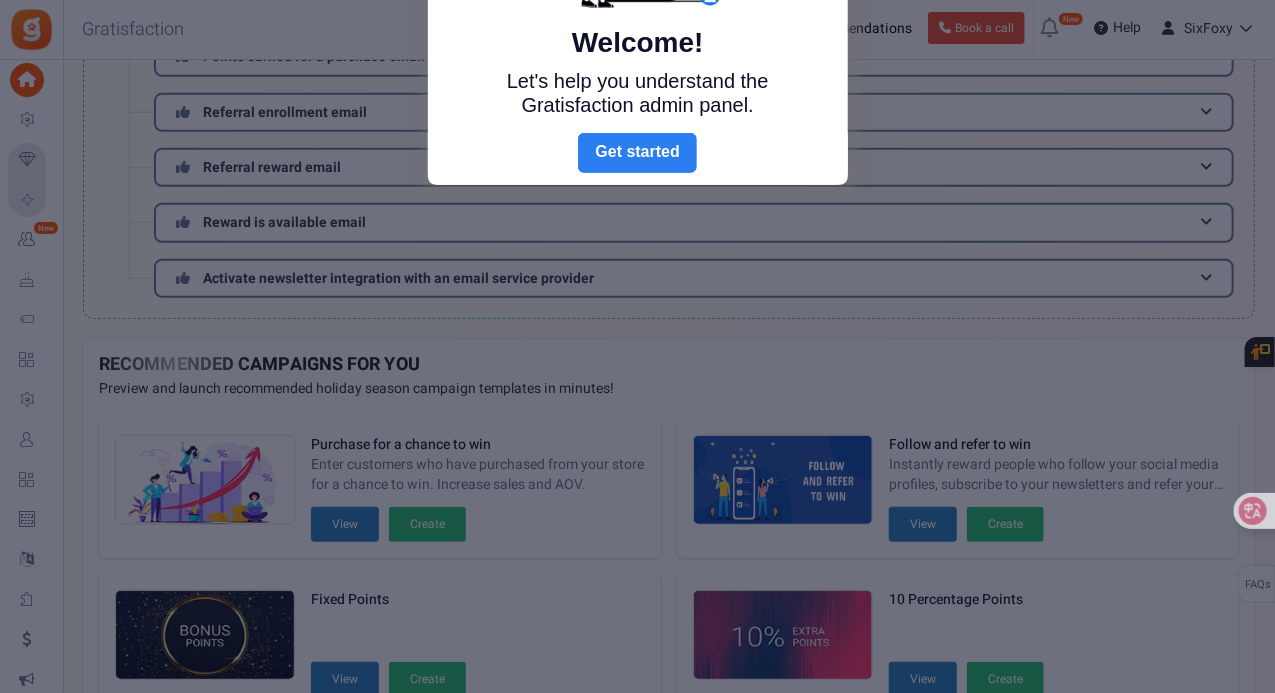 click on "Next" at bounding box center [637, 153] 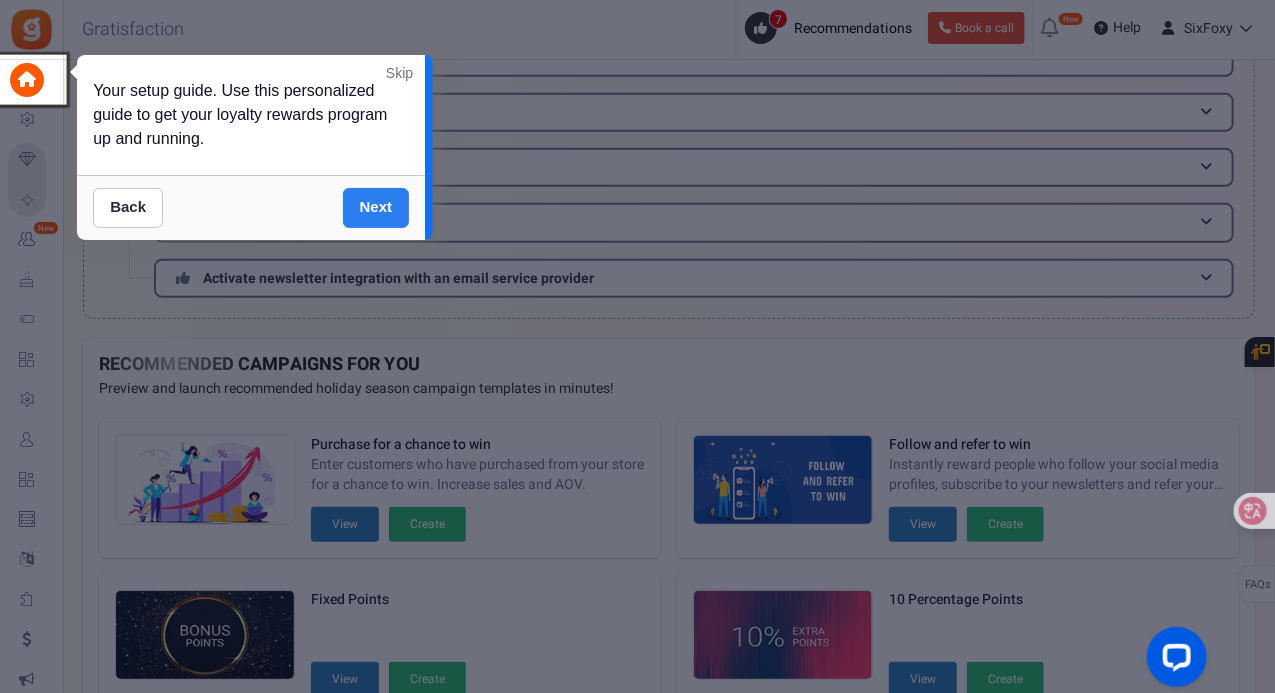 scroll, scrollTop: 0, scrollLeft: 0, axis: both 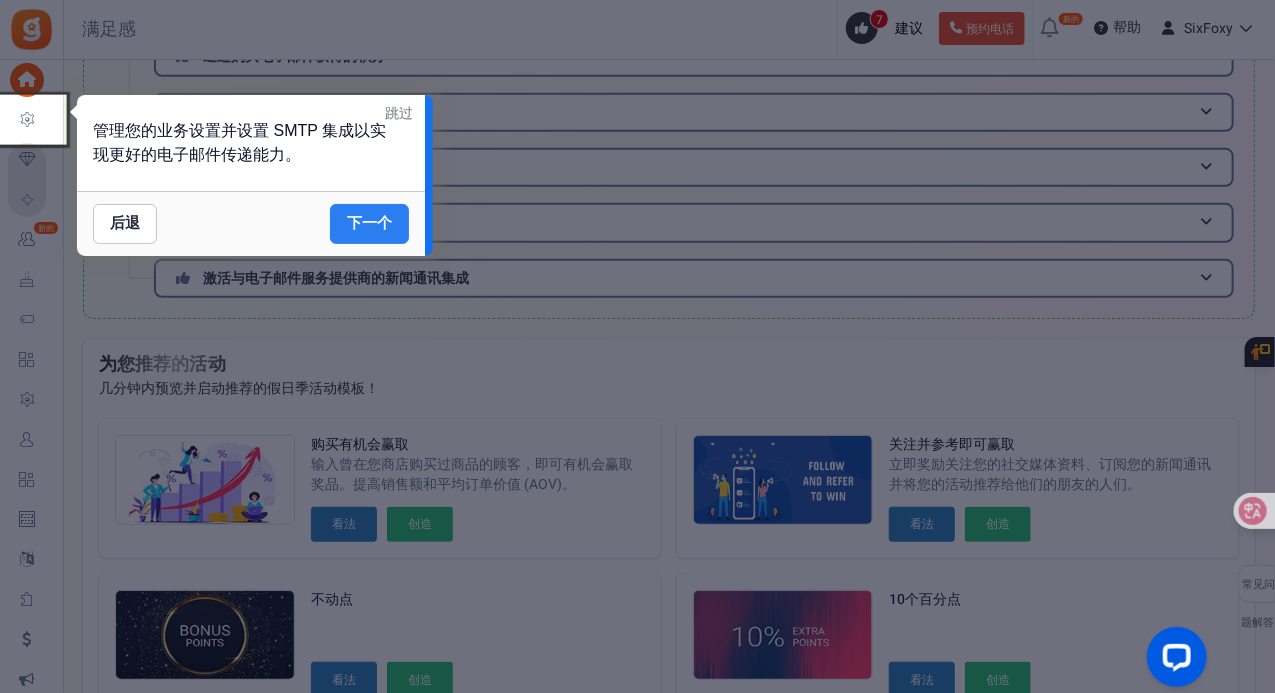 click on "下一个" at bounding box center (369, 222) 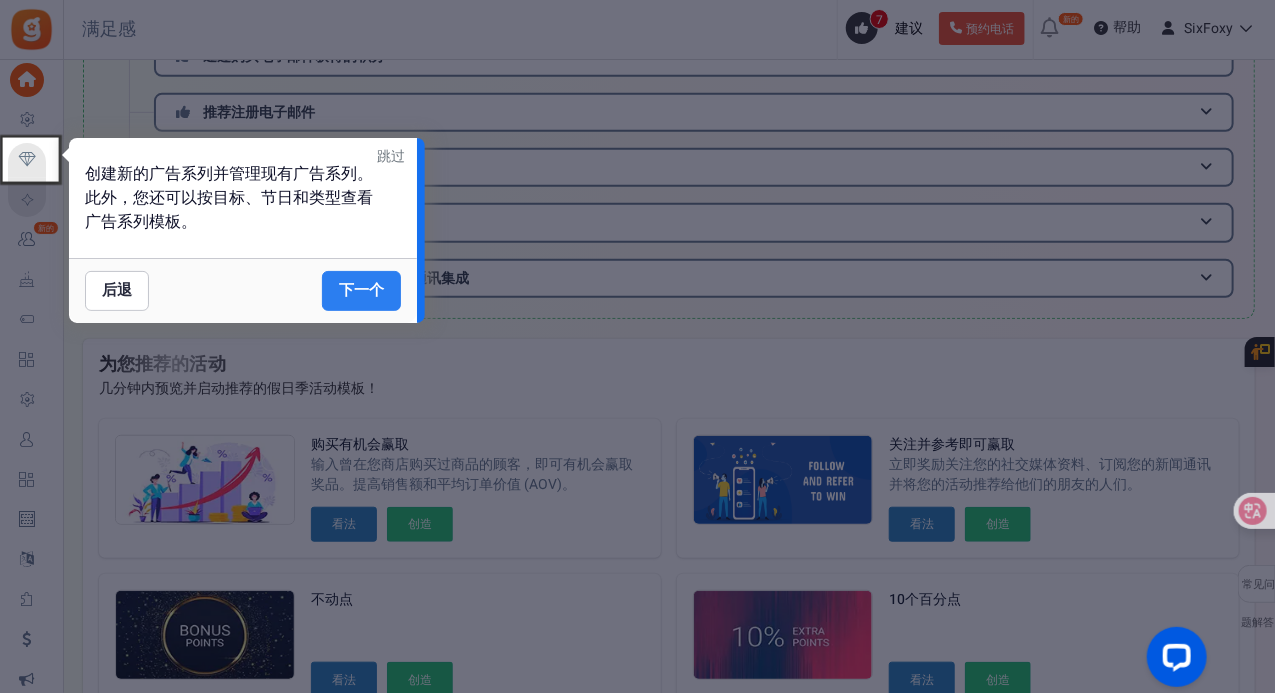 click on "下一个" at bounding box center (361, 291) 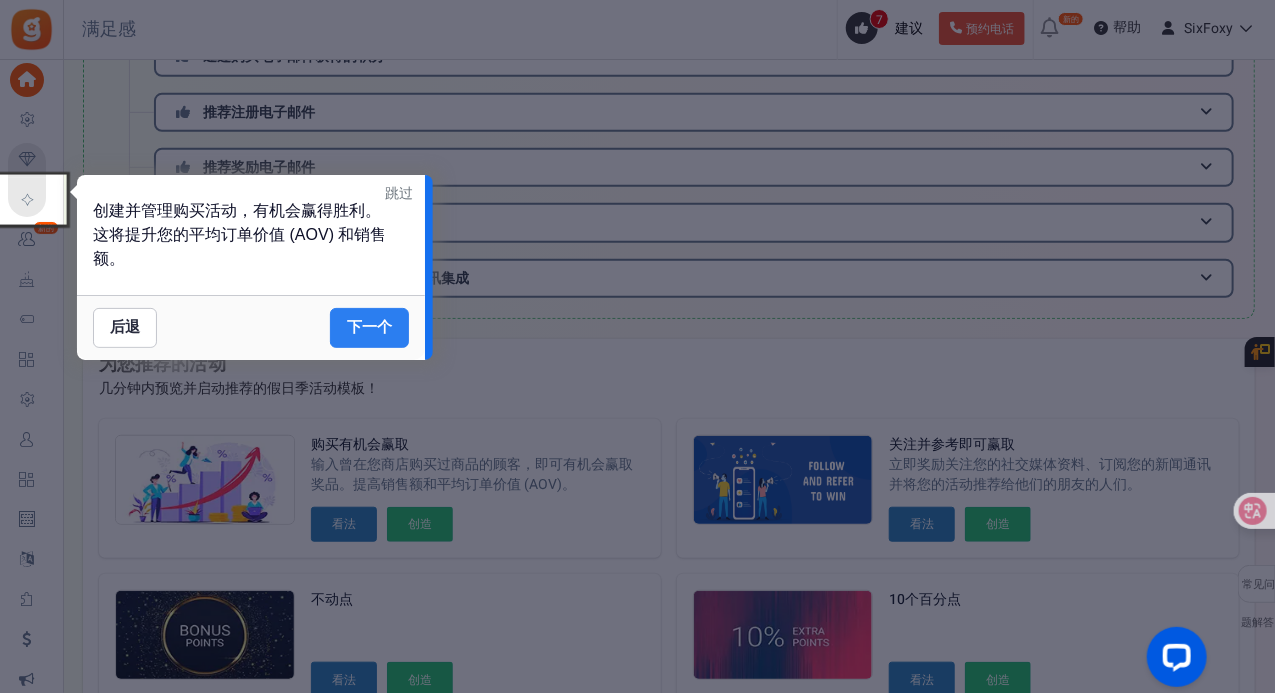 click on "下一个" at bounding box center (369, 326) 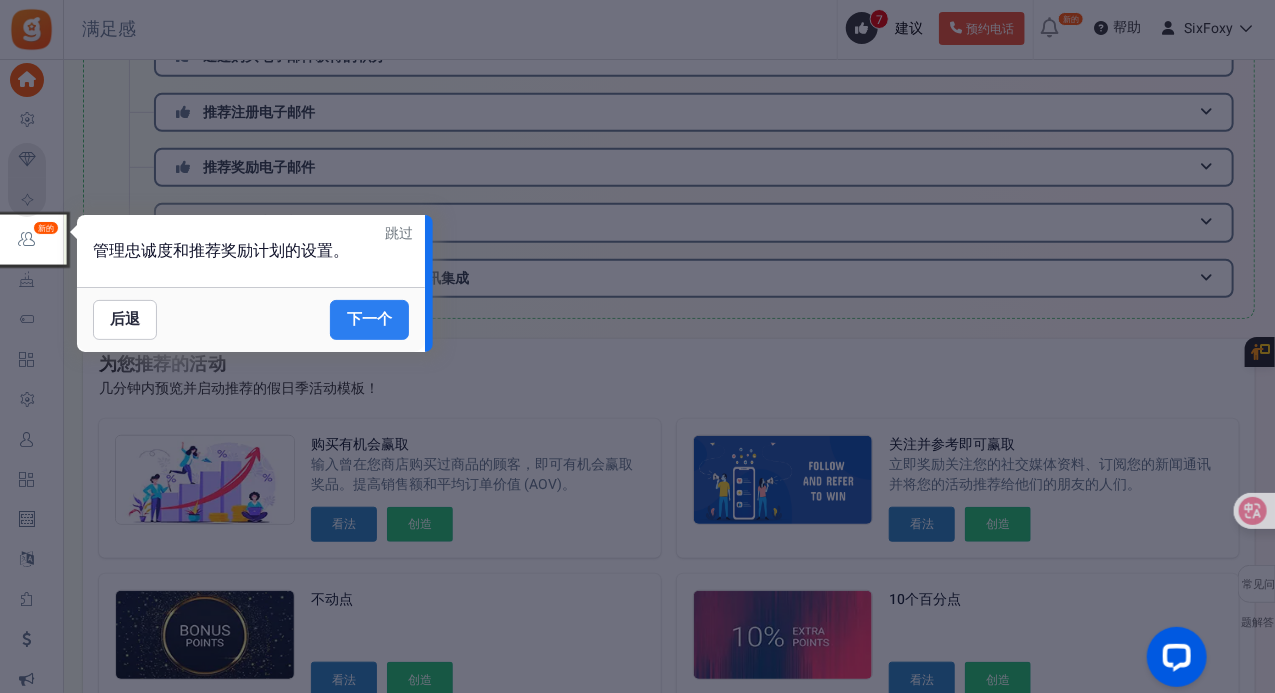 click on "跳过" at bounding box center (399, 233) 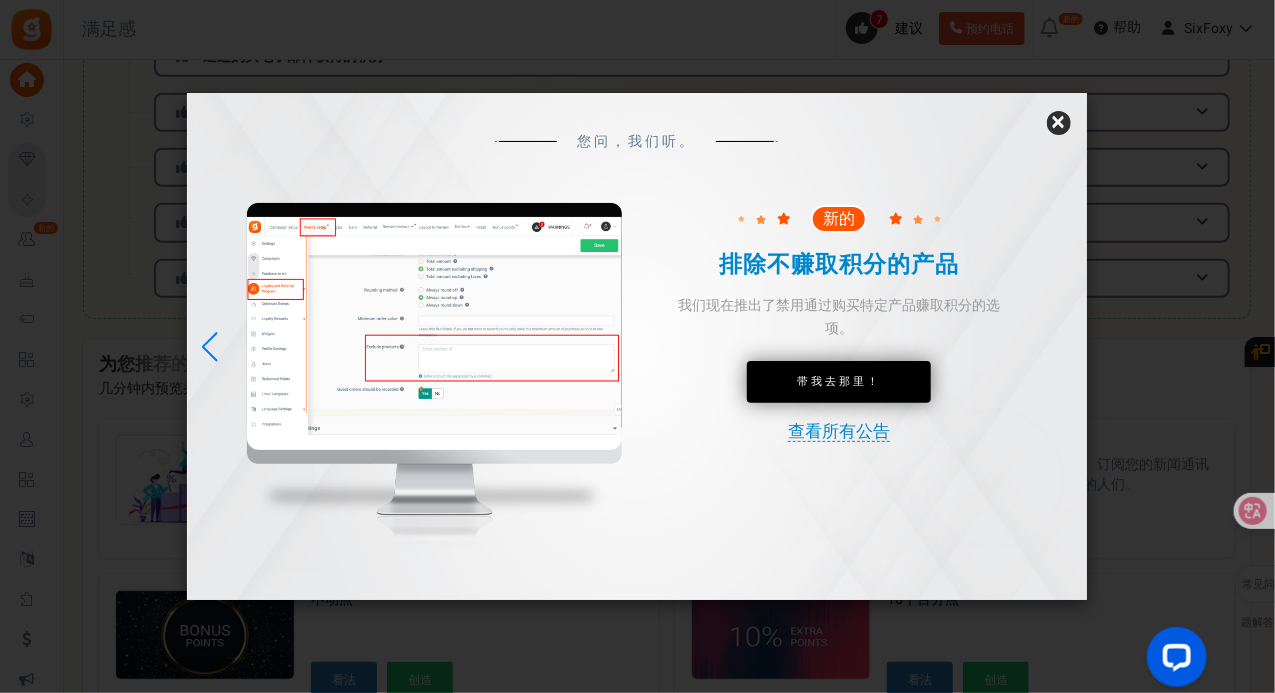 scroll, scrollTop: 0, scrollLeft: 0, axis: both 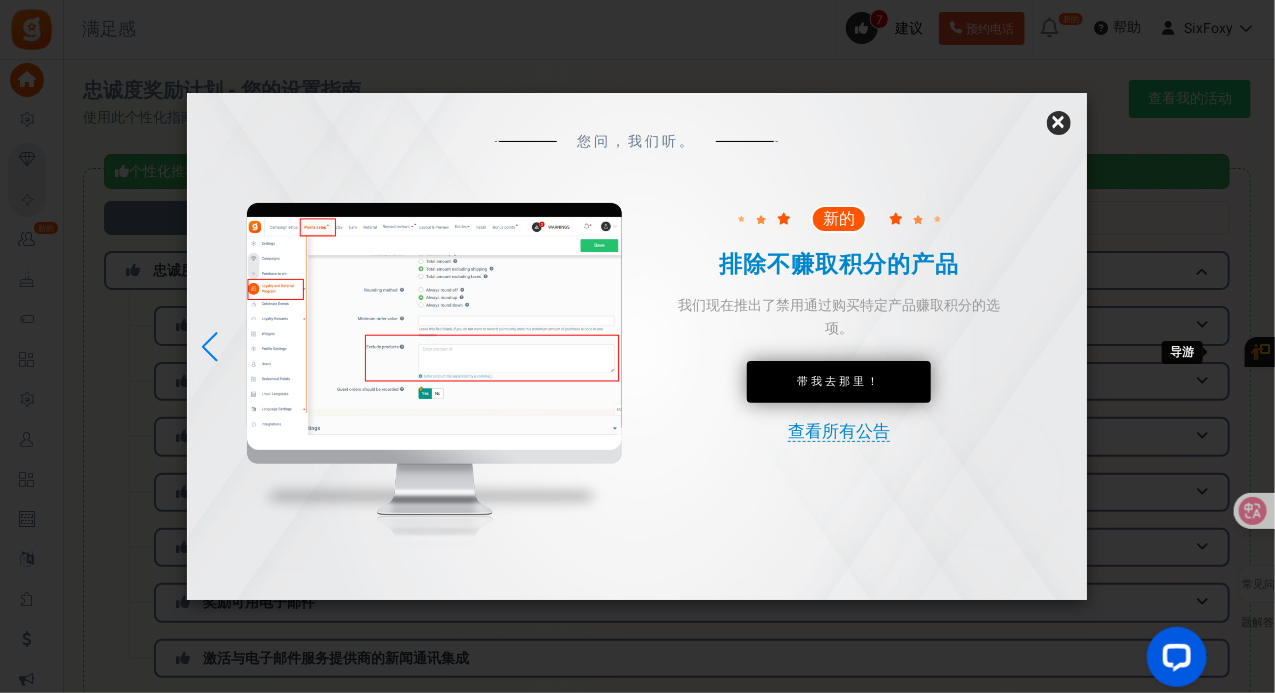 click on "×" at bounding box center (1059, 122) 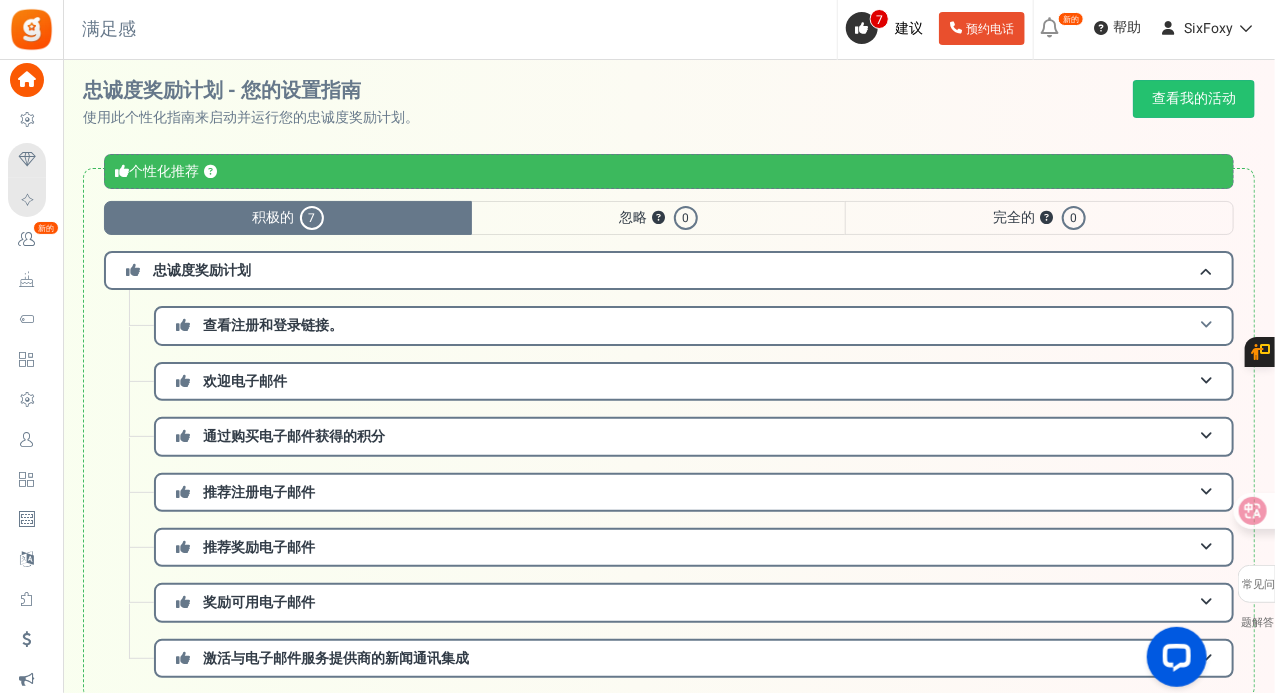 click on "查看注册和登录链接。" at bounding box center [694, 325] 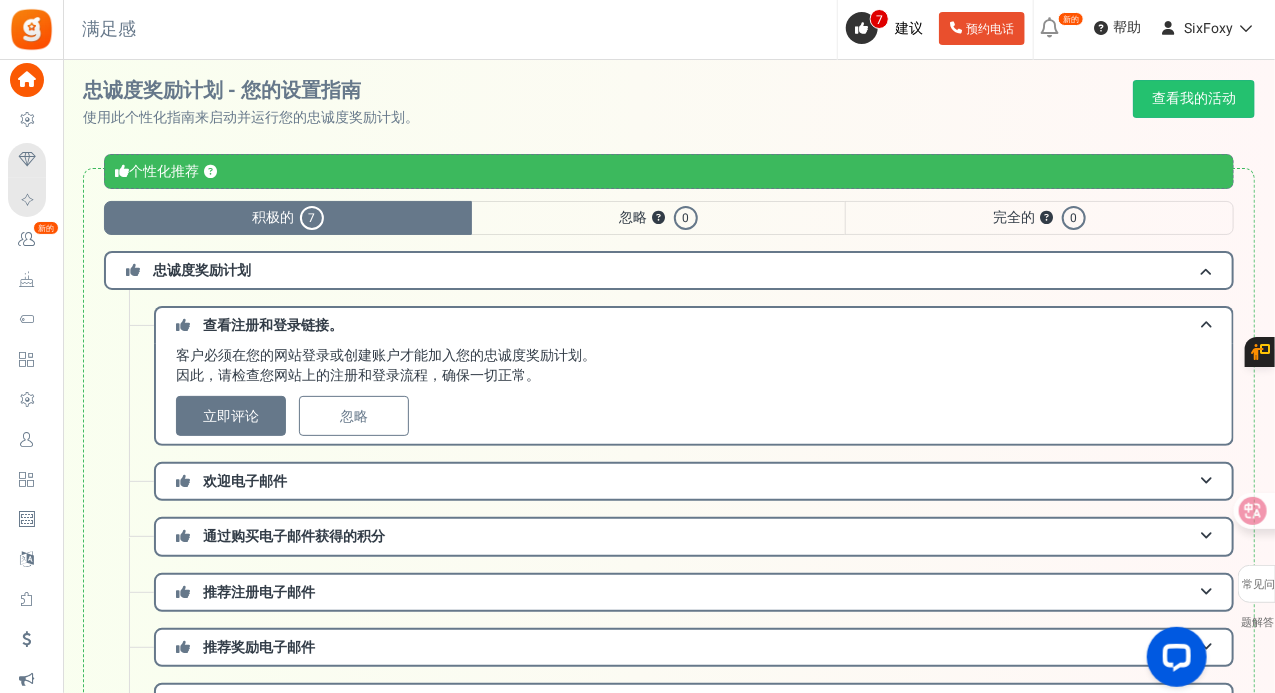 drag, startPoint x: 185, startPoint y: 346, endPoint x: 564, endPoint y: 367, distance: 379.58136 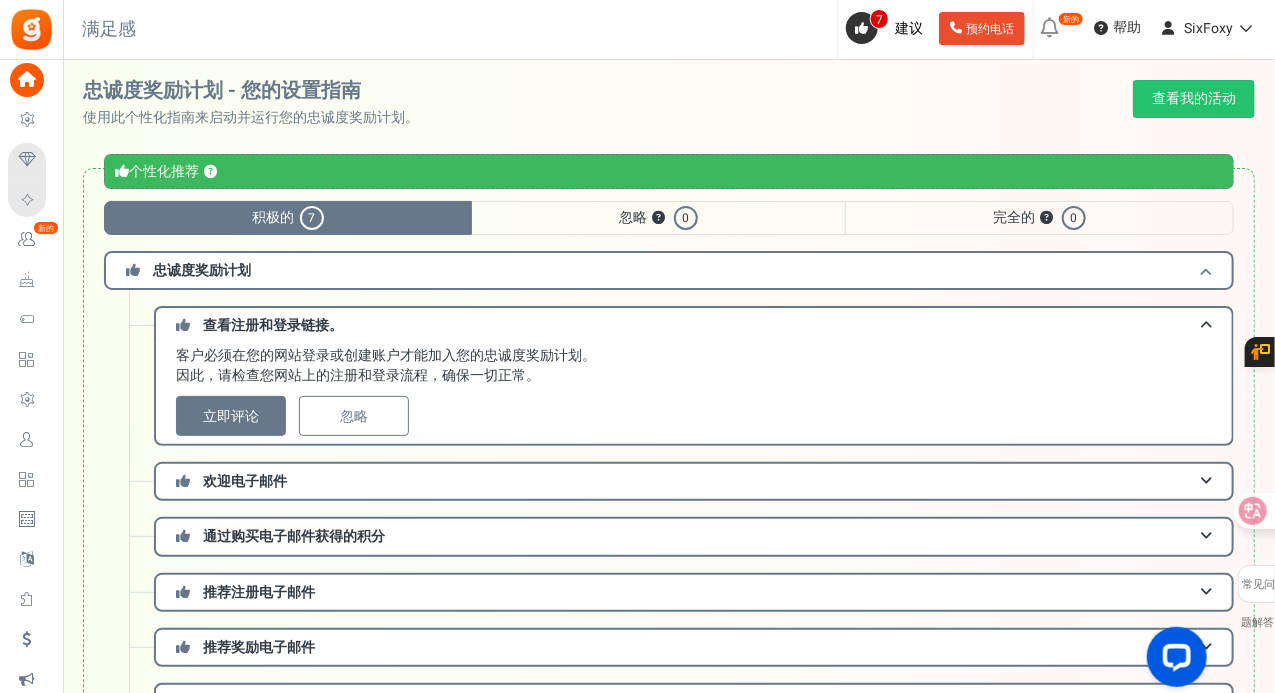 click on "忠诚度奖励计划" at bounding box center (669, 270) 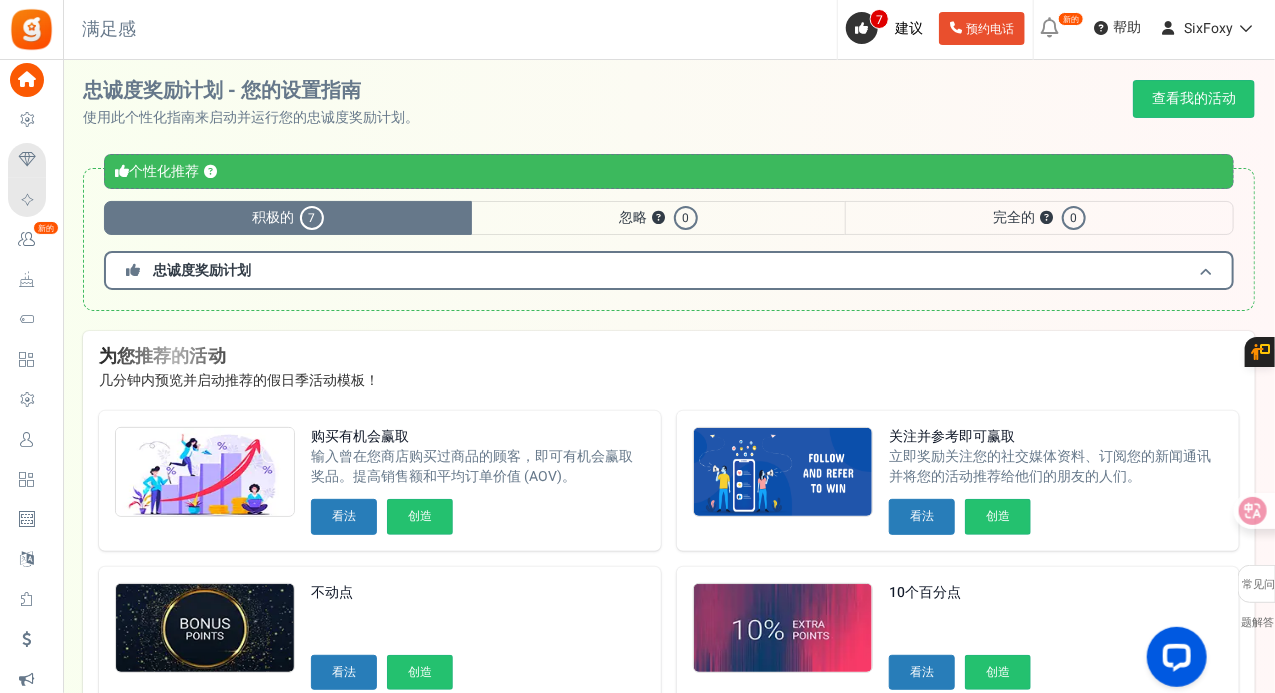 click on "忠诚度奖励计划" at bounding box center [669, 270] 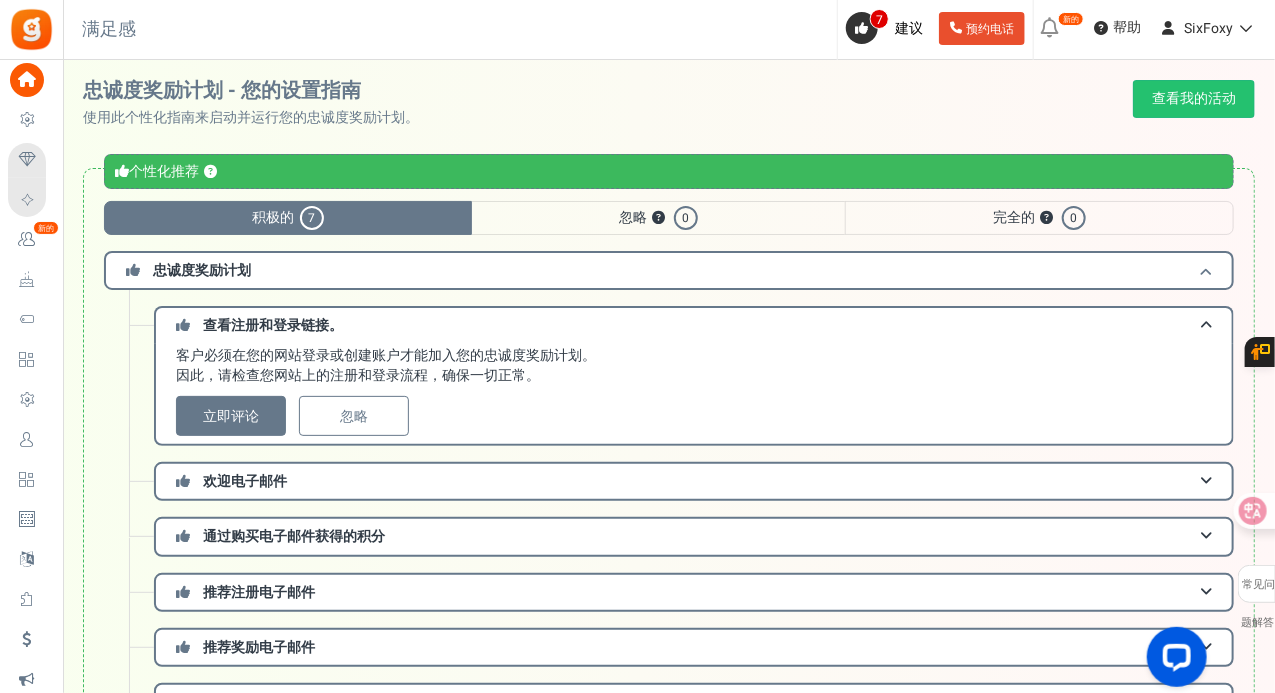 click on "忠诚度奖励计划" at bounding box center (669, 270) 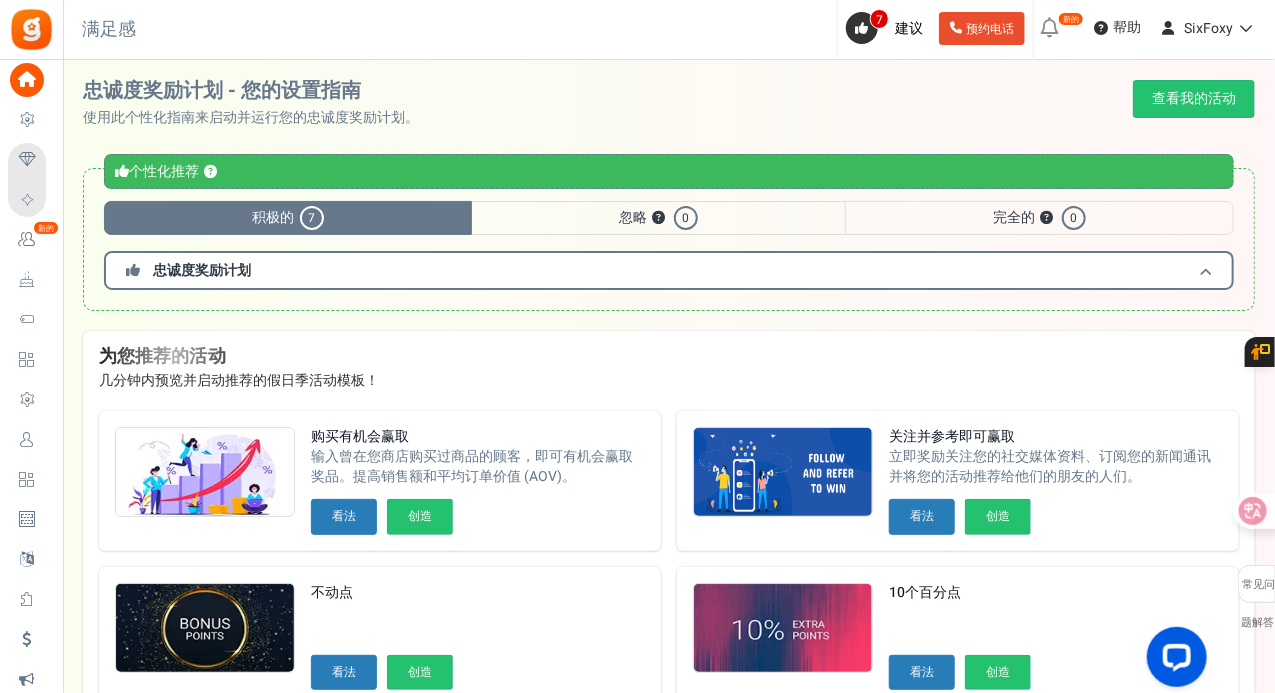 click on "忠诚度奖励计划" at bounding box center (669, 270) 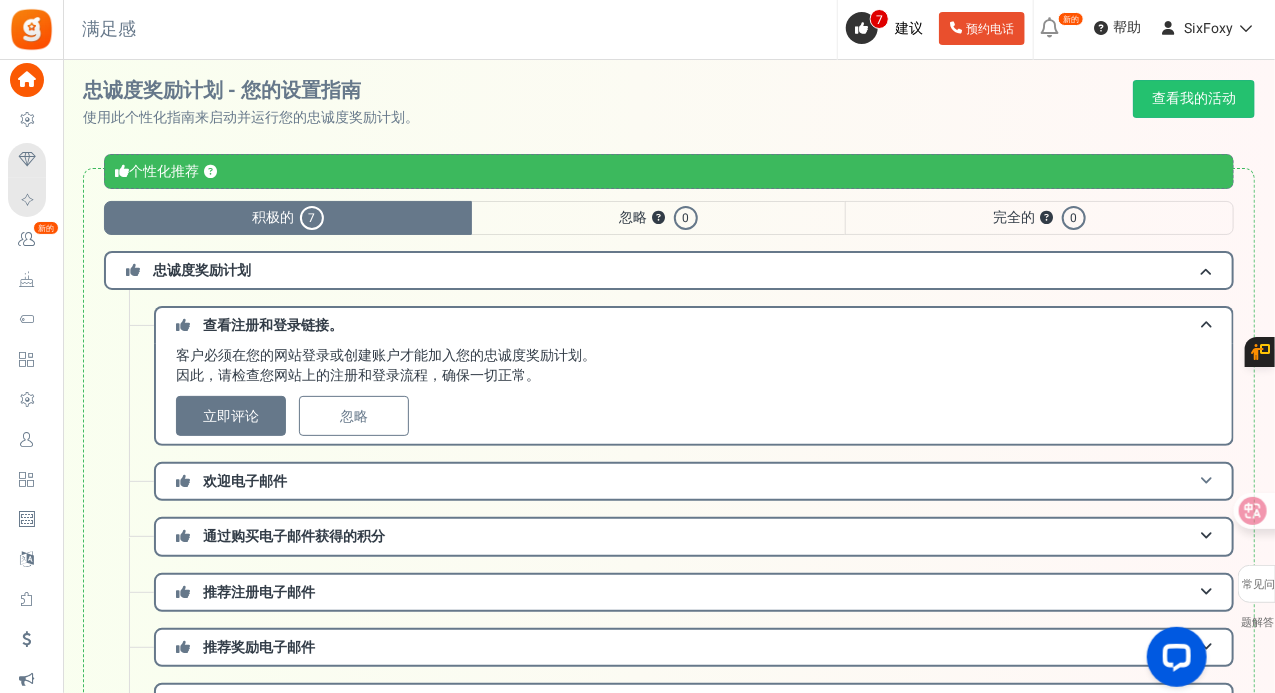 click on "欢迎电子邮件" at bounding box center [694, 481] 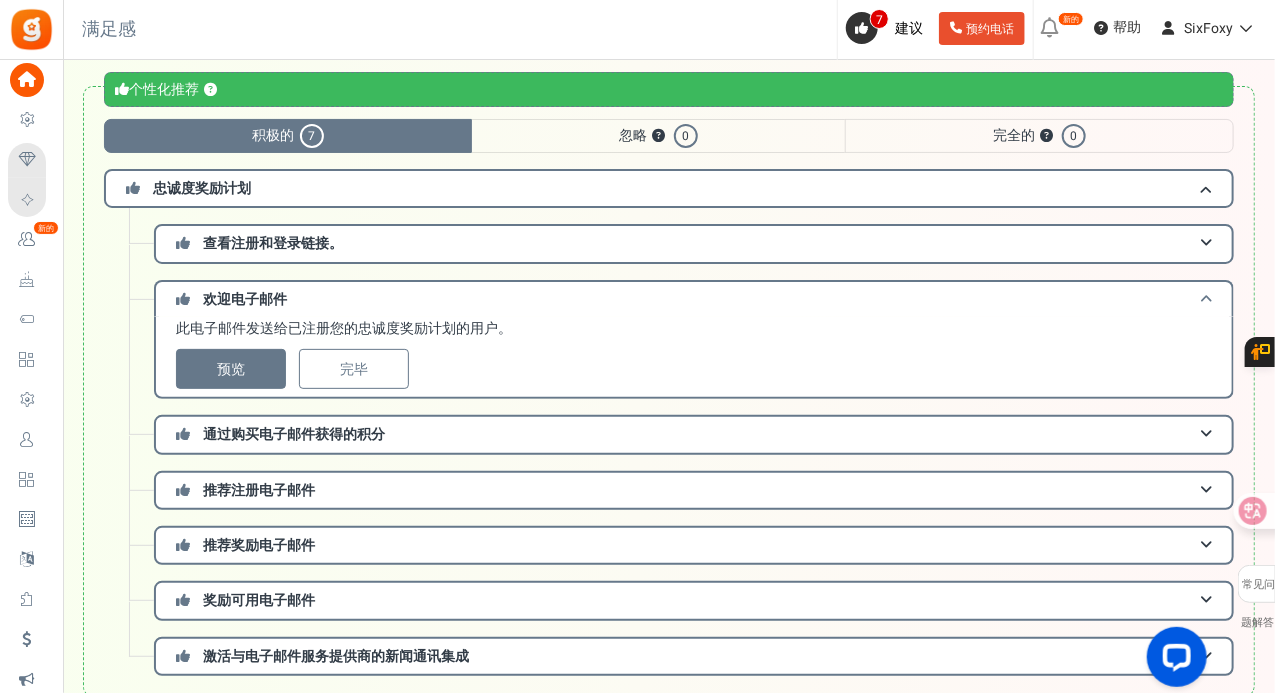 scroll, scrollTop: 100, scrollLeft: 0, axis: vertical 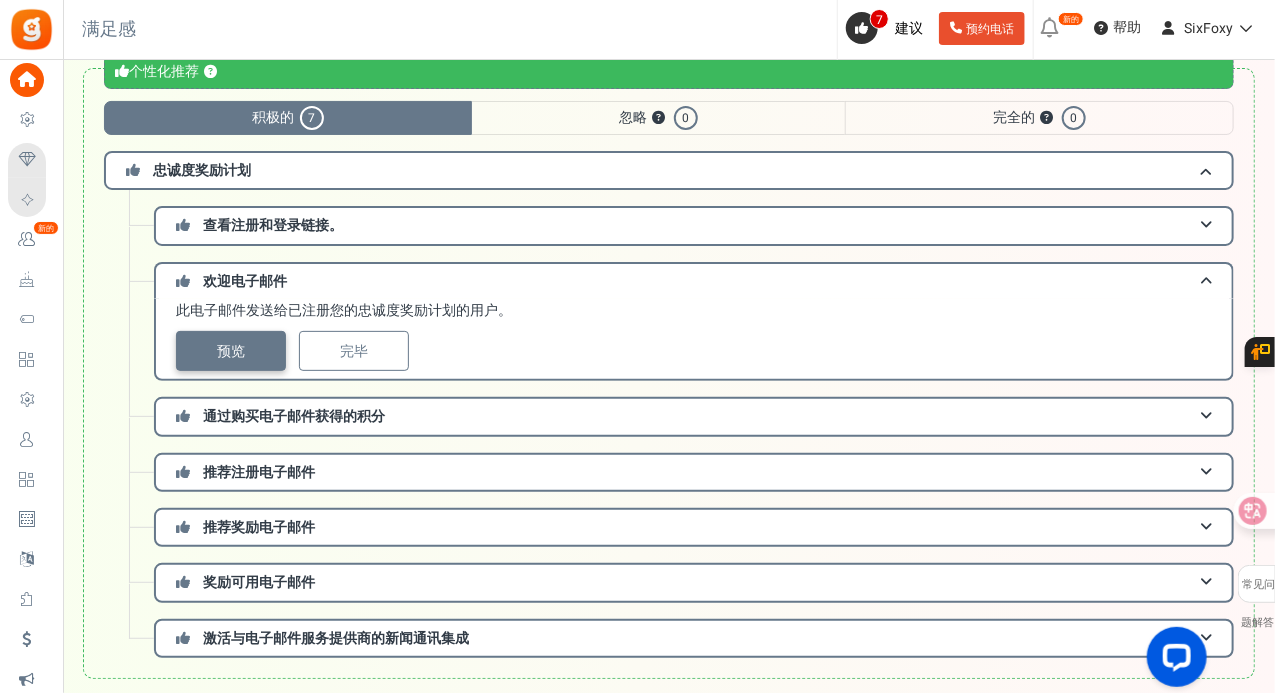 click on "预览" at bounding box center [231, 351] 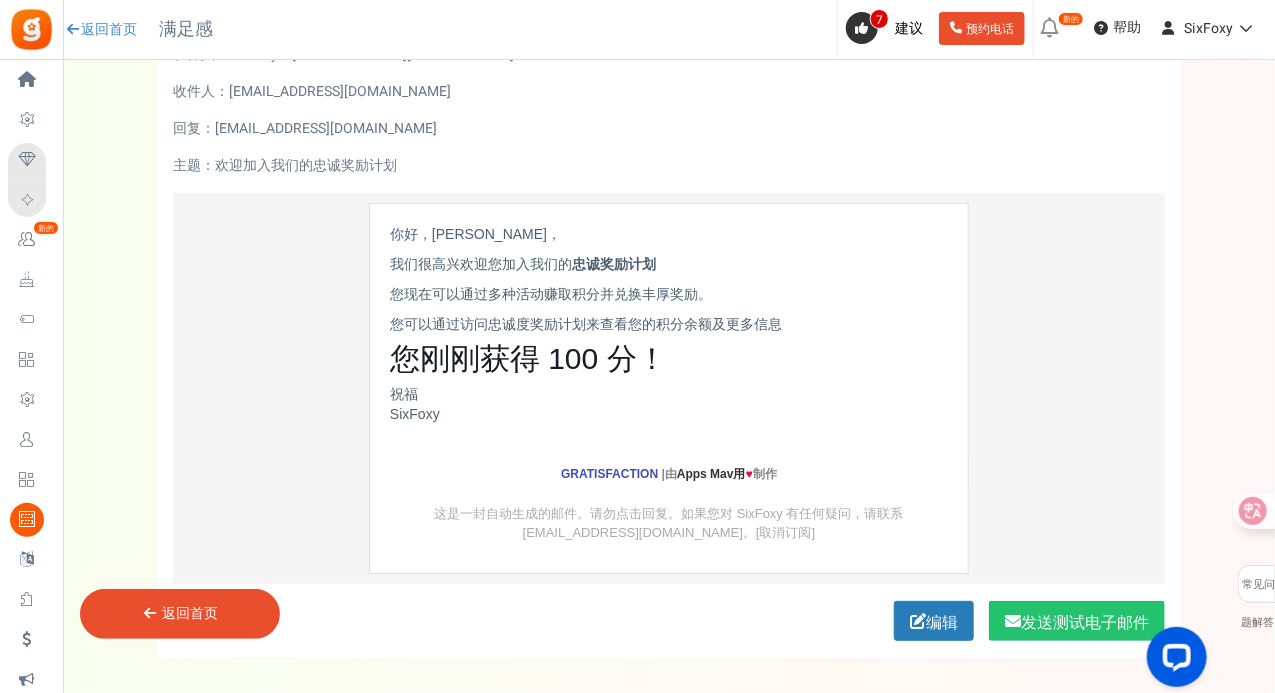 scroll, scrollTop: 100, scrollLeft: 0, axis: vertical 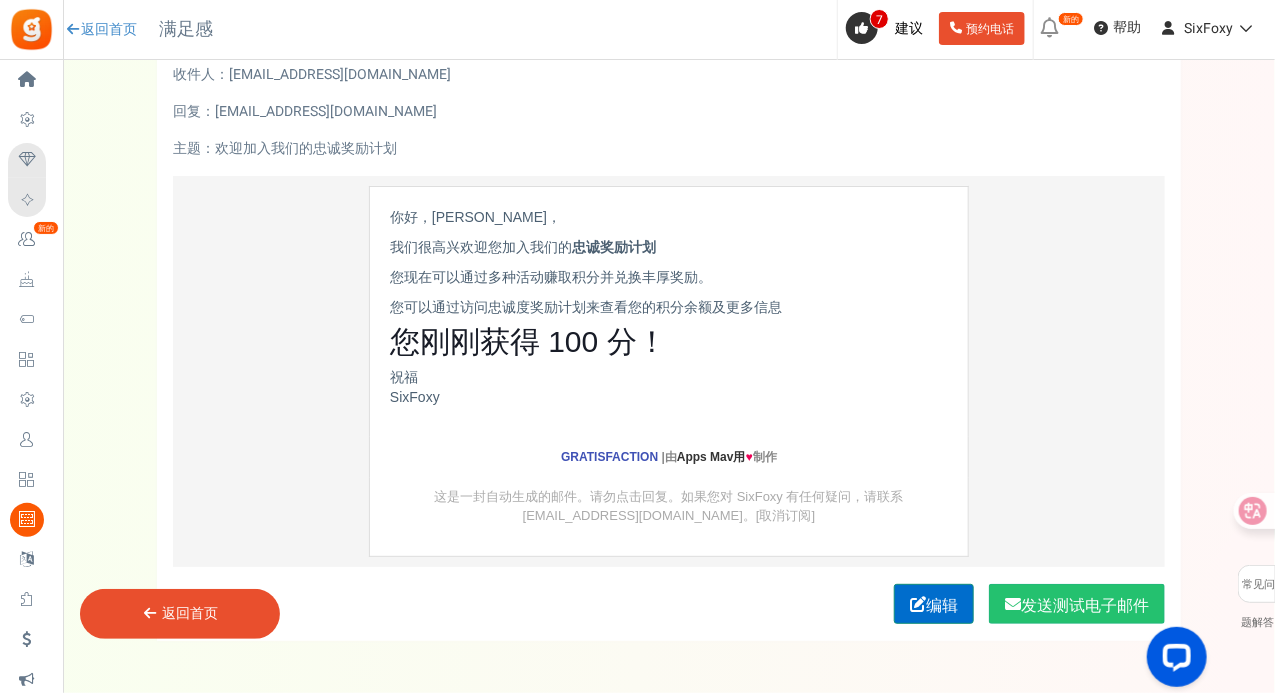 click on "编辑" at bounding box center (942, 606) 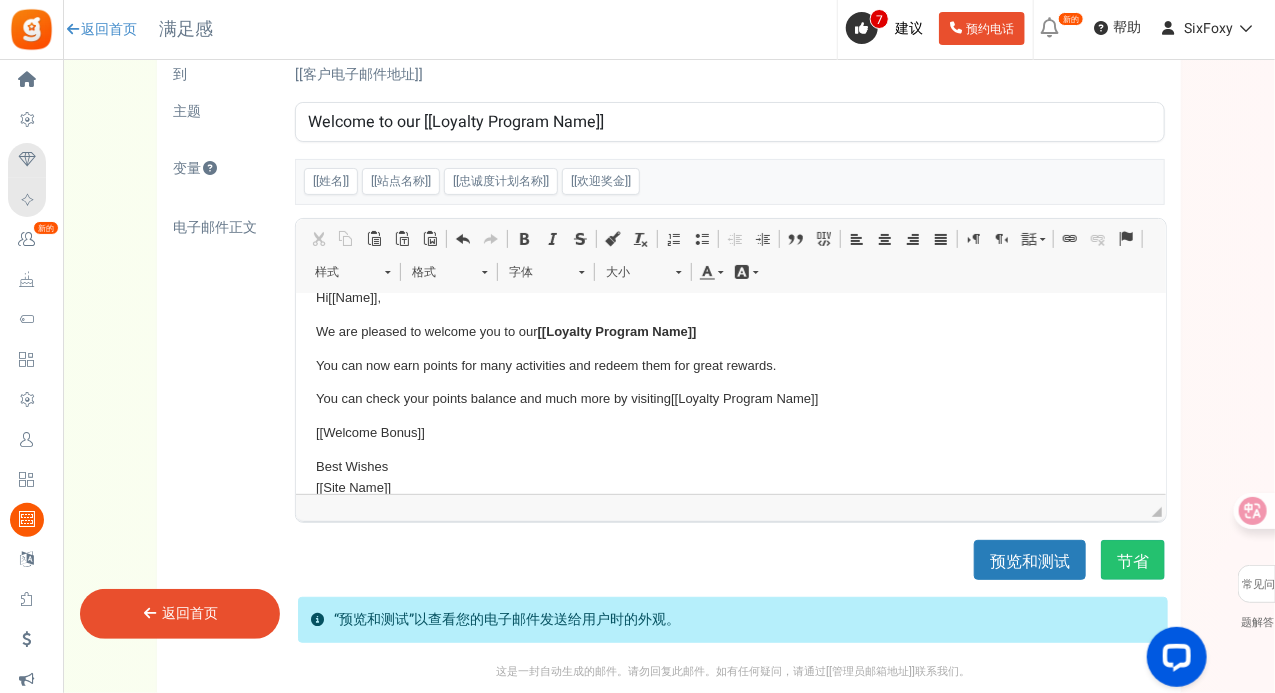 scroll, scrollTop: 50, scrollLeft: 0, axis: vertical 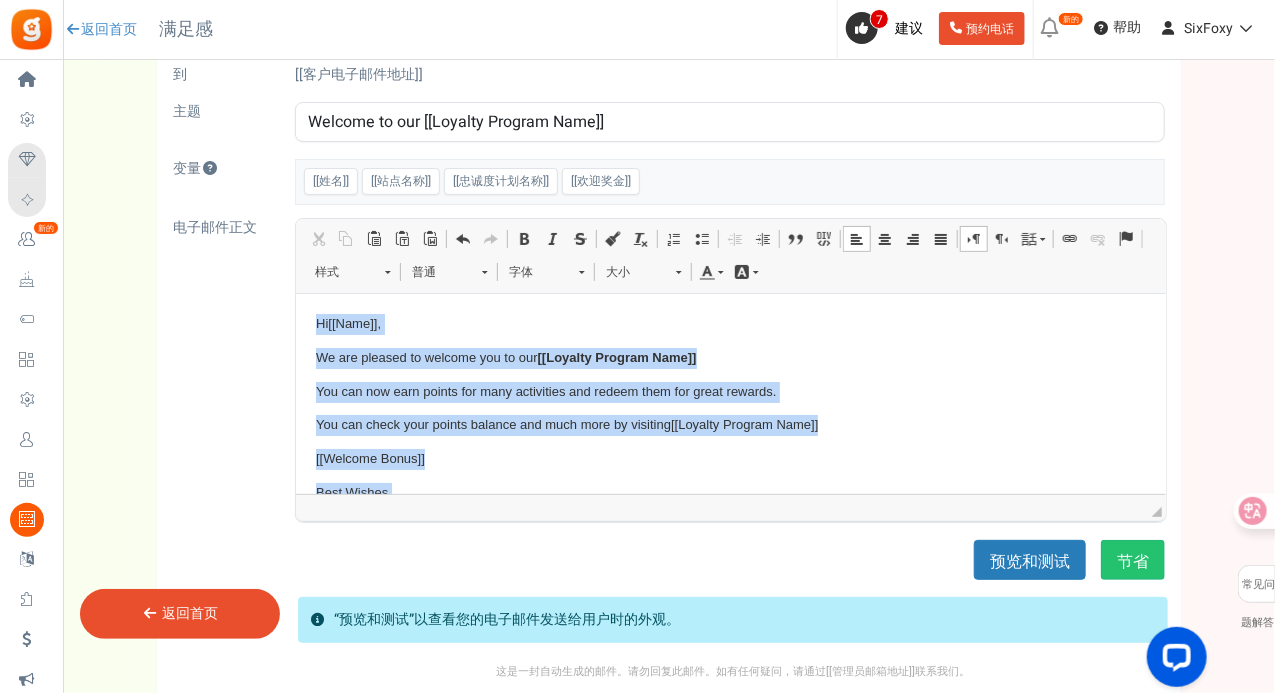 drag, startPoint x: 642, startPoint y: 467, endPoint x: 297, endPoint y: 243, distance: 411.34048 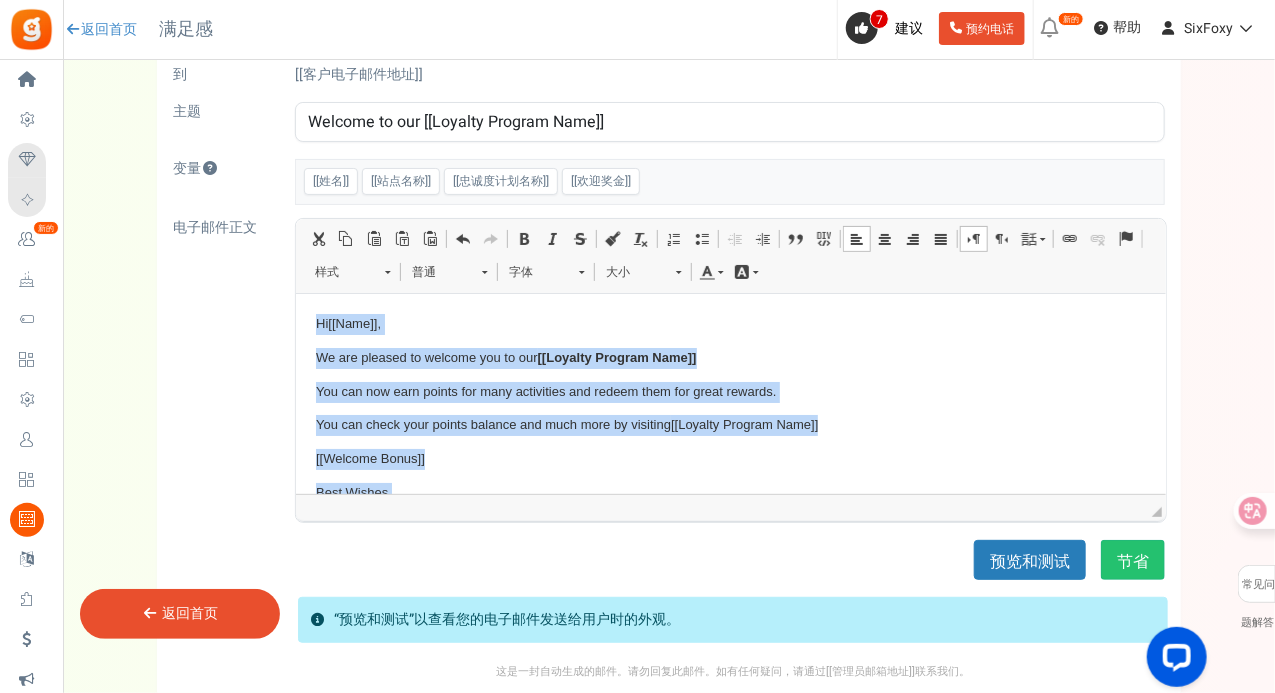 type 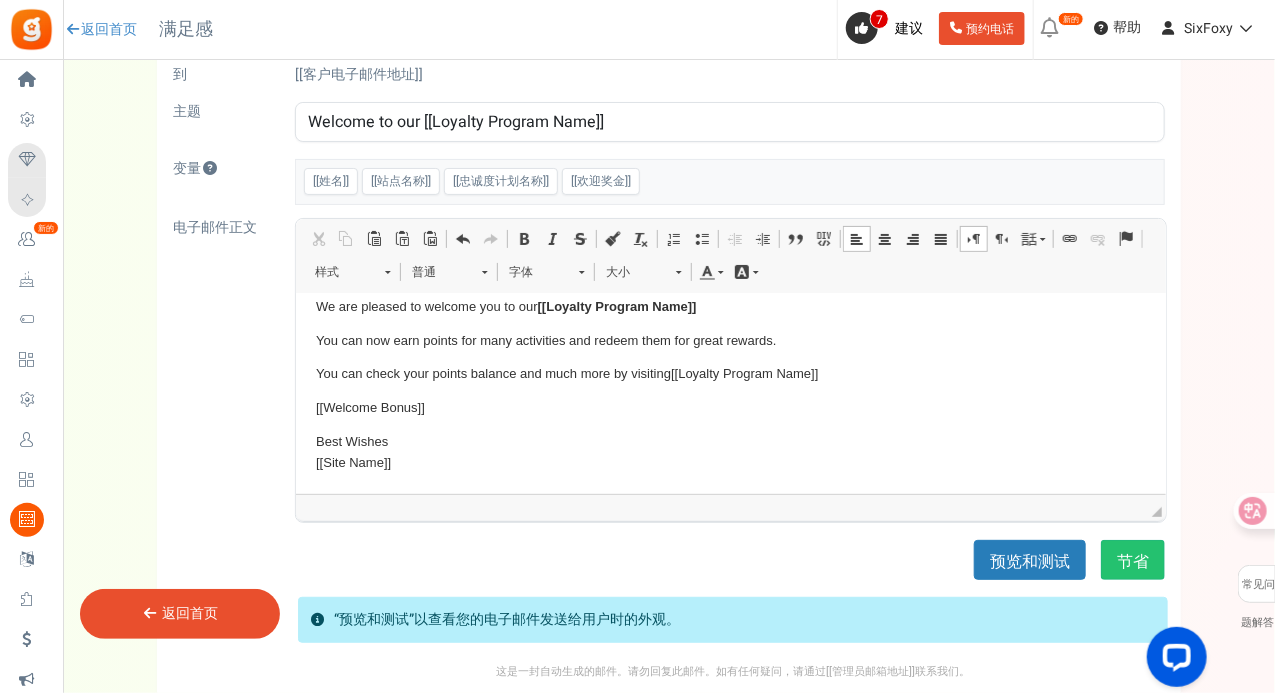 scroll, scrollTop: 20, scrollLeft: 0, axis: vertical 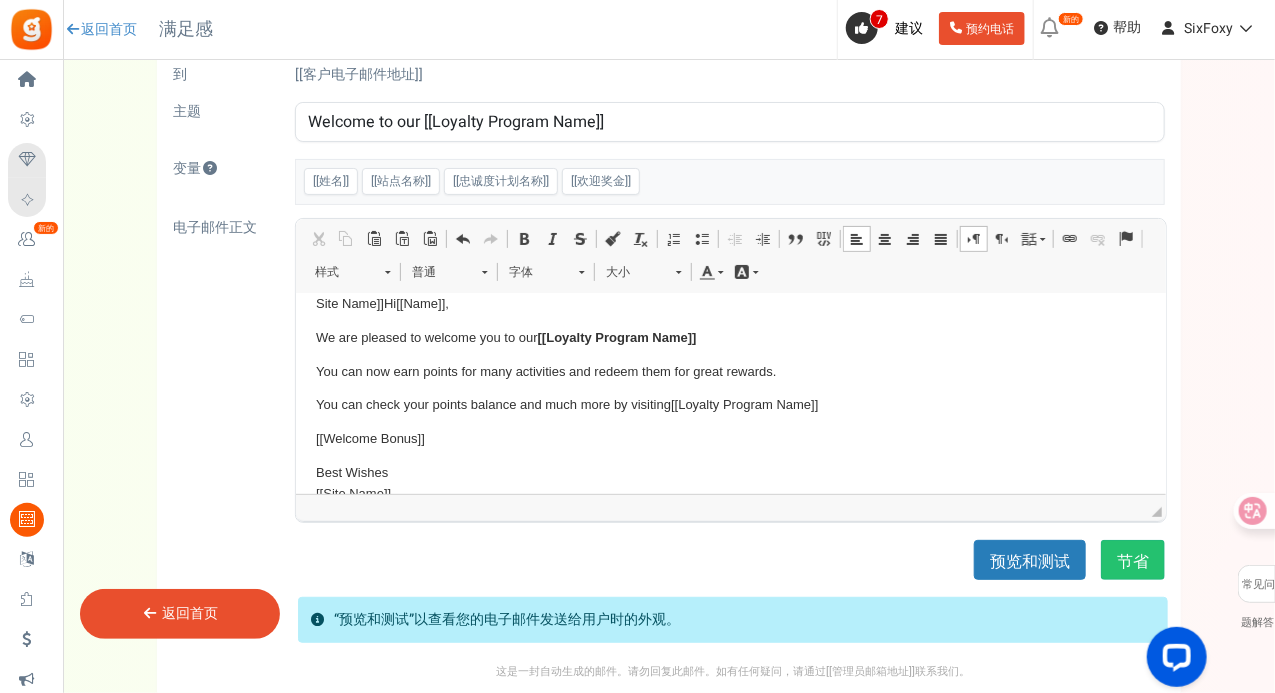 click on "Site Name]]Hi  [[Name]] , We are pleased to welcome you to our  [[Loyalty Program Name]] You can now earn points for many activities and redeem them for great rewards. You can check your points balance and much more by visiting  [[Loyalty Program Name]] [[Welcome Bonus]] Best Wishes [[Site Name]]" at bounding box center [730, 398] 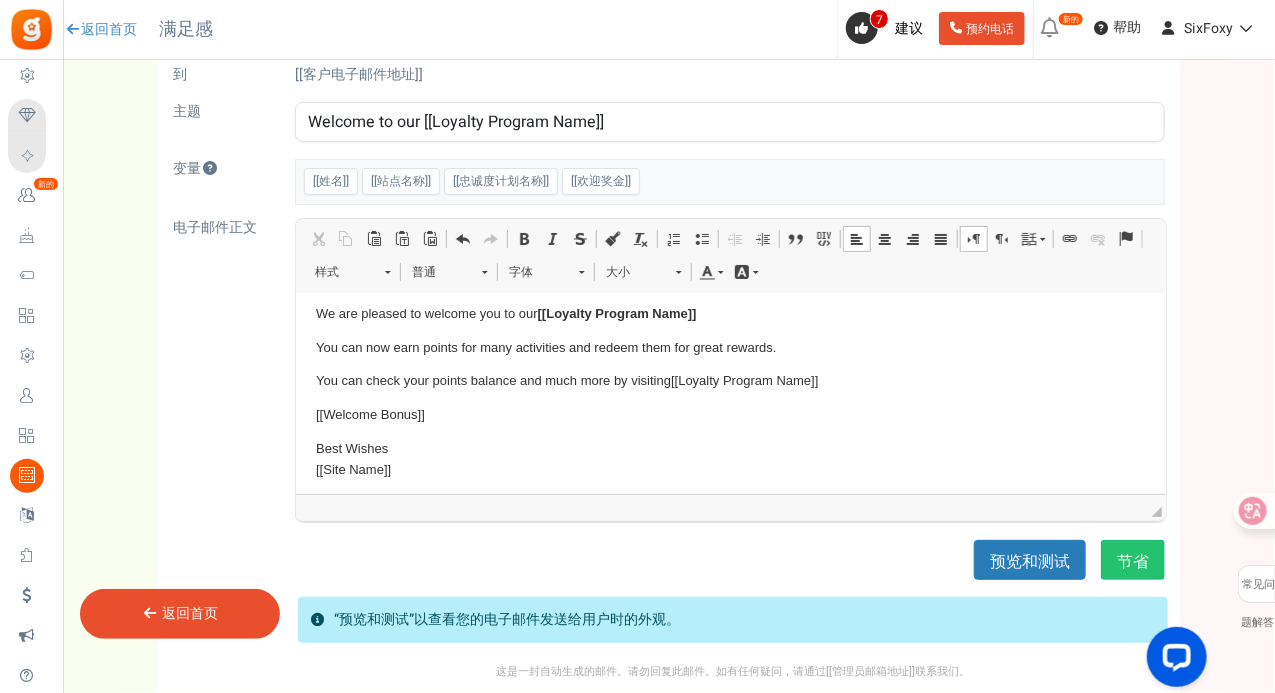 scroll, scrollTop: 50, scrollLeft: 0, axis: vertical 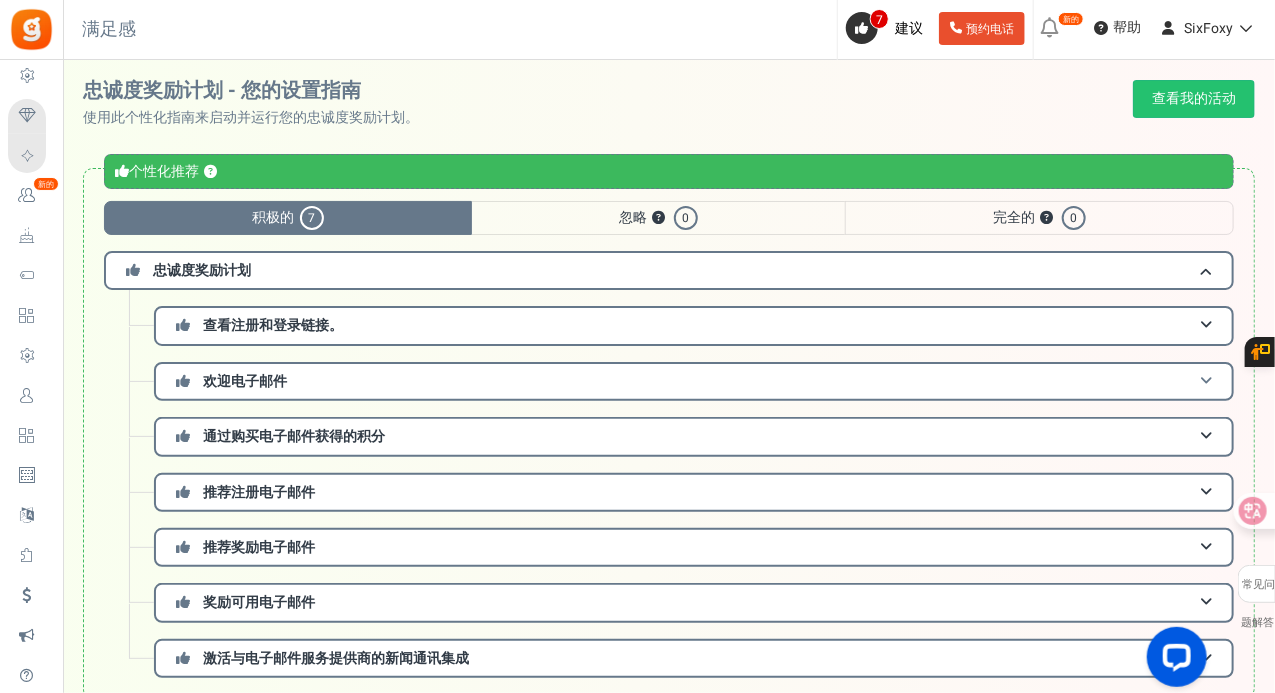 click on "欢迎电子邮件" at bounding box center [694, 381] 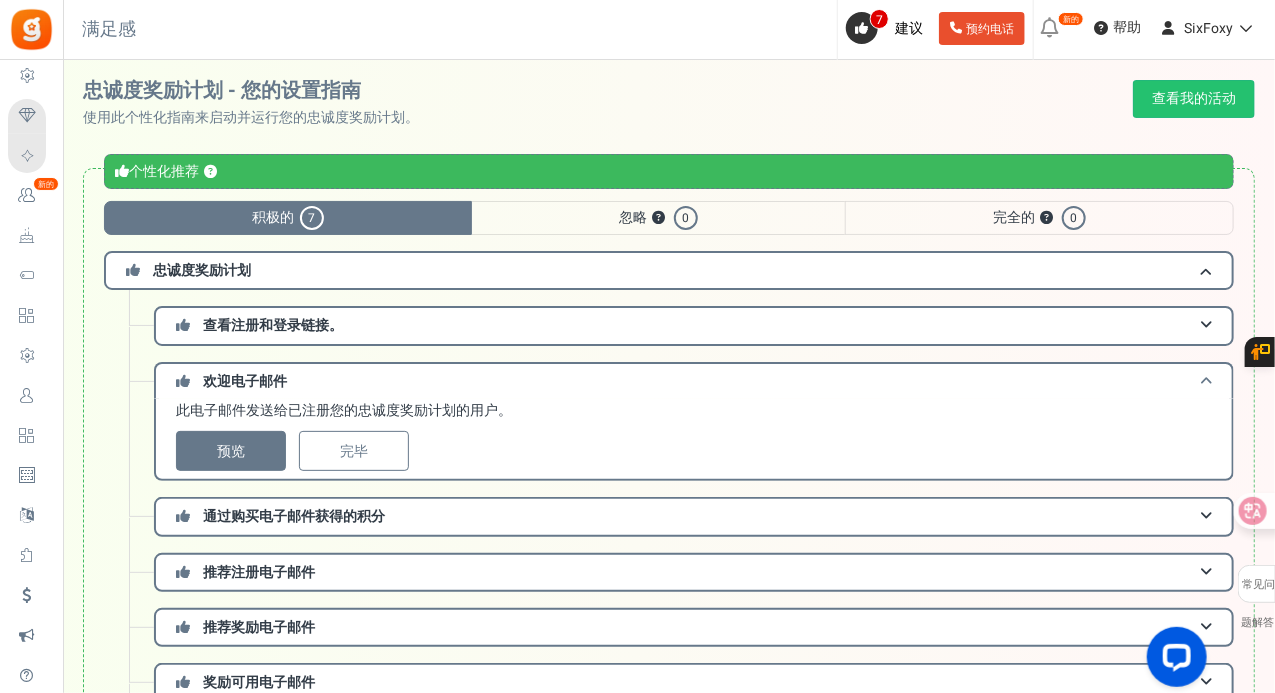 scroll, scrollTop: 100, scrollLeft: 0, axis: vertical 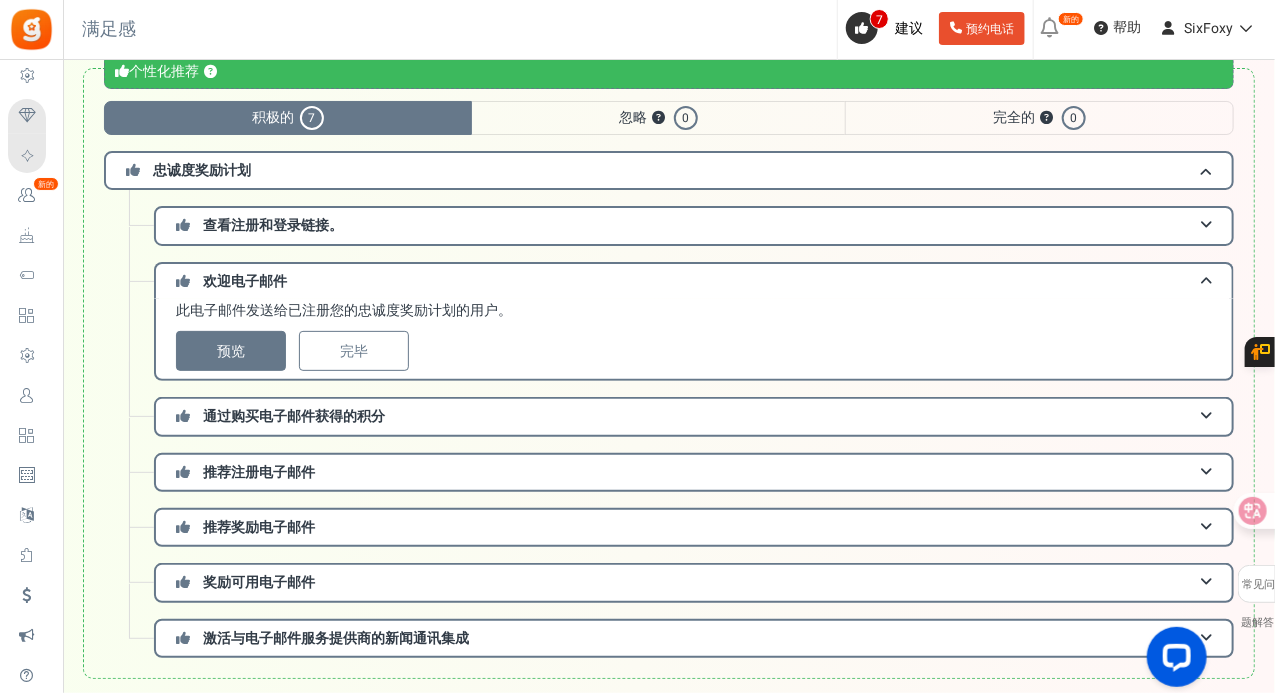 click on "预览" at bounding box center (0, 0) 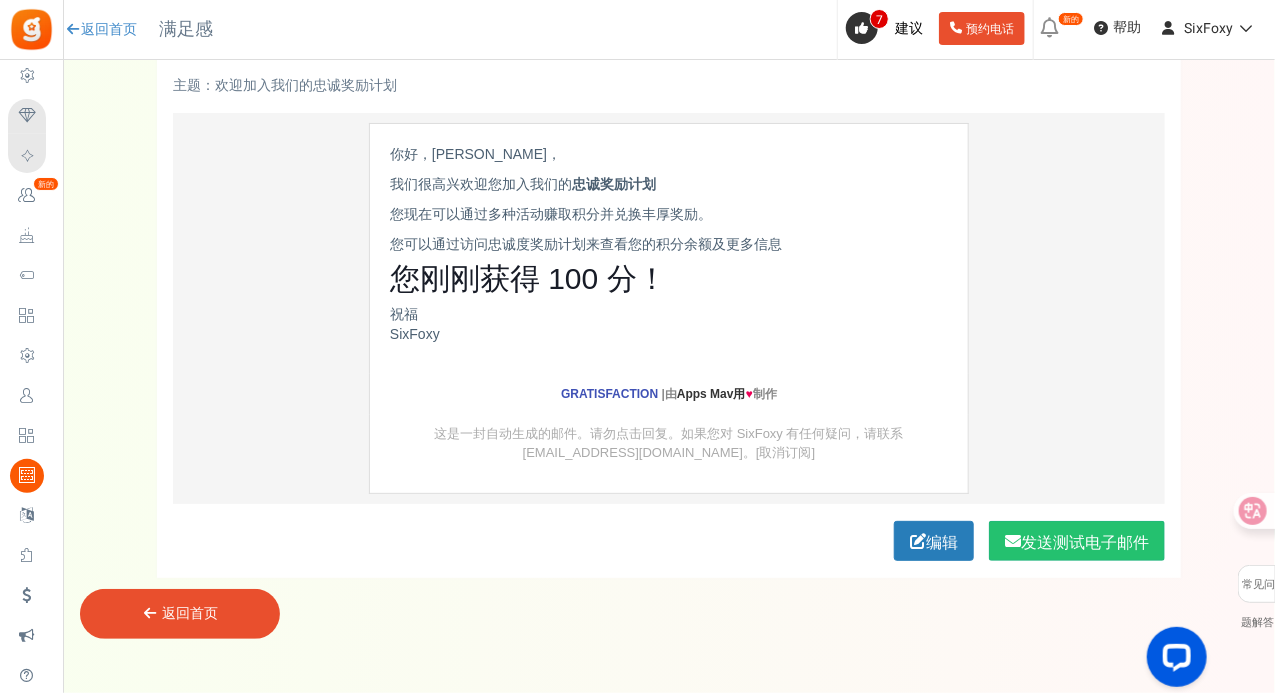 scroll, scrollTop: 171, scrollLeft: 0, axis: vertical 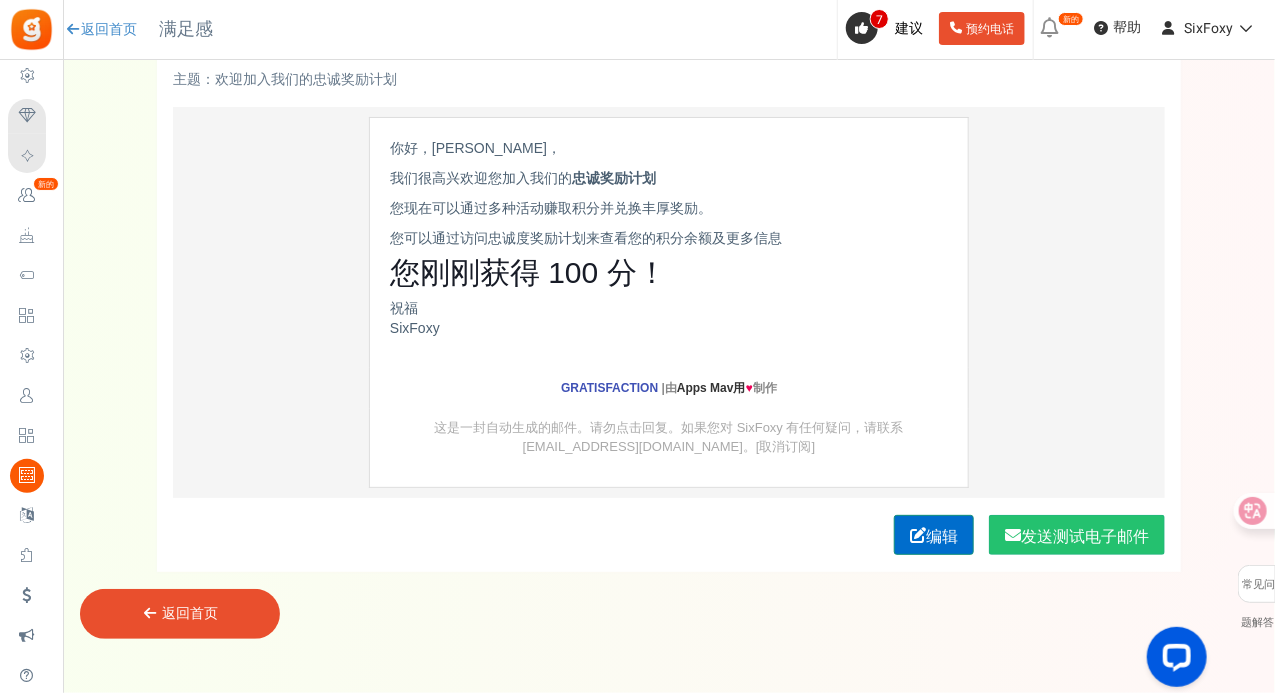 click on "编辑" at bounding box center [942, 537] 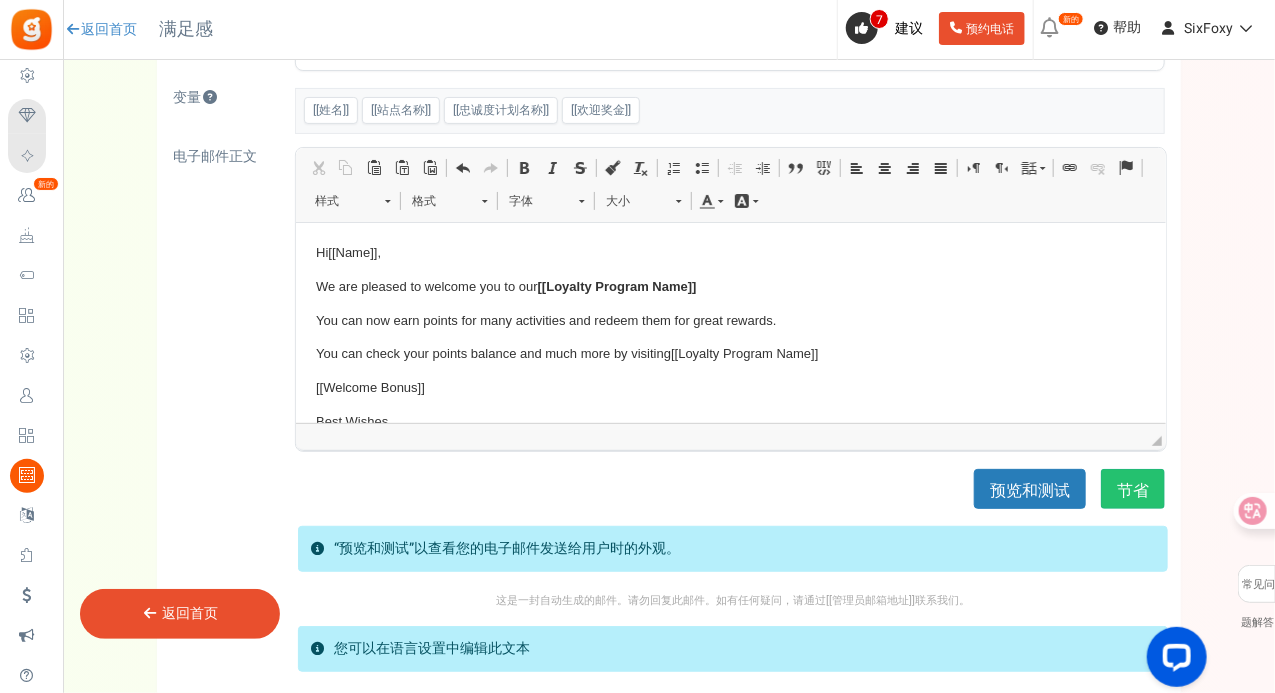 scroll, scrollTop: 50, scrollLeft: 0, axis: vertical 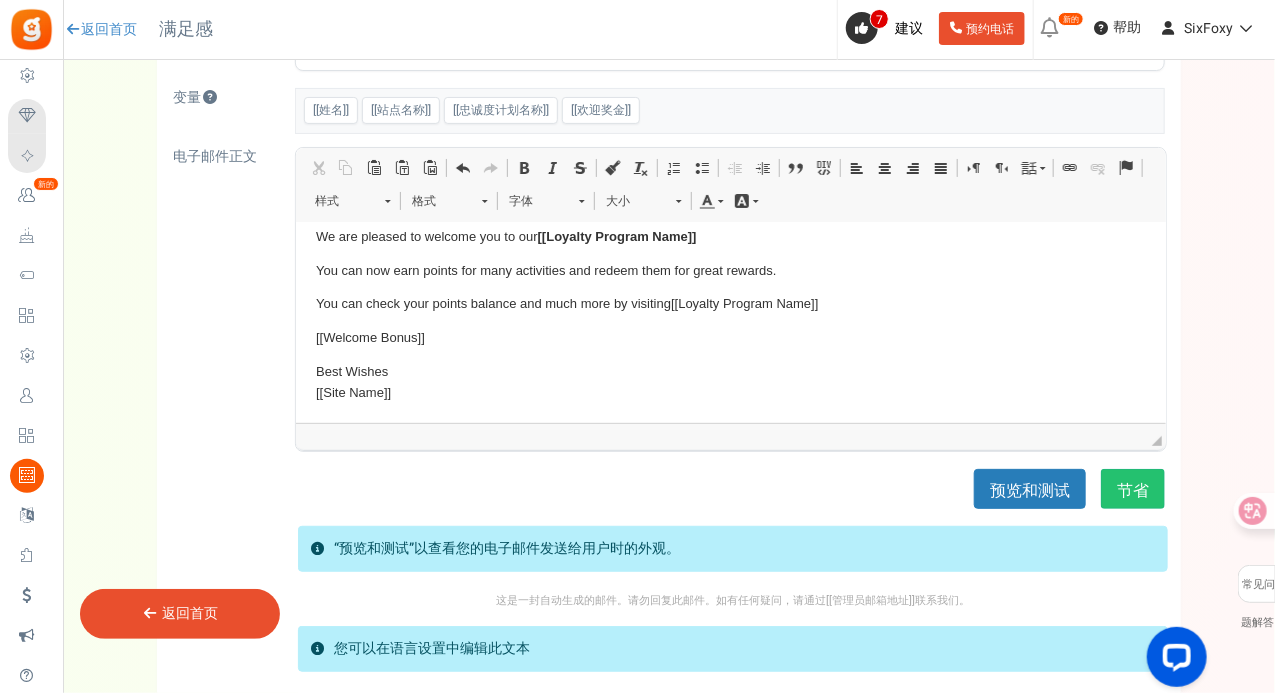 click on "Best Wishes [[Site Name]]" at bounding box center [730, 382] 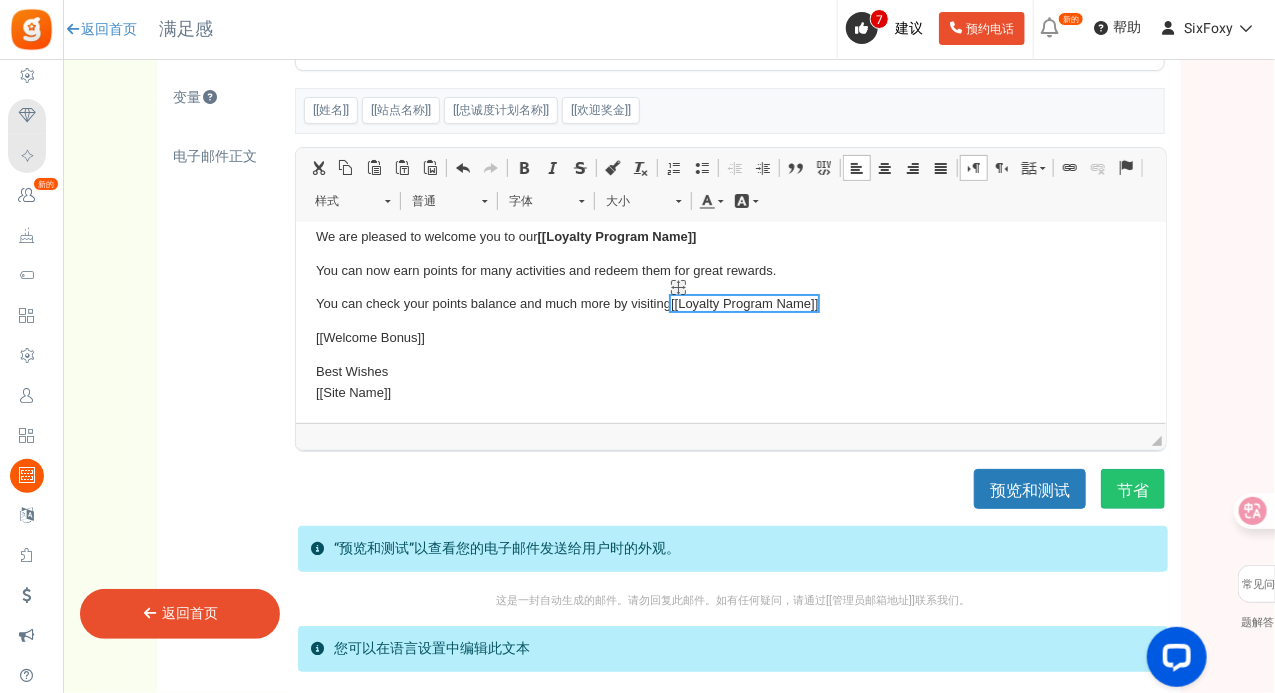 click on "[[Loyalty Program Name]]" at bounding box center (743, 302) 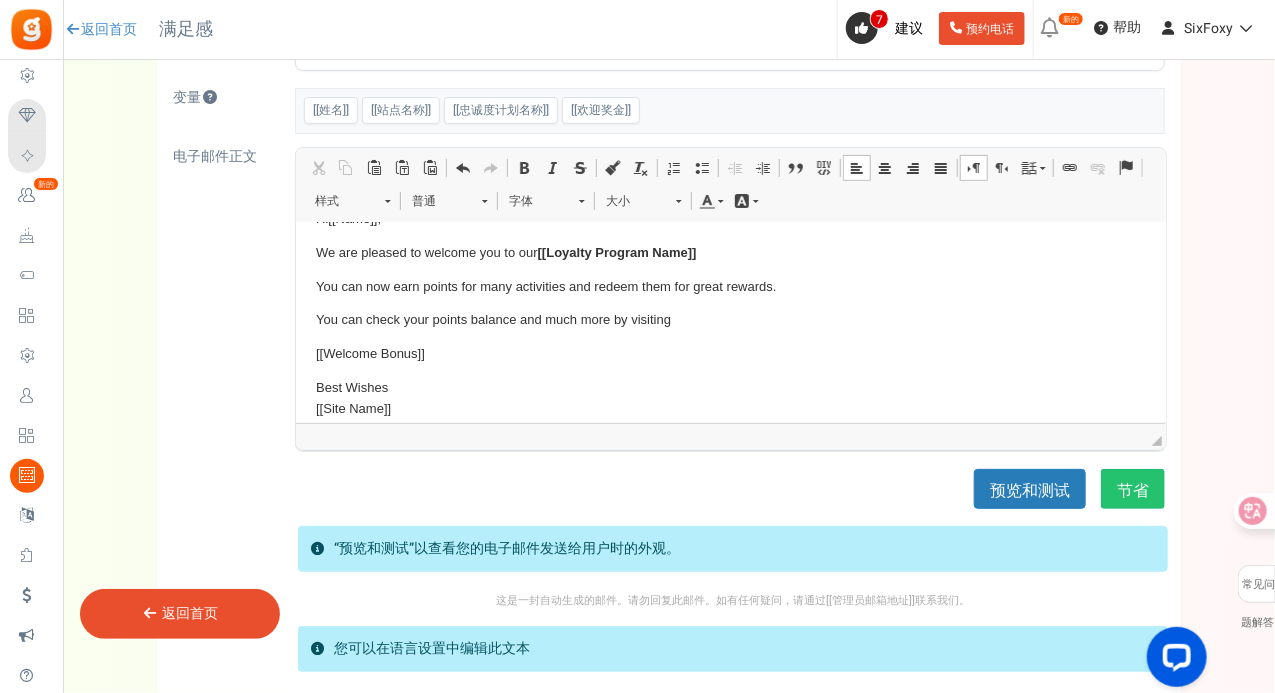 scroll, scrollTop: 50, scrollLeft: 0, axis: vertical 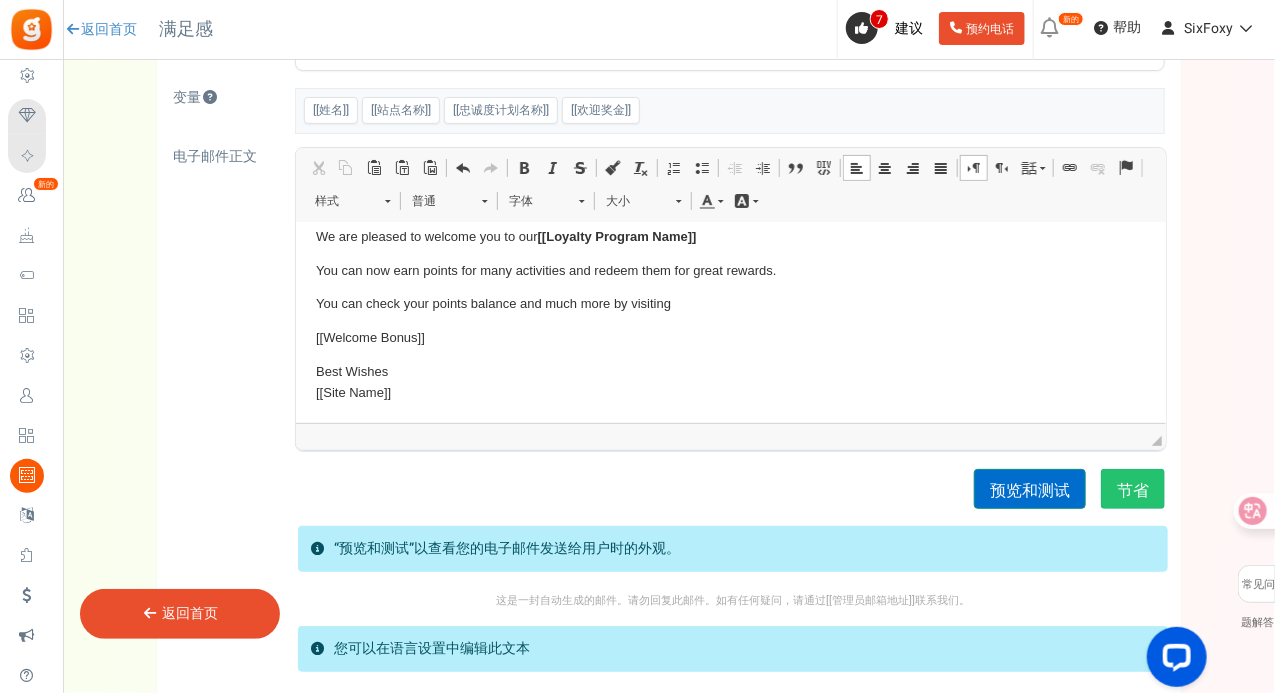 click on "预览和测试" at bounding box center [1030, 491] 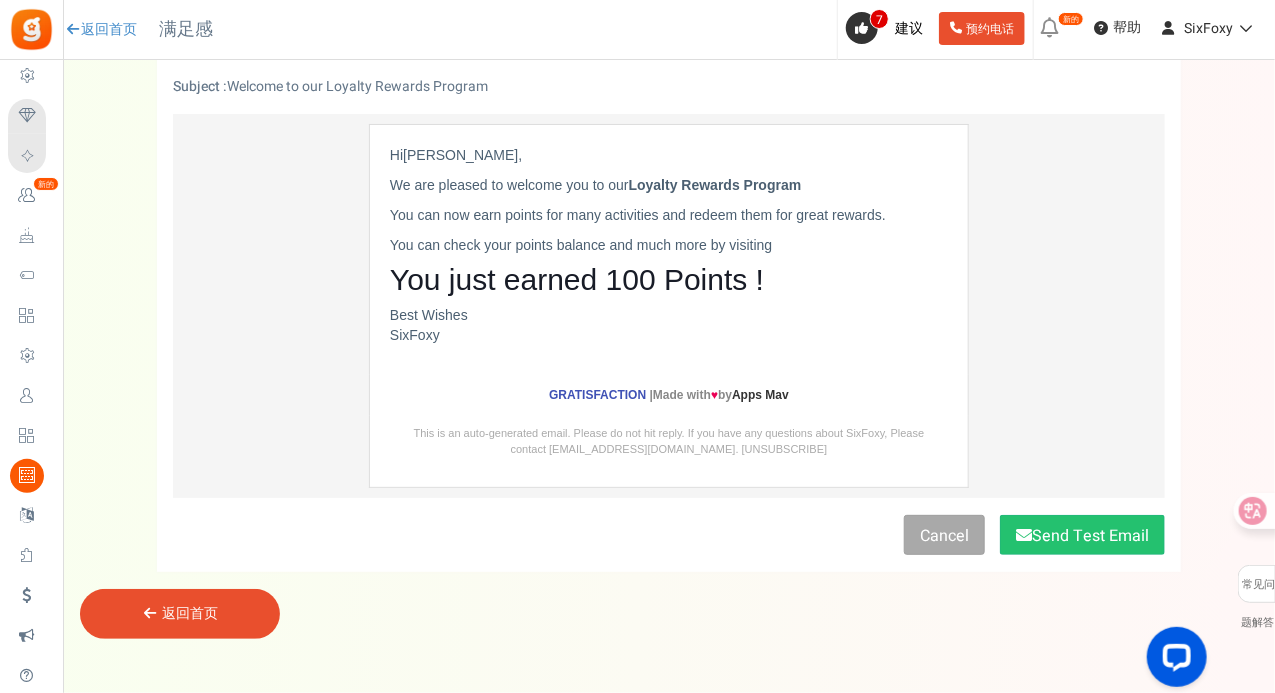 scroll, scrollTop: 0, scrollLeft: 0, axis: both 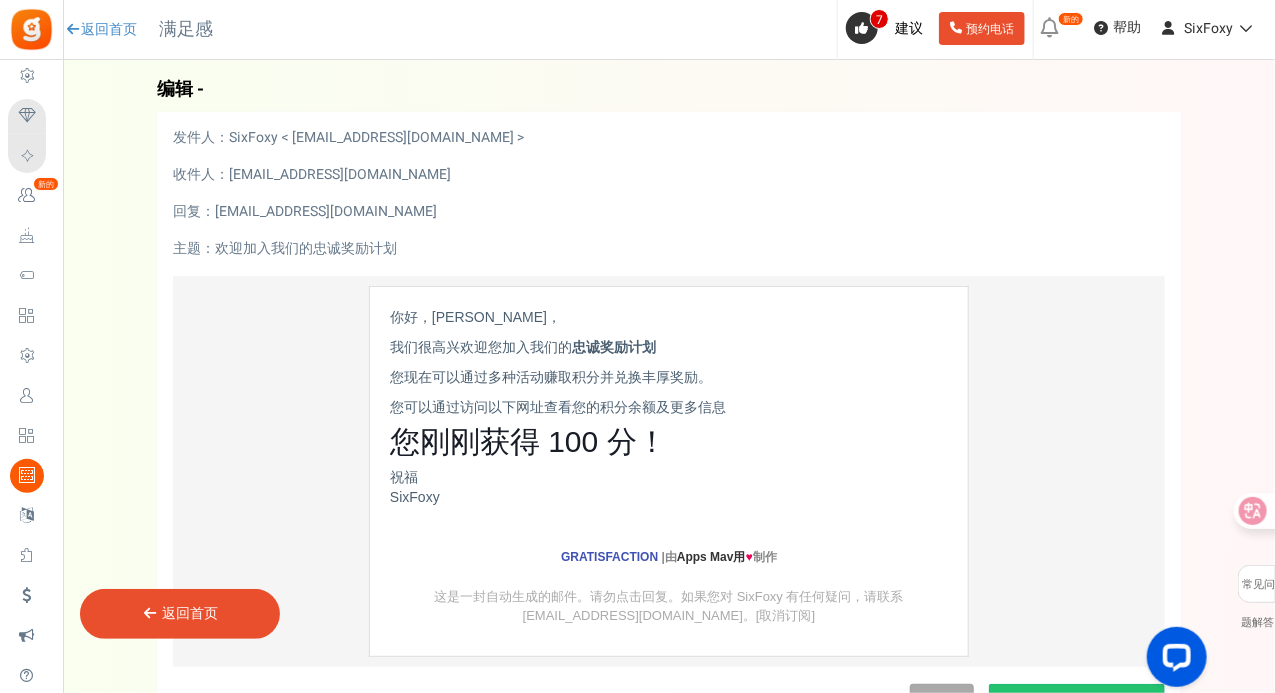 click on "Mail
你好， Jane Doe ，
我们很高兴欢迎您加入我们的 忠诚奖励计划
您现在可以通过多种活动赚取积分并兑换丰厚奖励。
您可以通过访问以下网址查看您的积分余额及更多信息
您刚刚获得 100 分！
祝福
SixFoxy
Gratisfaction
| 由
Apps Mav用 ♥ 制作
这是一封自动生成的邮件。请勿点击回复。如果您对 SixFoxy 有任何疑问，请联系 du09141@outlook.com。[取消订阅]" at bounding box center [669, 471] 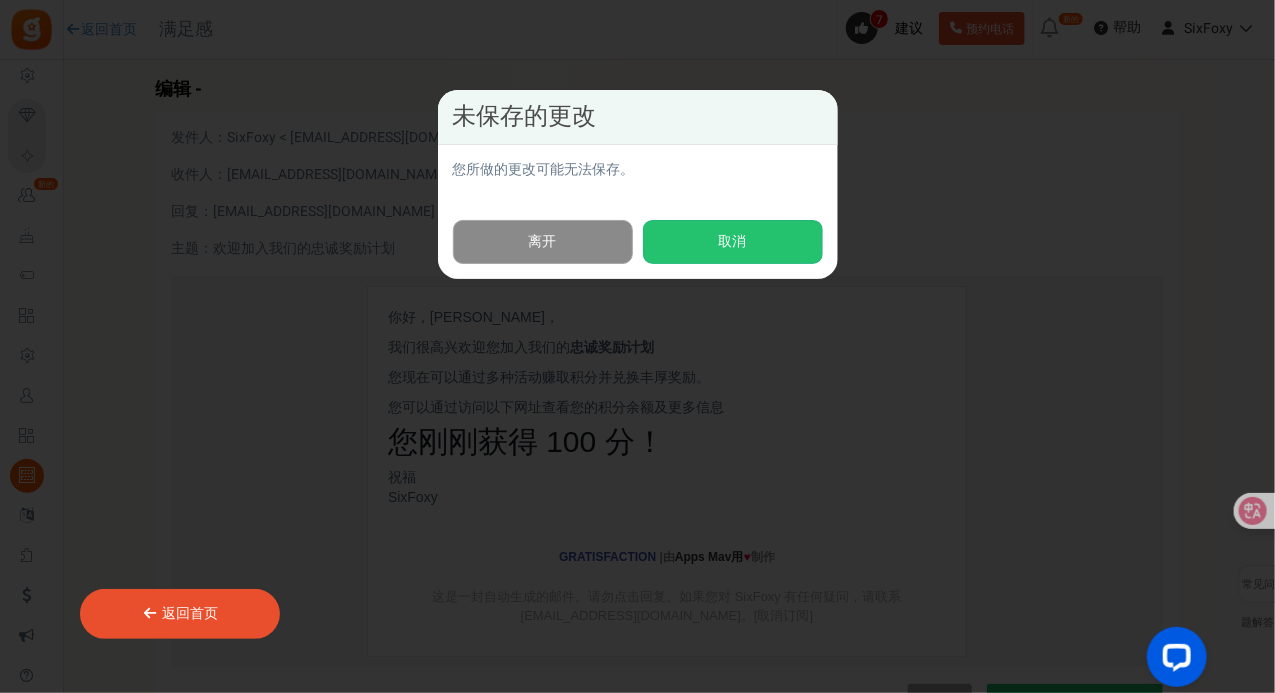 click on "离开" at bounding box center (543, 242) 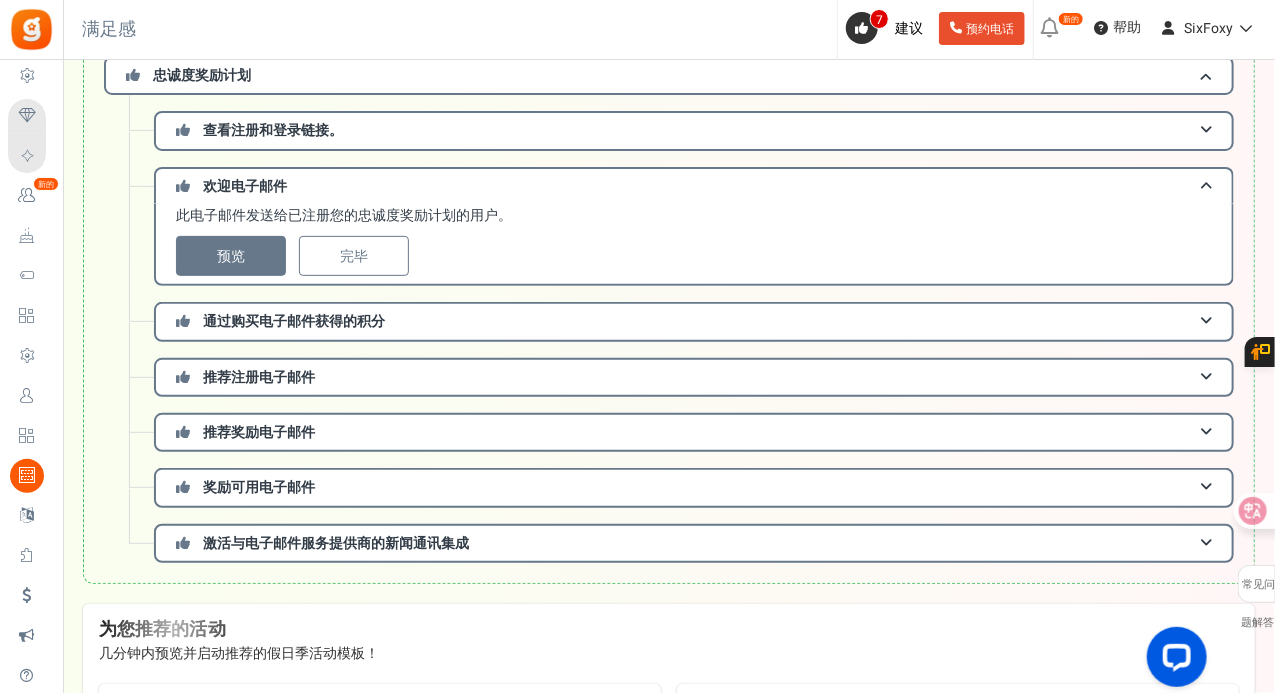 scroll, scrollTop: 200, scrollLeft: 0, axis: vertical 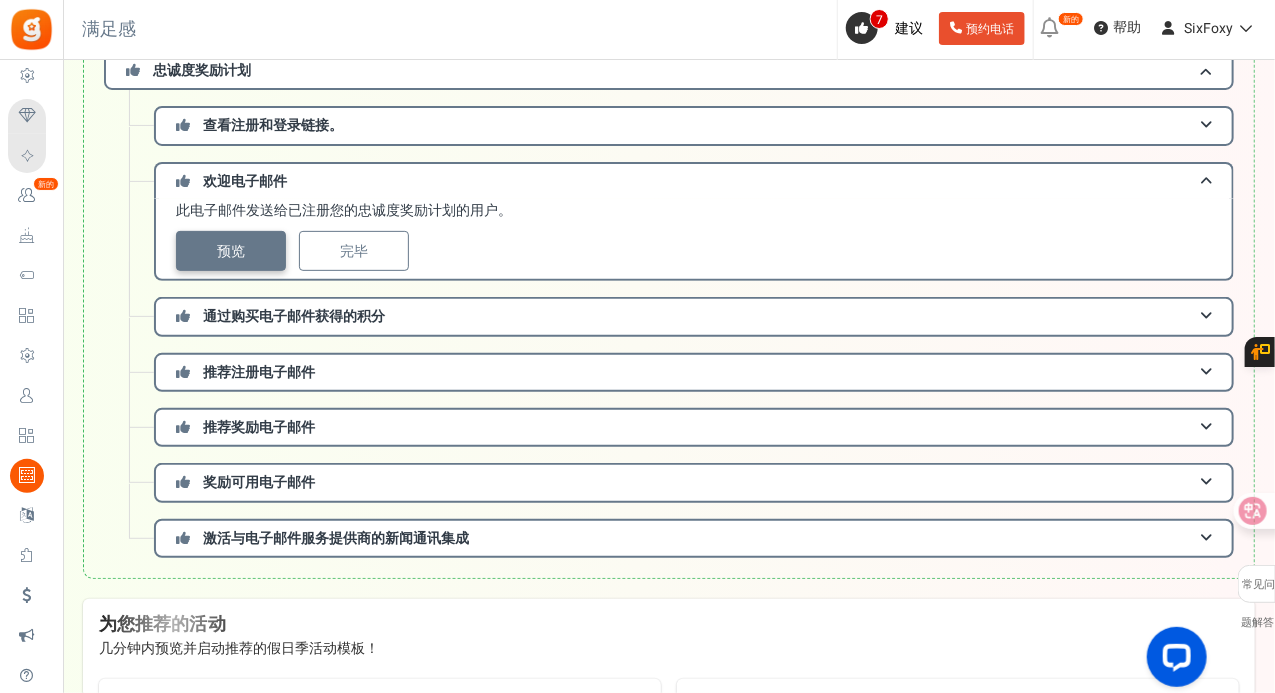 click on "预览" at bounding box center (231, 251) 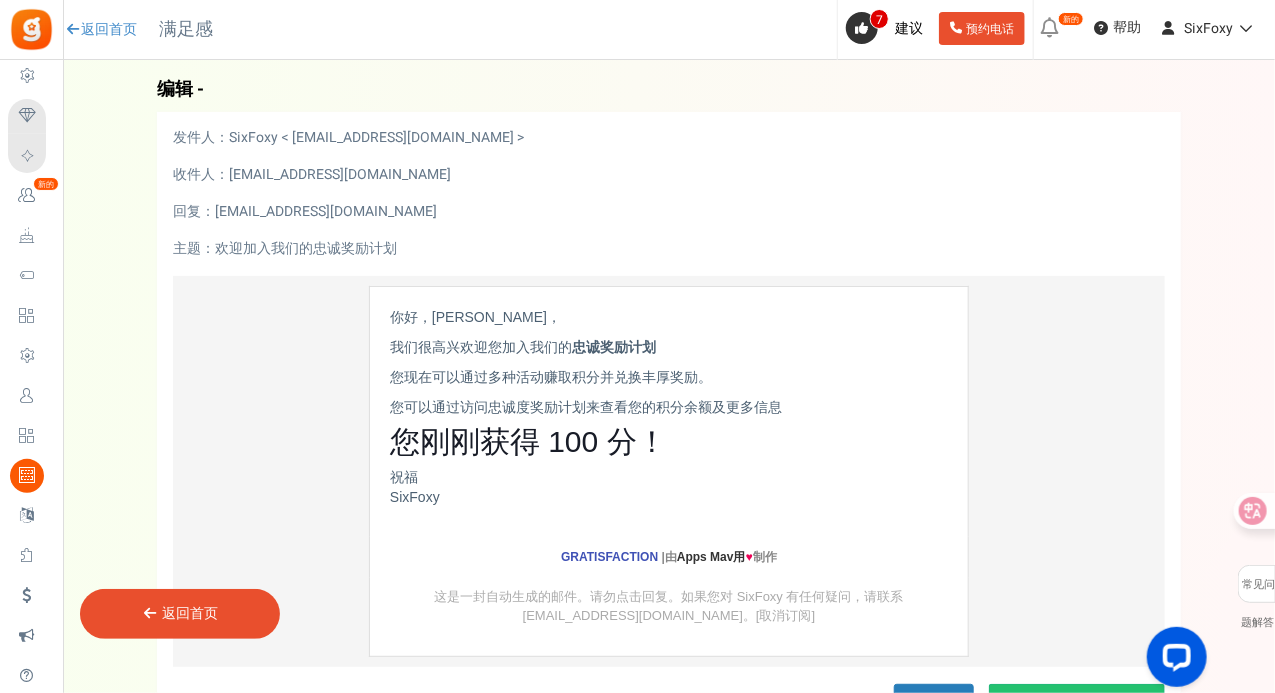 scroll, scrollTop: 171, scrollLeft: 0, axis: vertical 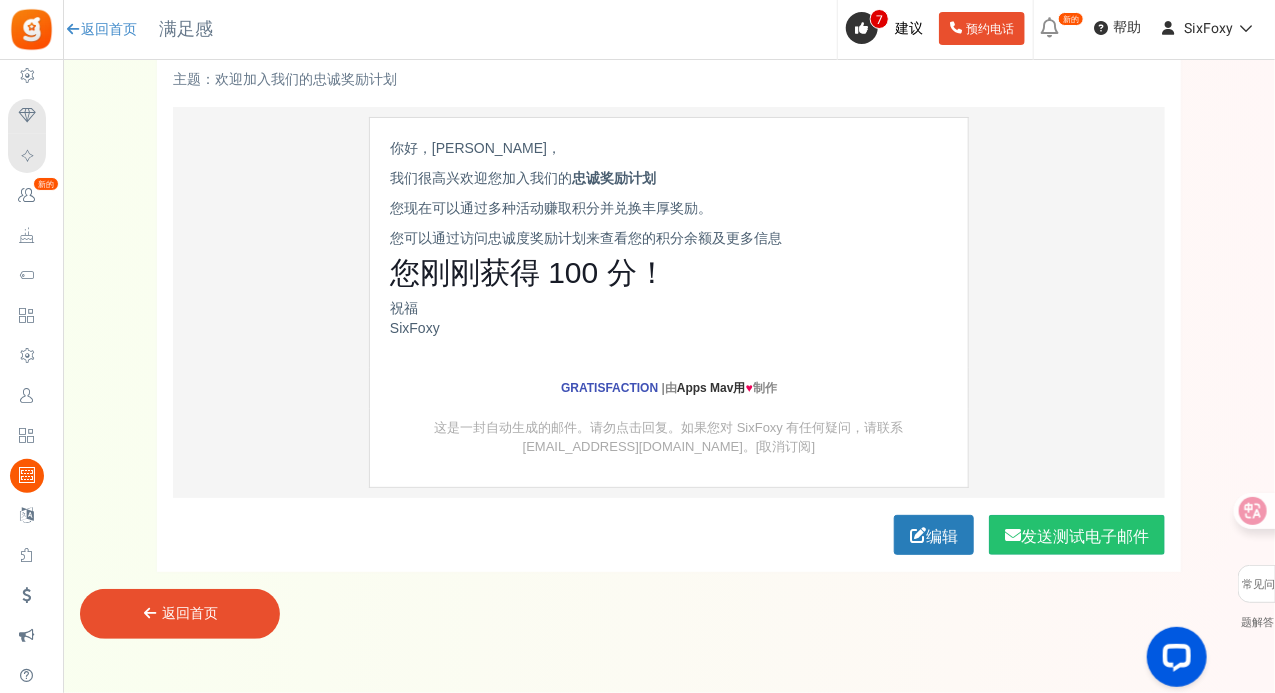 click on "返回首页" at bounding box center [180, 614] 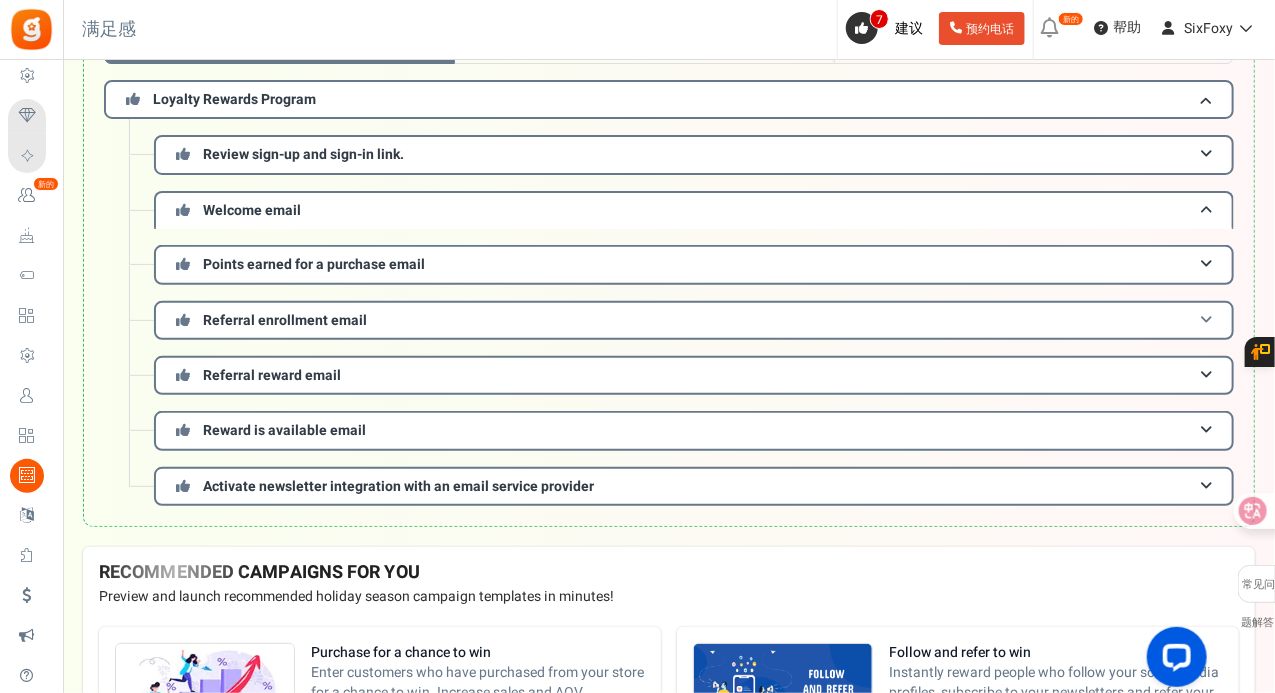 scroll, scrollTop: 0, scrollLeft: 0, axis: both 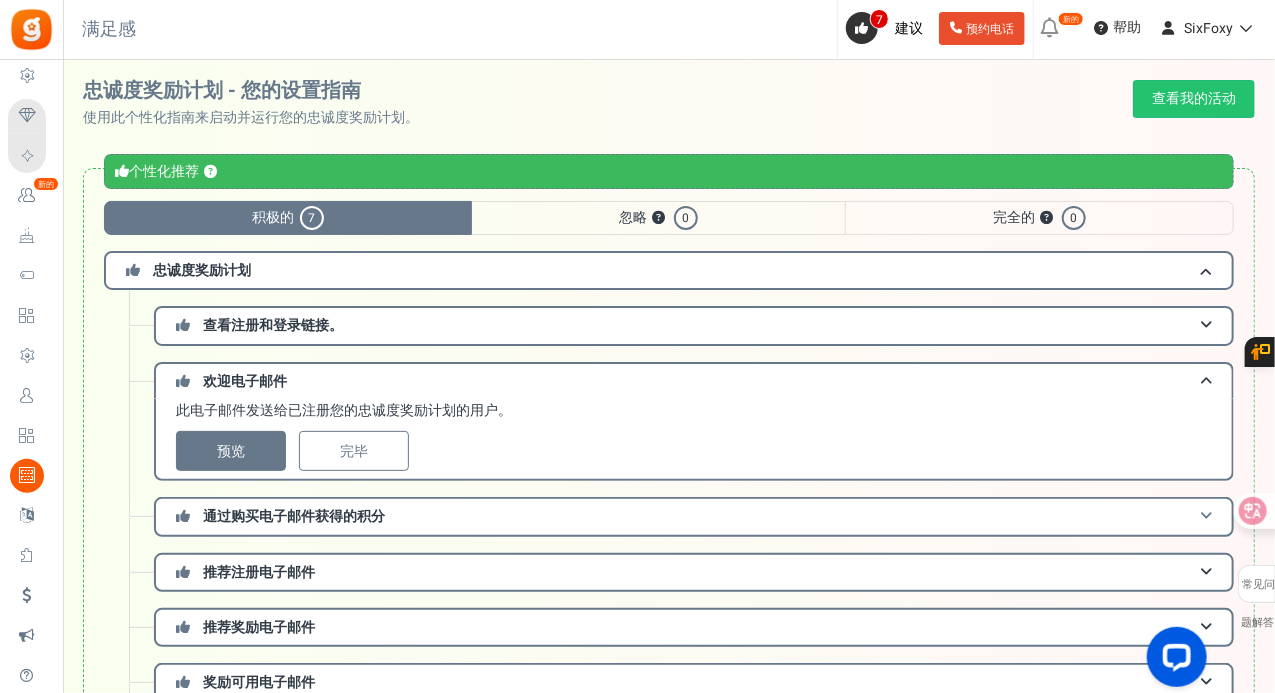 click on "通过购买电子邮件获得的积分" at bounding box center (694, 516) 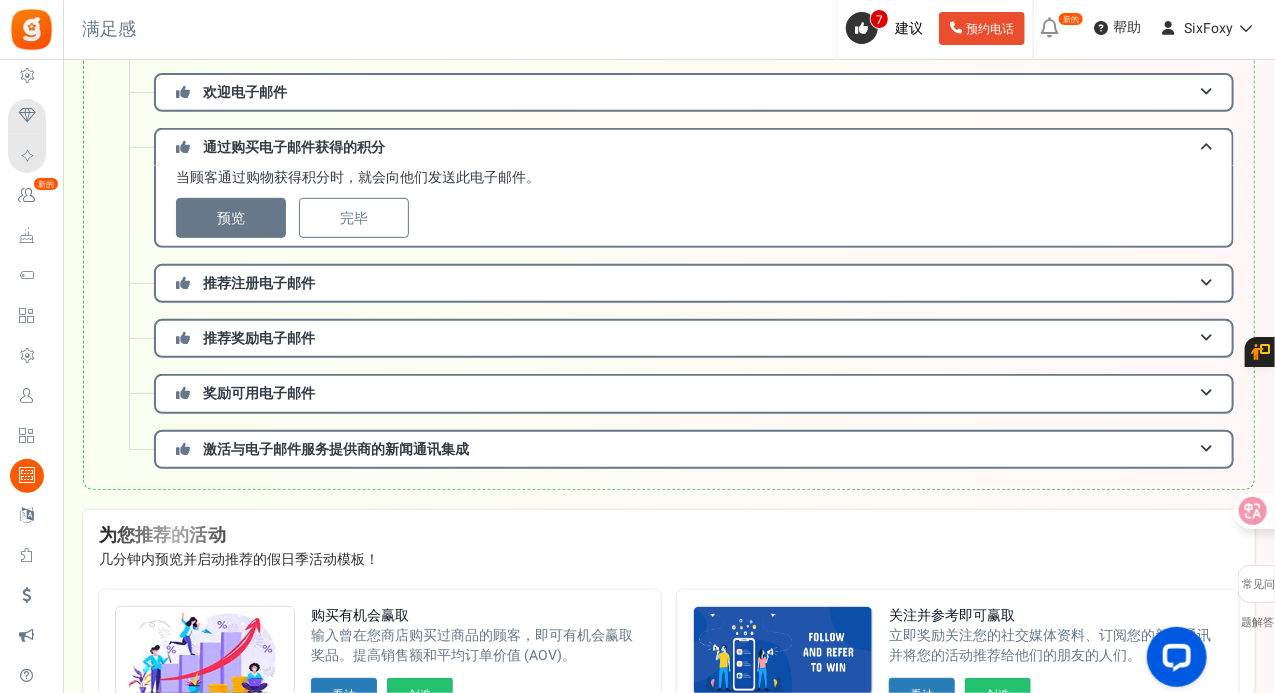 scroll, scrollTop: 100, scrollLeft: 0, axis: vertical 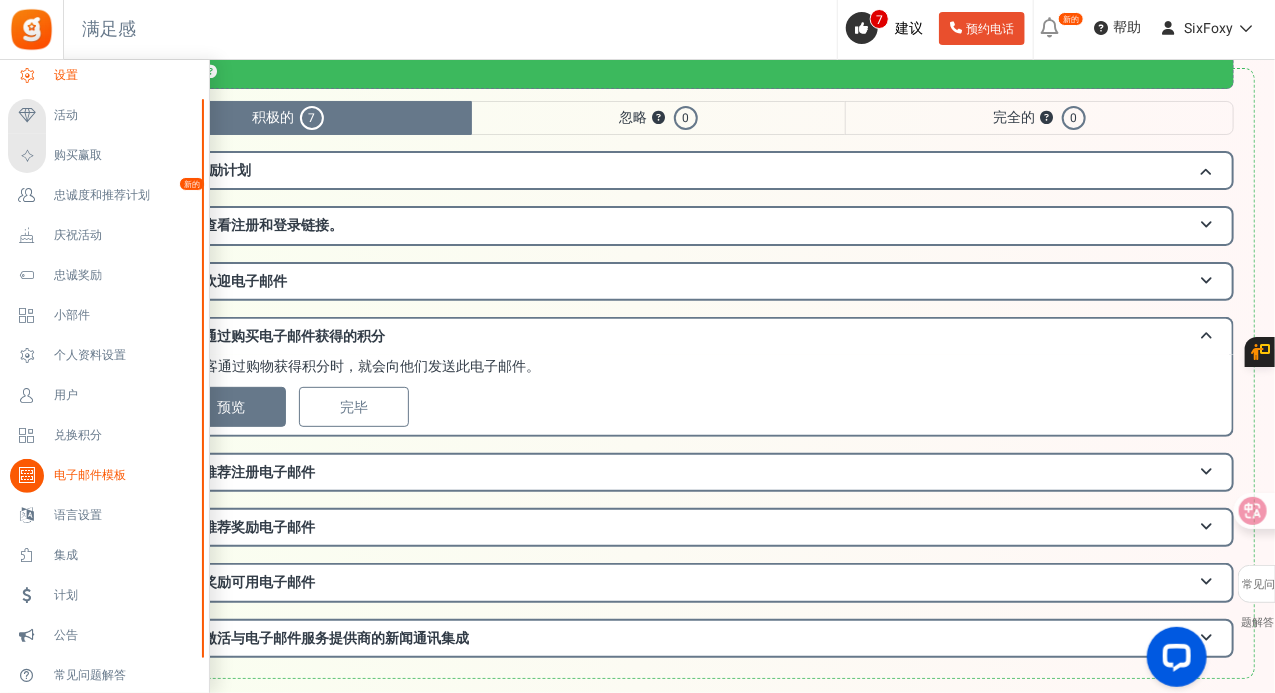 click on "设置" at bounding box center (124, 75) 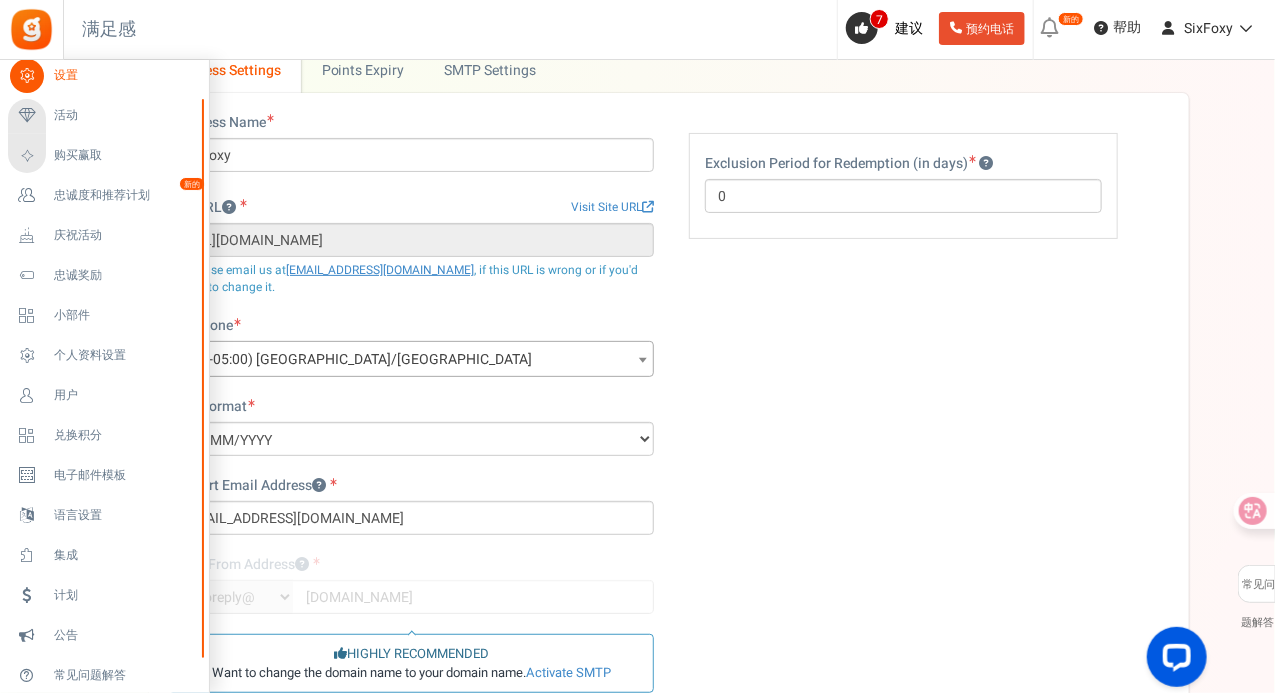 scroll, scrollTop: 0, scrollLeft: 0, axis: both 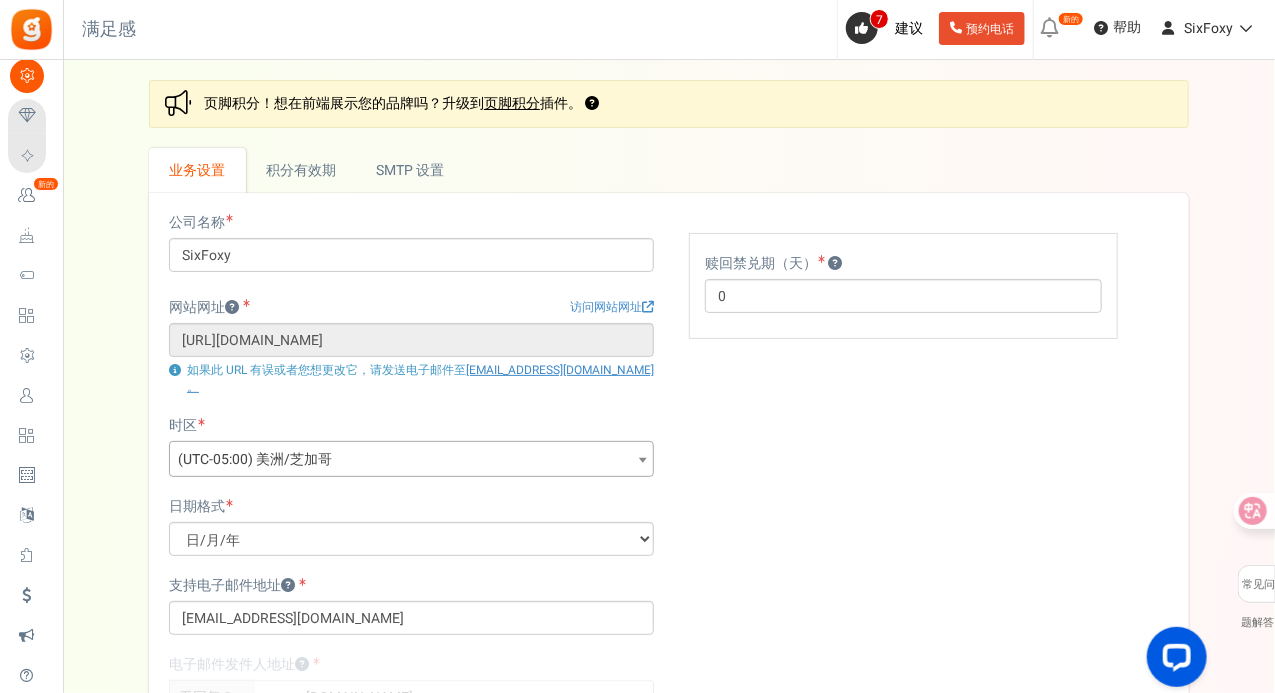 click on "(UTC-05:00) 美洲/芝加哥" at bounding box center [411, 460] 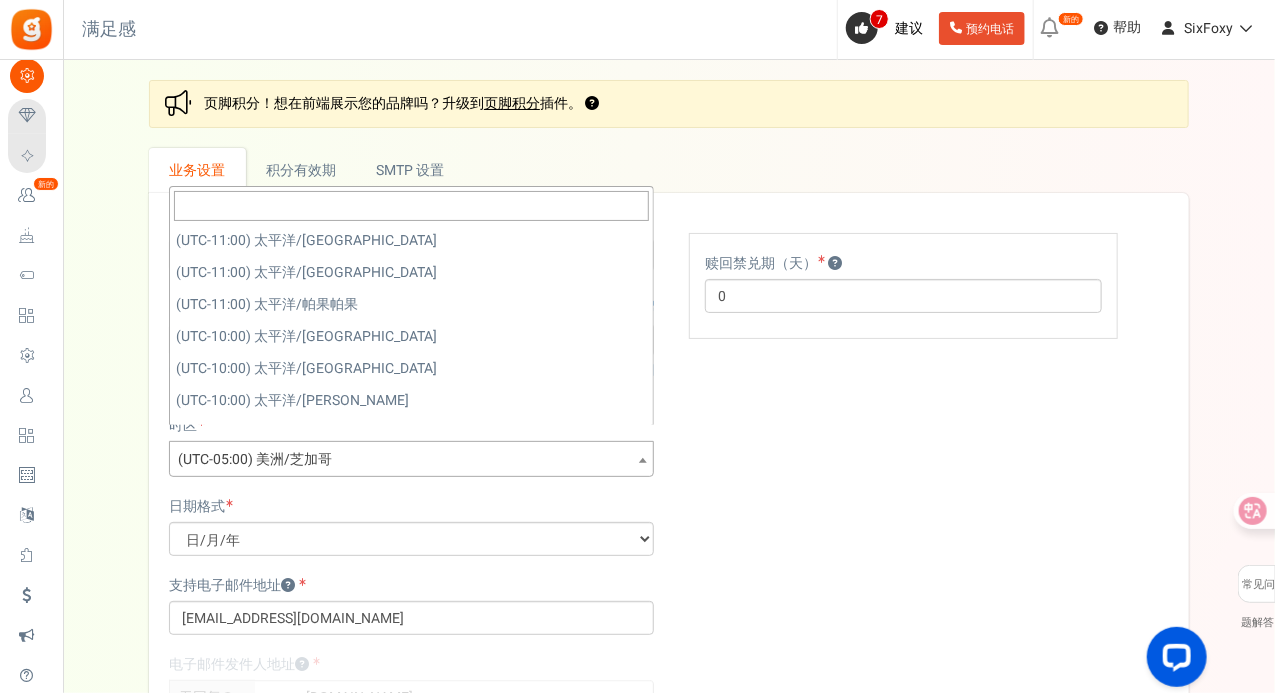 scroll, scrollTop: 1438, scrollLeft: 0, axis: vertical 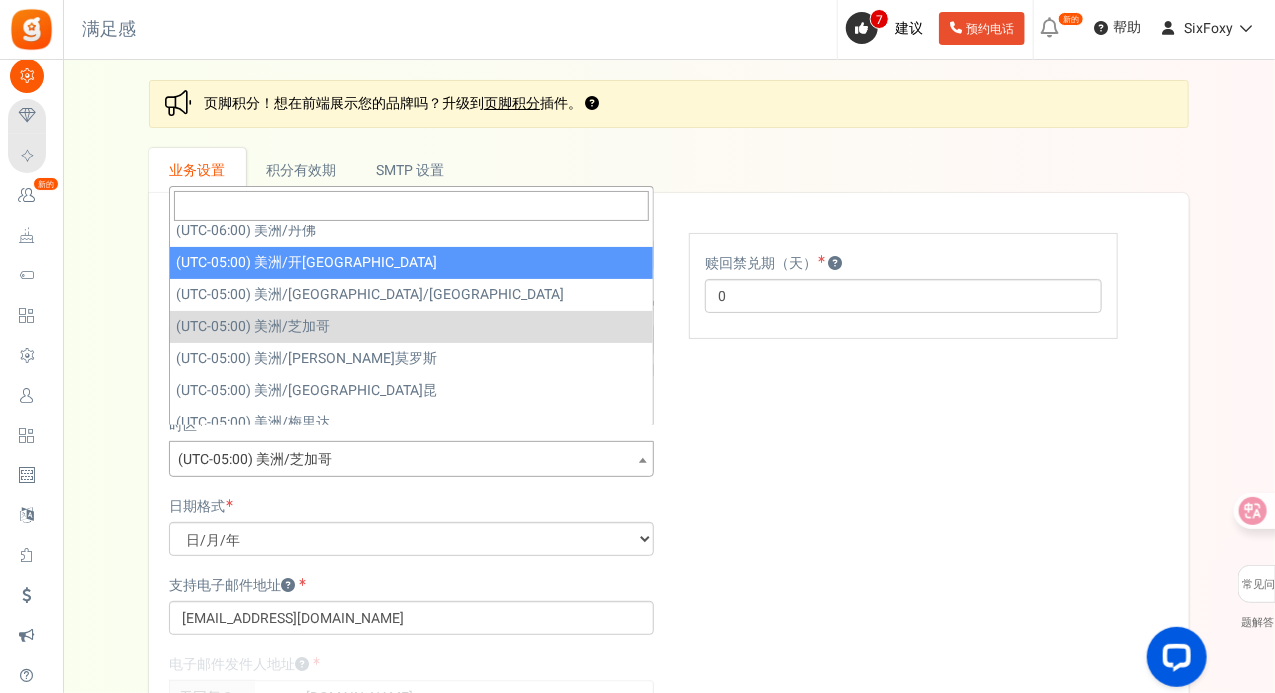 click at bounding box center (411, 206) 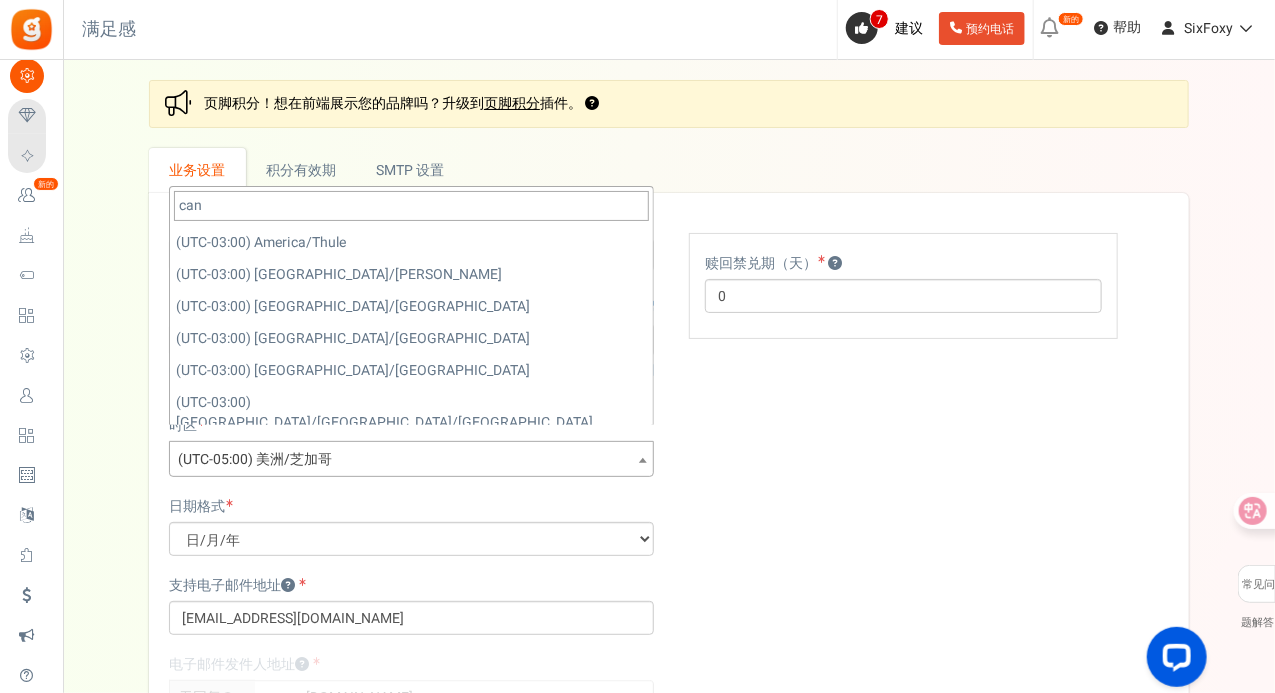 scroll, scrollTop: 0, scrollLeft: 0, axis: both 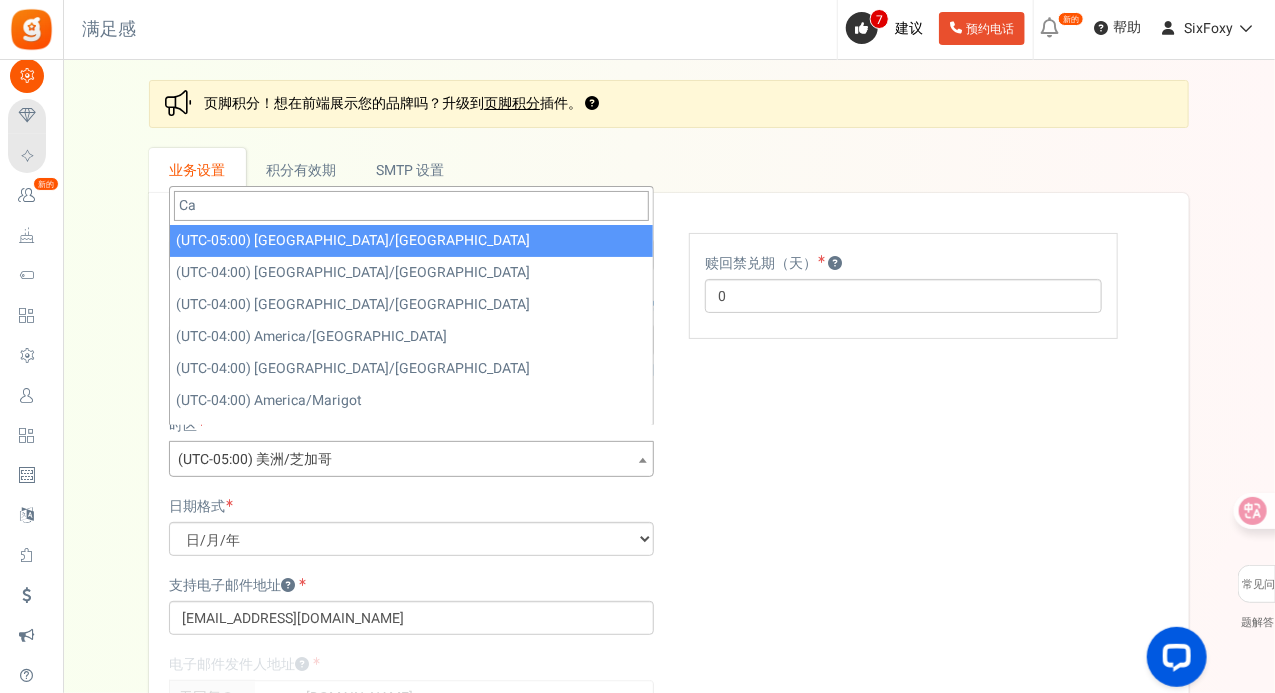 type on "C" 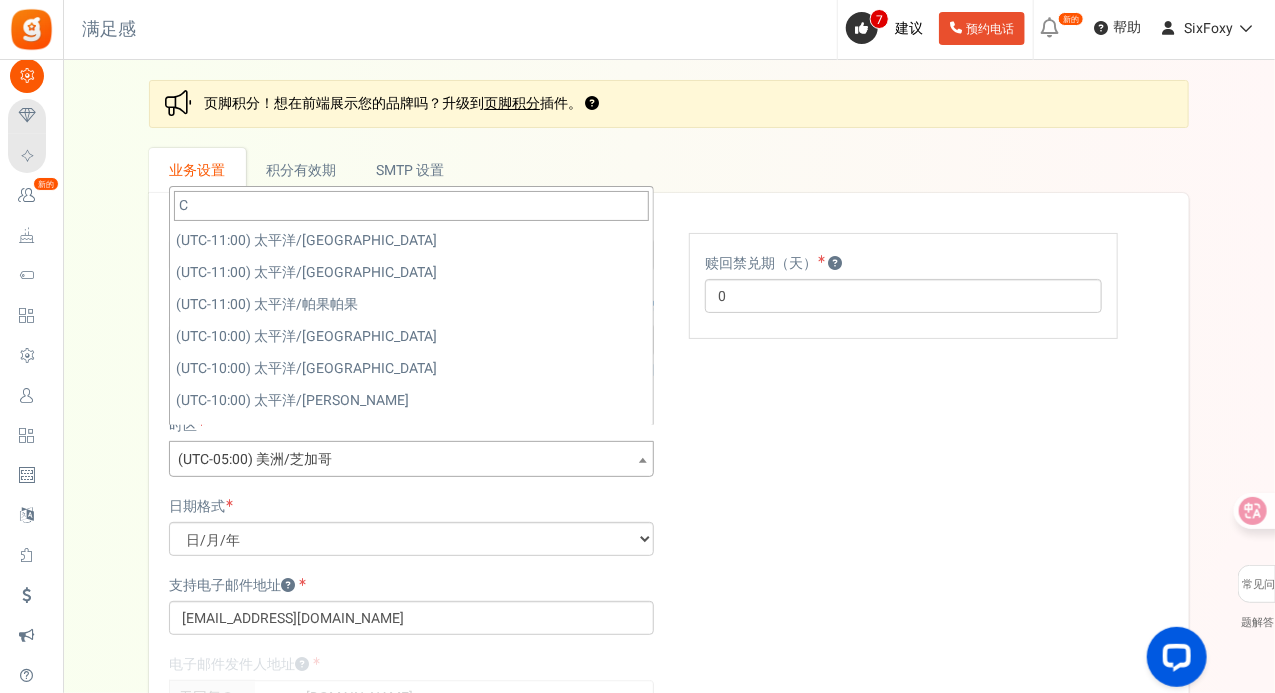 type 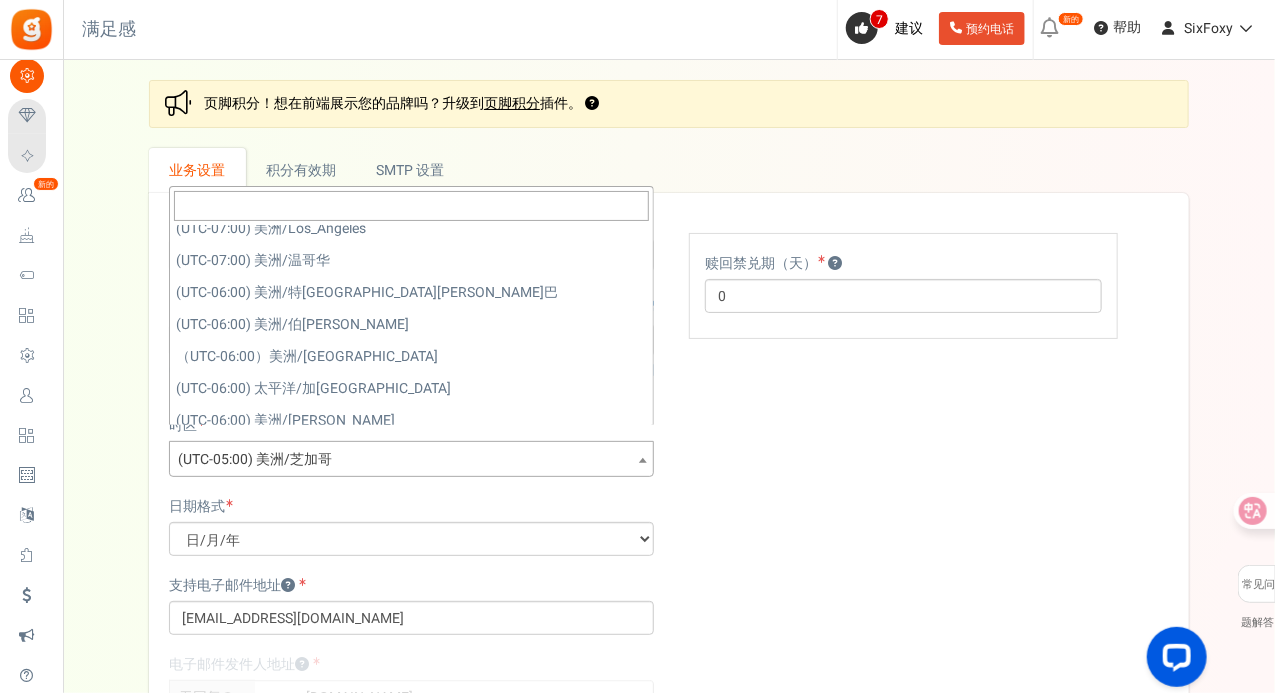 scroll, scrollTop: 1100, scrollLeft: 0, axis: vertical 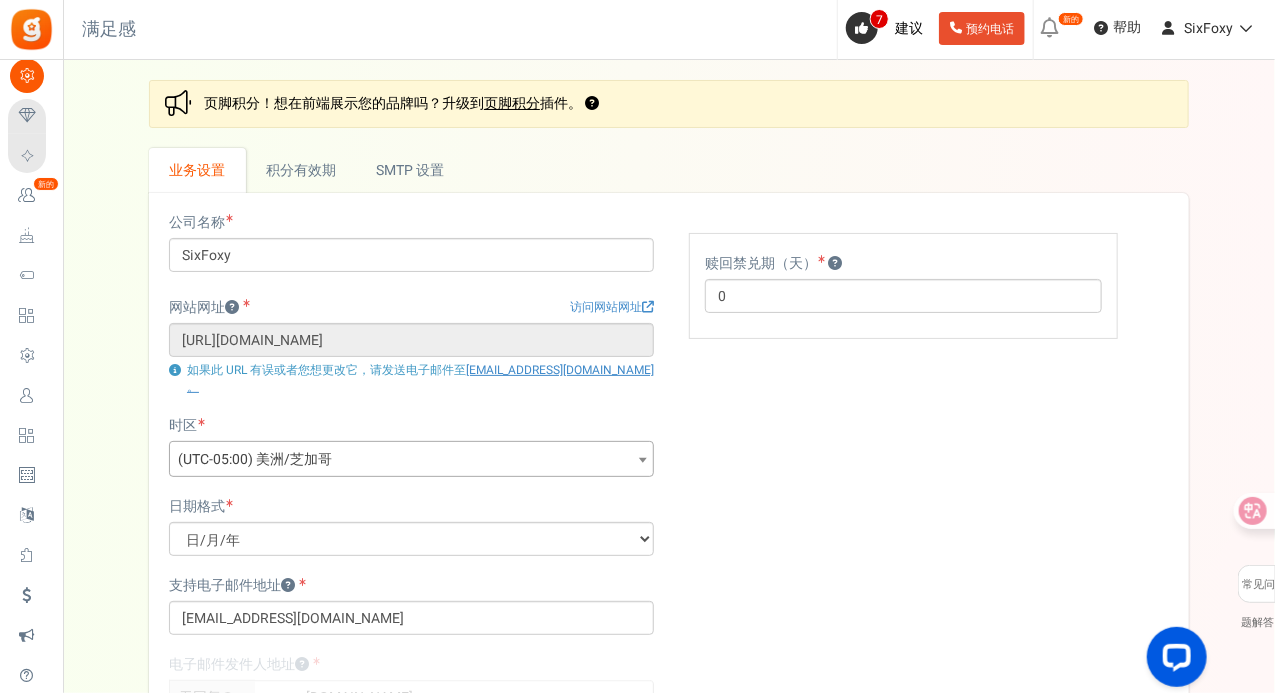 click on "日期格式
月/日/年 日/月/年 年/月/日" at bounding box center (411, 526) 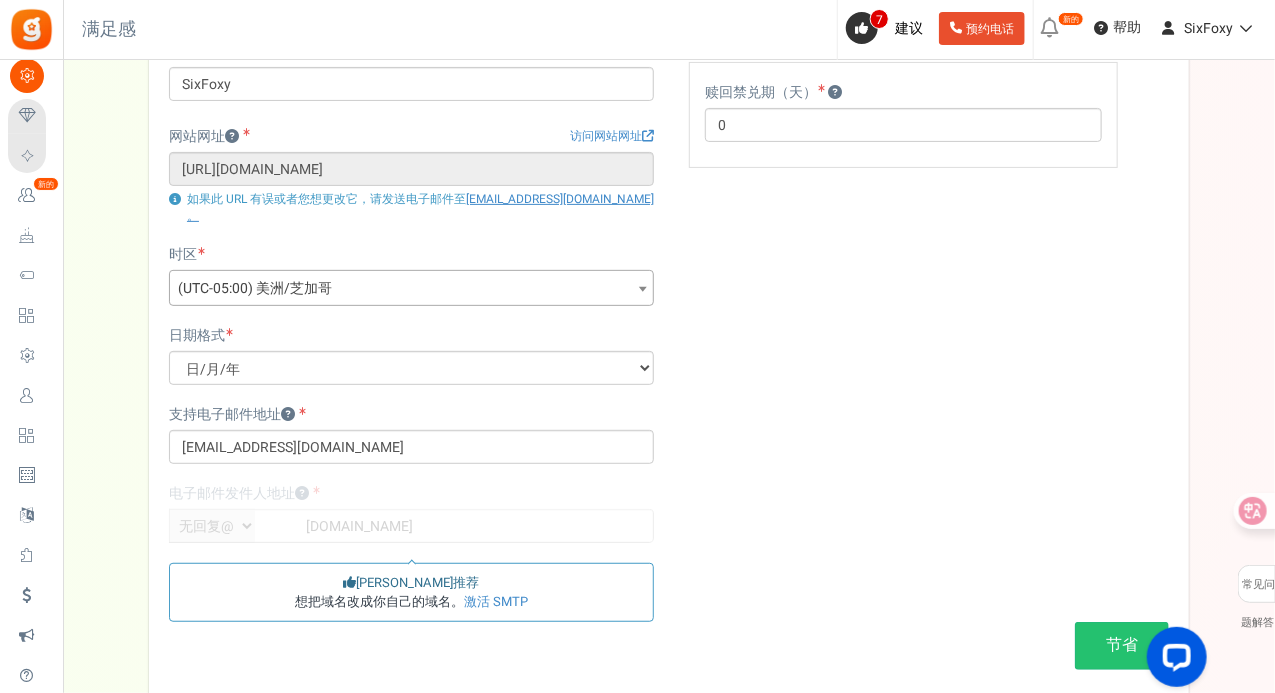 scroll, scrollTop: 200, scrollLeft: 0, axis: vertical 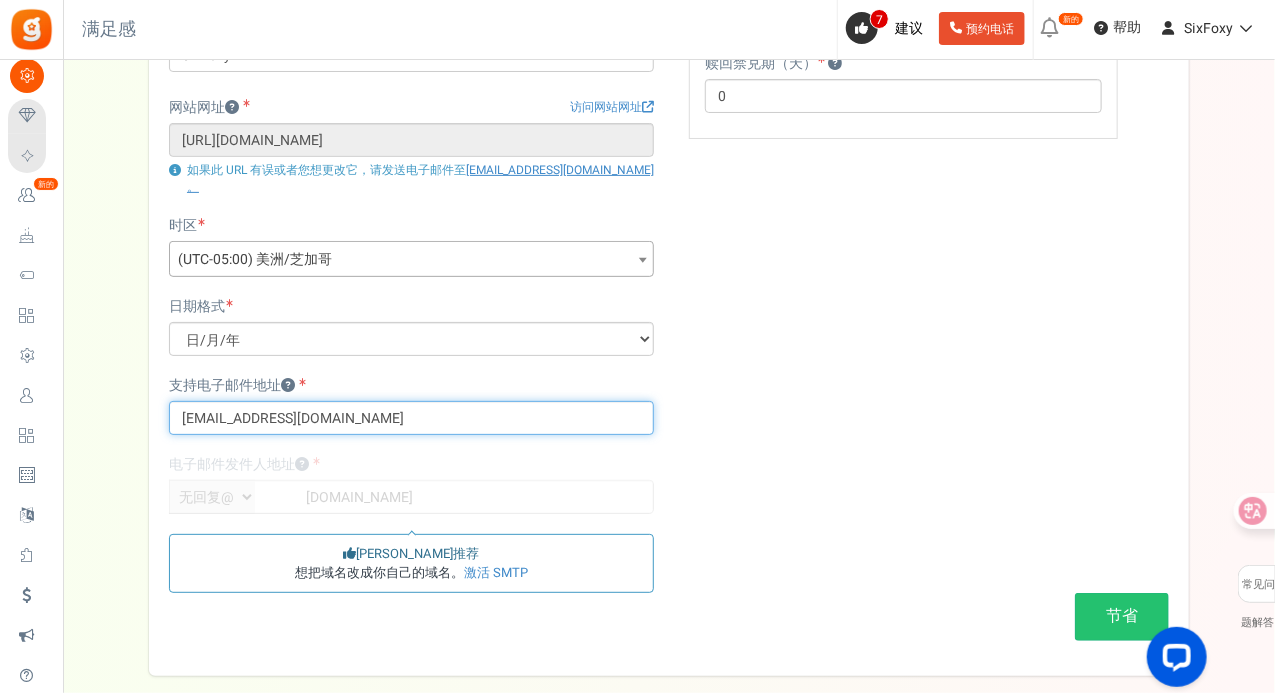 click on "[EMAIL_ADDRESS][DOMAIN_NAME]" at bounding box center [411, 418] 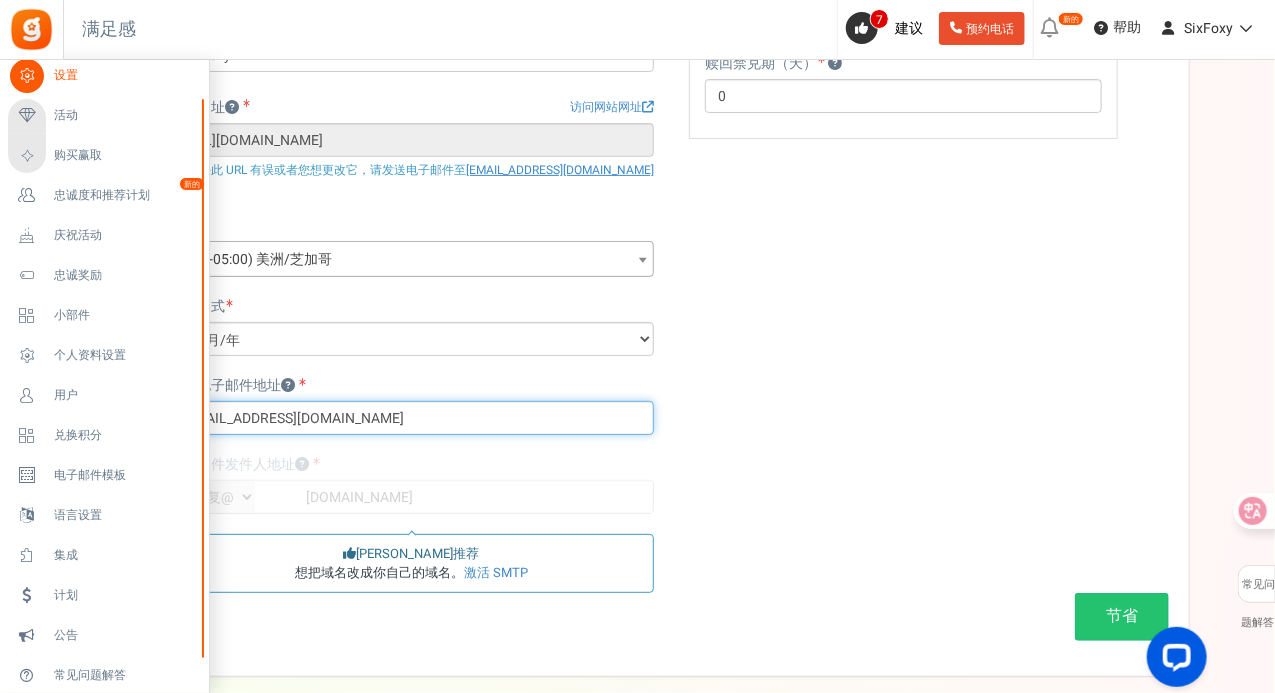 drag, startPoint x: 357, startPoint y: 404, endPoint x: 0, endPoint y: 335, distance: 363.60693 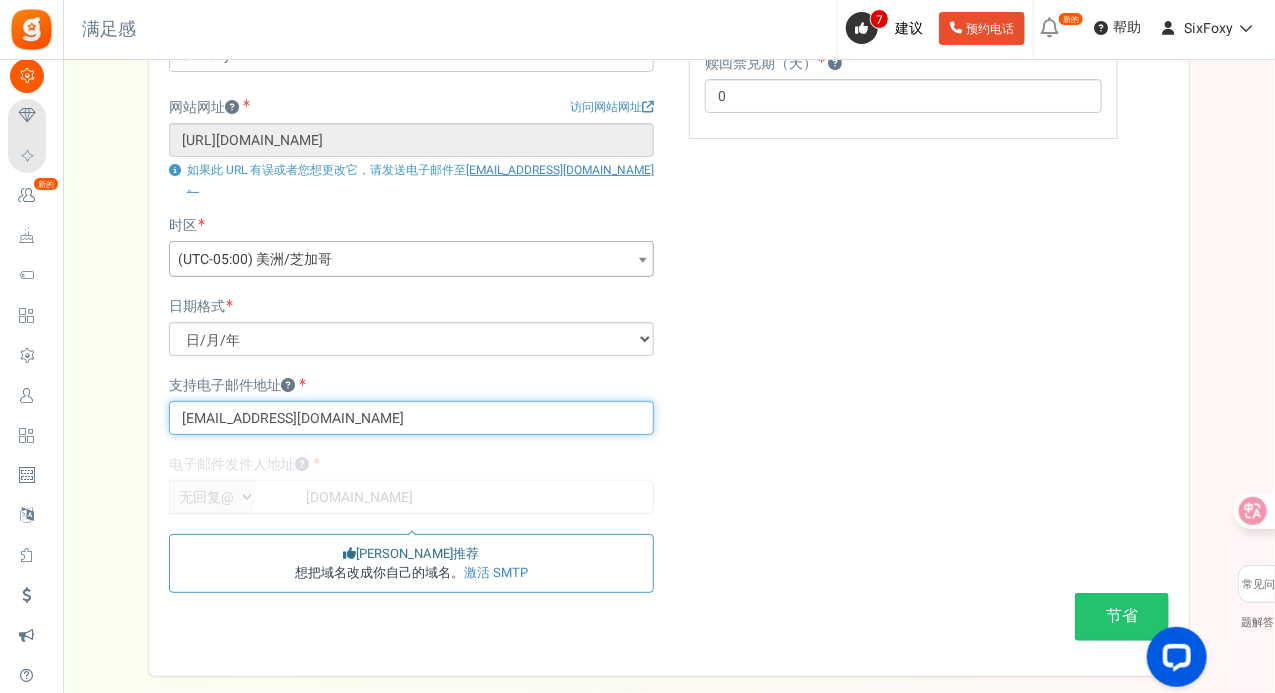 type on "[EMAIL_ADDRESS][DOMAIN_NAME]" 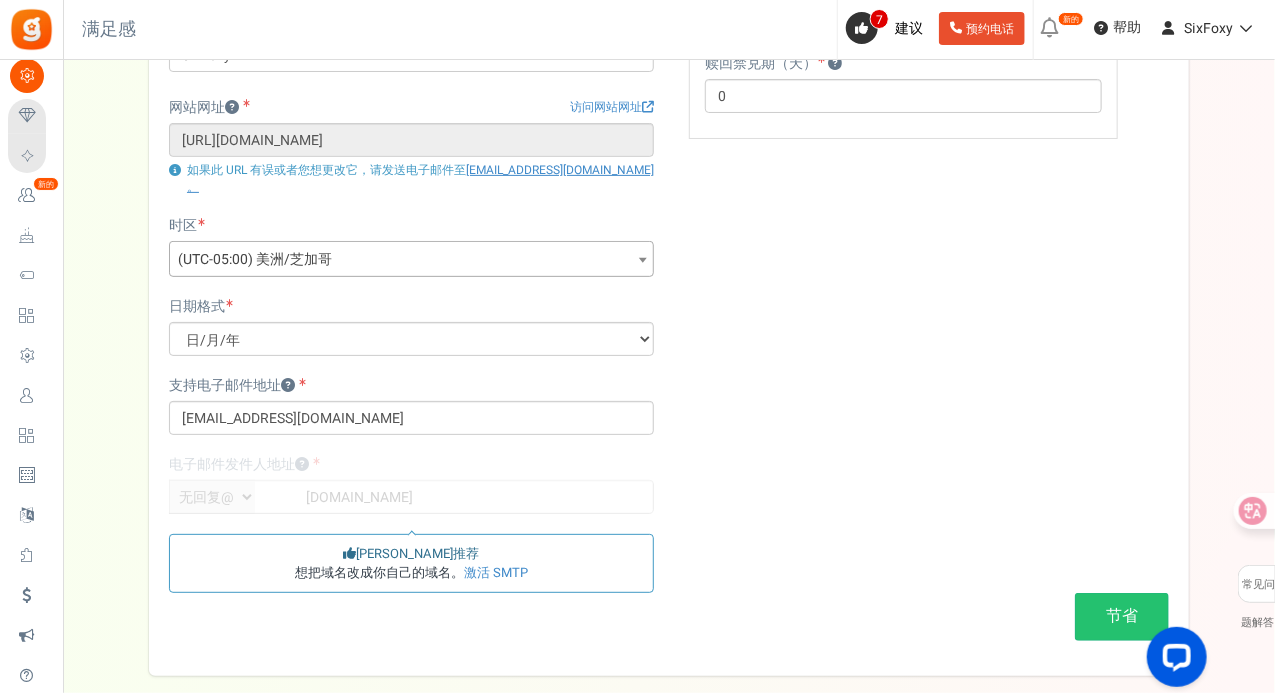 click at bounding box center [411, 484] 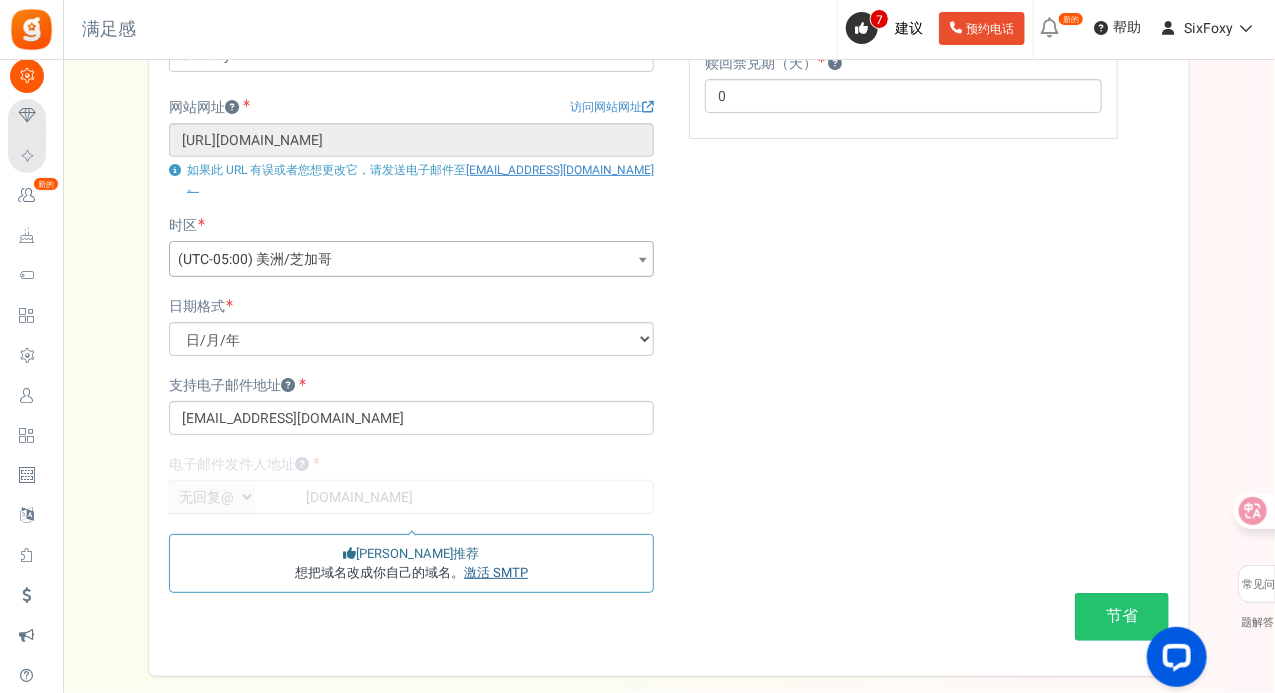 click on "激活 SMTP" at bounding box center (496, 572) 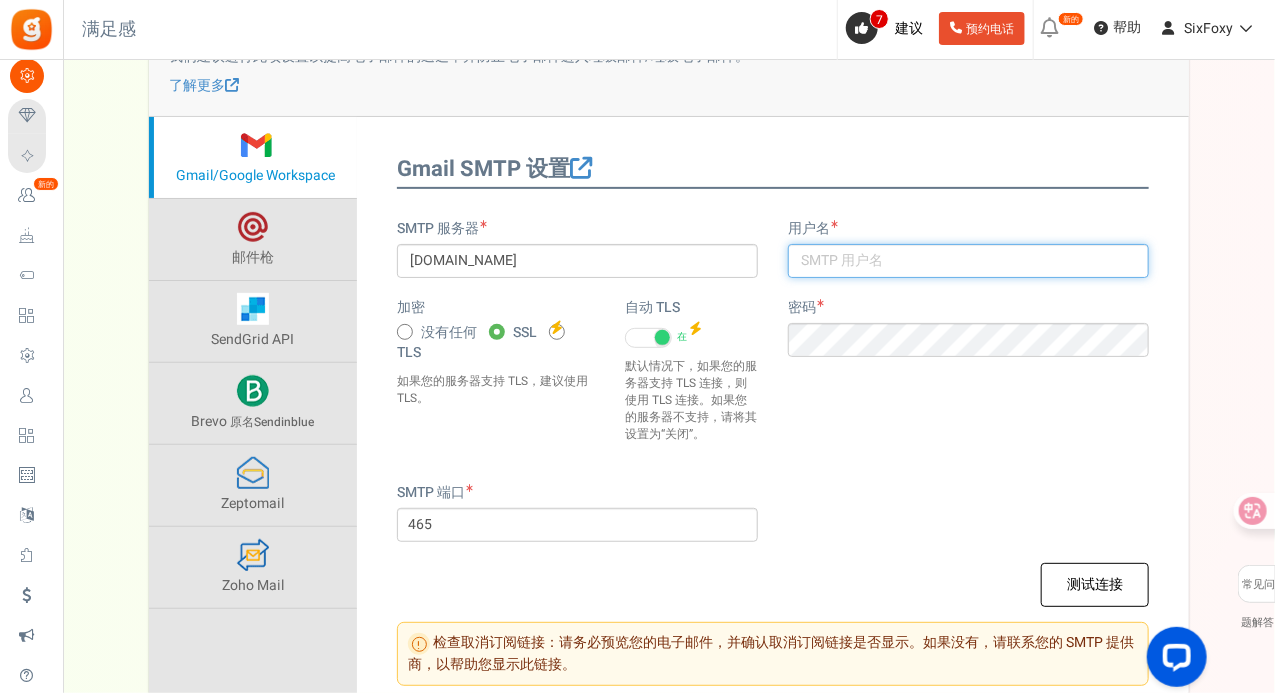click at bounding box center (968, 261) 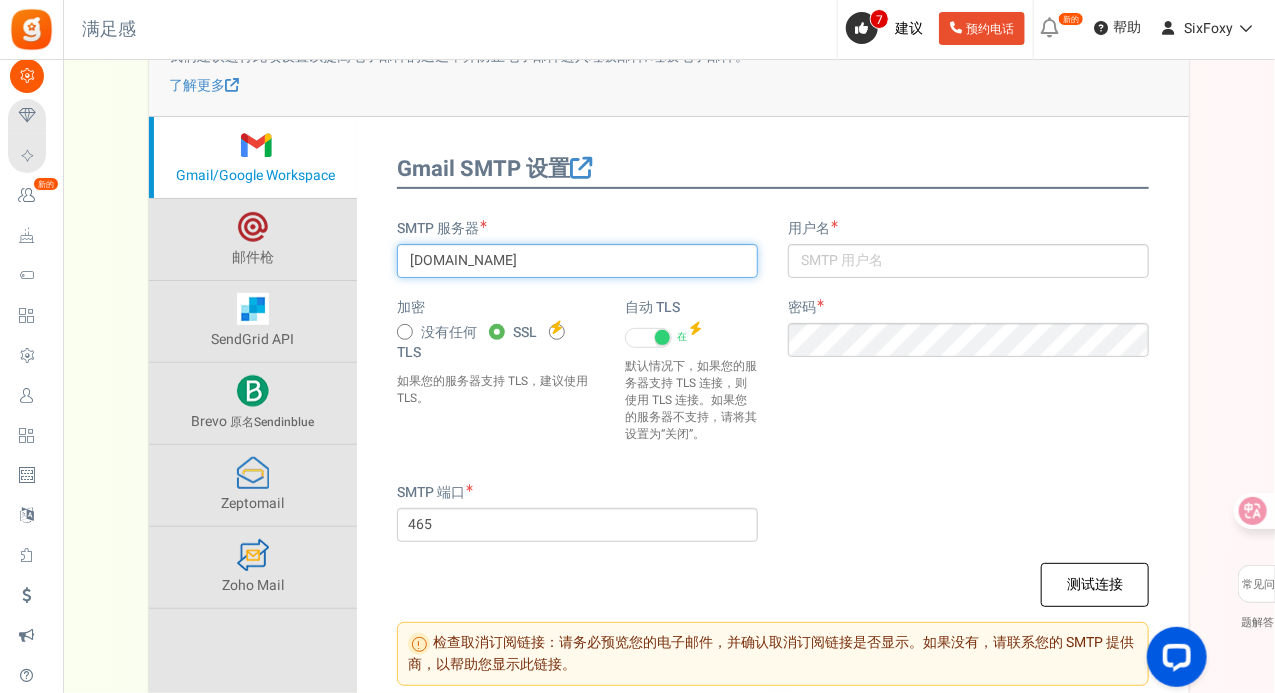 drag, startPoint x: 597, startPoint y: 262, endPoint x: 148, endPoint y: 233, distance: 449.93555 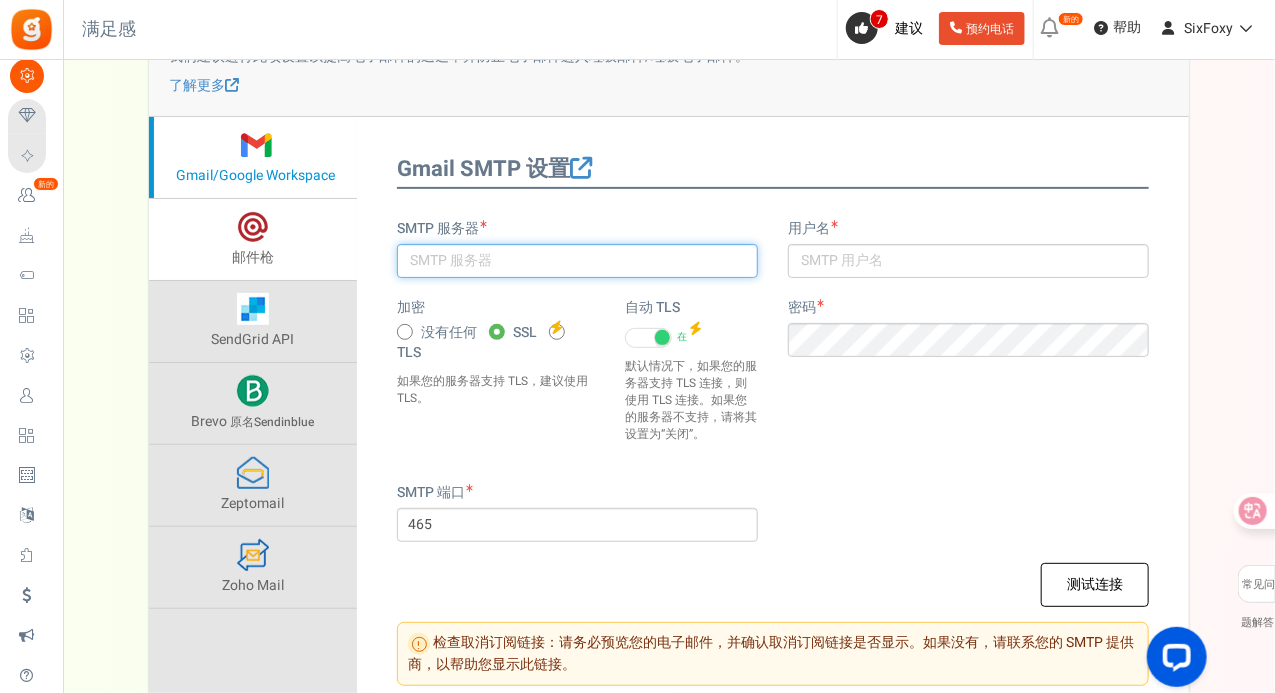 type 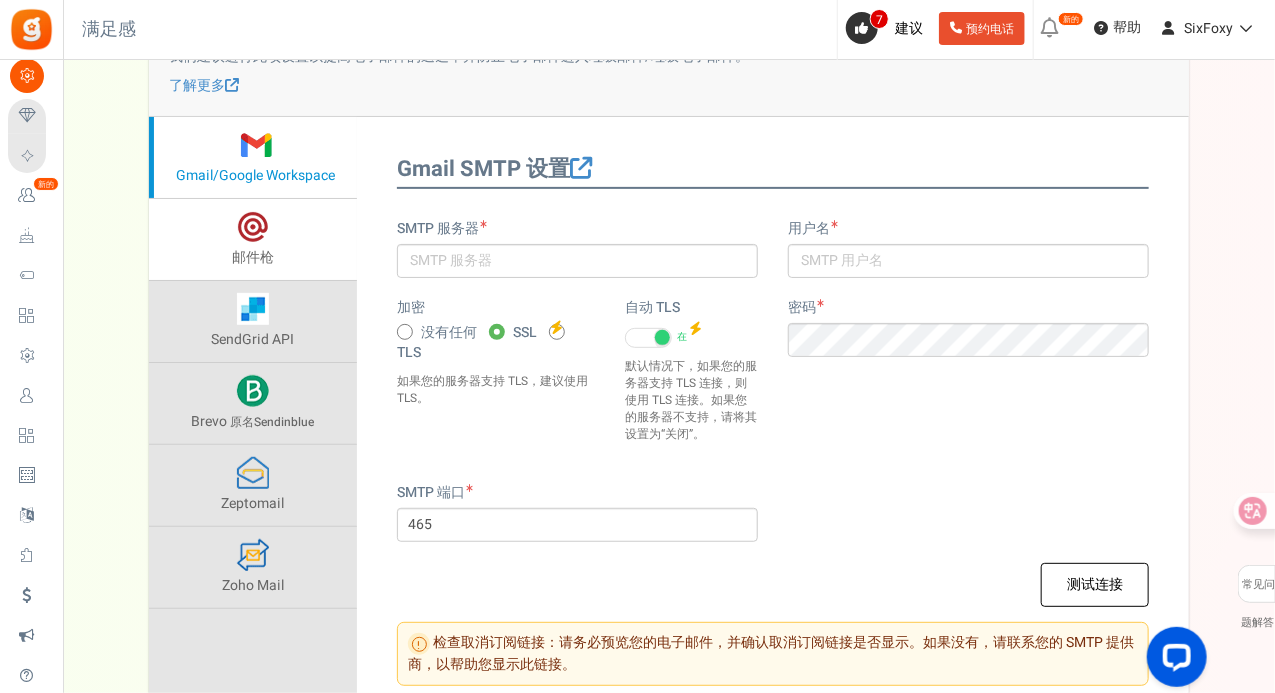 click on "邮件枪" at bounding box center [253, 239] 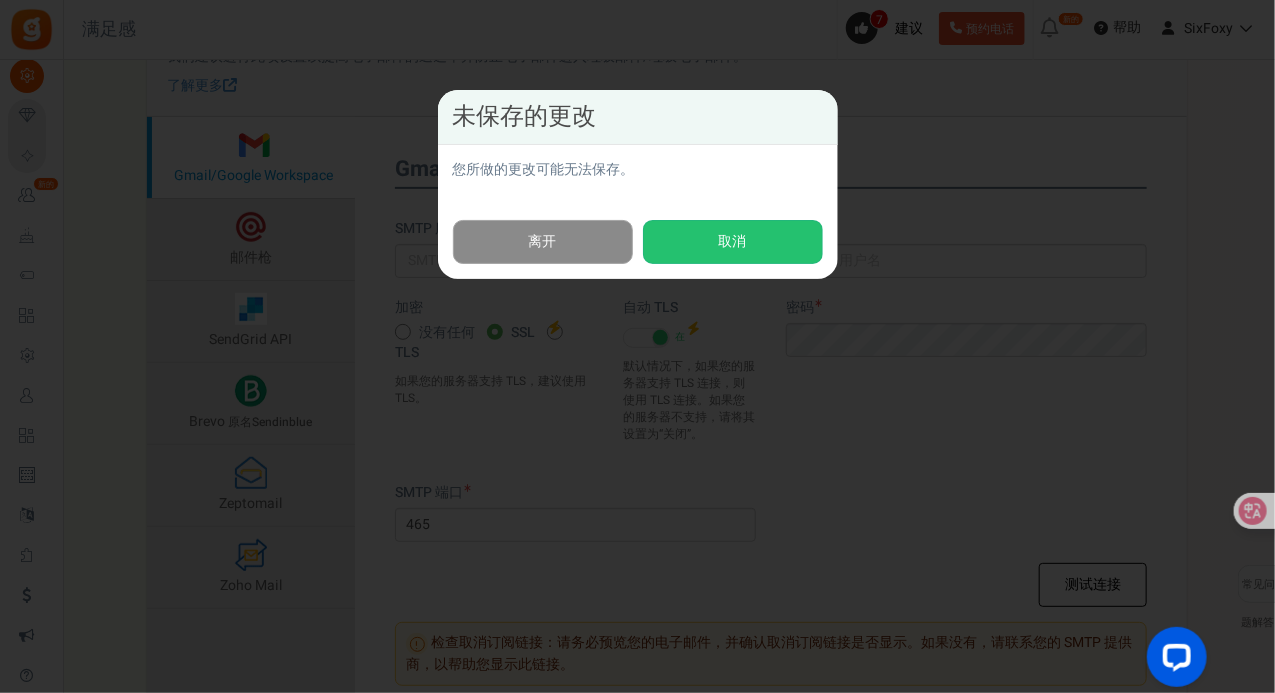 click on "离开" at bounding box center (543, 242) 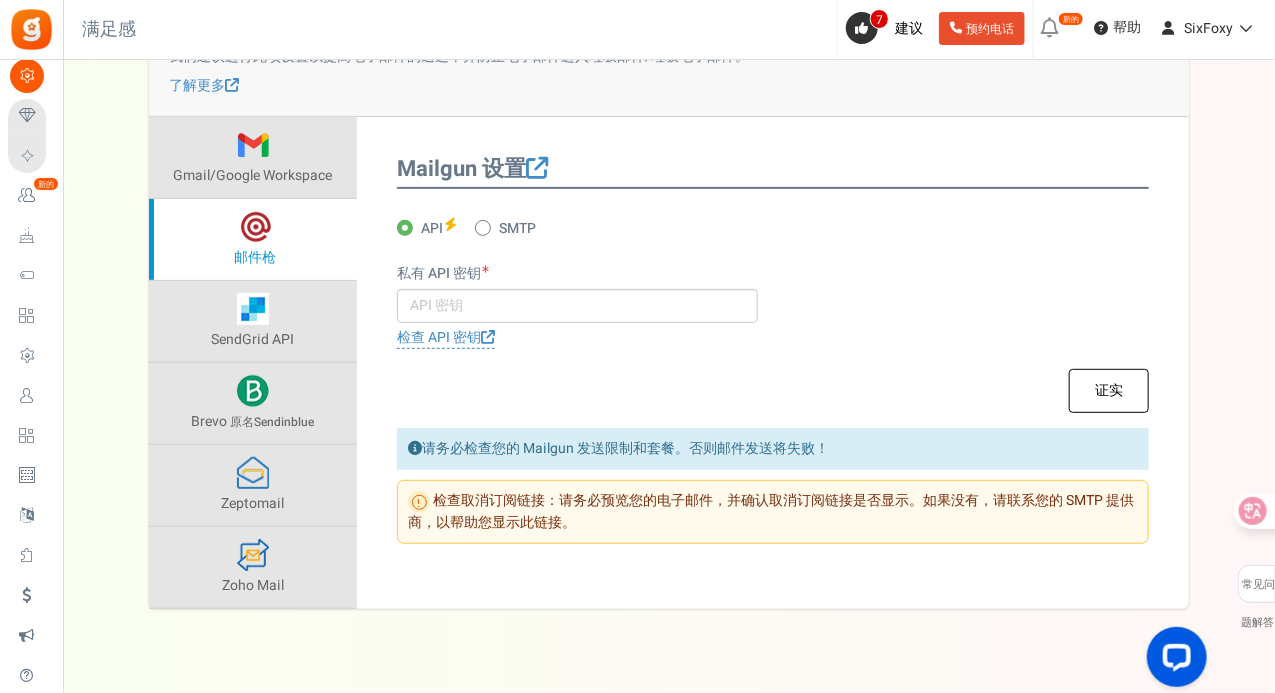 click on "SMTP" at bounding box center (517, 228) 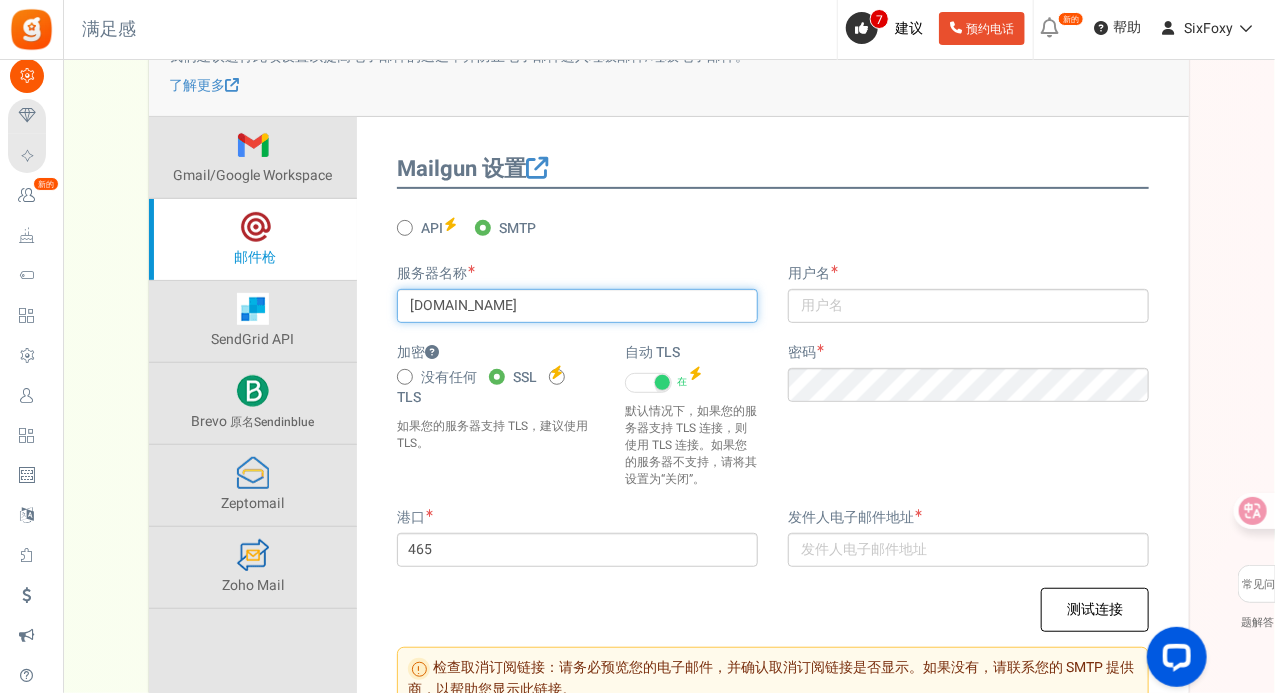 click on "[DOMAIN_NAME]" at bounding box center (577, 306) 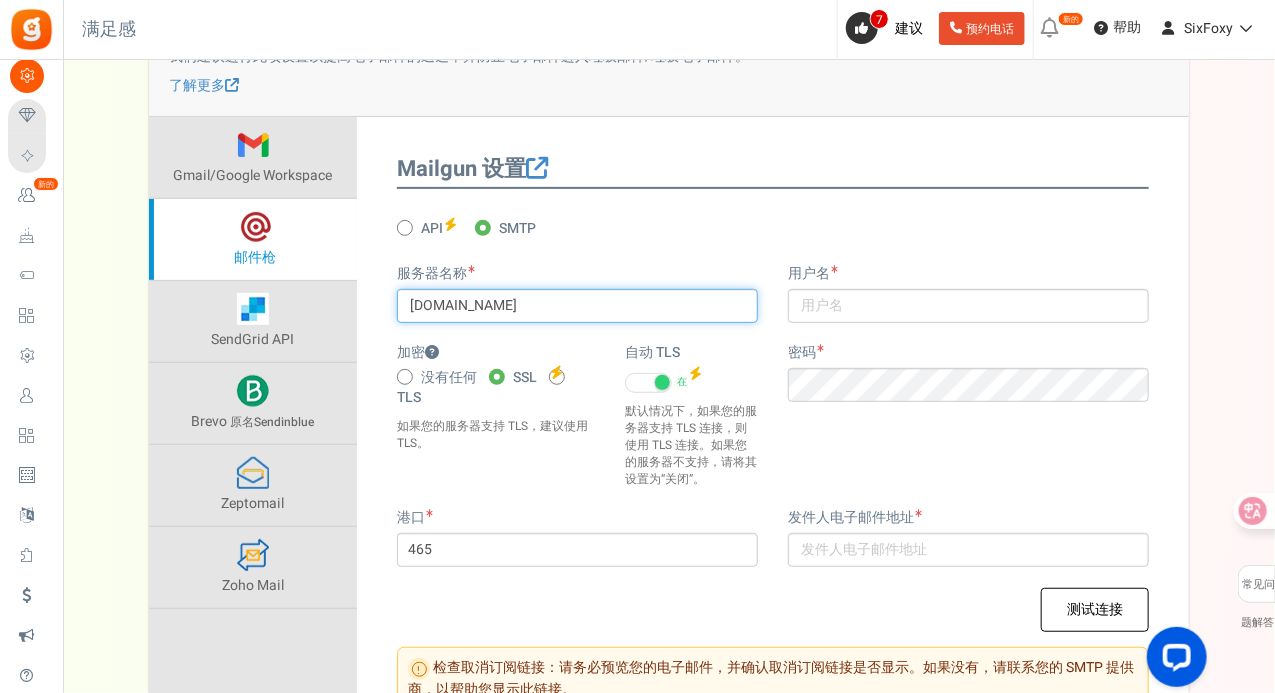 paste on "ixfoxy.com" 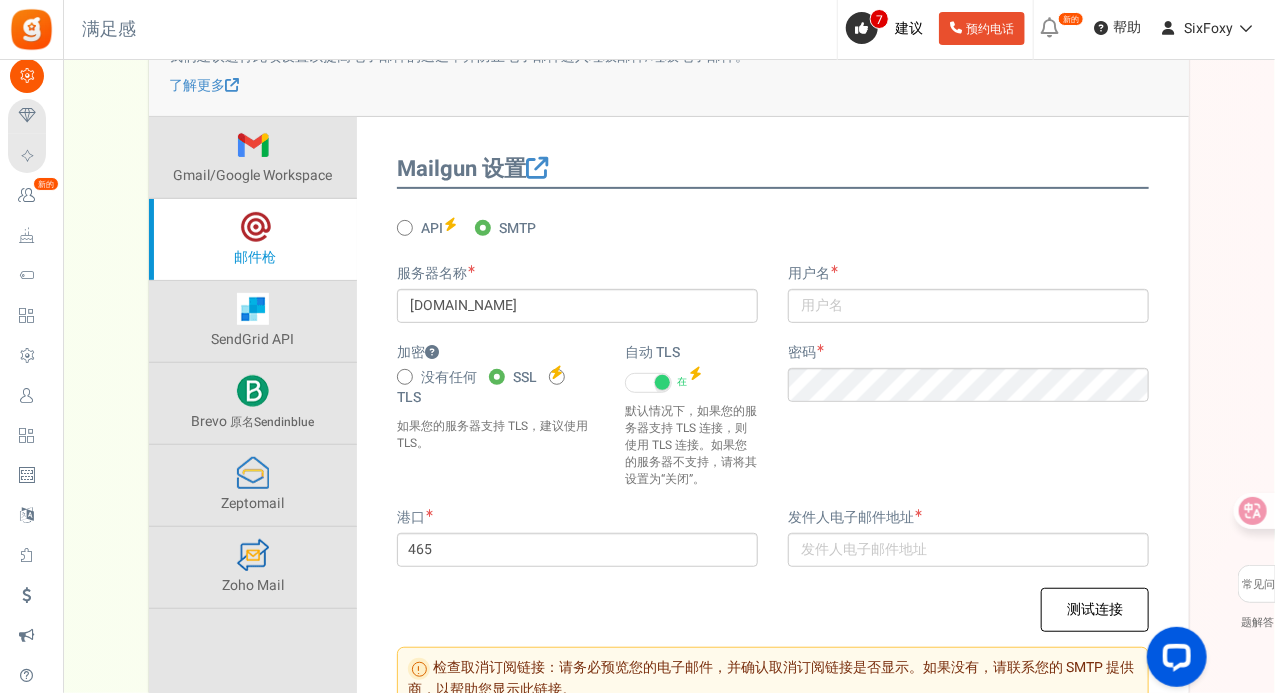 click on "服务器名称
sixfoxy.com" at bounding box center [577, 303] 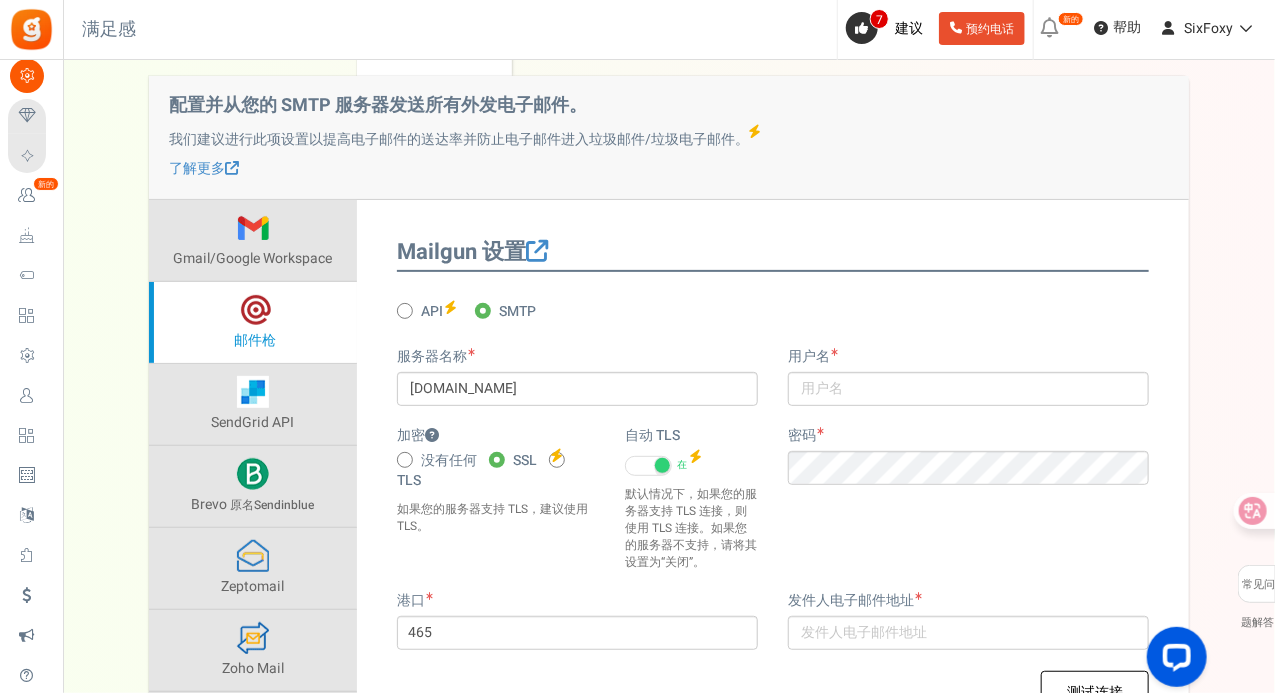 scroll, scrollTop: 100, scrollLeft: 0, axis: vertical 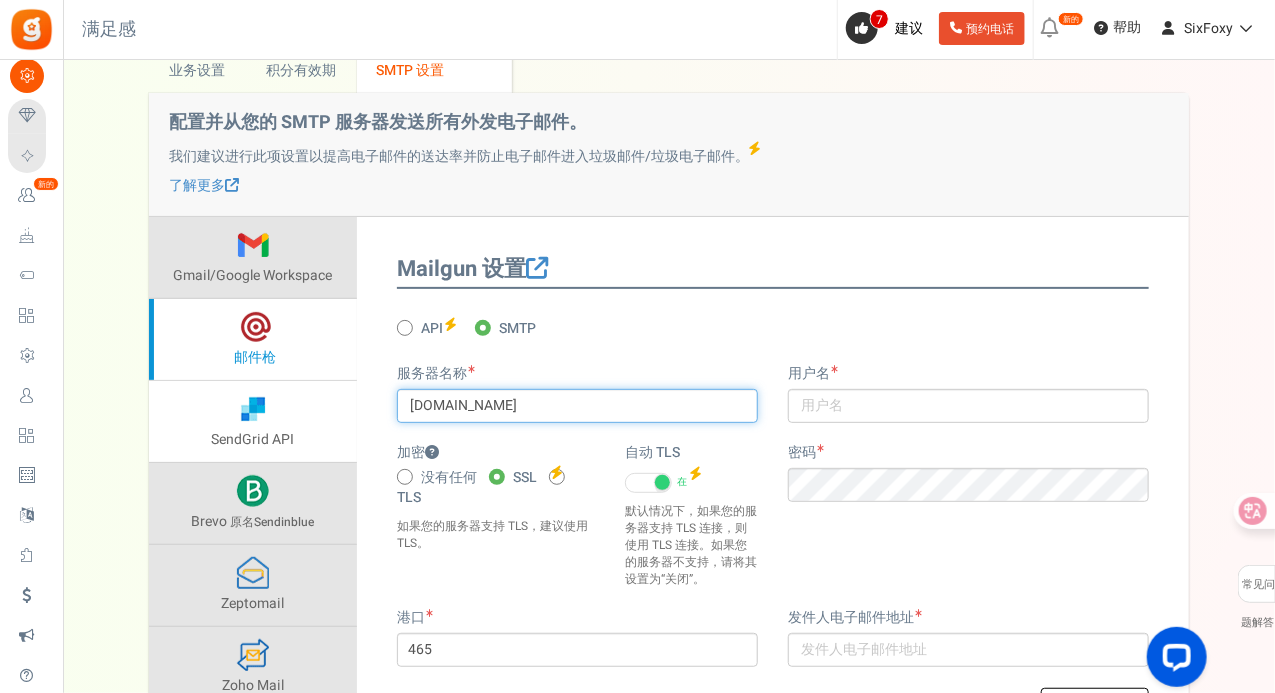 drag, startPoint x: 500, startPoint y: 412, endPoint x: 318, endPoint y: 402, distance: 182.27452 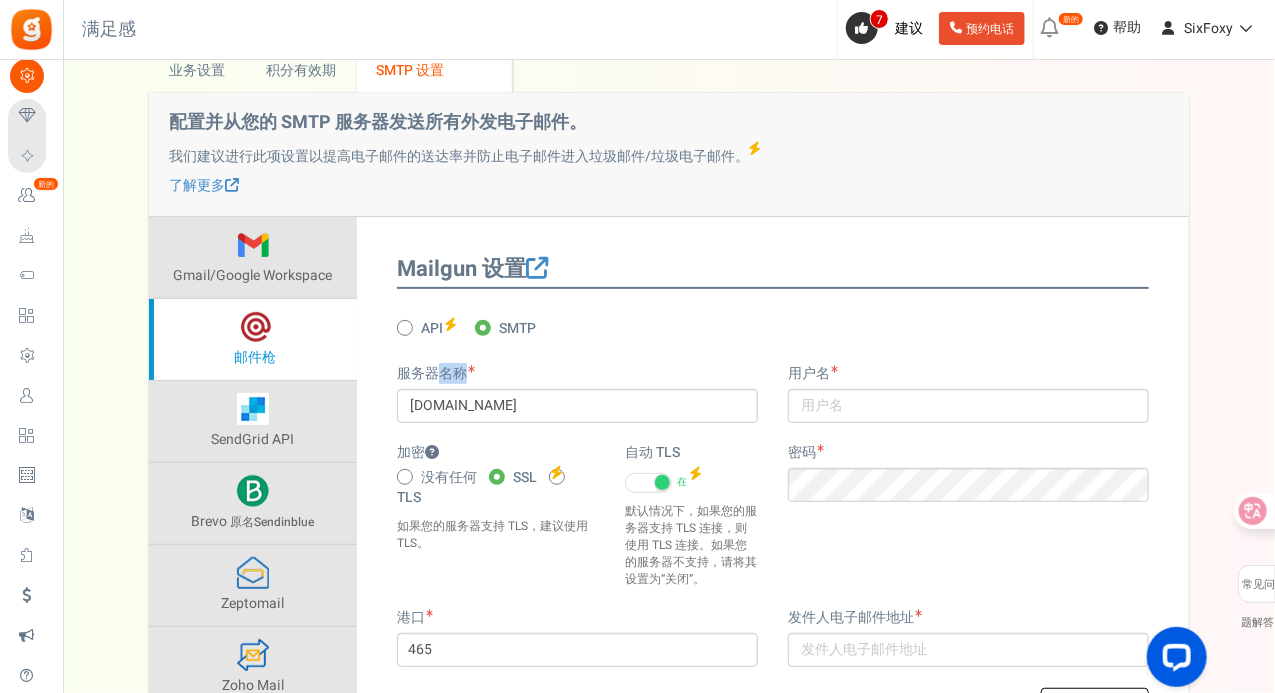 drag, startPoint x: 476, startPoint y: 370, endPoint x: 439, endPoint y: 364, distance: 37.48333 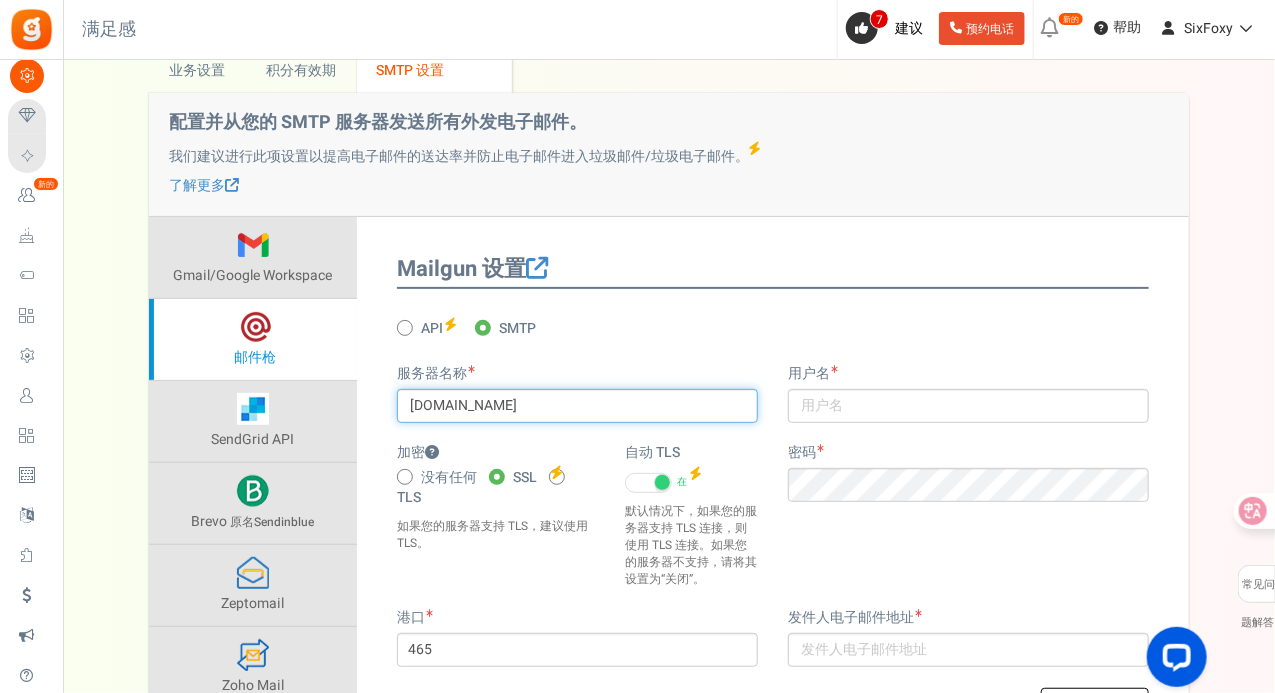 click on "sixfoxy.com" at bounding box center (577, 406) 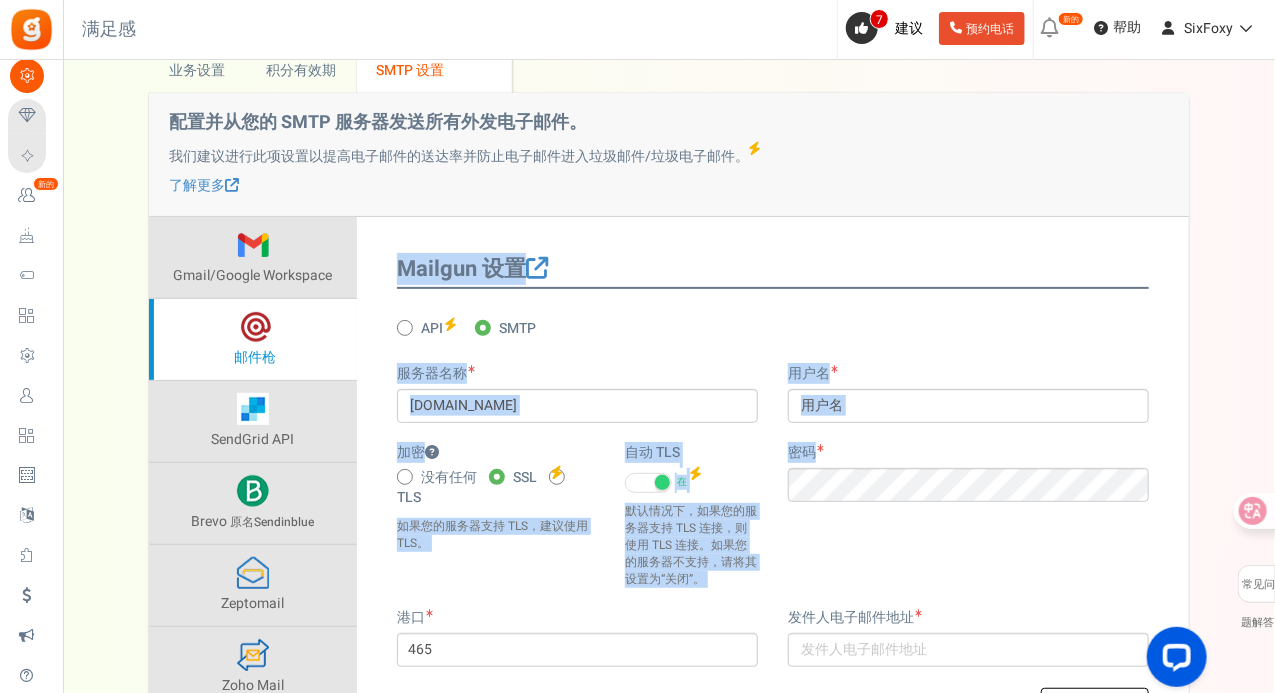 drag, startPoint x: 493, startPoint y: 605, endPoint x: 942, endPoint y: 555, distance: 451.7754 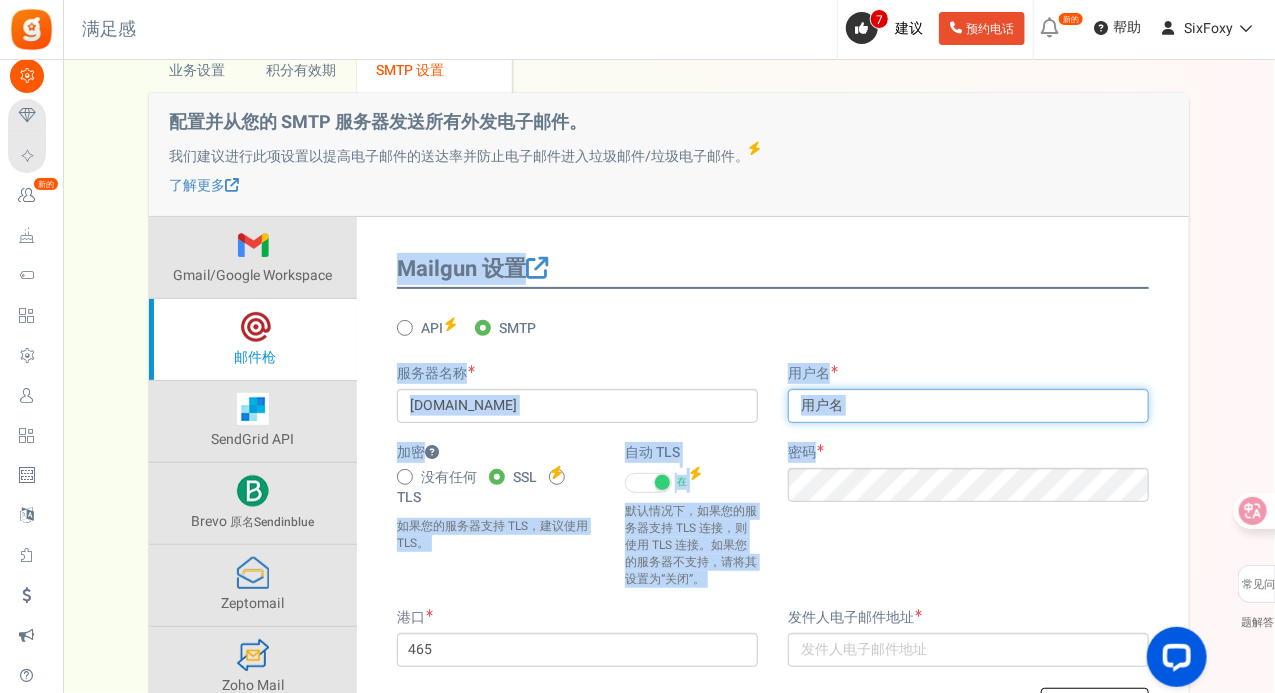 click at bounding box center (968, 406) 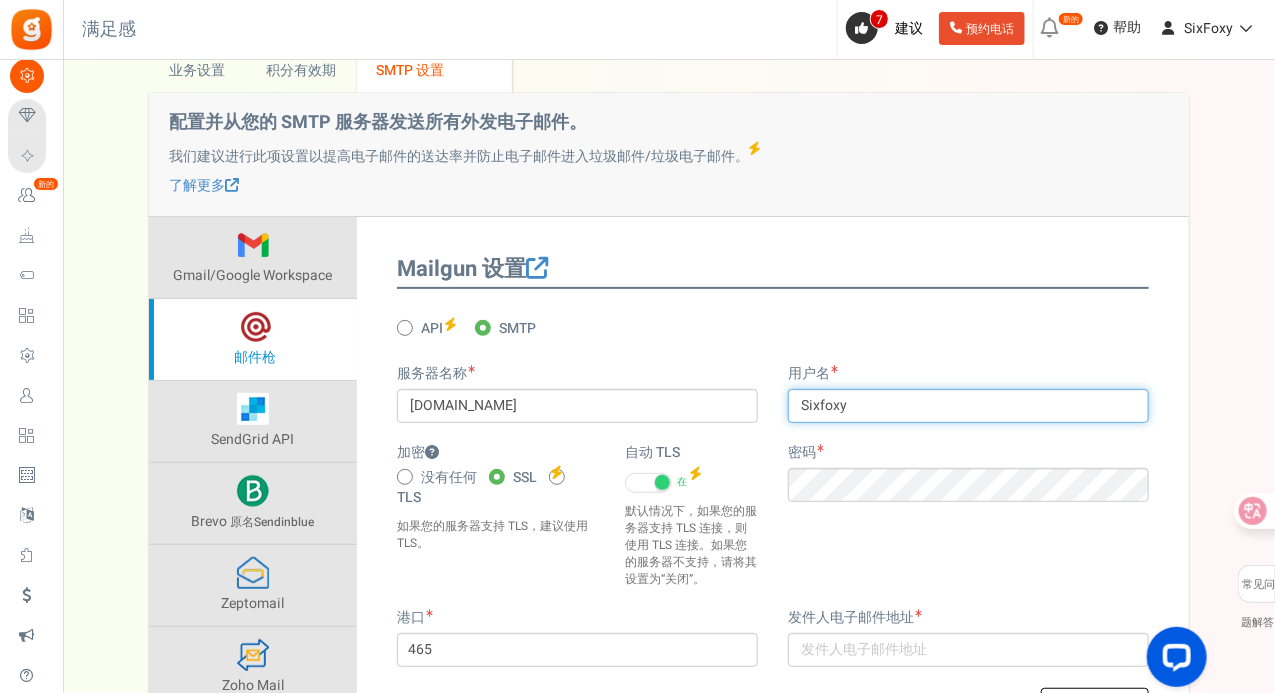 type on "Sixfoxy" 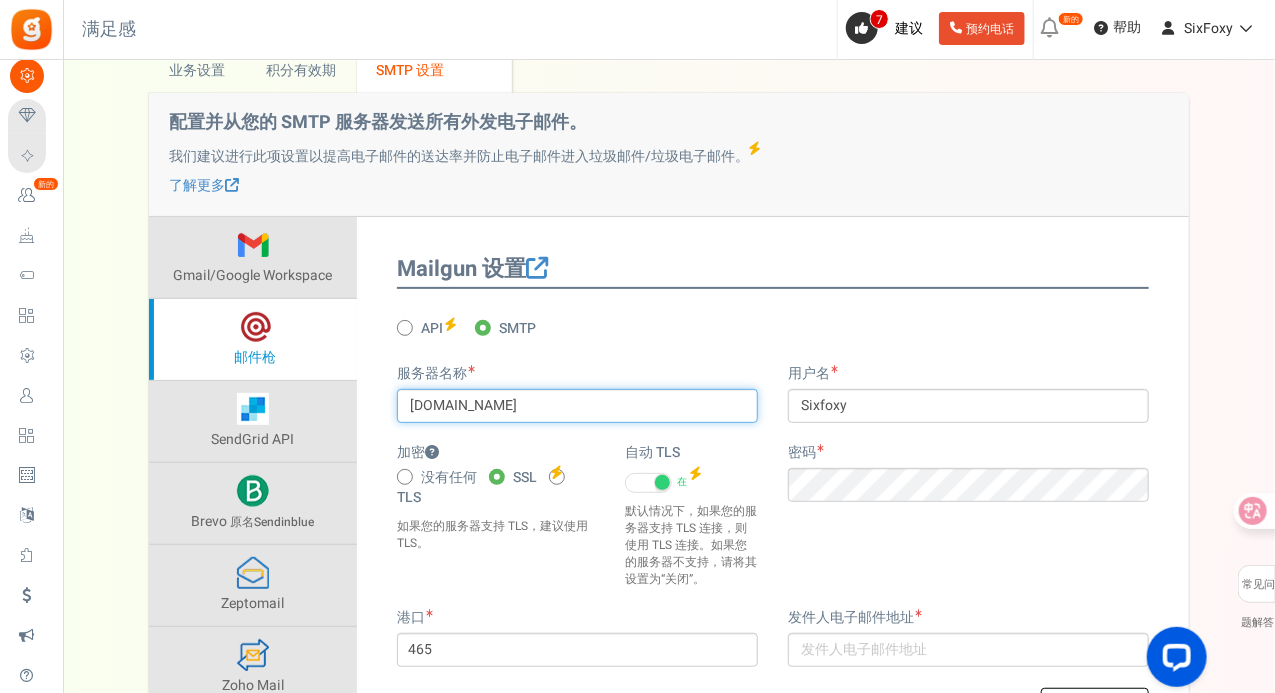 drag, startPoint x: 568, startPoint y: 398, endPoint x: 189, endPoint y: 374, distance: 379.75912 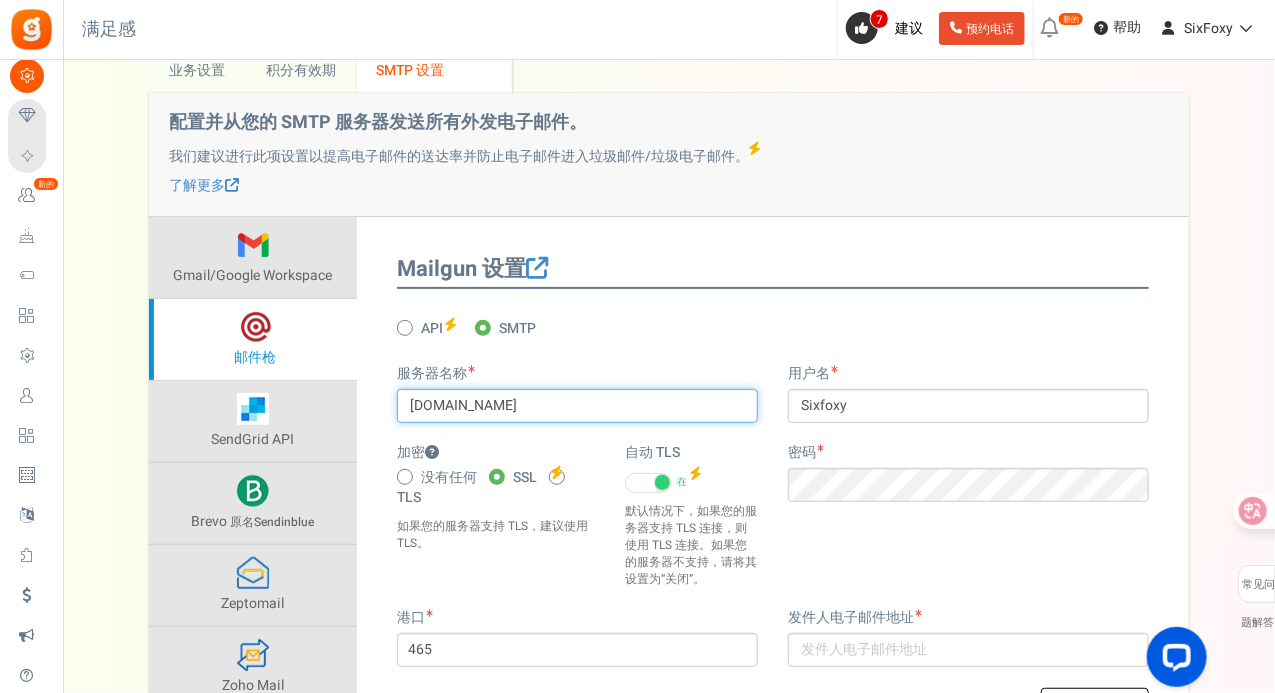 drag, startPoint x: 641, startPoint y: 406, endPoint x: 318, endPoint y: 372, distance: 324.78455 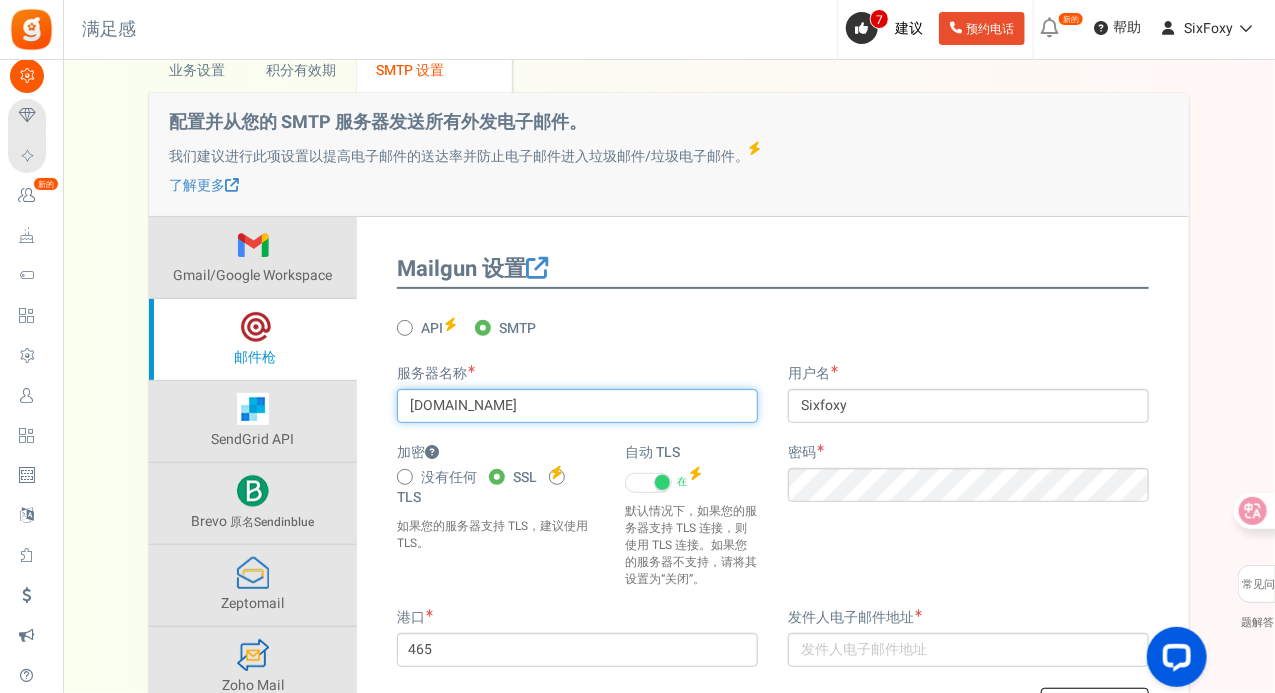 drag, startPoint x: 522, startPoint y: 399, endPoint x: 240, endPoint y: 373, distance: 283.19604 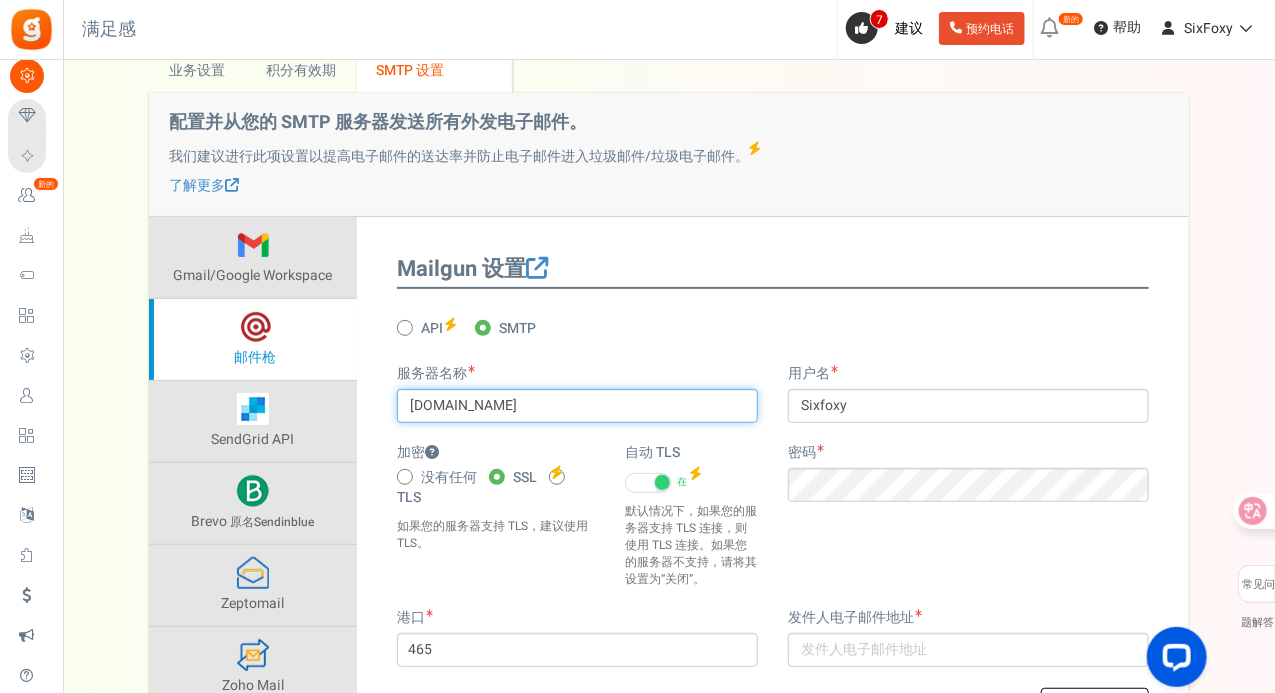 type on "sixfoxy.com" 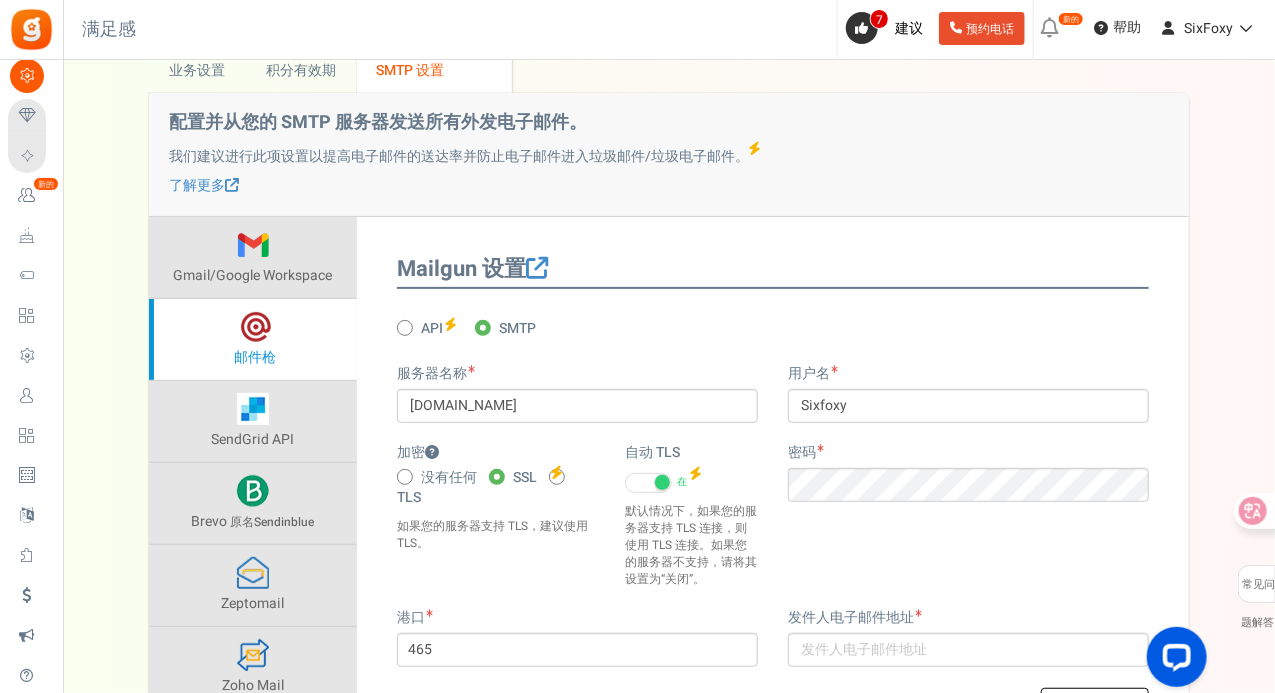 click on "没有任何" at bounding box center [449, 477] 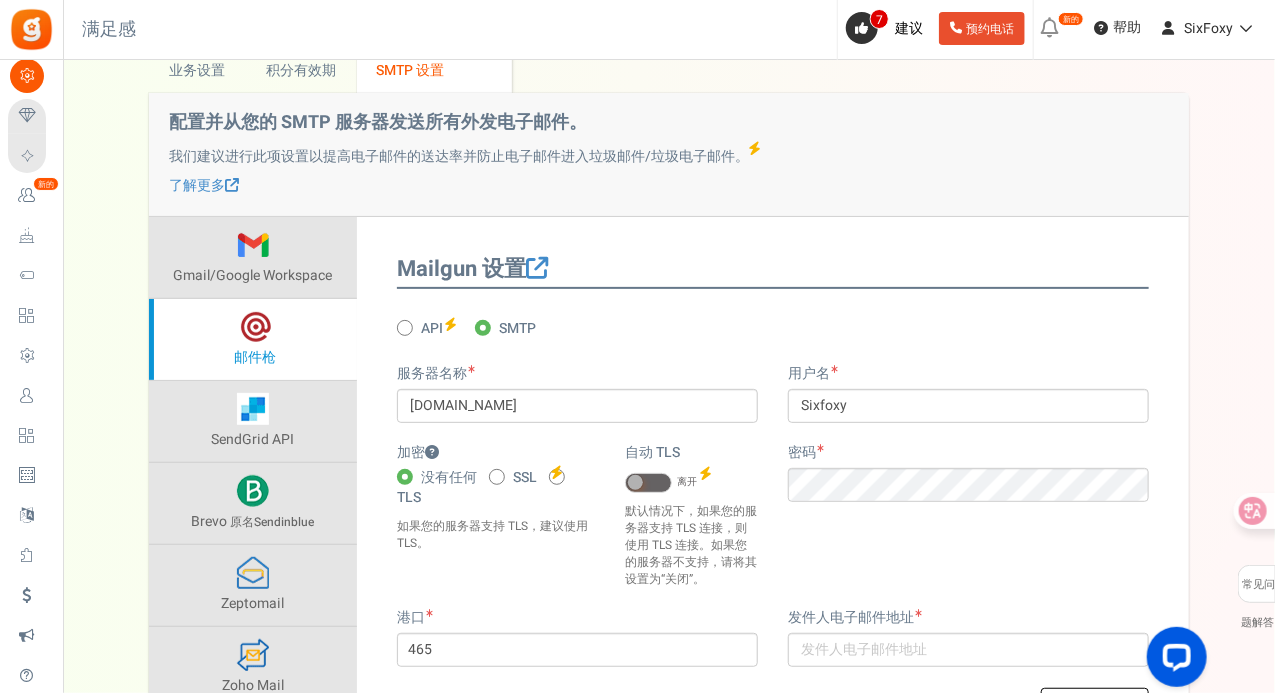type on "587" 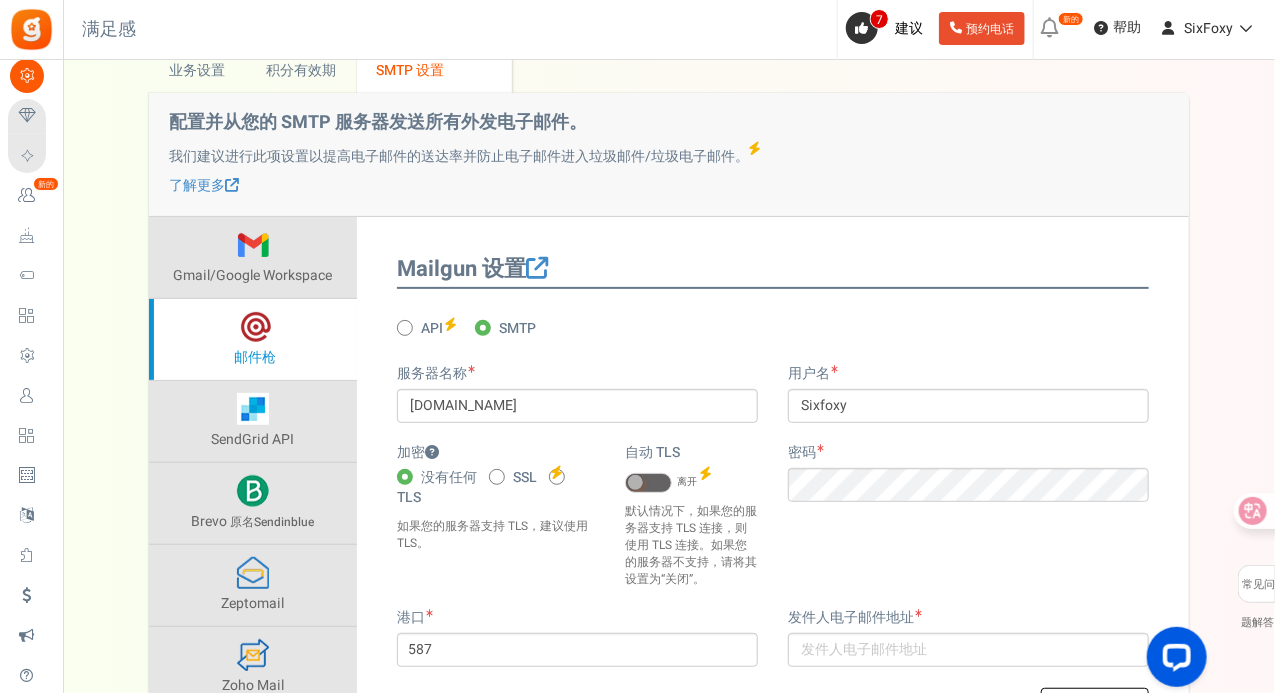 click at bounding box center [497, 477] 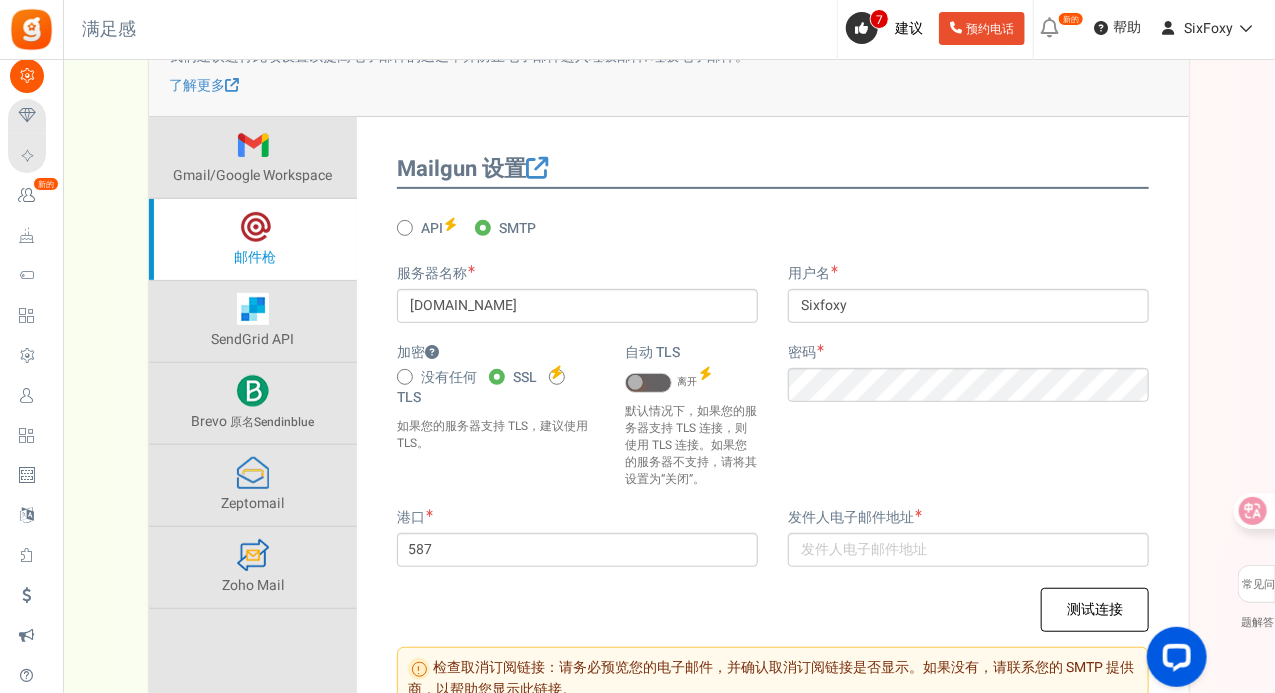 scroll, scrollTop: 300, scrollLeft: 0, axis: vertical 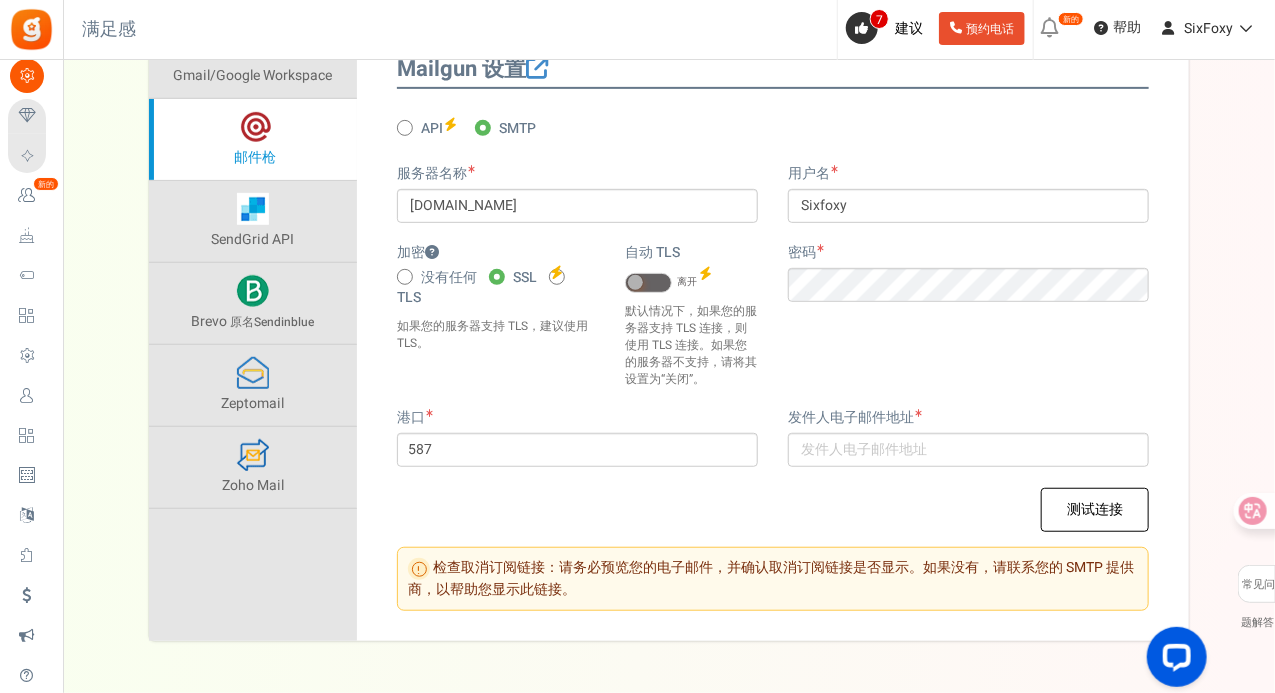 click at bounding box center (648, 283) 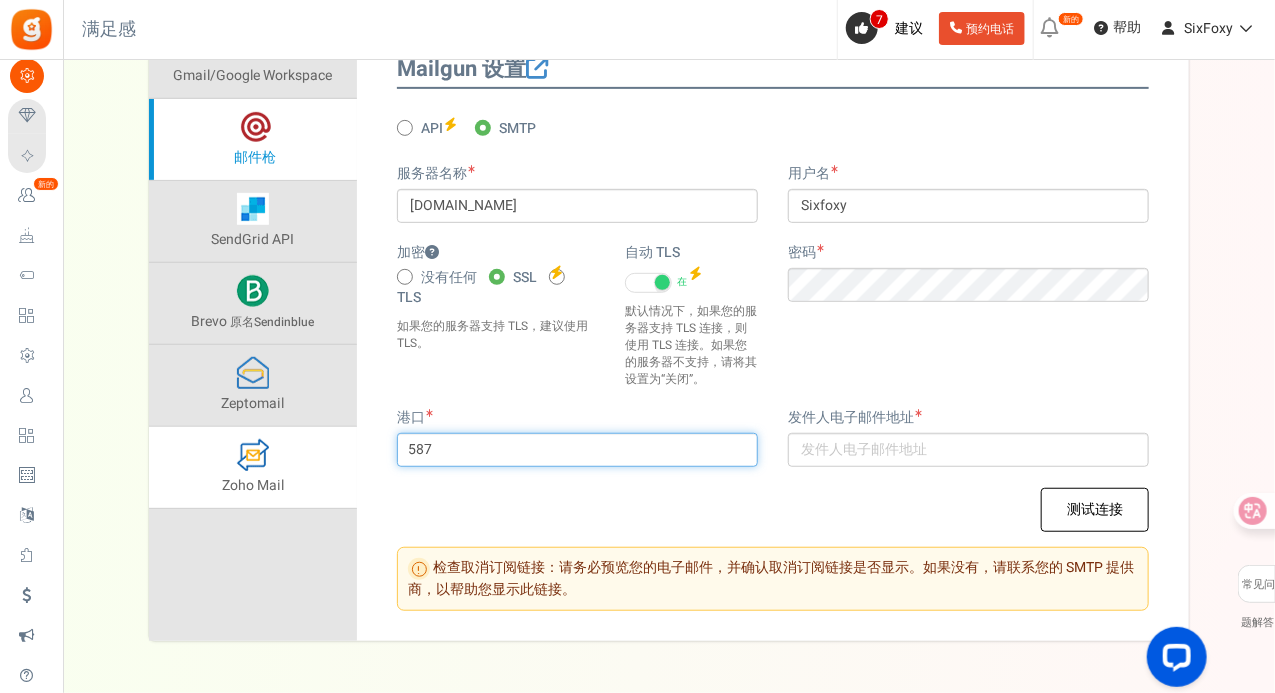 drag, startPoint x: 444, startPoint y: 436, endPoint x: 343, endPoint y: 435, distance: 101.00495 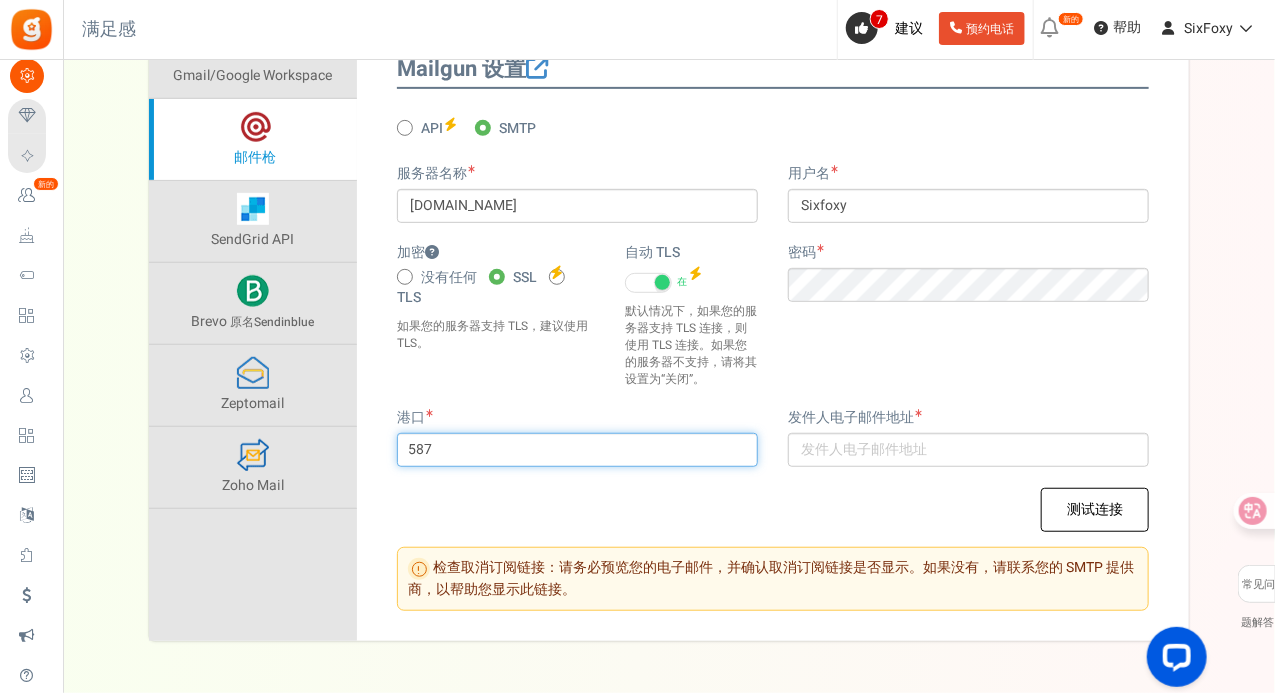 paste on "465" 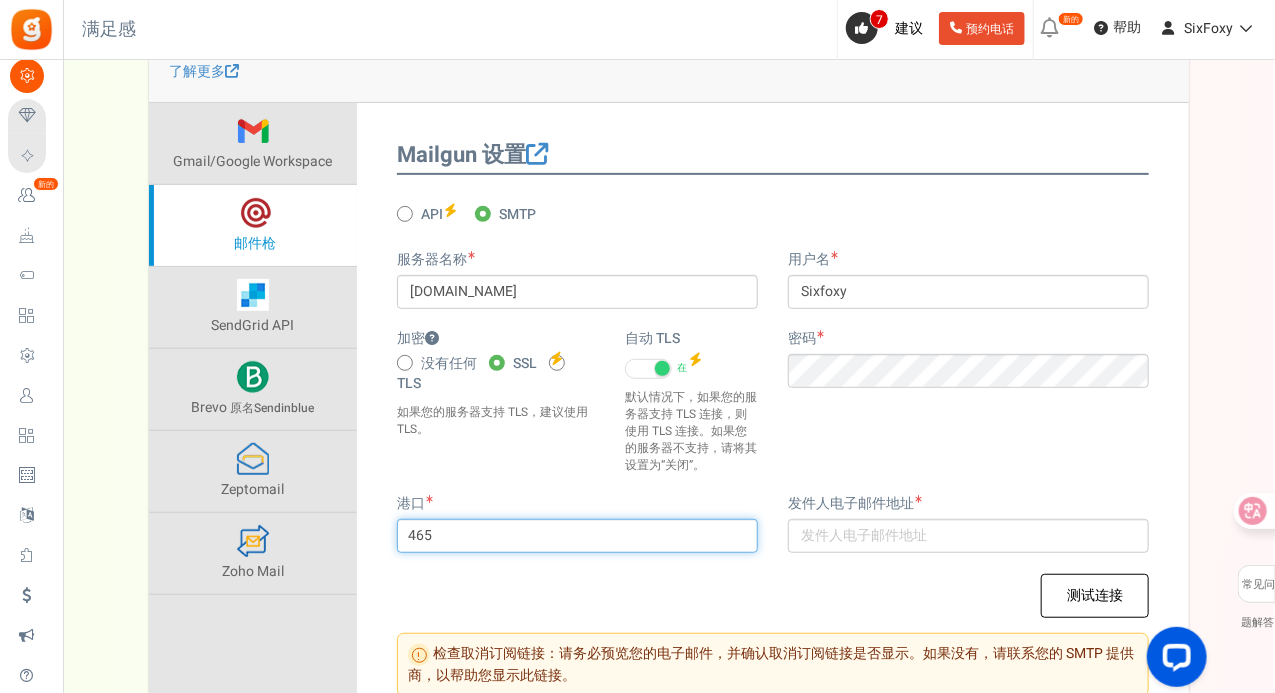 scroll, scrollTop: 200, scrollLeft: 0, axis: vertical 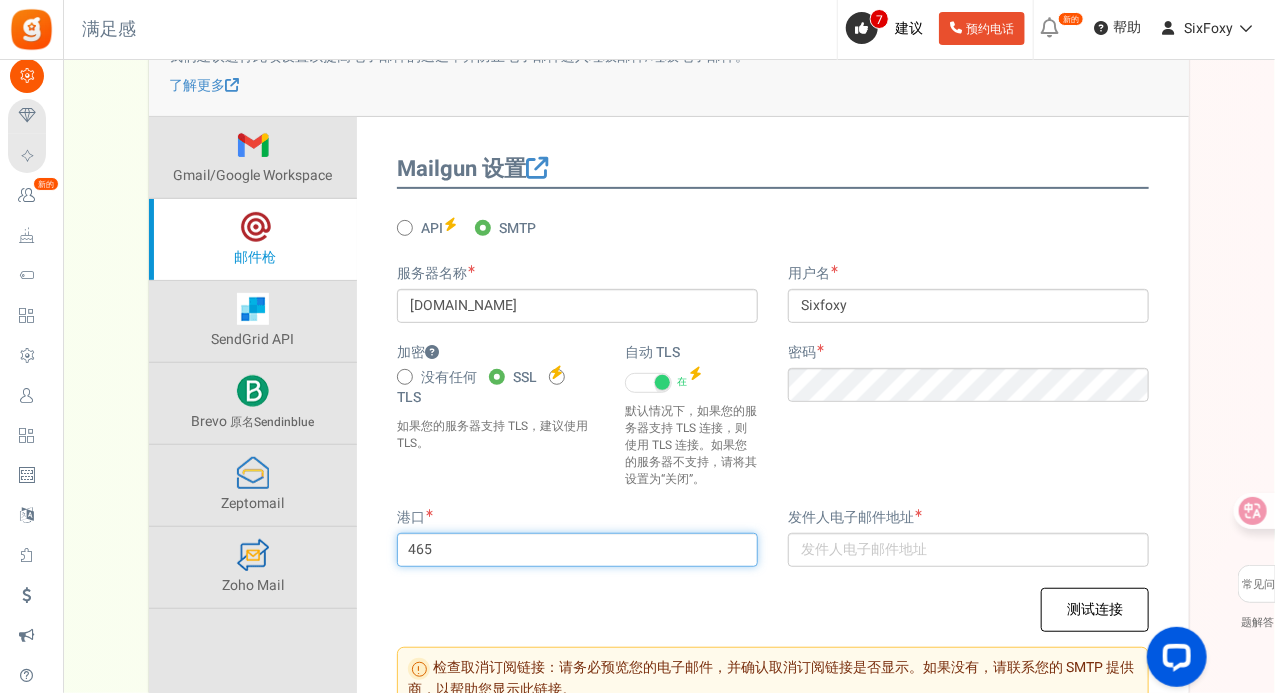 type on "465" 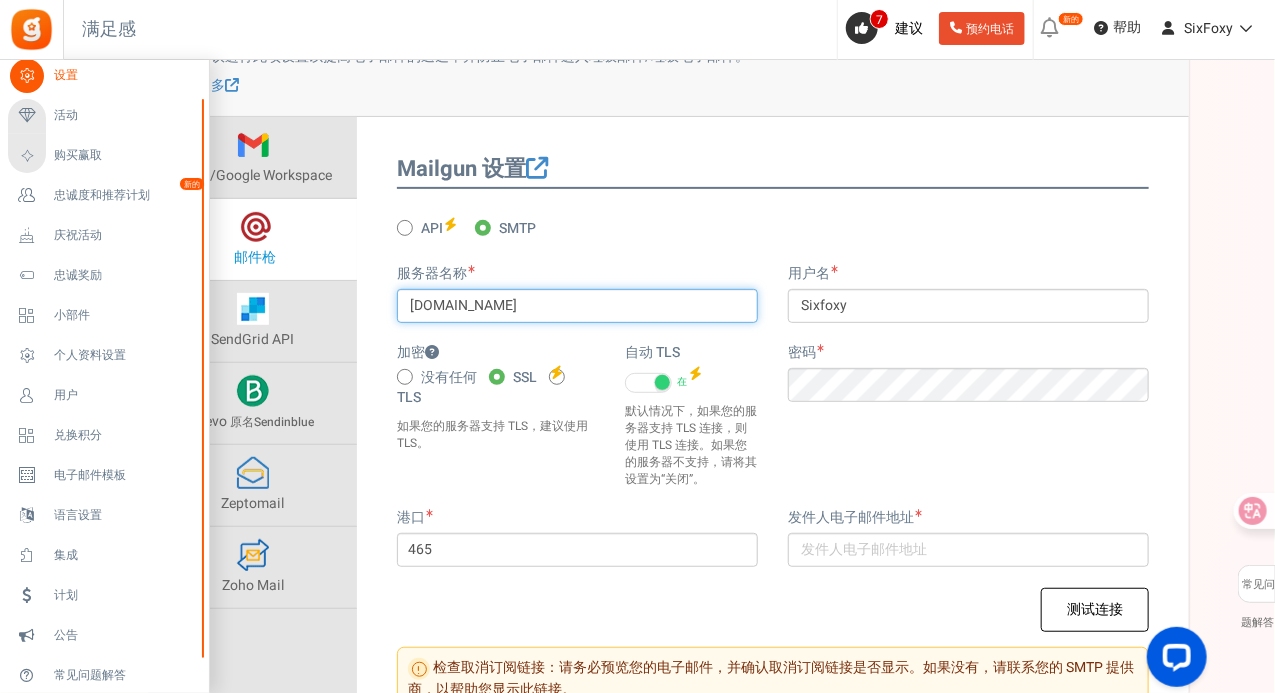 drag, startPoint x: 597, startPoint y: 317, endPoint x: 0, endPoint y: 265, distance: 599.2604 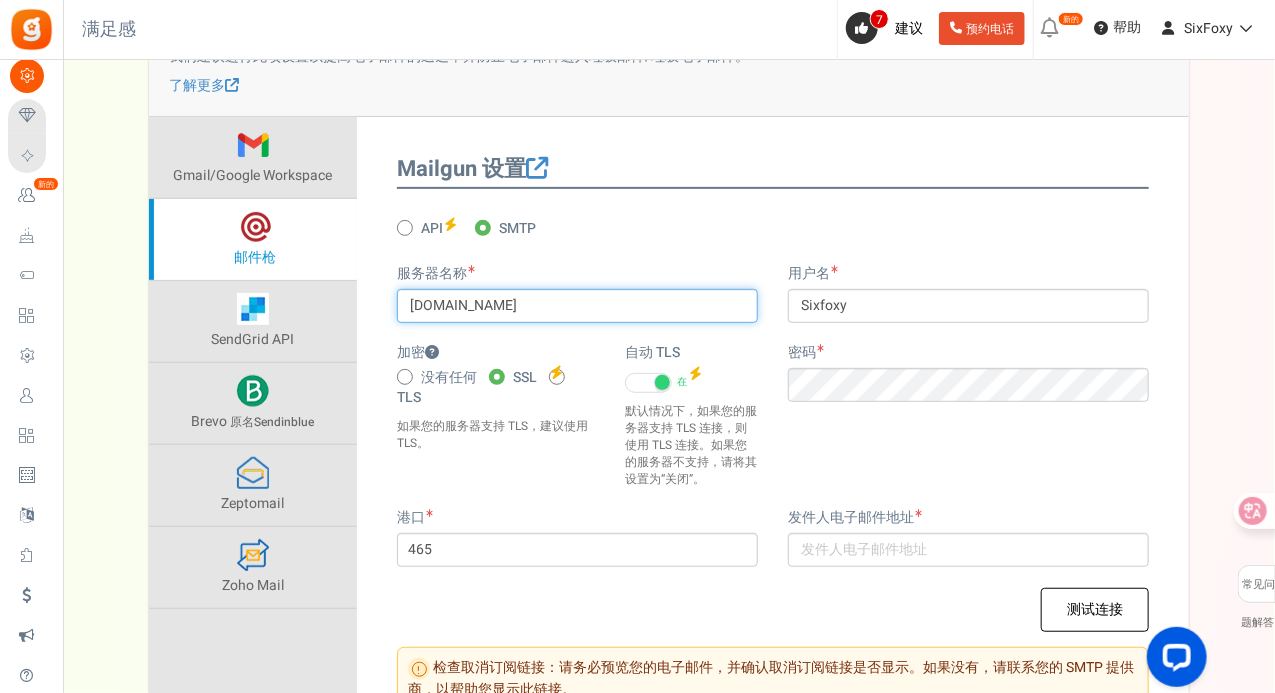 paste on "mtp.hostinger" 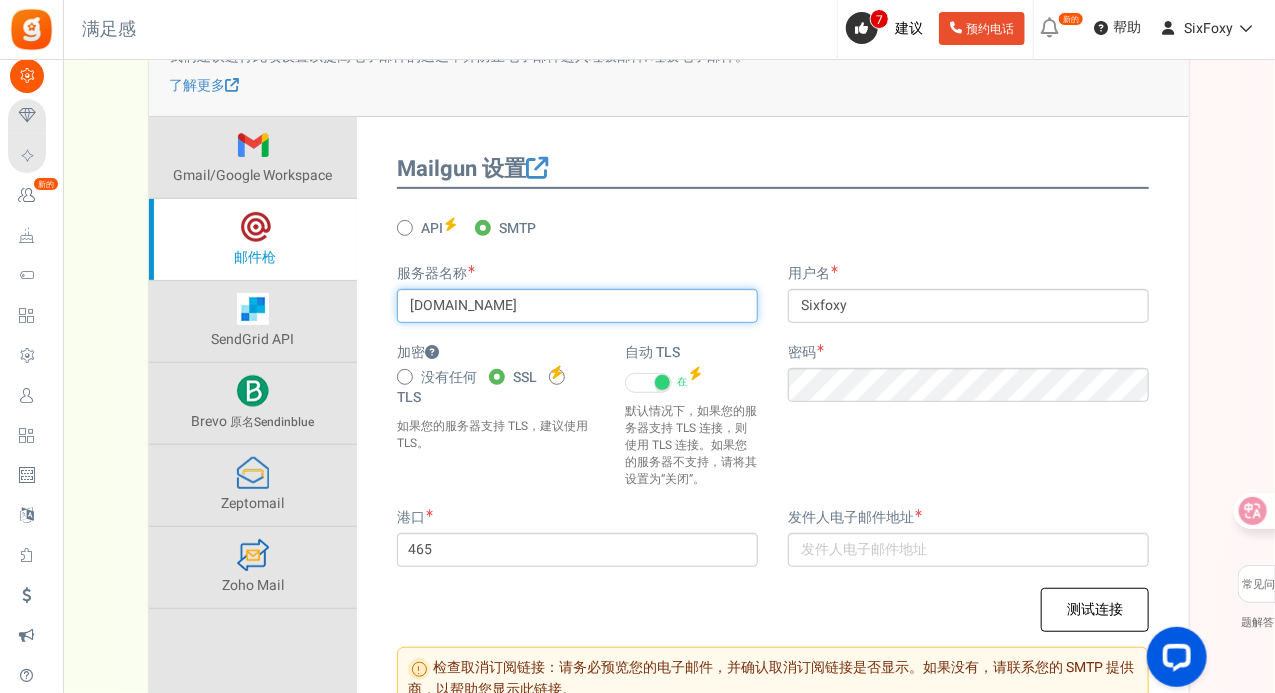 type on "smtp.hostinger.com" 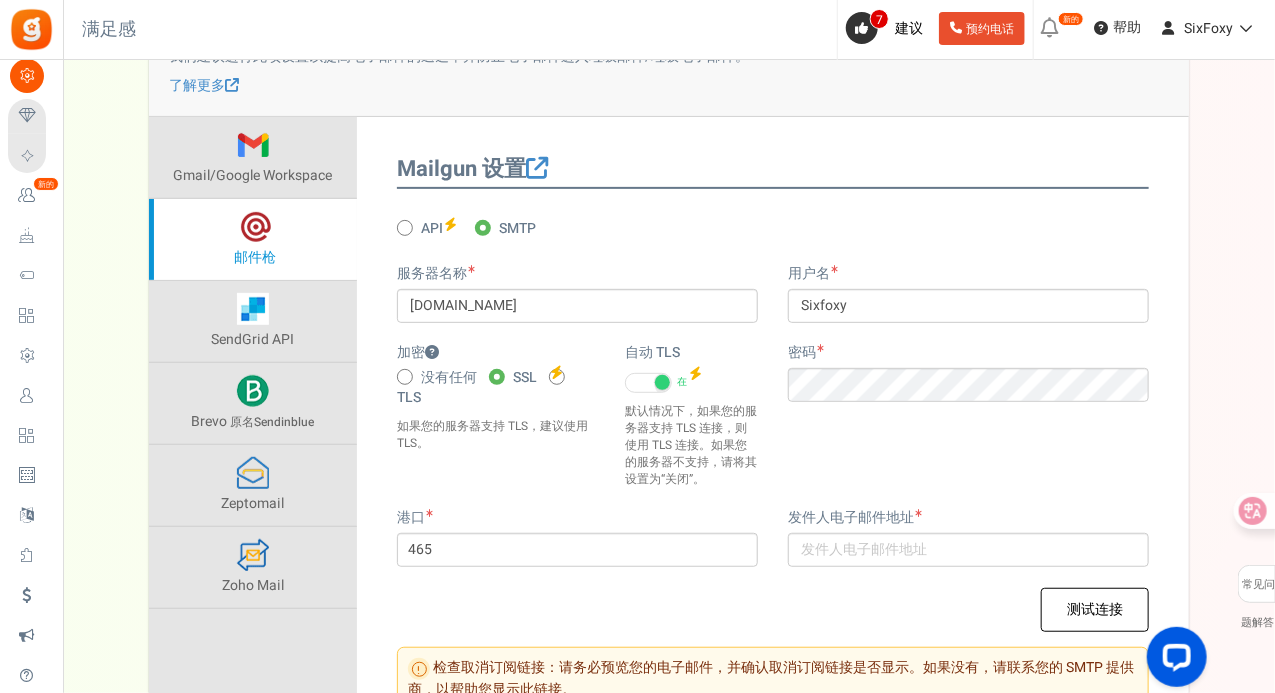 click on "加密
没有任何
SSL TLS 如果您的服务器支持 TLS，建议使用 TLS。 在" at bounding box center [773, 425] 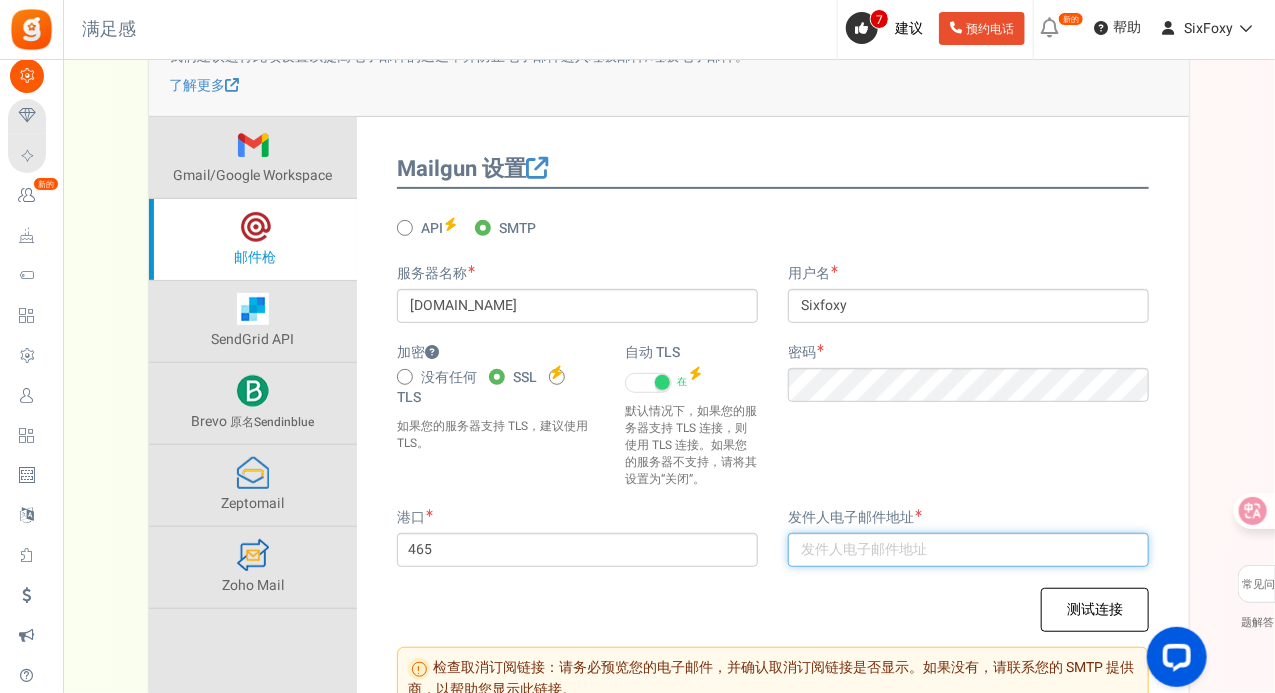 click at bounding box center [968, 550] 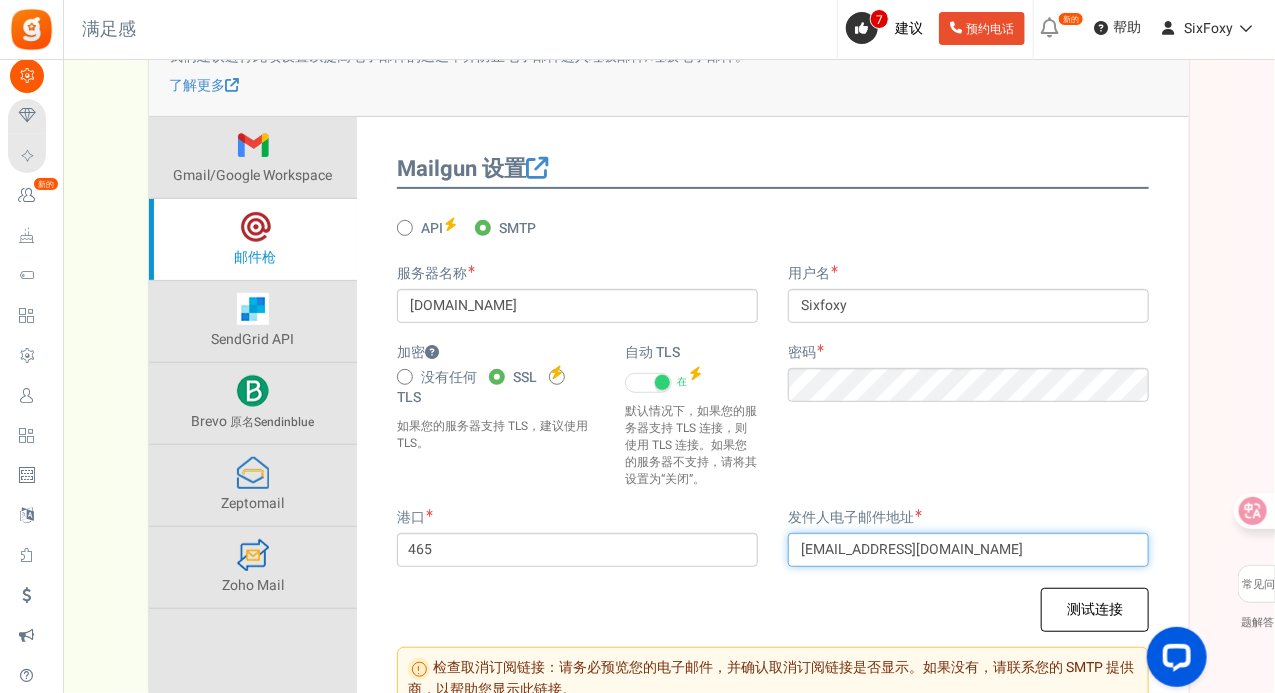 type on "[EMAIL_ADDRESS][DOMAIN_NAME]" 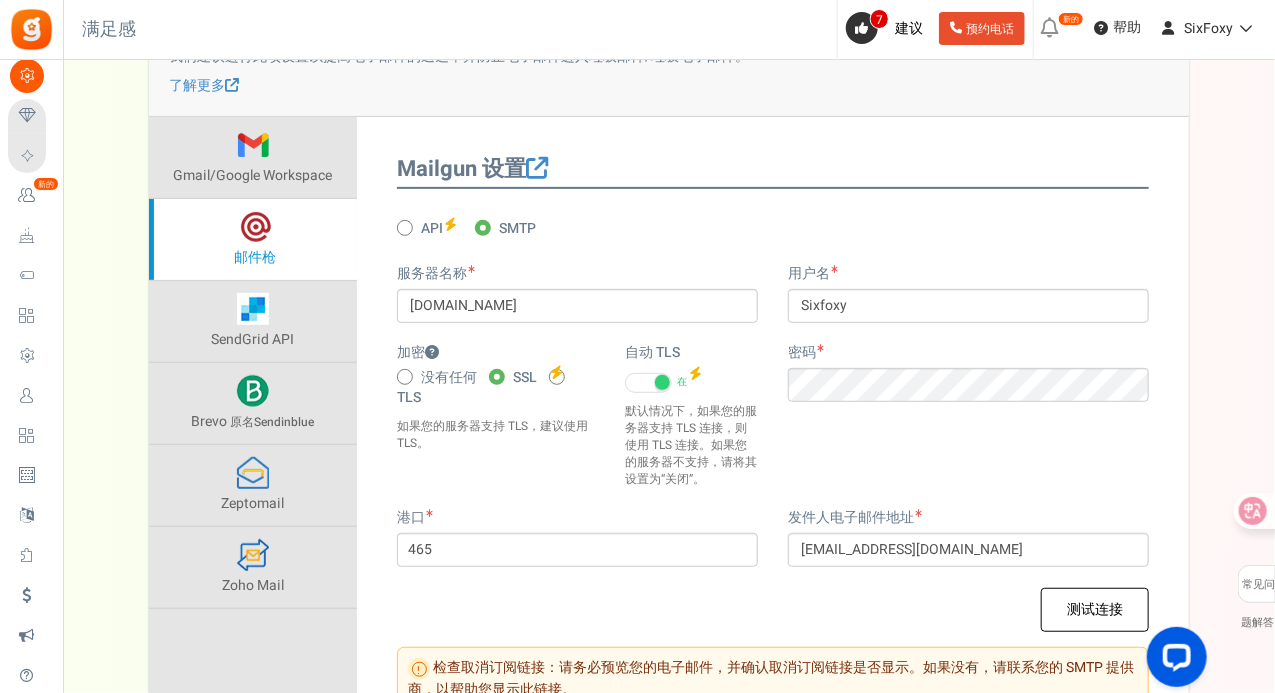 click on "加密
没有任何
SSL TLS 如果您的服务器支持 TLS，建议使用 TLS。 在" at bounding box center [773, 425] 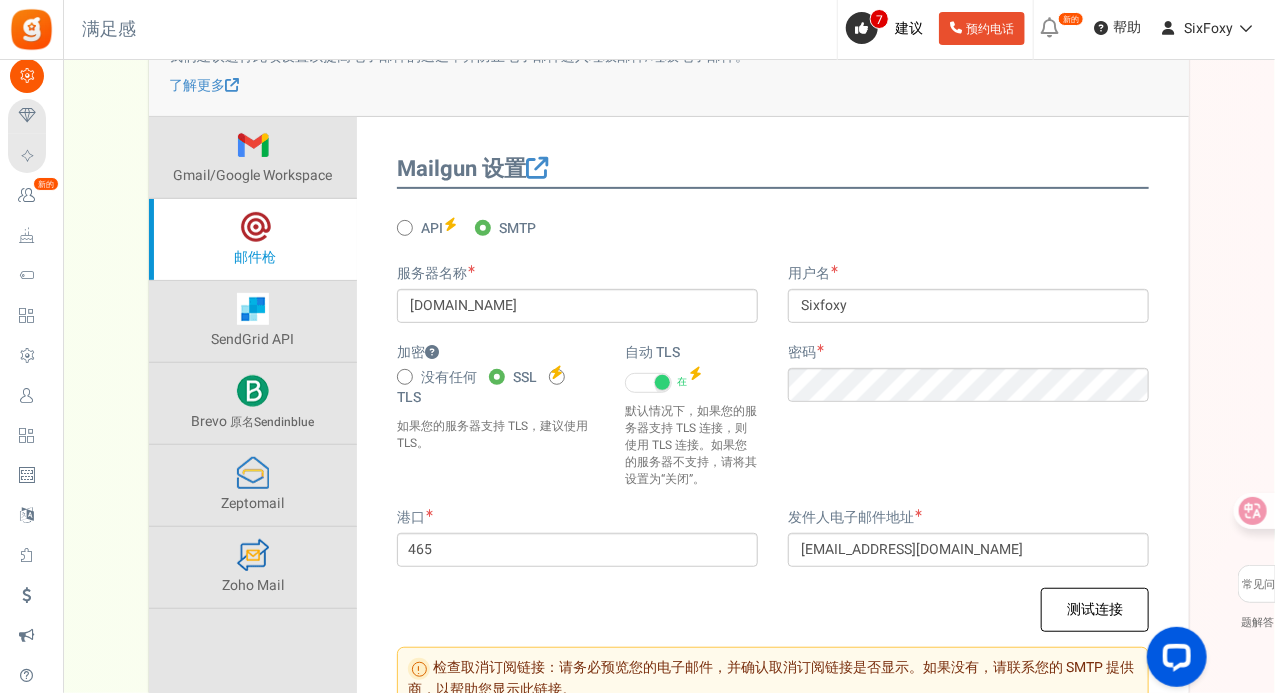 click on "设置
在本部分中，您将设置您的业务详细信息和积分到期时间
页脚积分！ 想在前端展示您的品牌吗？升级到
页脚积分 插件。
业务设置
积分有效期
管理员通知
积极的 SMTP 设置
公司名称
SixFoxy
访问网站网址 时区 通知@" at bounding box center (669, 310) 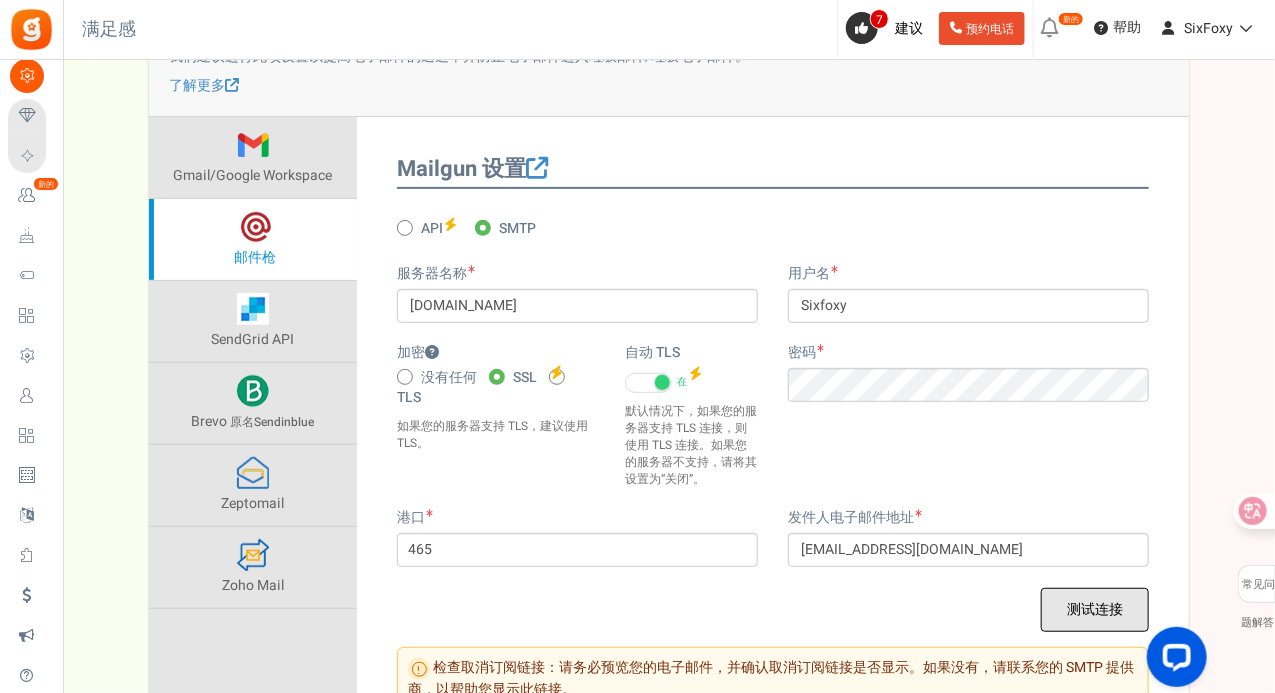 click on "测试连接" at bounding box center [1095, 609] 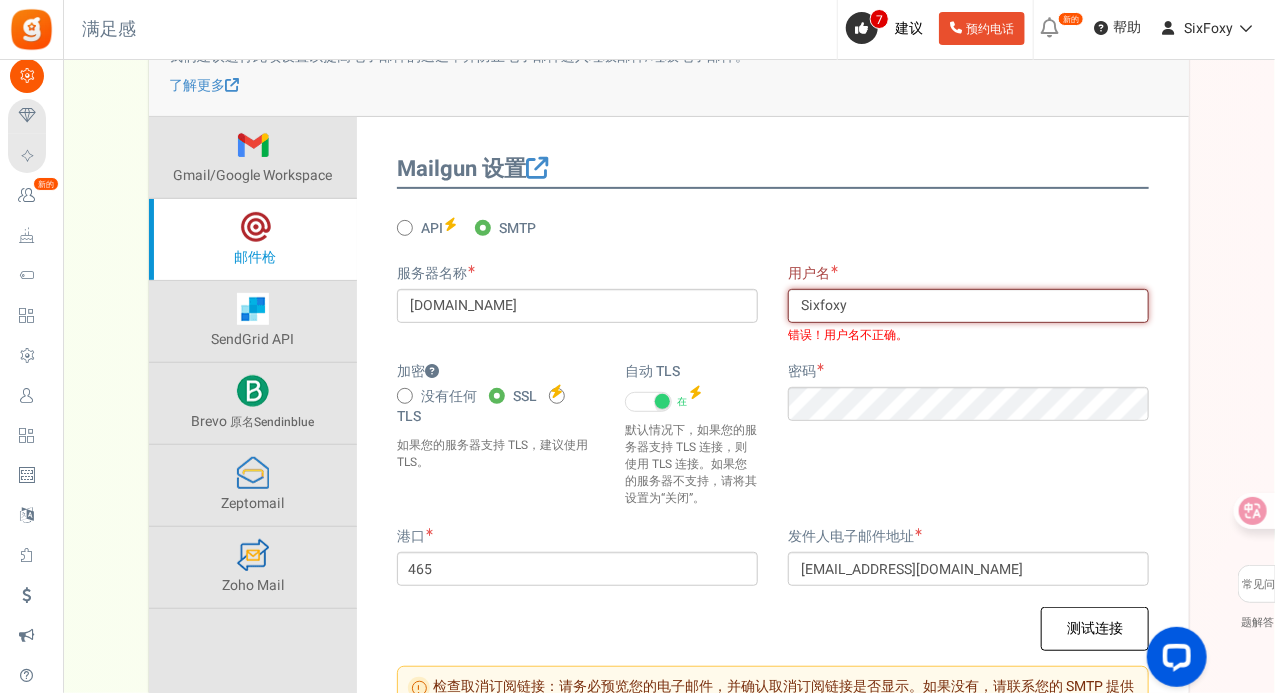 drag, startPoint x: 881, startPoint y: 309, endPoint x: 741, endPoint y: 290, distance: 141.2834 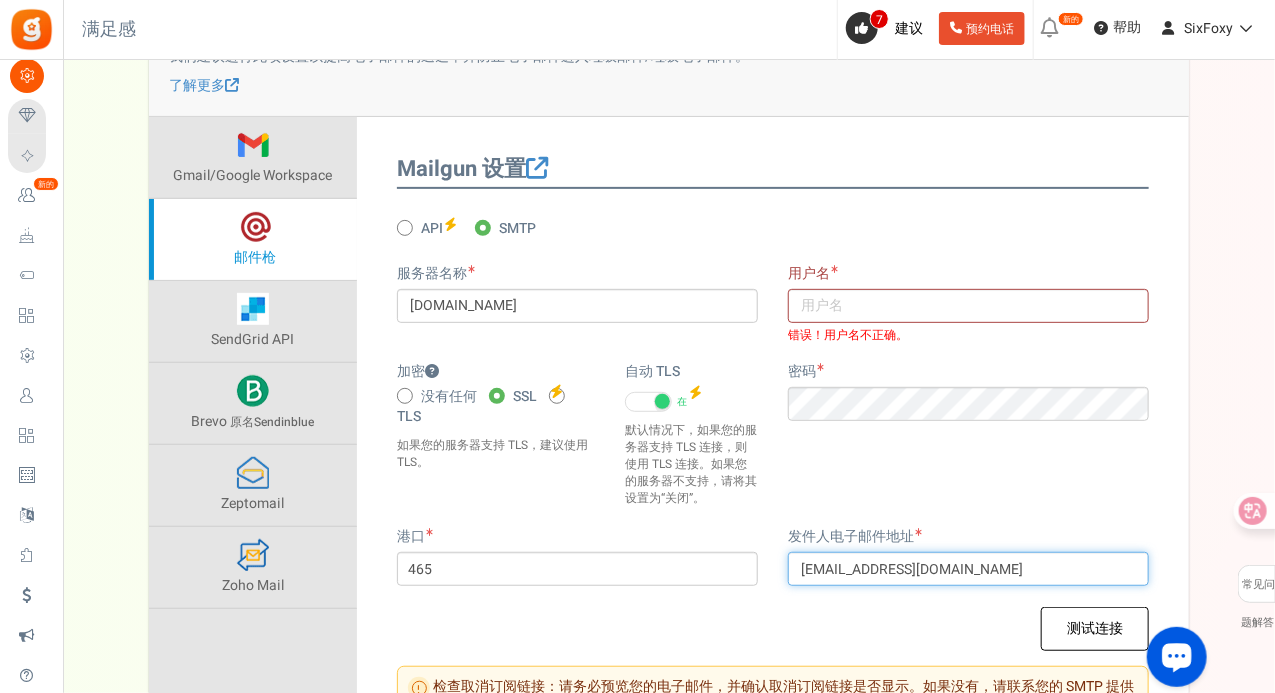 drag, startPoint x: 928, startPoint y: 574, endPoint x: 630, endPoint y: 530, distance: 301.2308 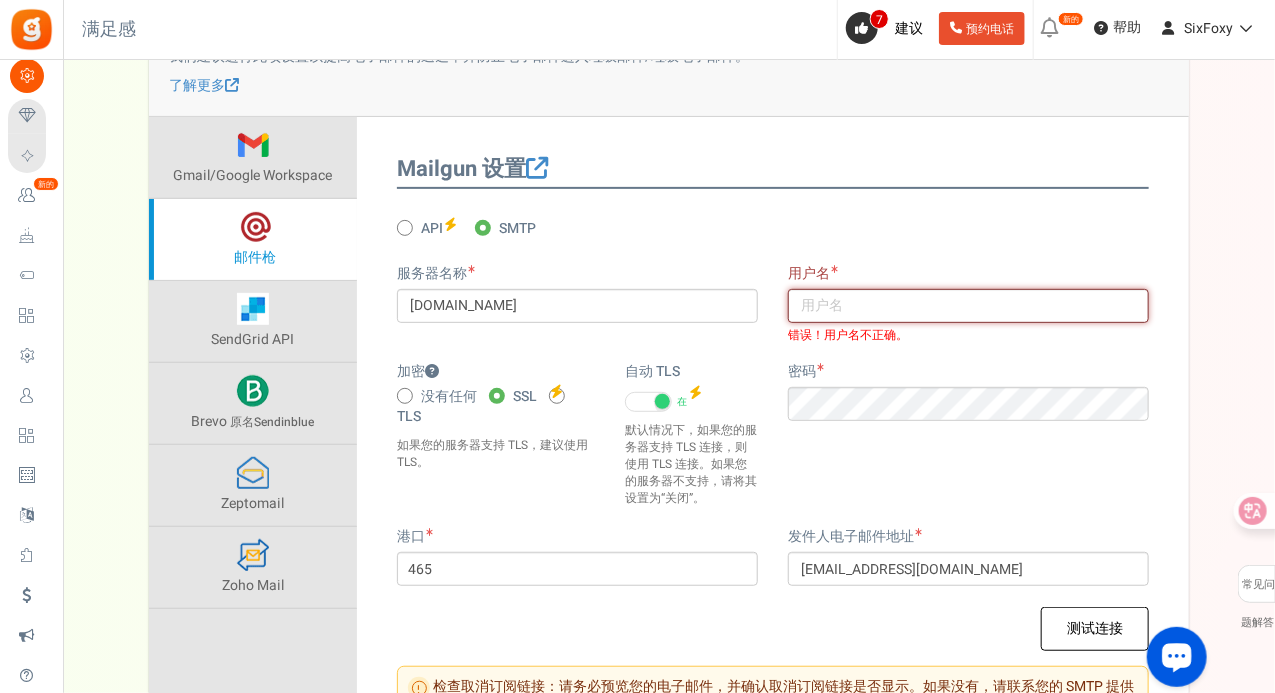 click at bounding box center (968, 306) 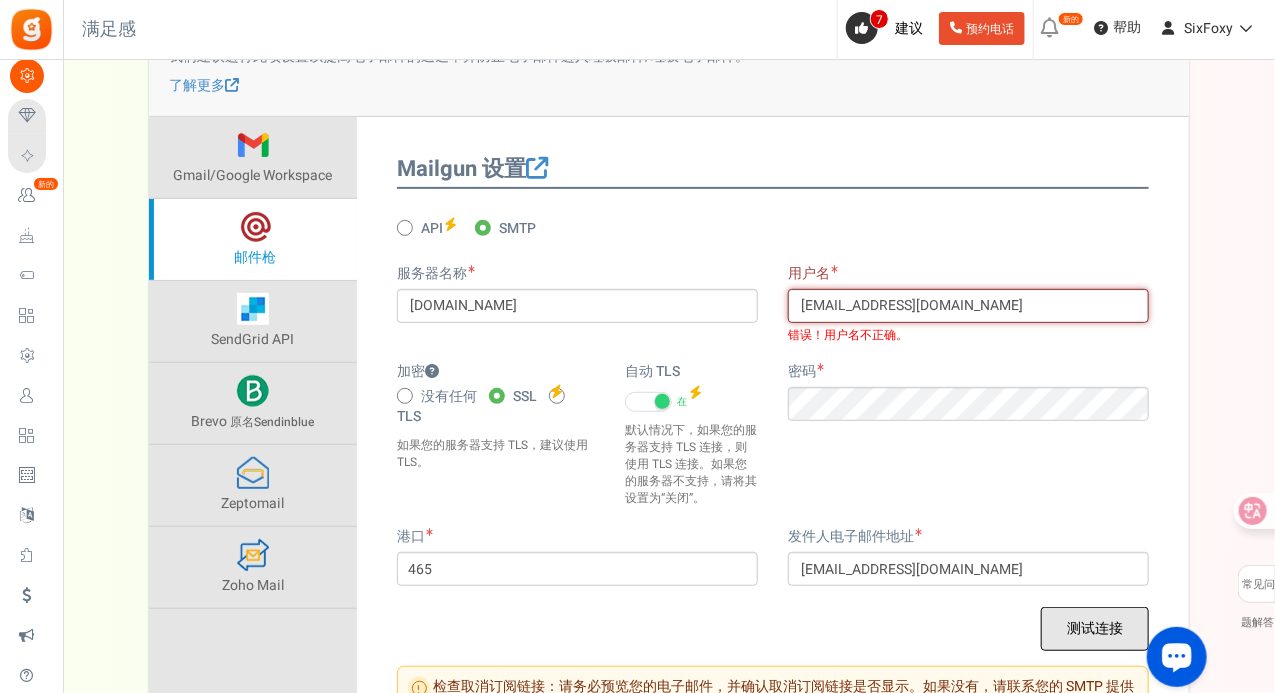 type on "[EMAIL_ADDRESS][DOMAIN_NAME]" 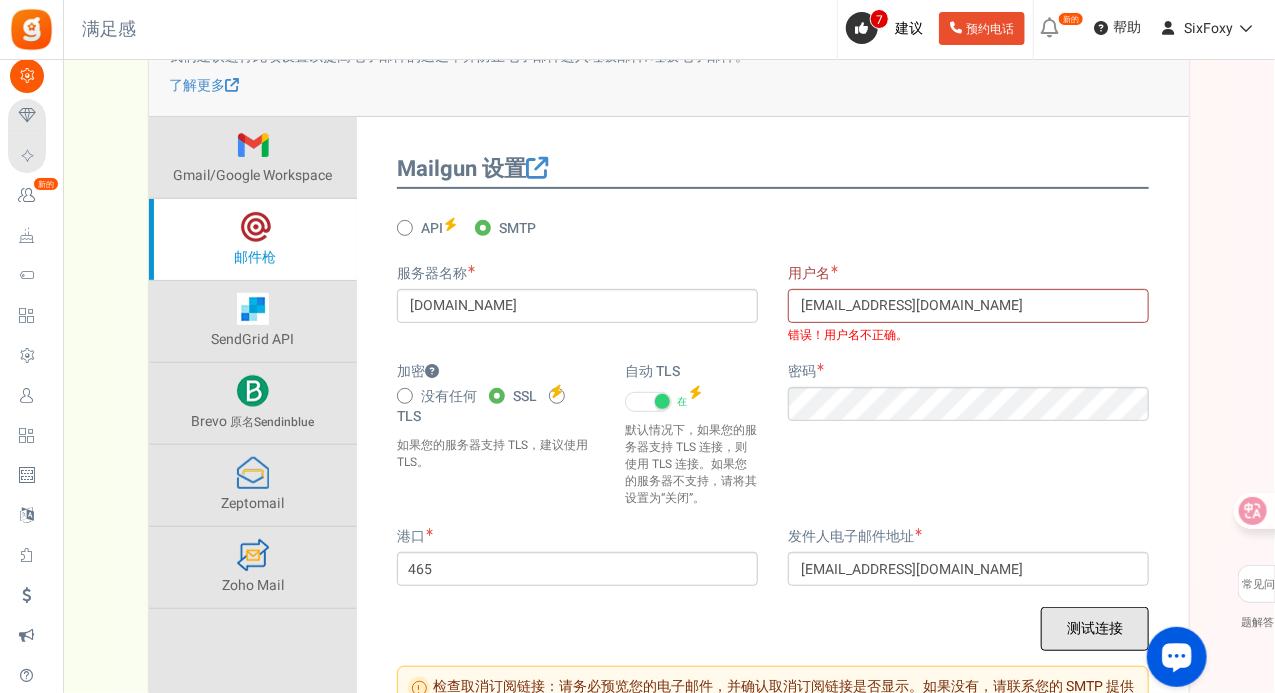 click on "测试连接" at bounding box center (1095, 628) 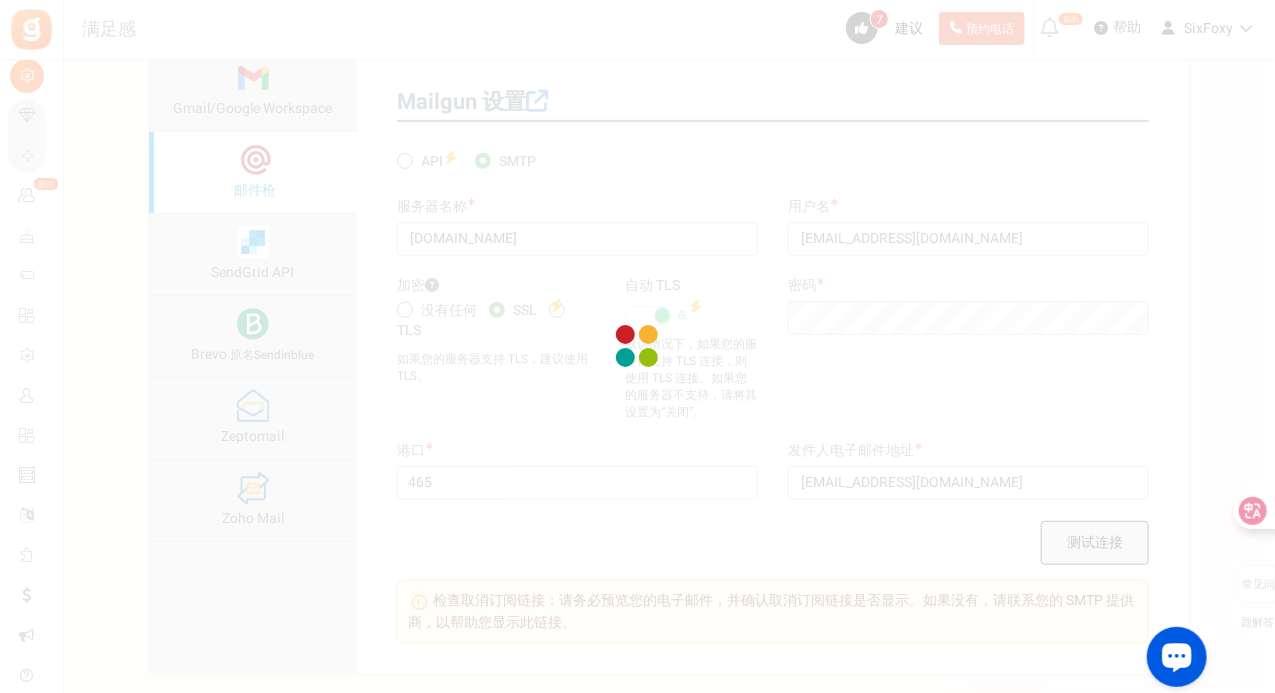 scroll, scrollTop: 367, scrollLeft: 0, axis: vertical 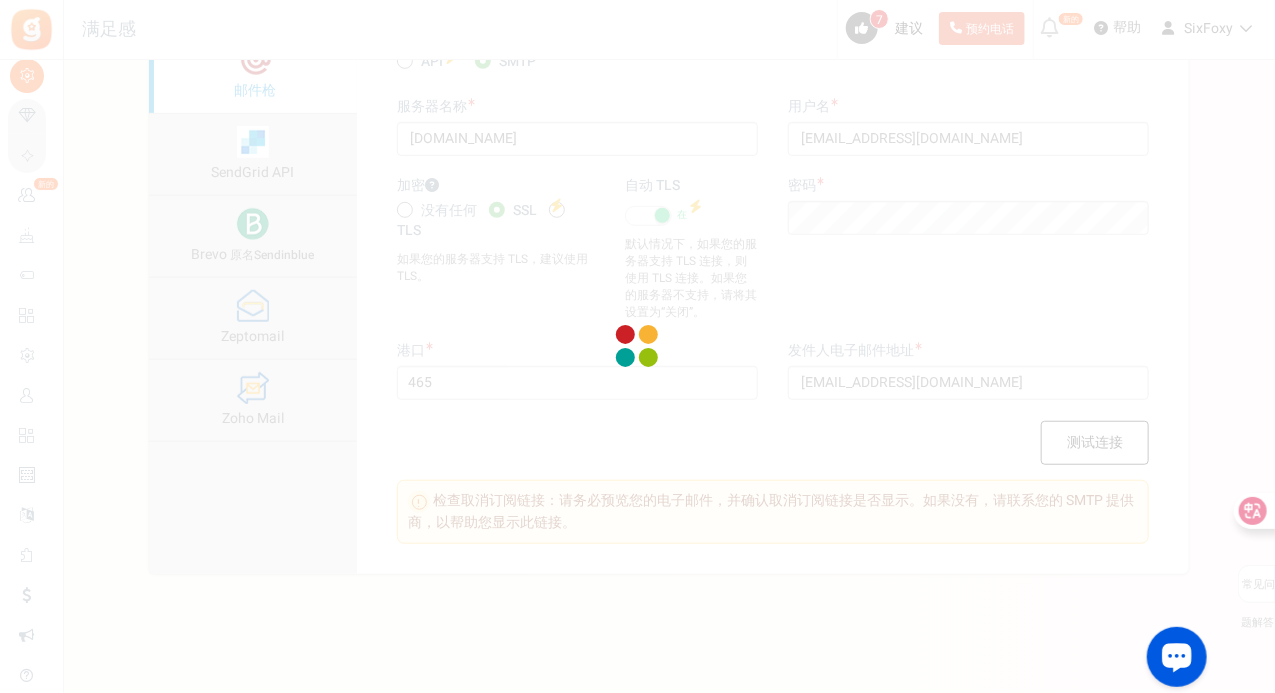 click at bounding box center (637, 346) 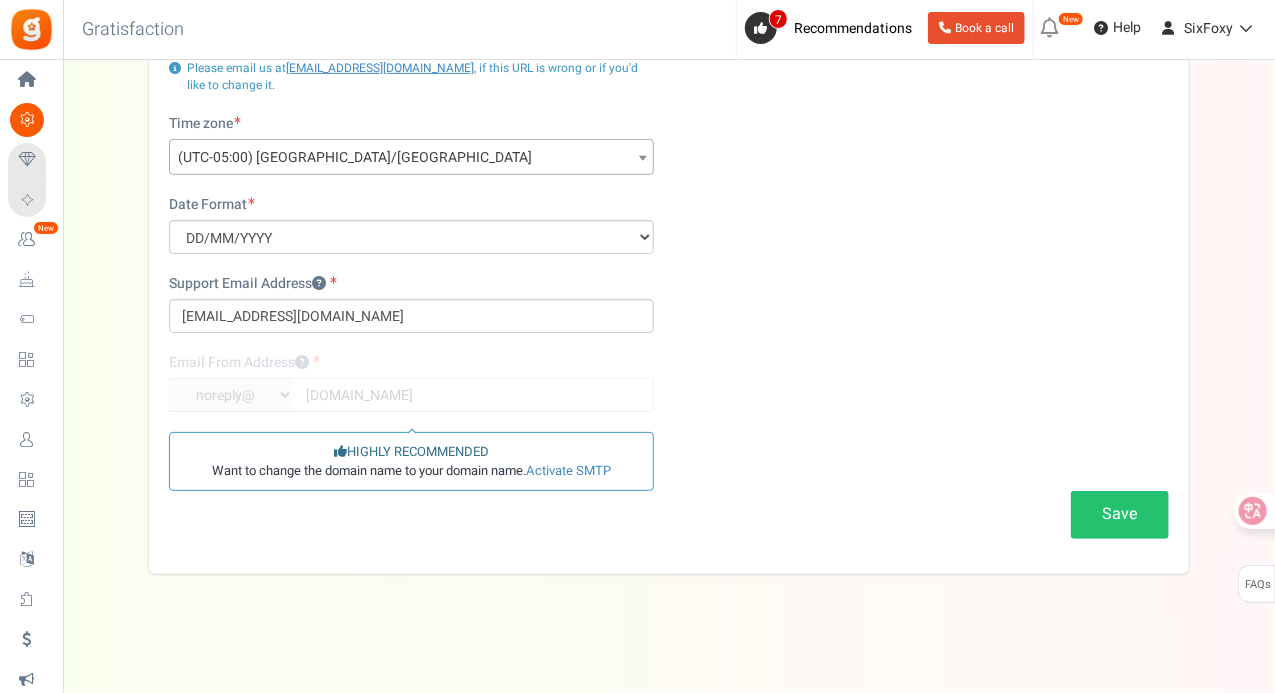 scroll, scrollTop: 202, scrollLeft: 0, axis: vertical 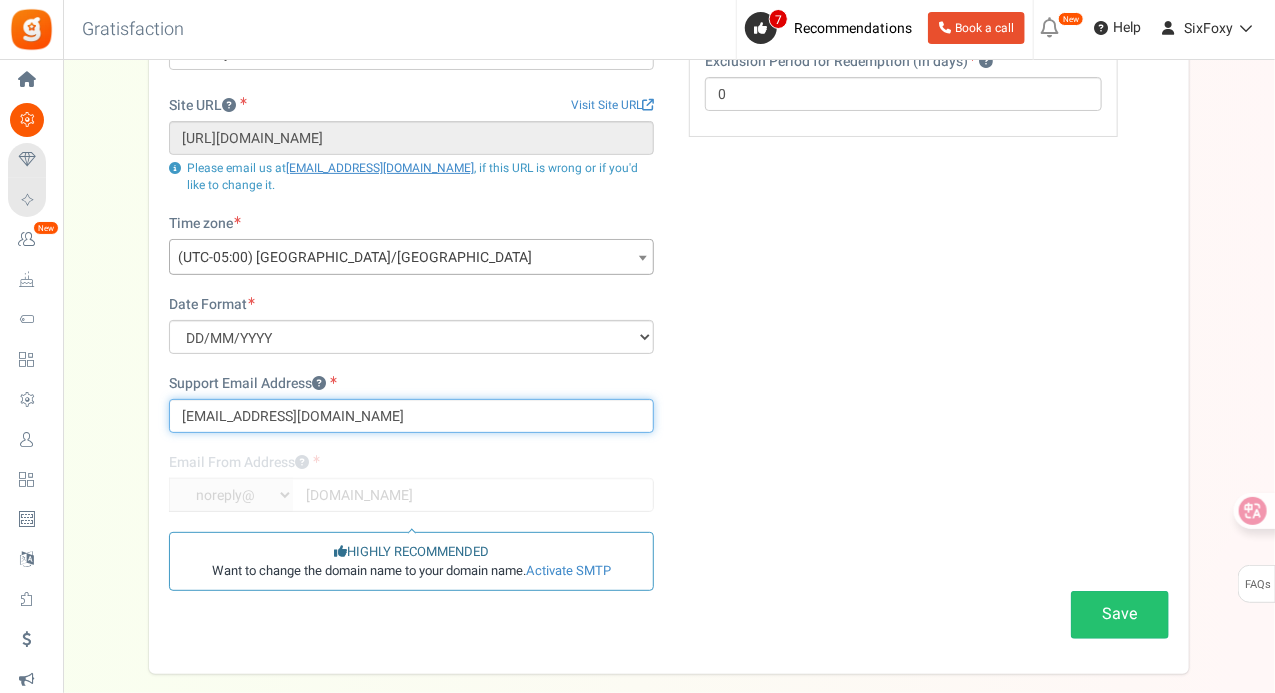 drag, startPoint x: 381, startPoint y: 426, endPoint x: 170, endPoint y: 421, distance: 211.05923 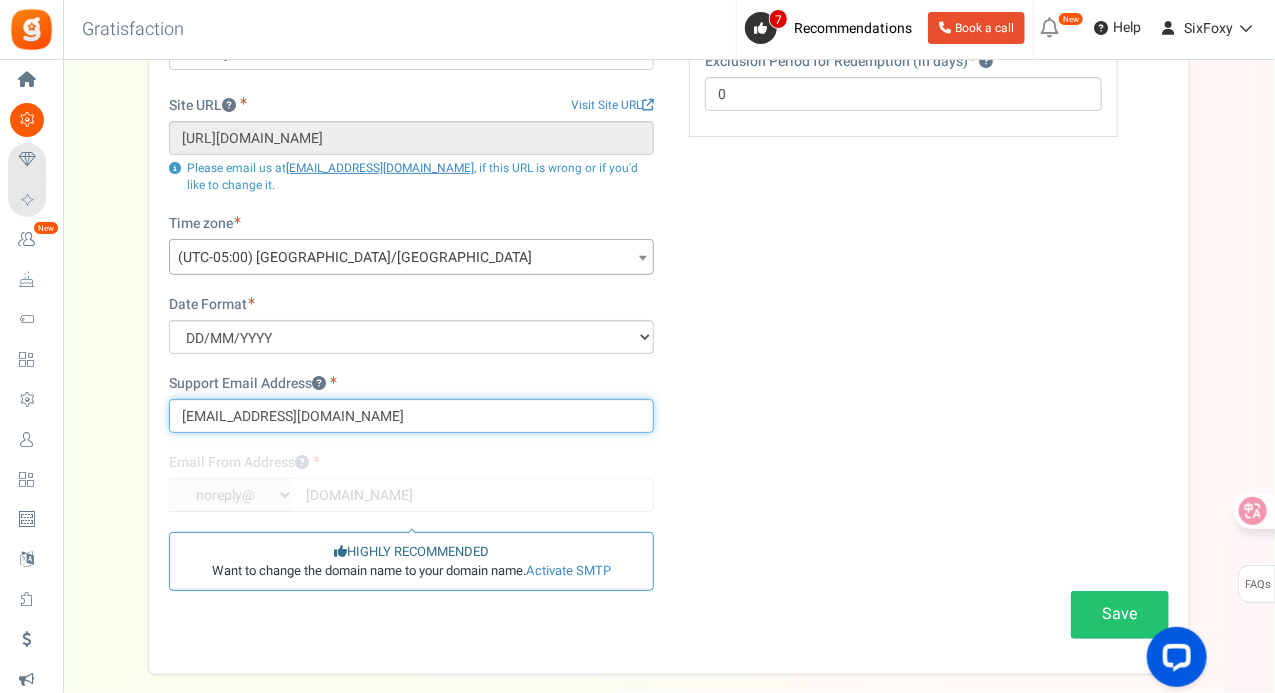 scroll, scrollTop: 0, scrollLeft: 0, axis: both 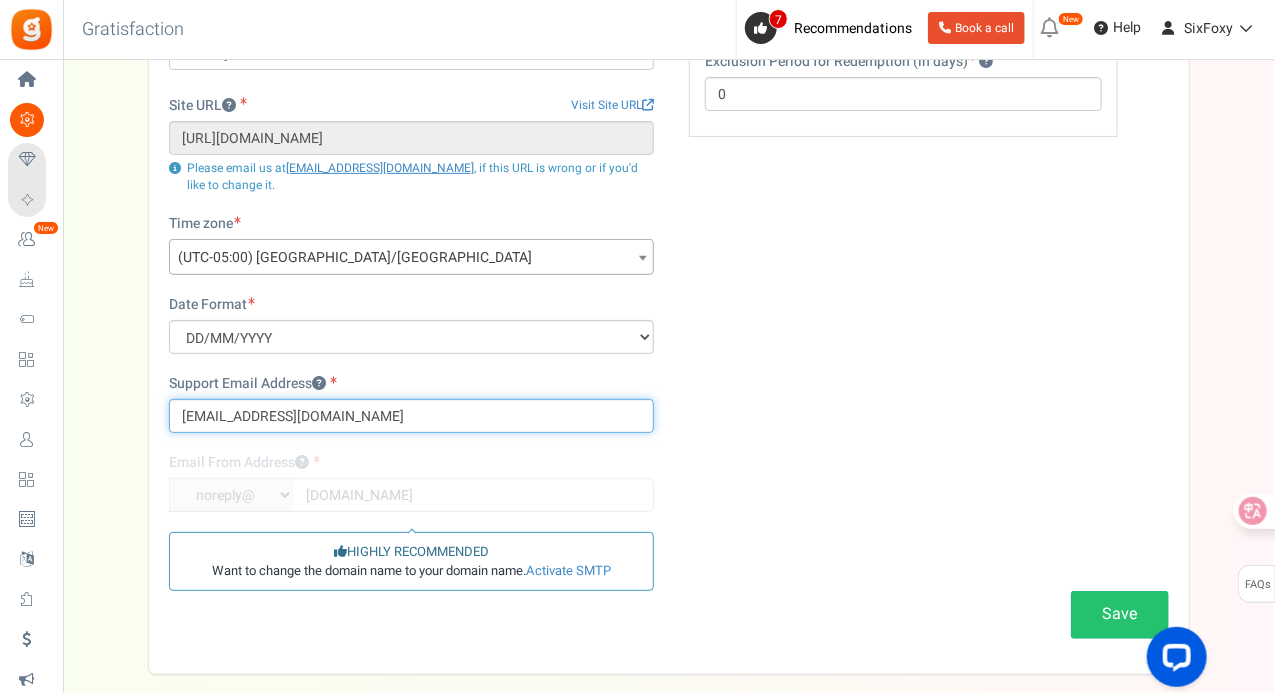type on "[EMAIL_ADDRESS][DOMAIN_NAME]" 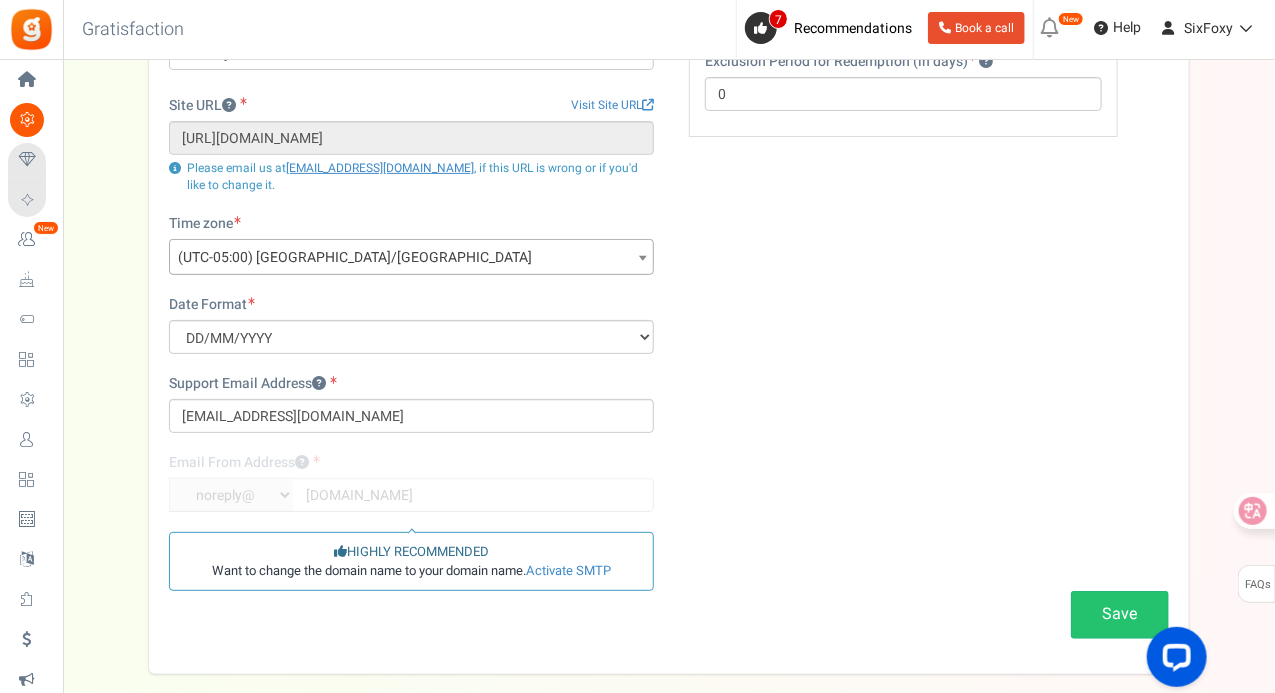 click on "Business Name
SixFoxy
Site URL
Visit Site URL
[URL][DOMAIN_NAME]
Update site URL
Please email us at  [EMAIL_ADDRESS][DOMAIN_NAME] , if this URL is wrong or if you'd like to change it." at bounding box center (669, 332) 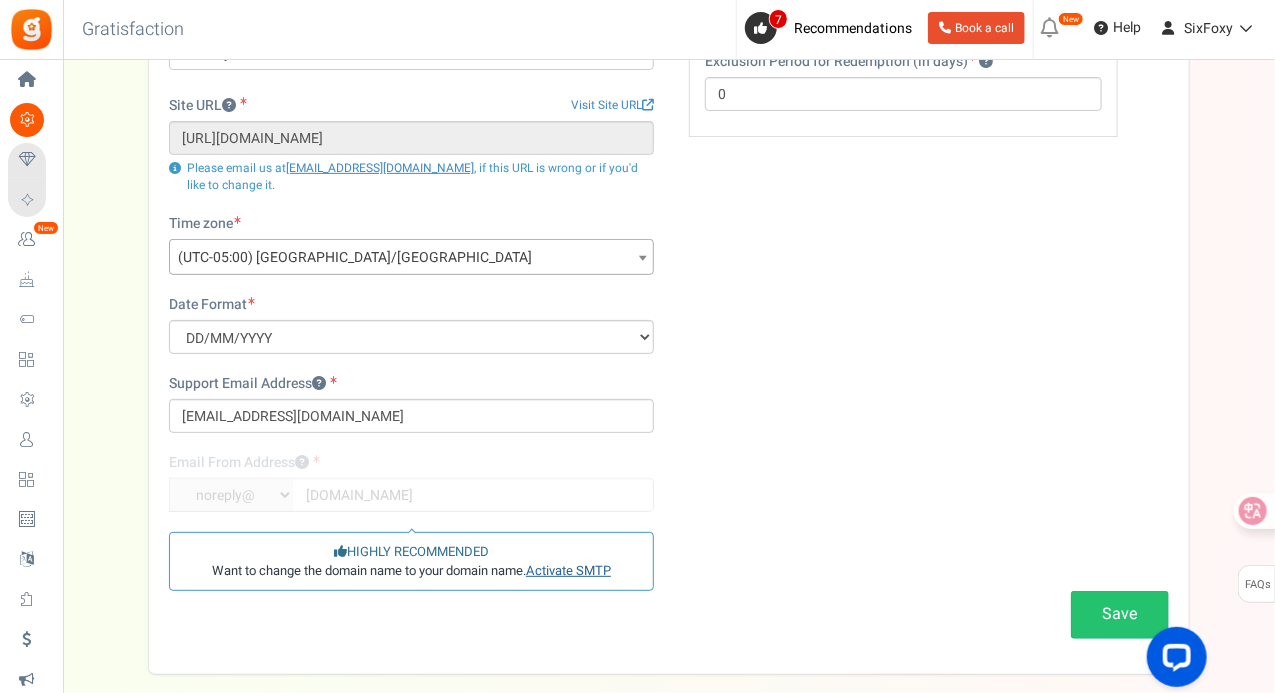 click on "Activate SMTP" at bounding box center (568, 570) 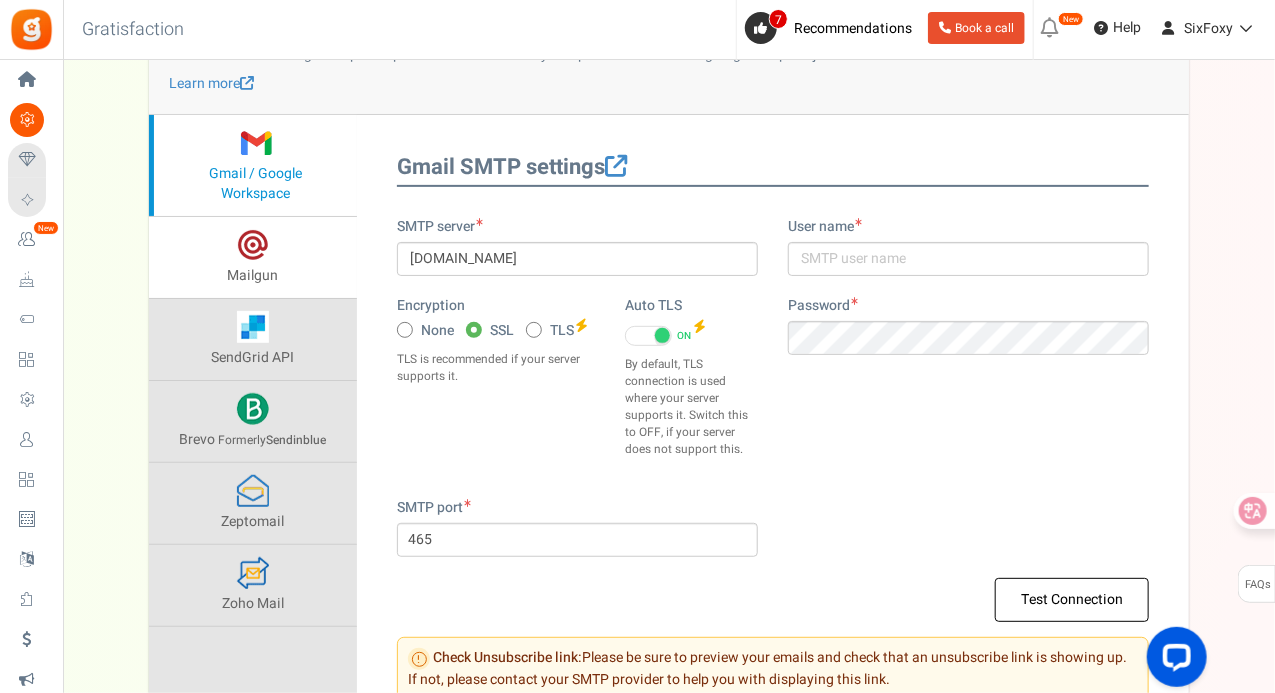 click on "Mailgun" at bounding box center (253, 275) 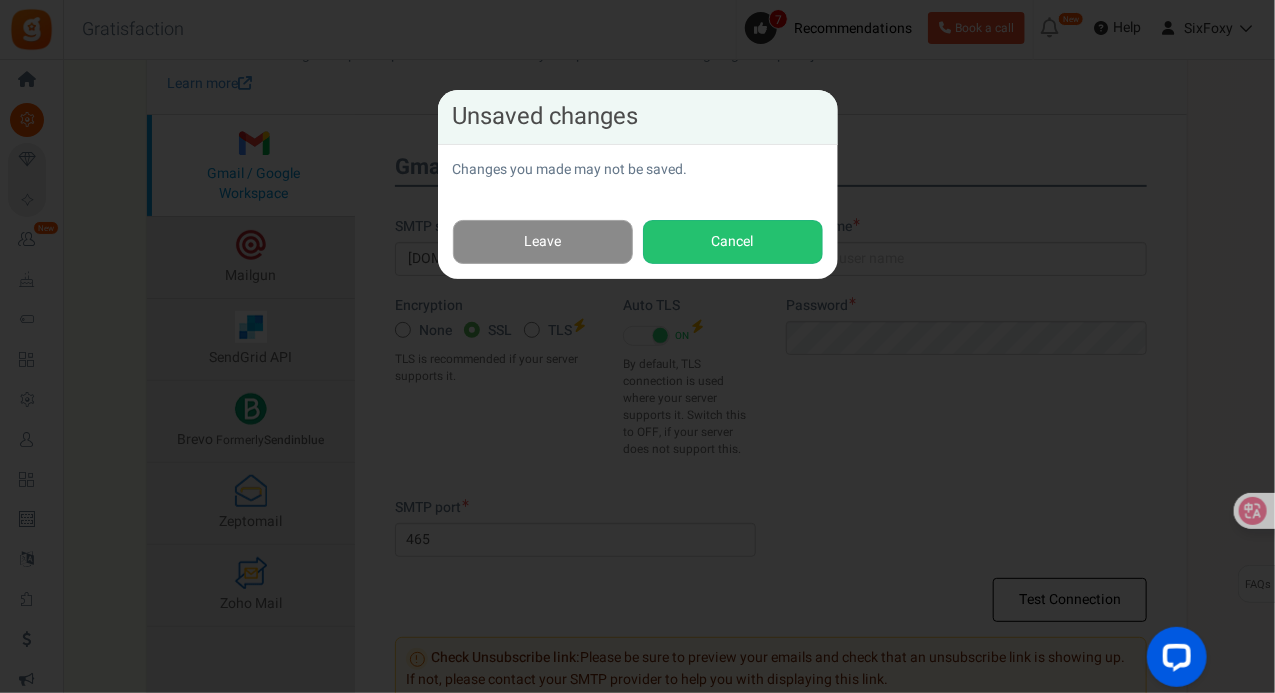 click on "Leave" at bounding box center (543, 242) 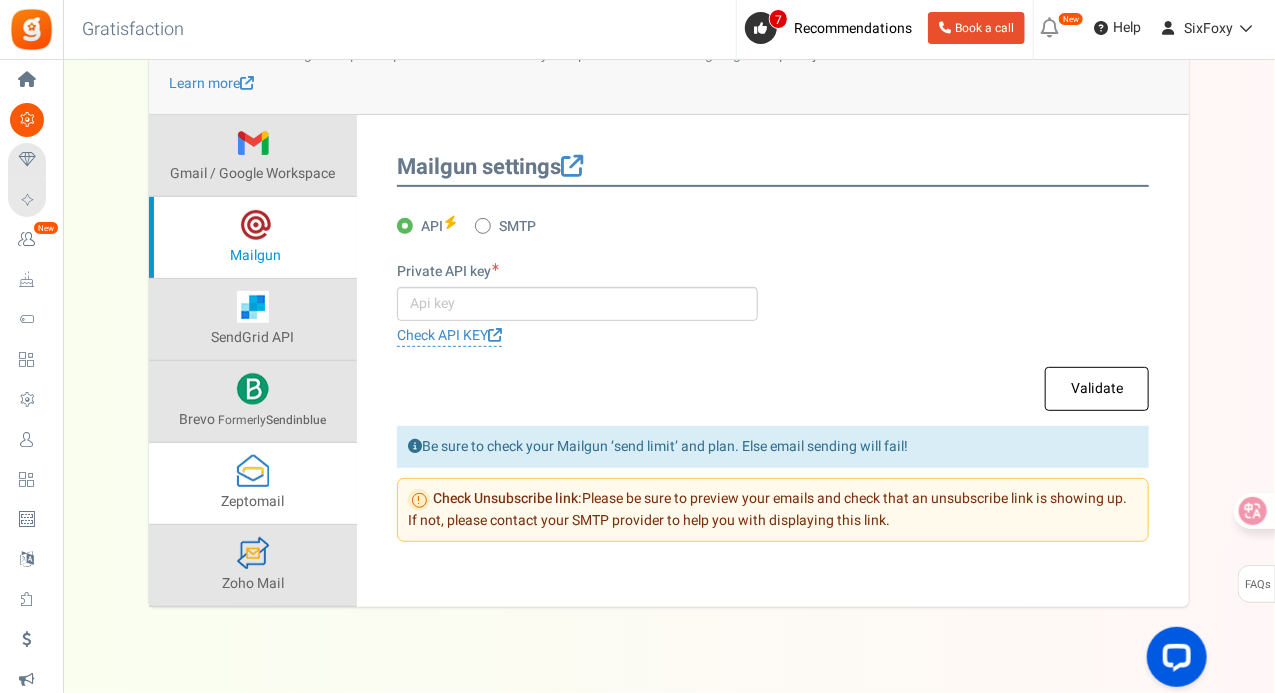 click on "Zeptomail" at bounding box center (253, 483) 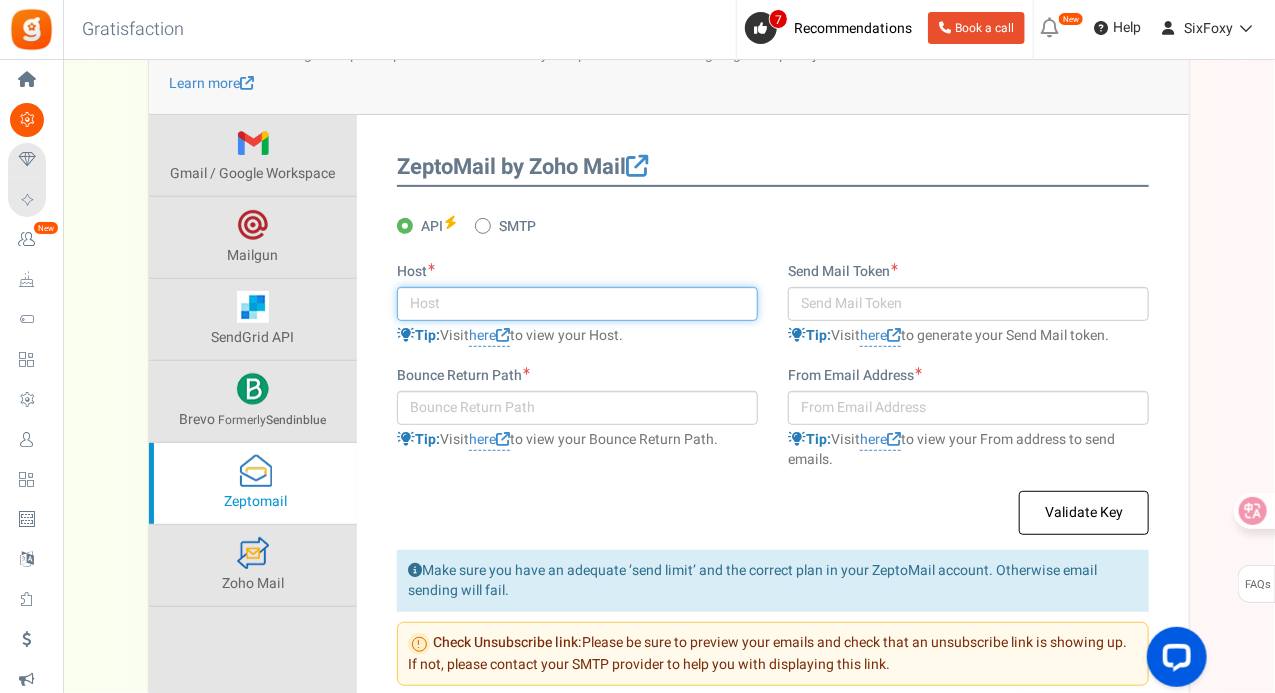 click at bounding box center (577, 304) 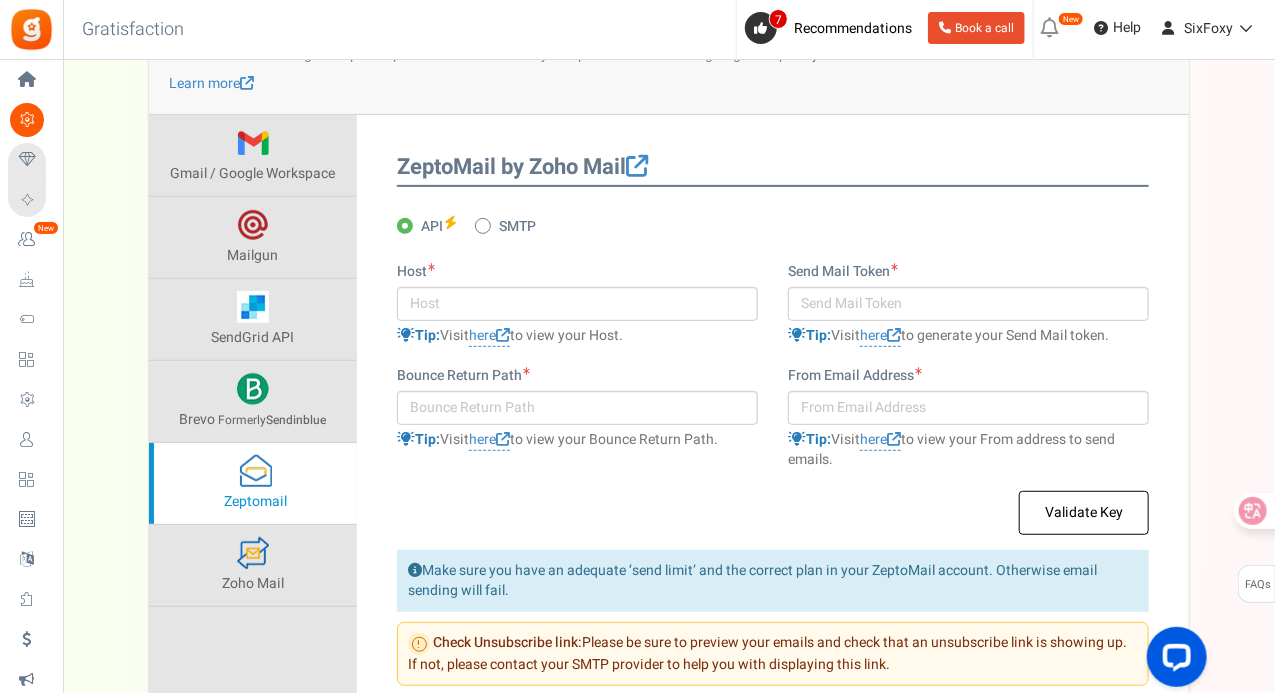 click on "SMTP" at bounding box center (517, 227) 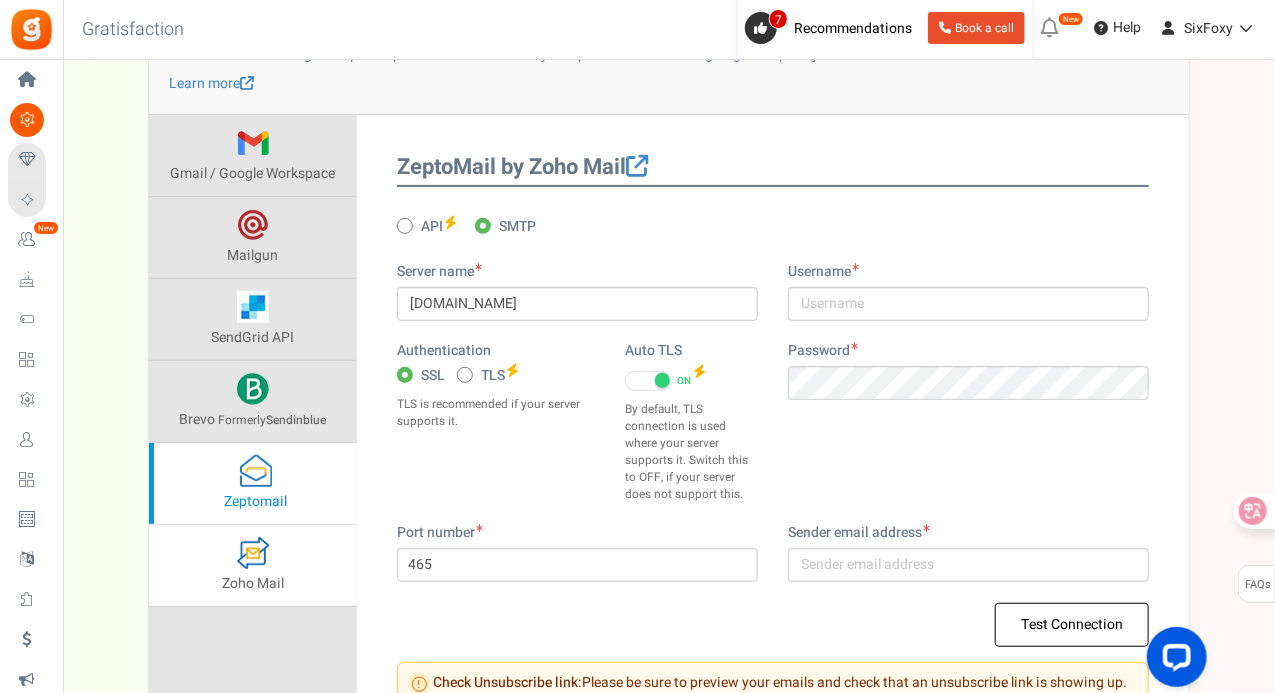 click on "Zoho Mail" at bounding box center [253, 565] 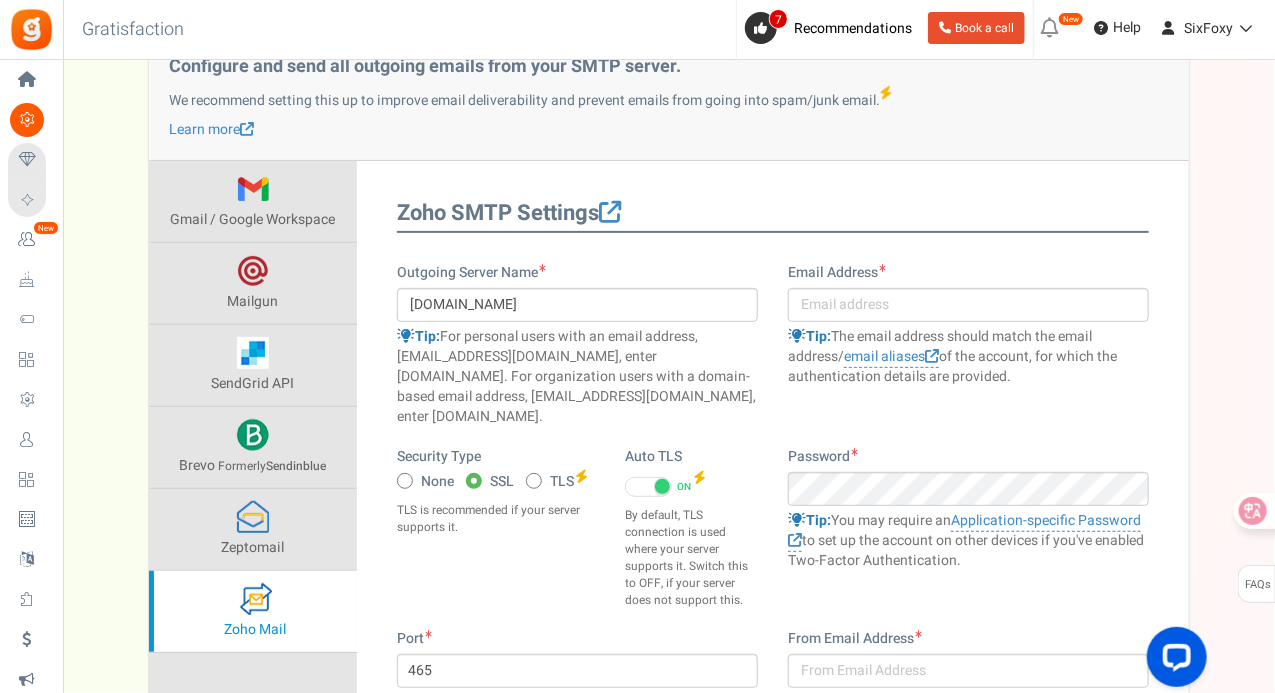 scroll, scrollTop: 202, scrollLeft: 0, axis: vertical 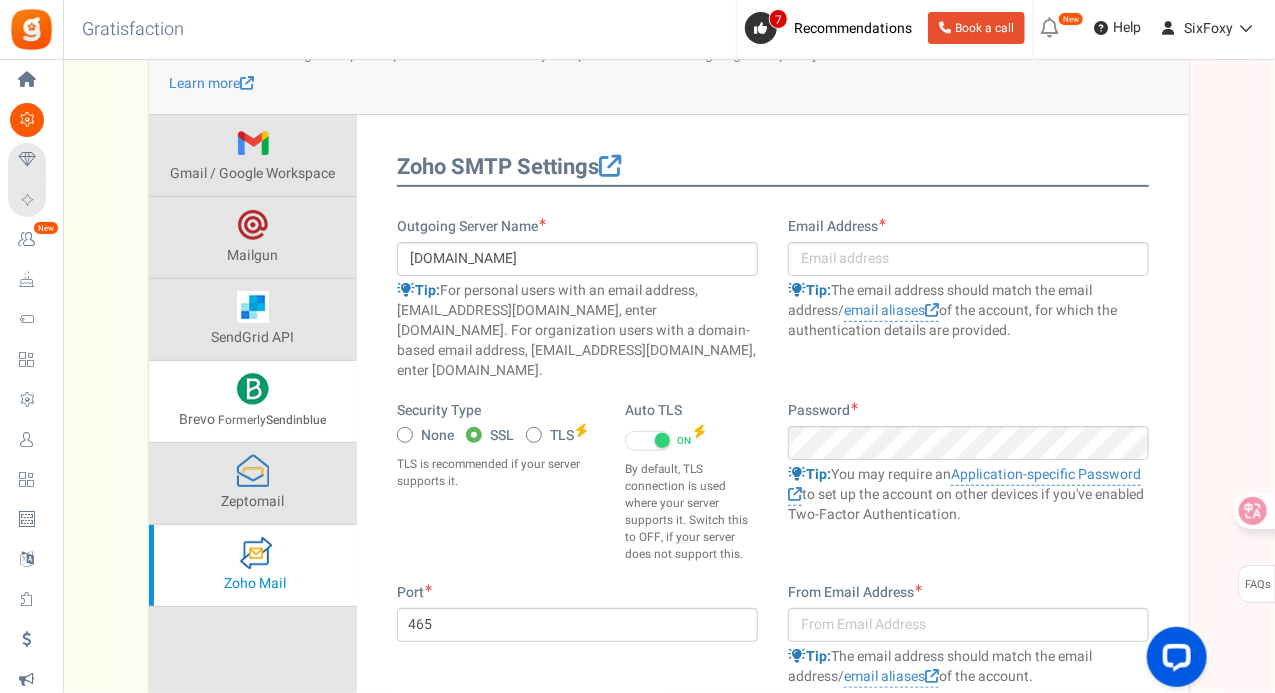 click on "Brevo
Formerly  Sendinblue" at bounding box center (253, 401) 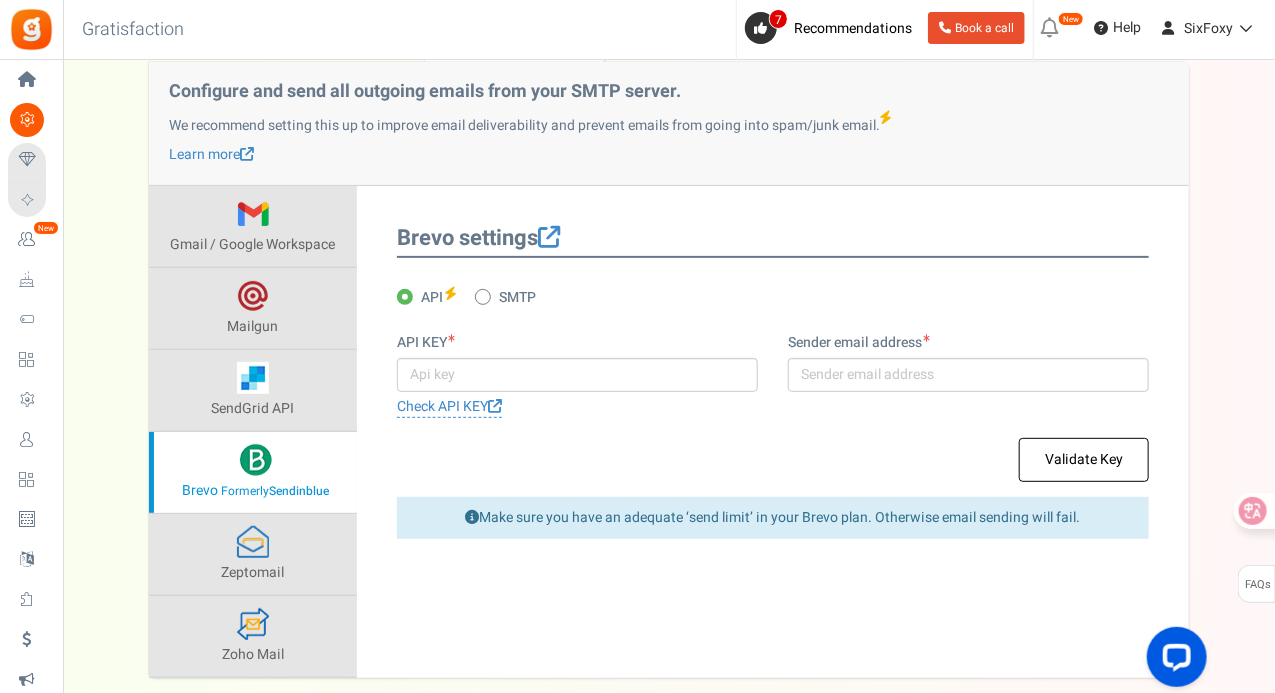 scroll, scrollTop: 102, scrollLeft: 0, axis: vertical 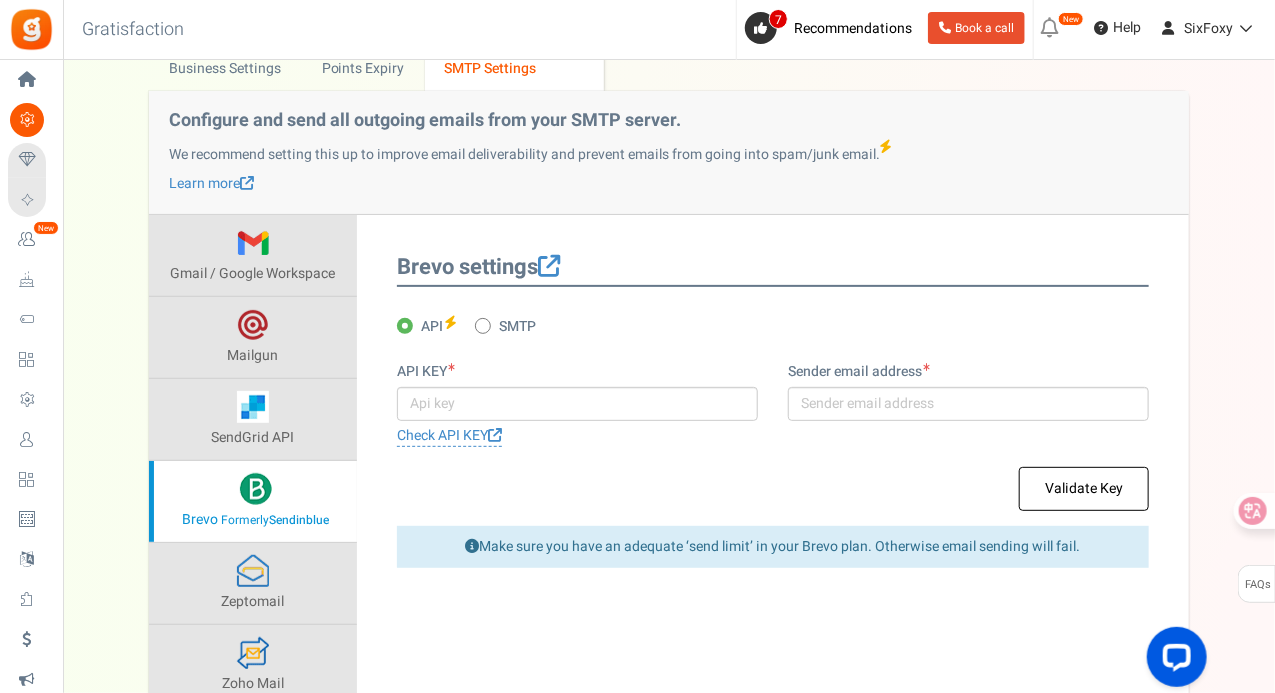 click on "SMTP" at bounding box center (517, 327) 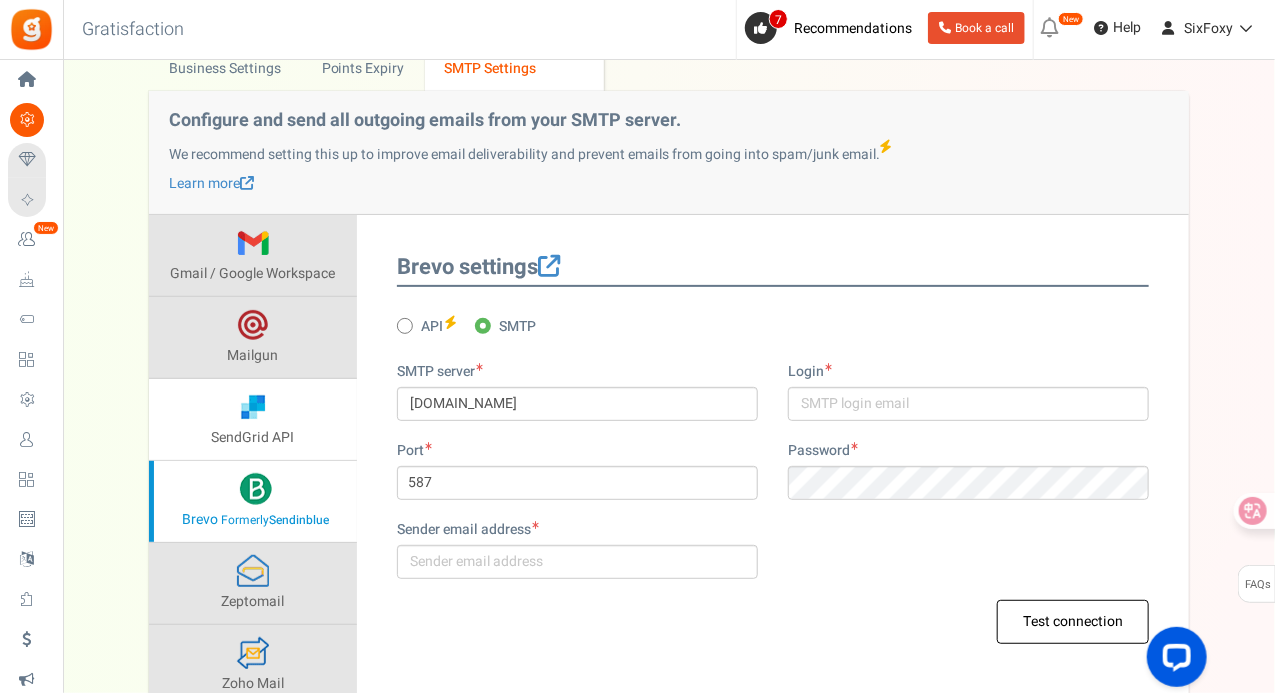 click on "SendGrid API" at bounding box center (253, 419) 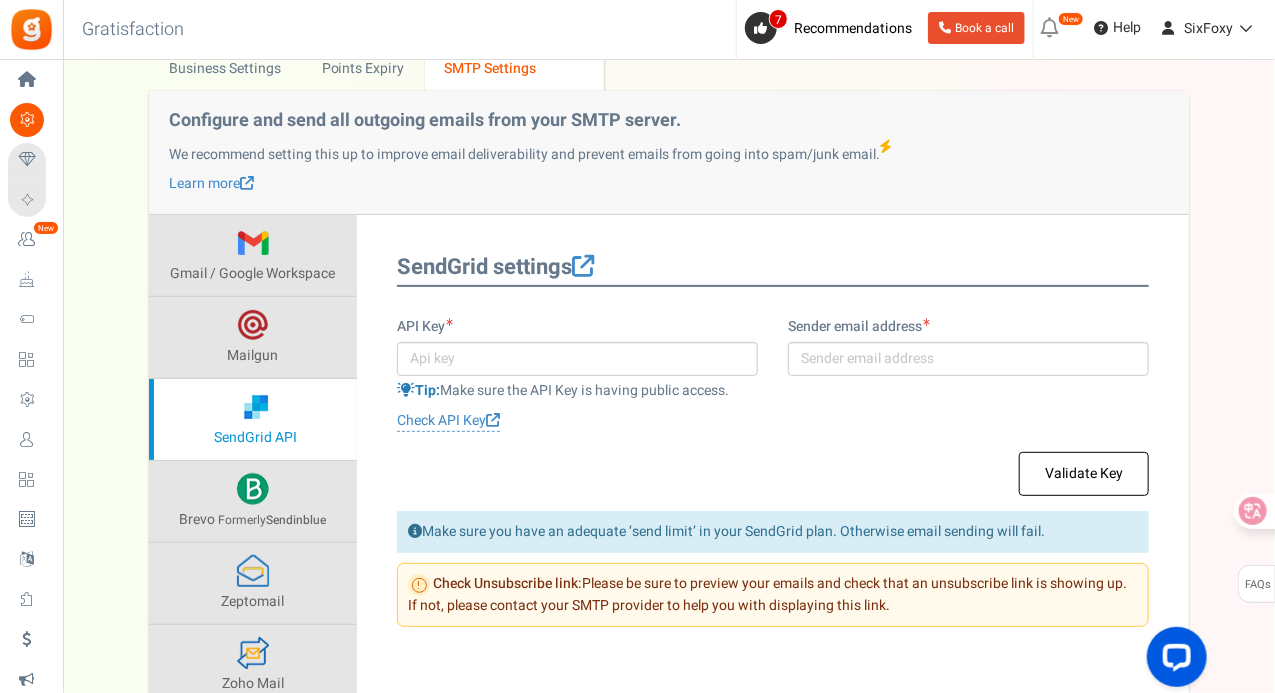 click on "SendGrid API" at bounding box center (253, 419) 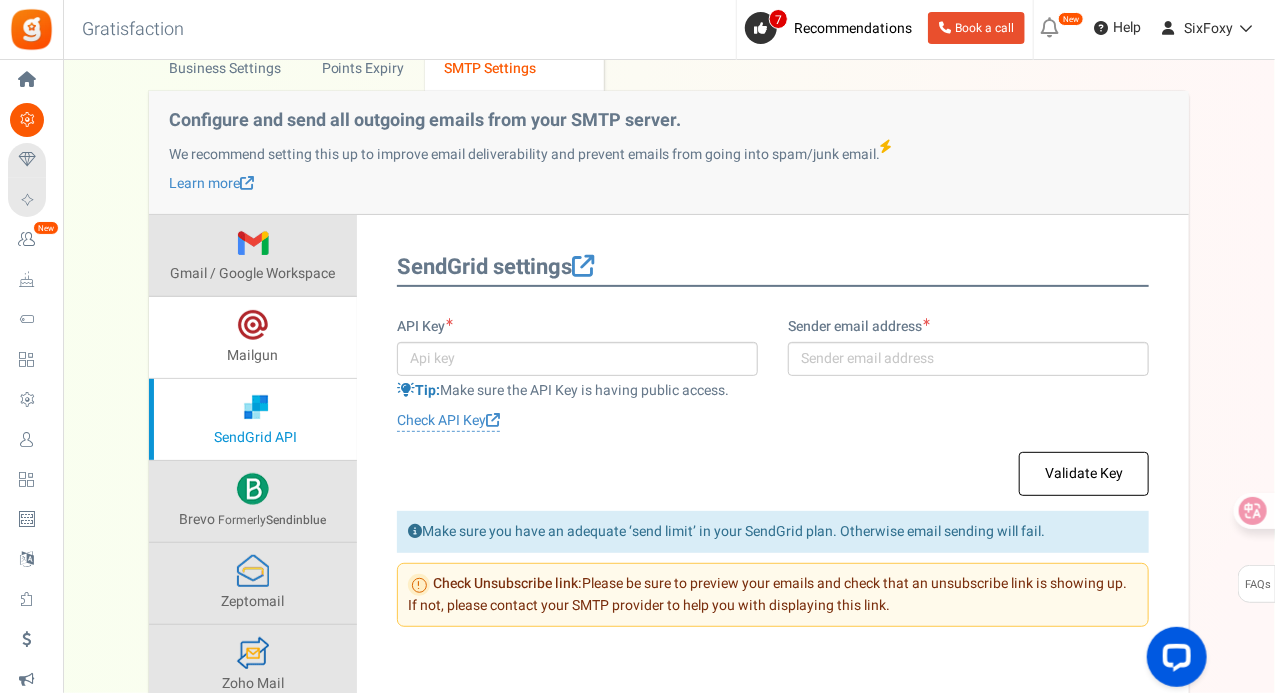 click on "Mailgun" at bounding box center (253, 337) 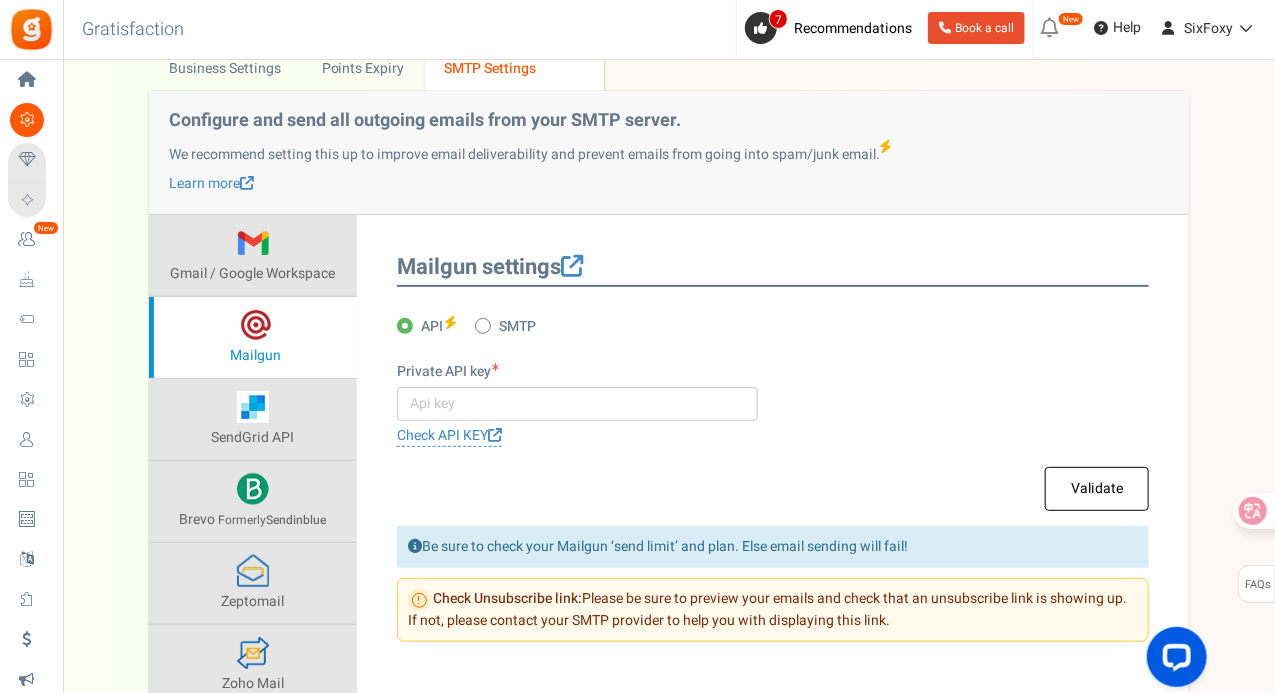 click on "SMTP" at bounding box center [517, 327] 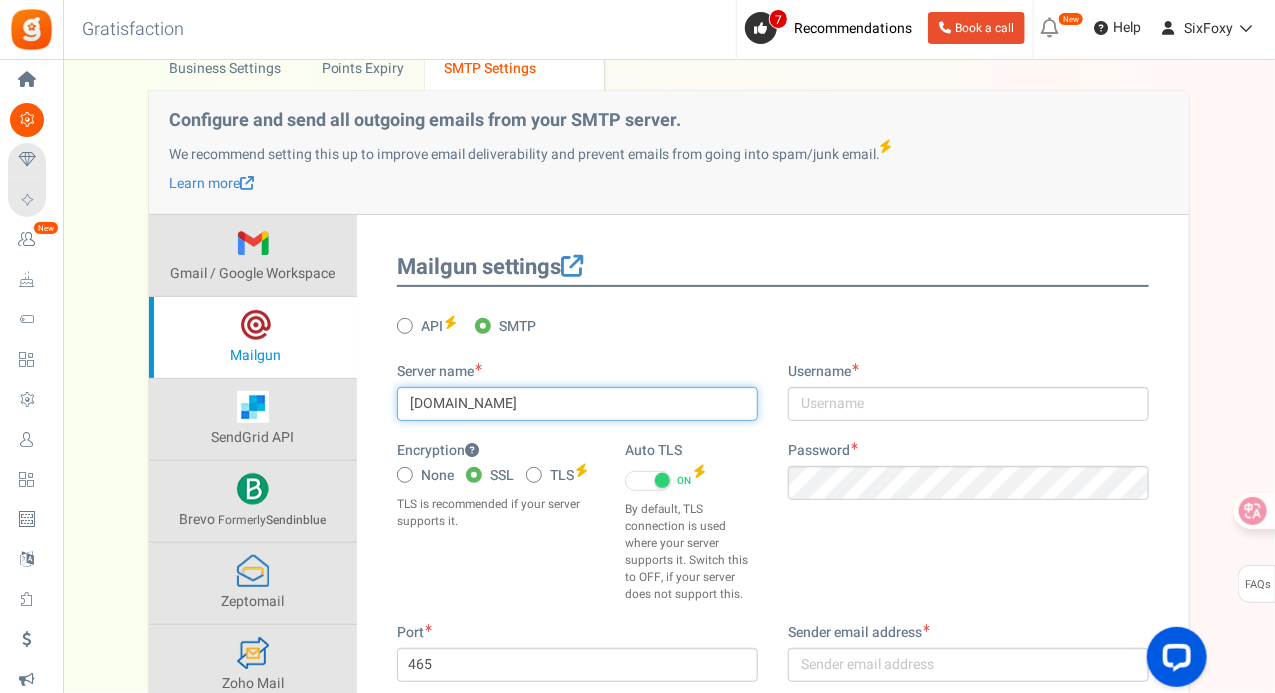 drag, startPoint x: 546, startPoint y: 396, endPoint x: 359, endPoint y: 370, distance: 188.79883 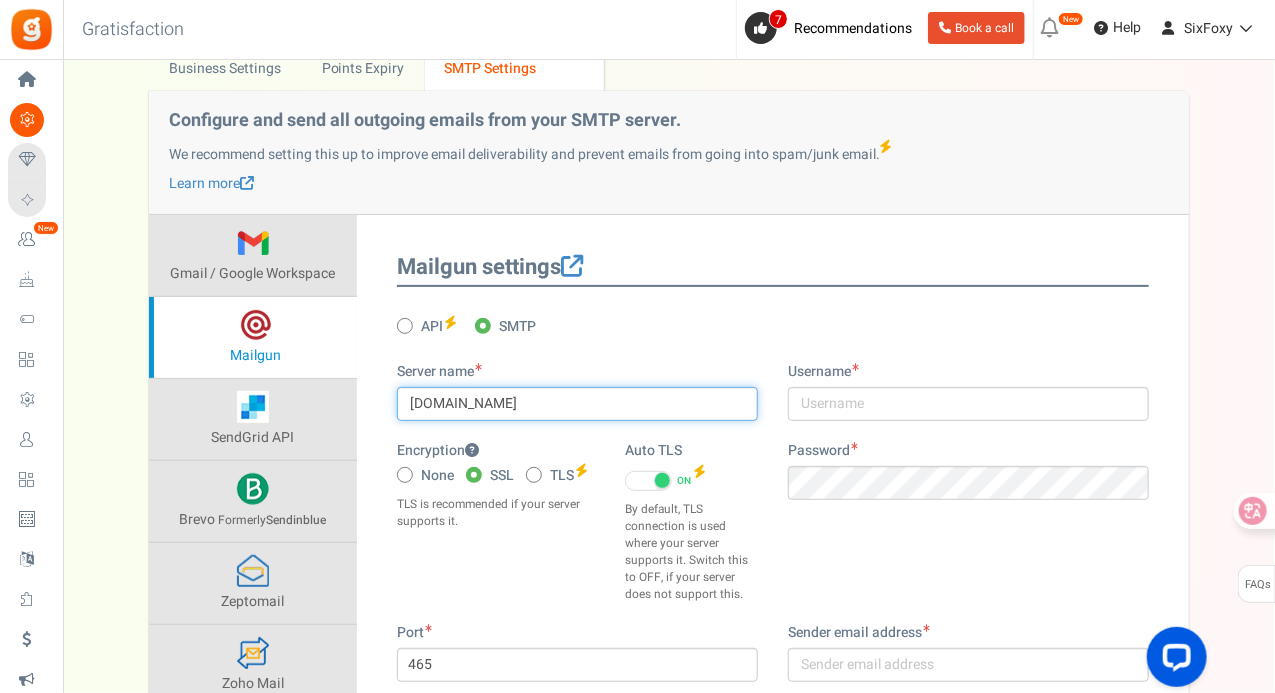 paste on "hostinger.com" 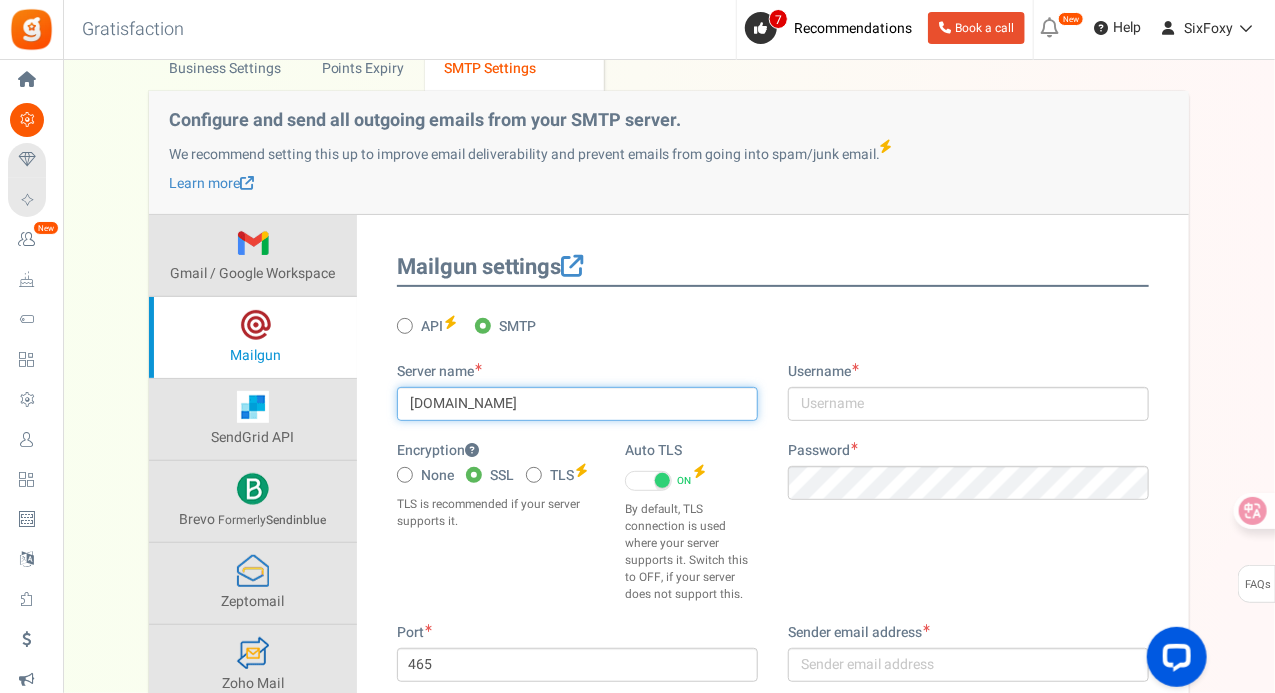 type on "smtp.hostinger.com" 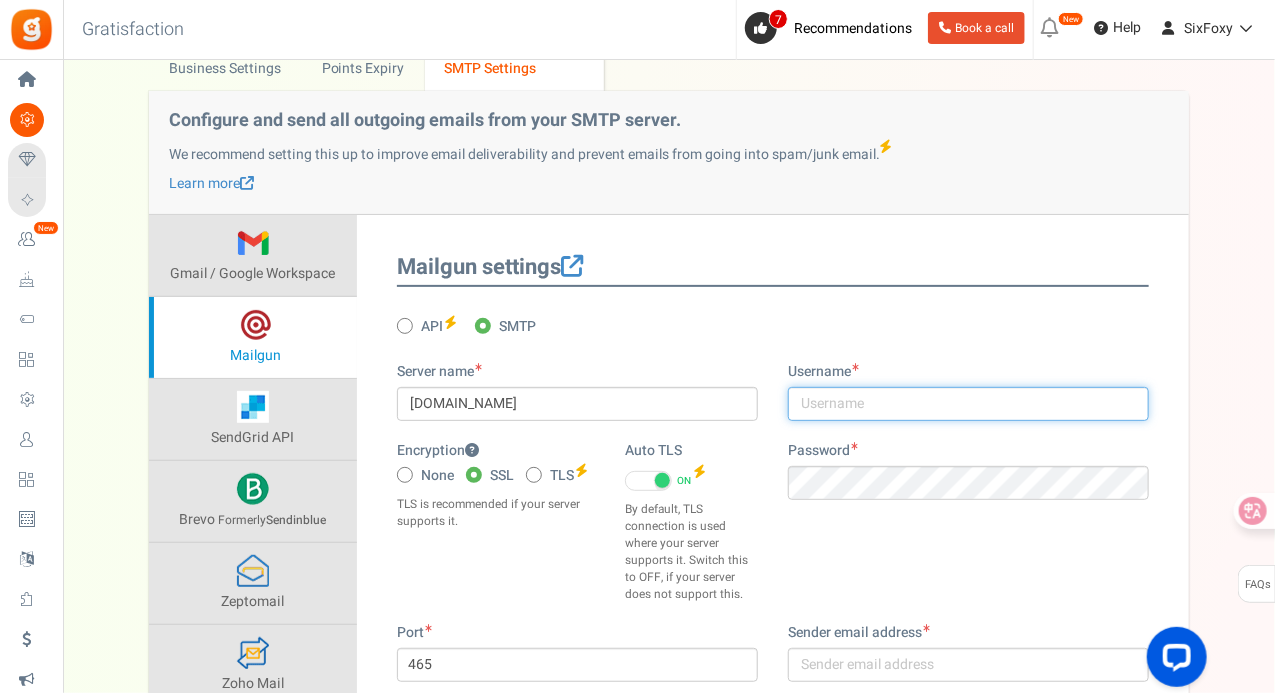 click at bounding box center [968, 404] 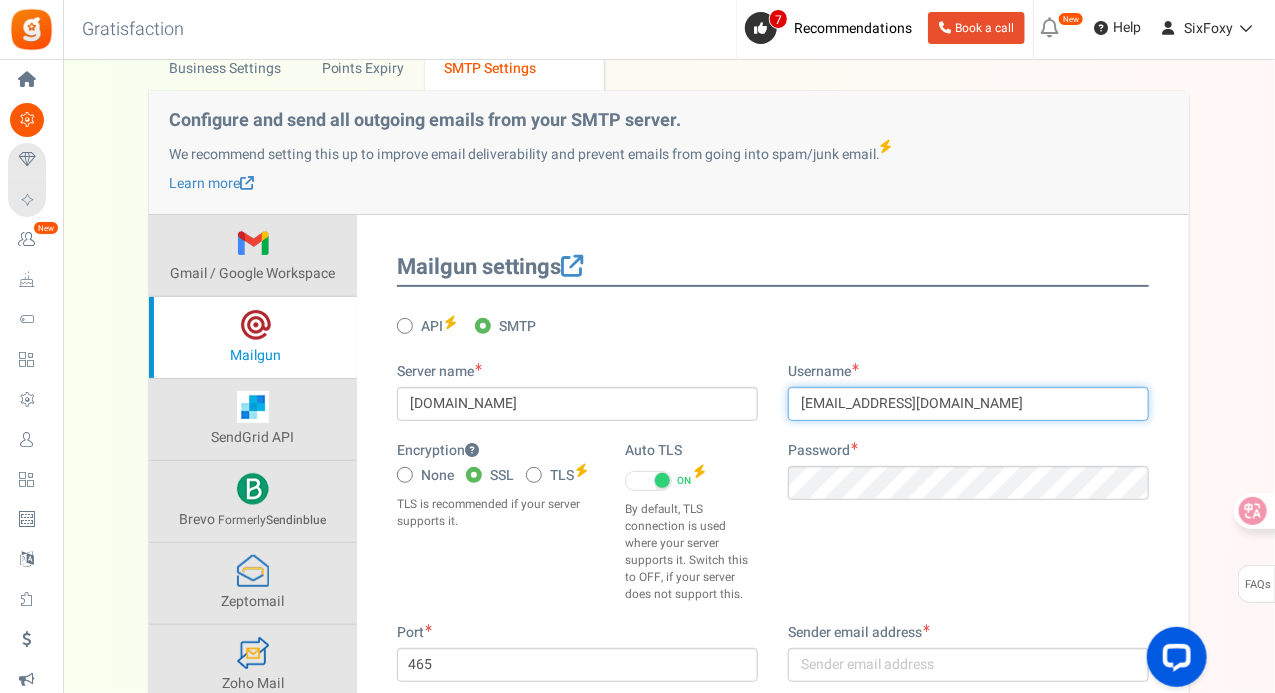 type on "[EMAIL_ADDRESS][DOMAIN_NAME]" 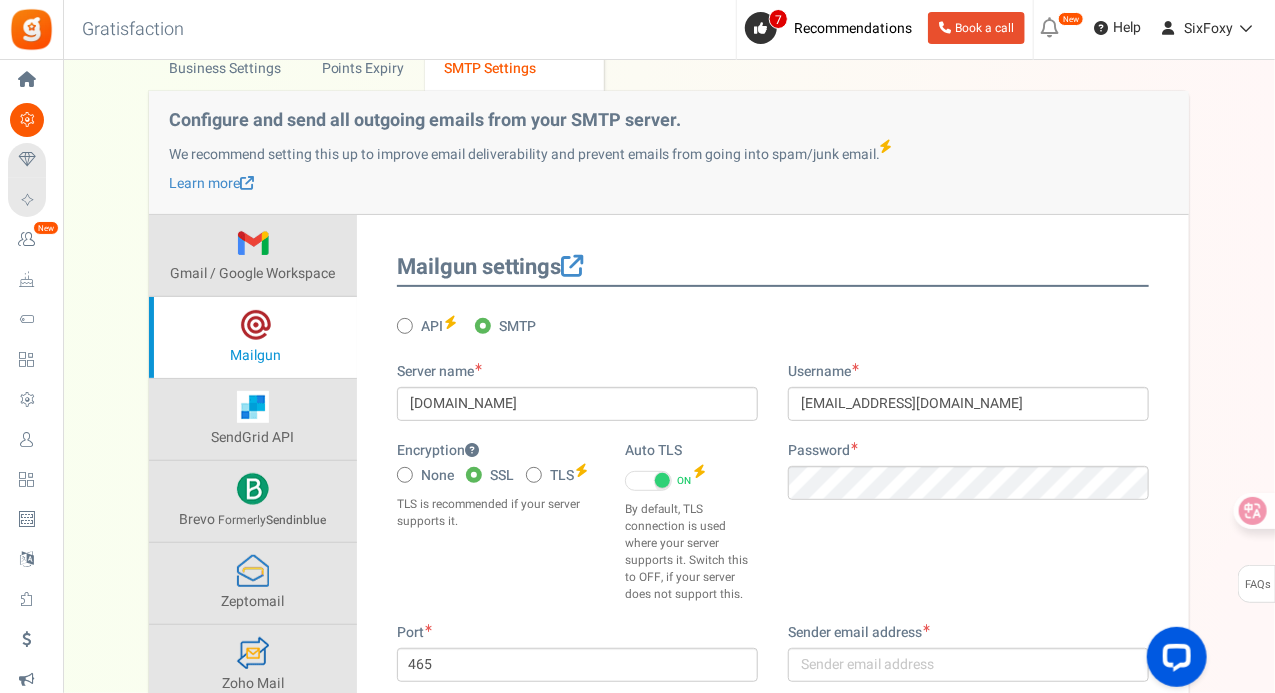 drag, startPoint x: 925, startPoint y: 619, endPoint x: 920, endPoint y: 519, distance: 100.12492 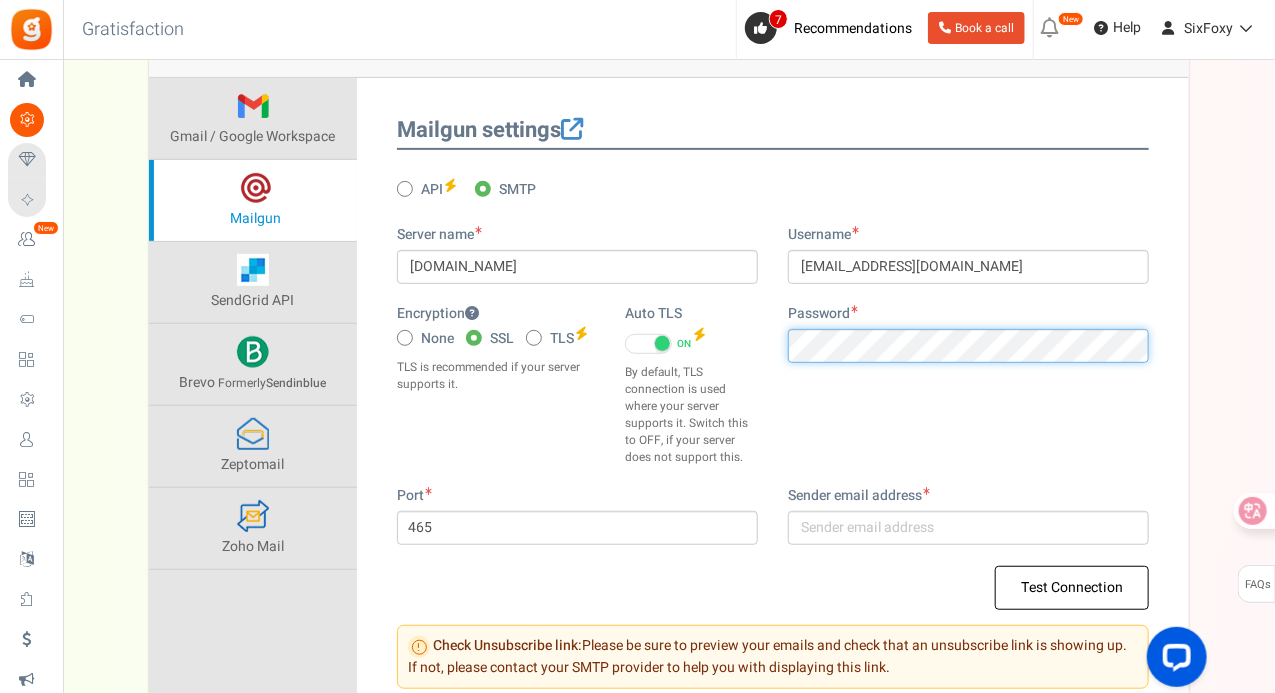 scroll, scrollTop: 302, scrollLeft: 0, axis: vertical 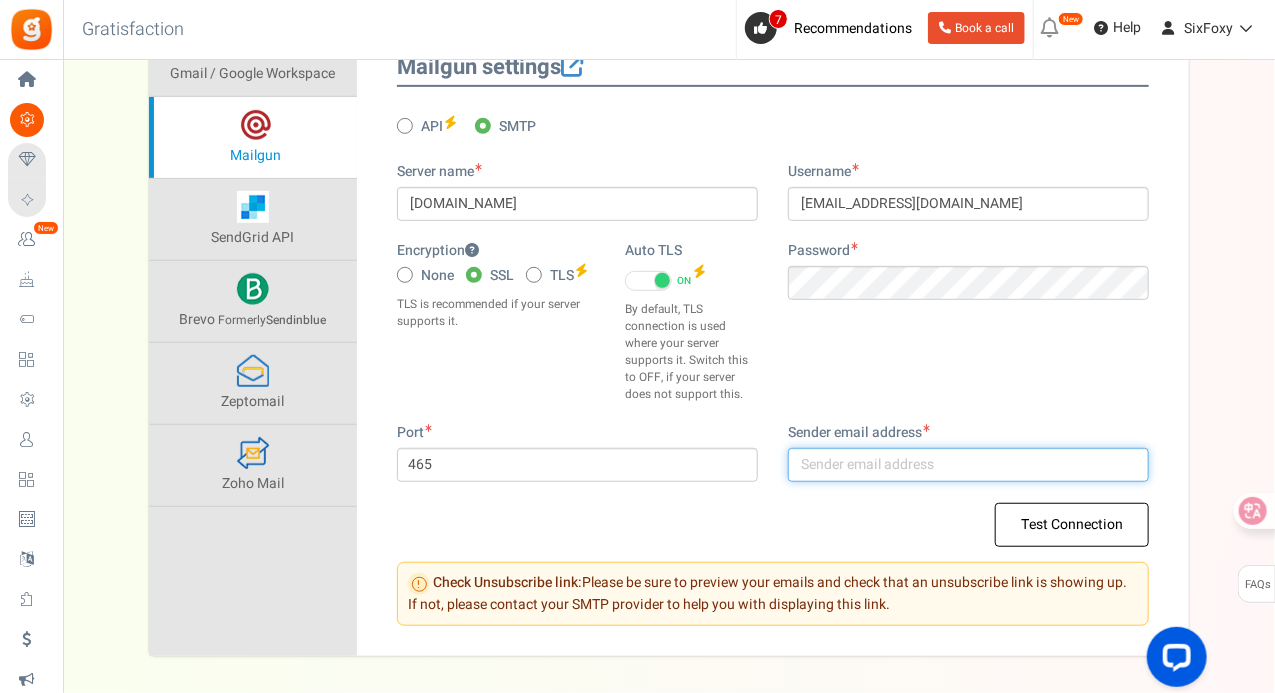 click at bounding box center (968, 465) 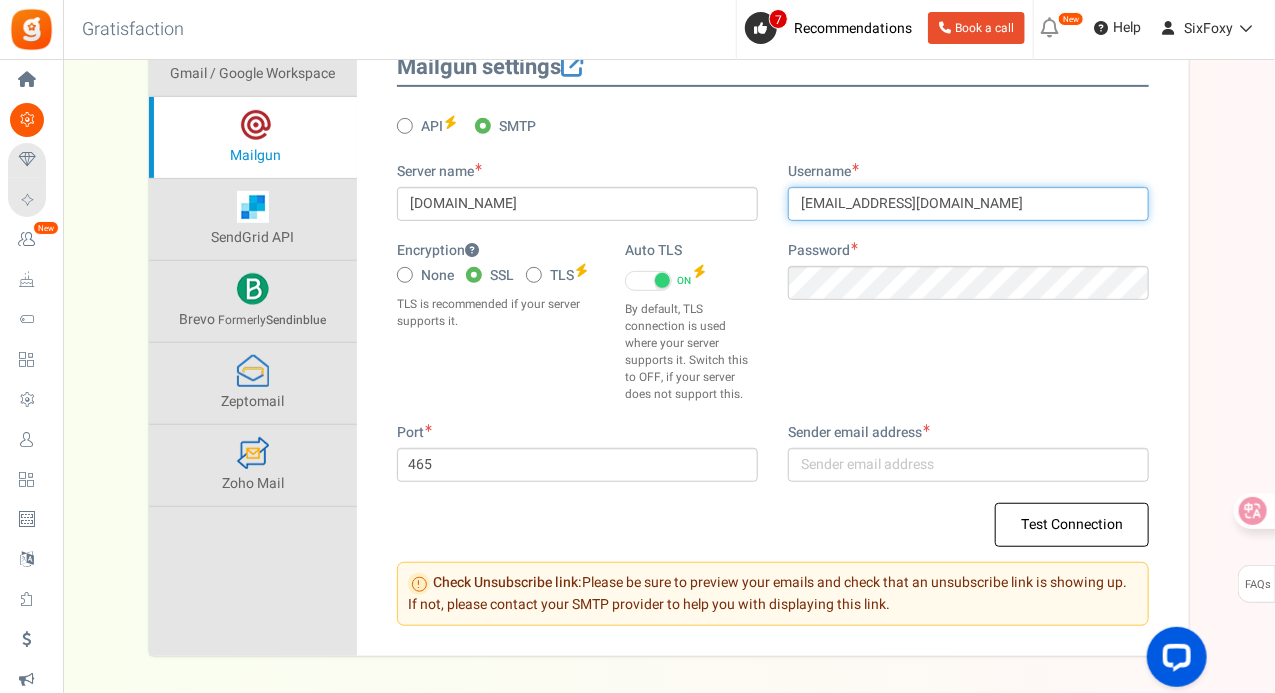 drag, startPoint x: 942, startPoint y: 209, endPoint x: 652, endPoint y: 177, distance: 291.76016 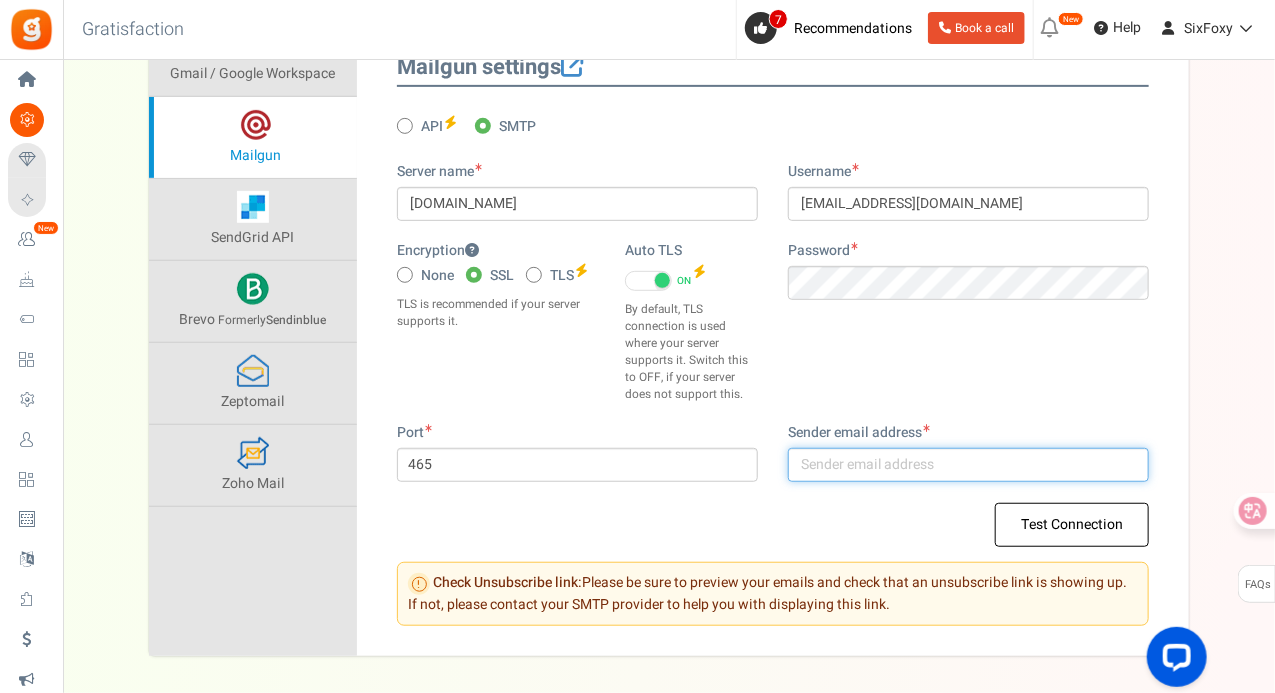 drag, startPoint x: 930, startPoint y: 454, endPoint x: 984, endPoint y: 477, distance: 58.694122 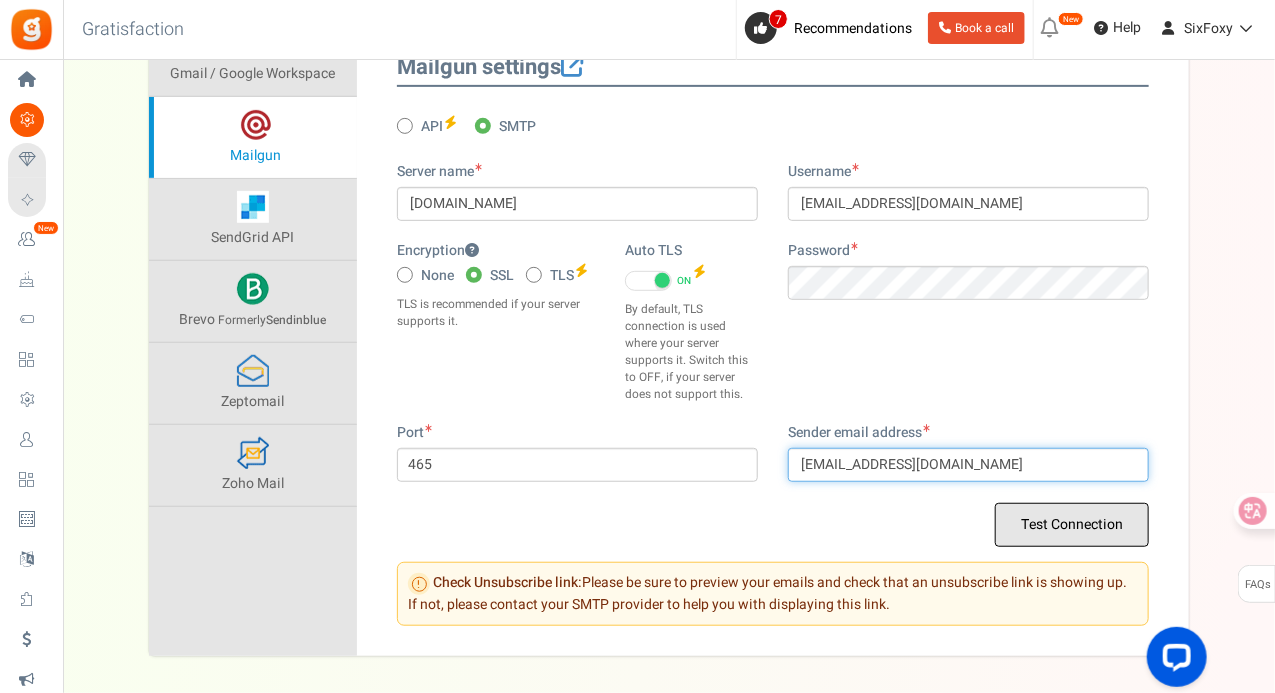 type on "[EMAIL_ADDRESS][DOMAIN_NAME]" 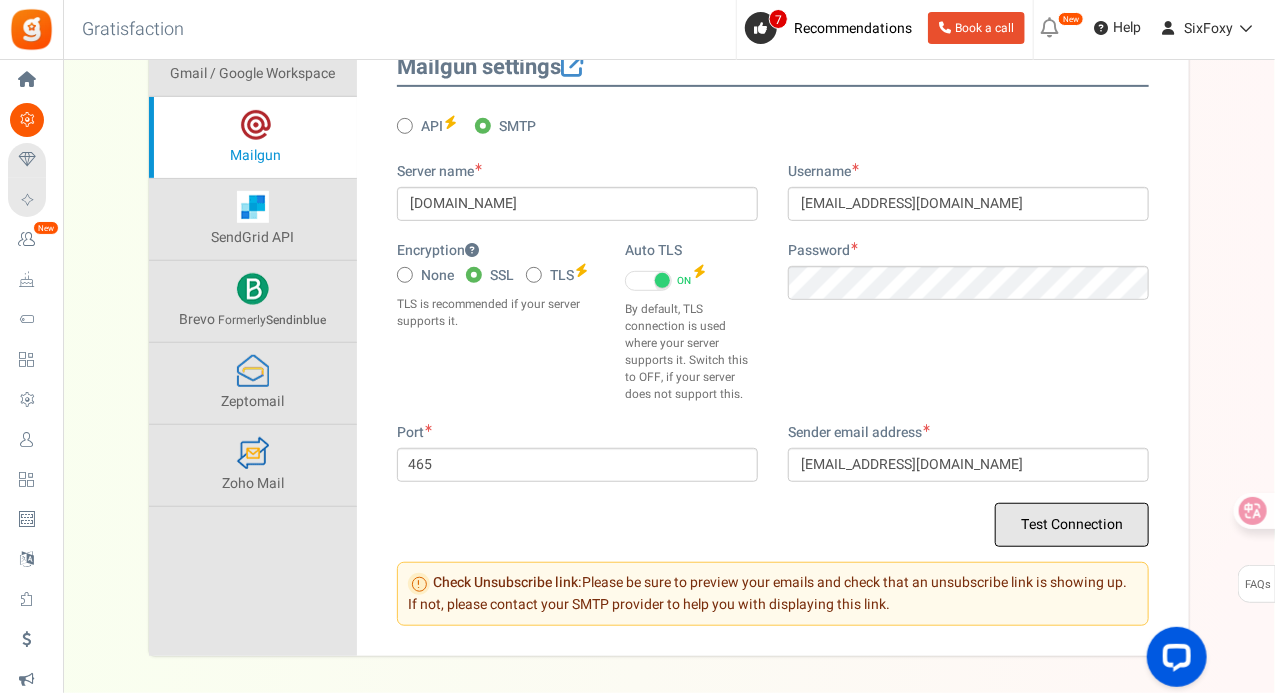 click on "Test Connection" at bounding box center (1072, 525) 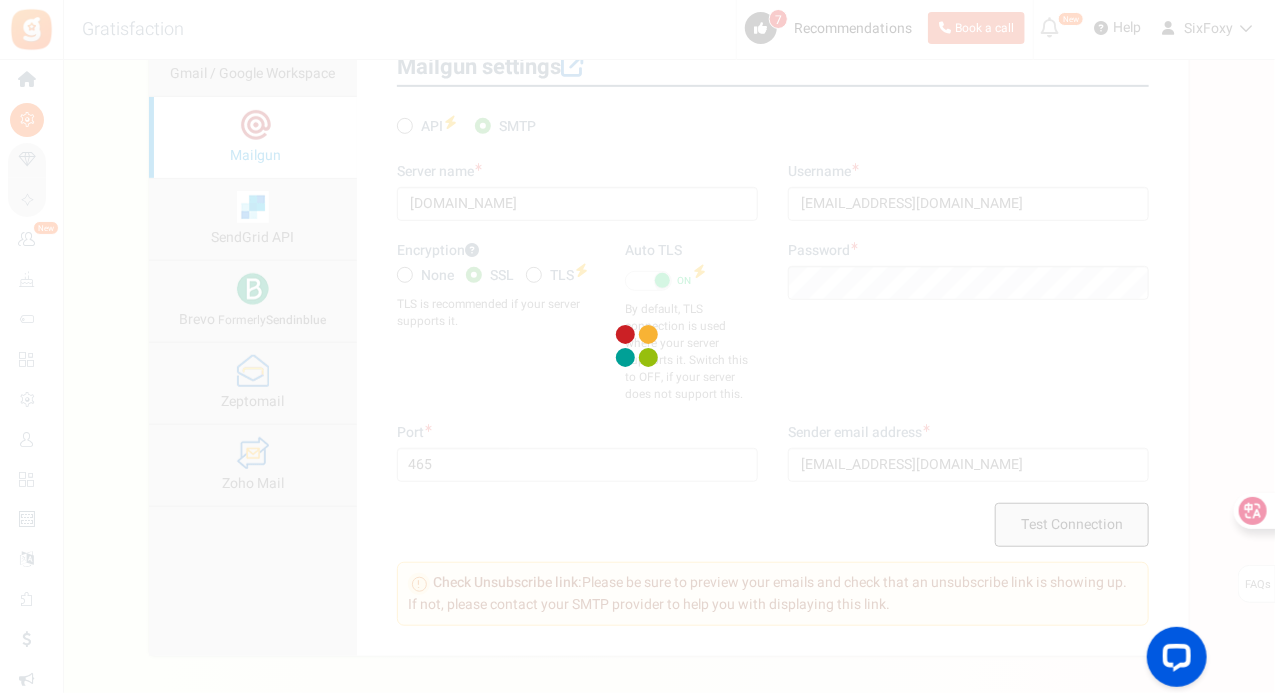 scroll, scrollTop: 383, scrollLeft: 0, axis: vertical 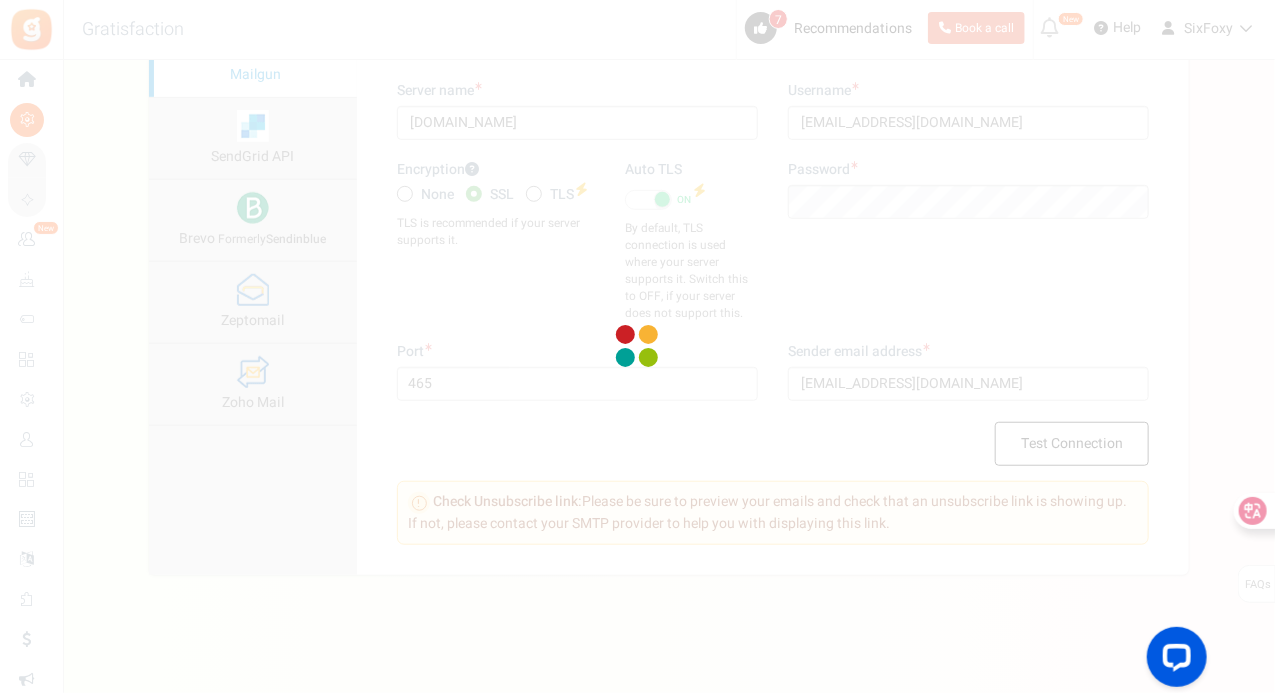 drag, startPoint x: 900, startPoint y: 530, endPoint x: 699, endPoint y: 533, distance: 201.02238 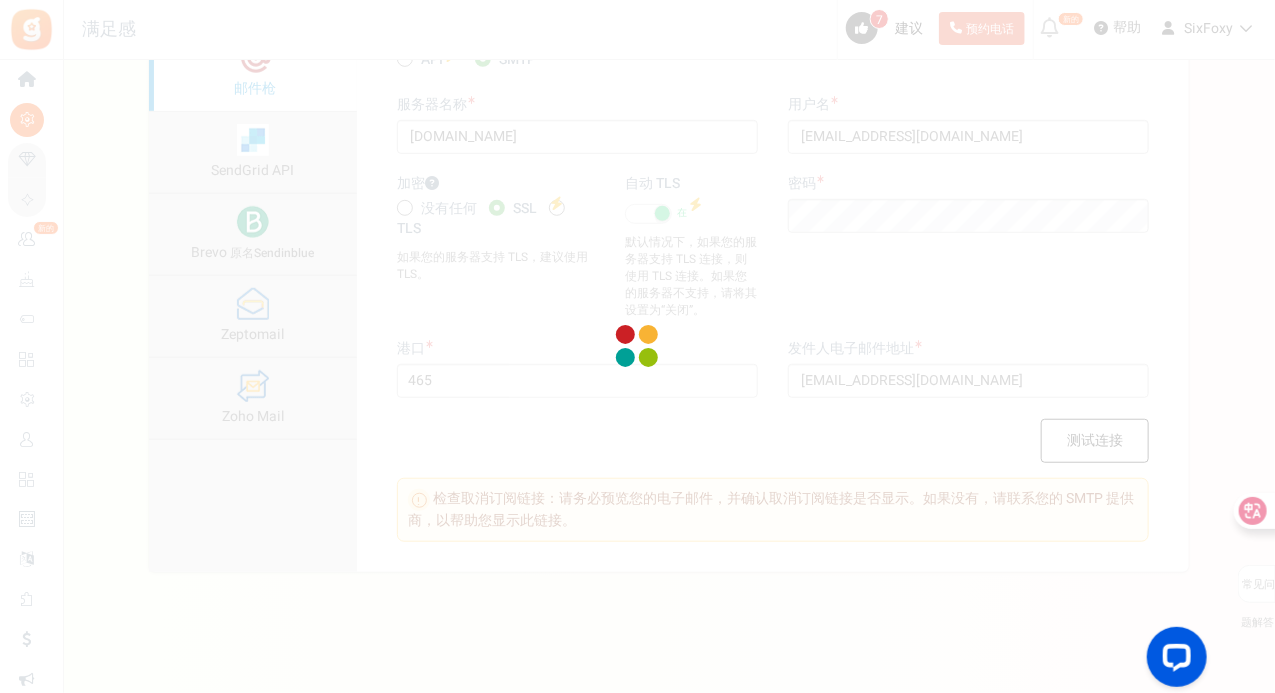 scroll, scrollTop: 367, scrollLeft: 0, axis: vertical 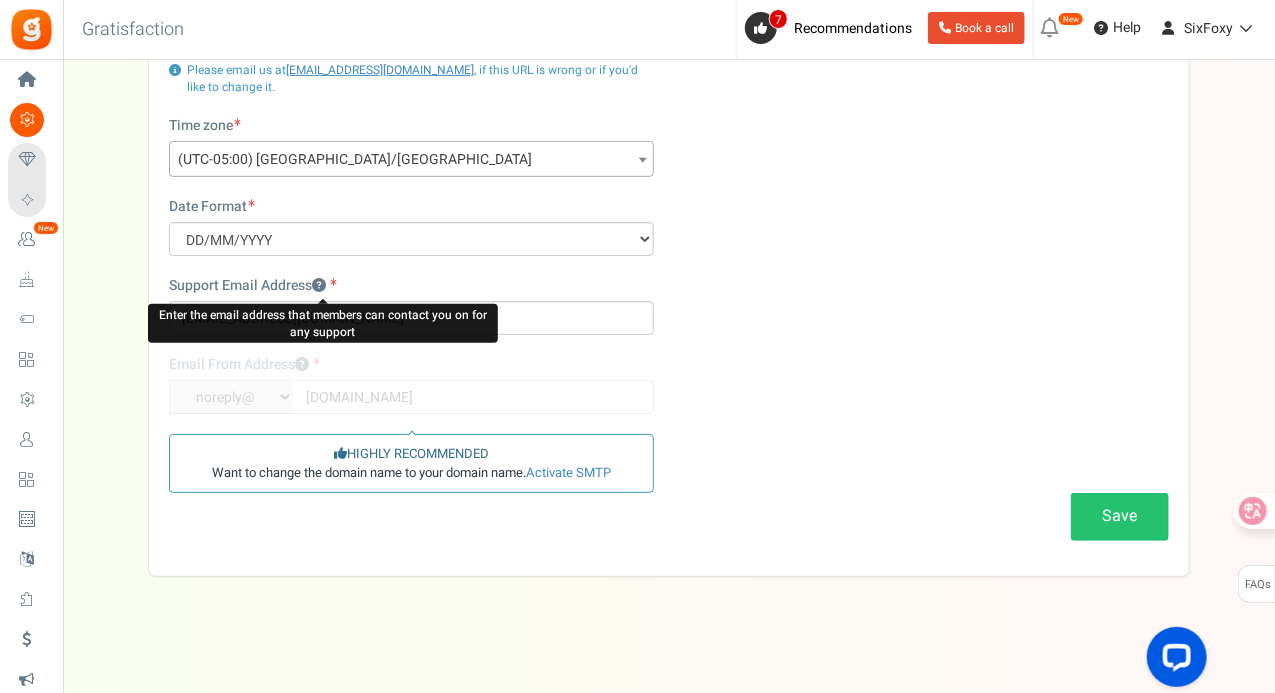 click at bounding box center [319, 285] 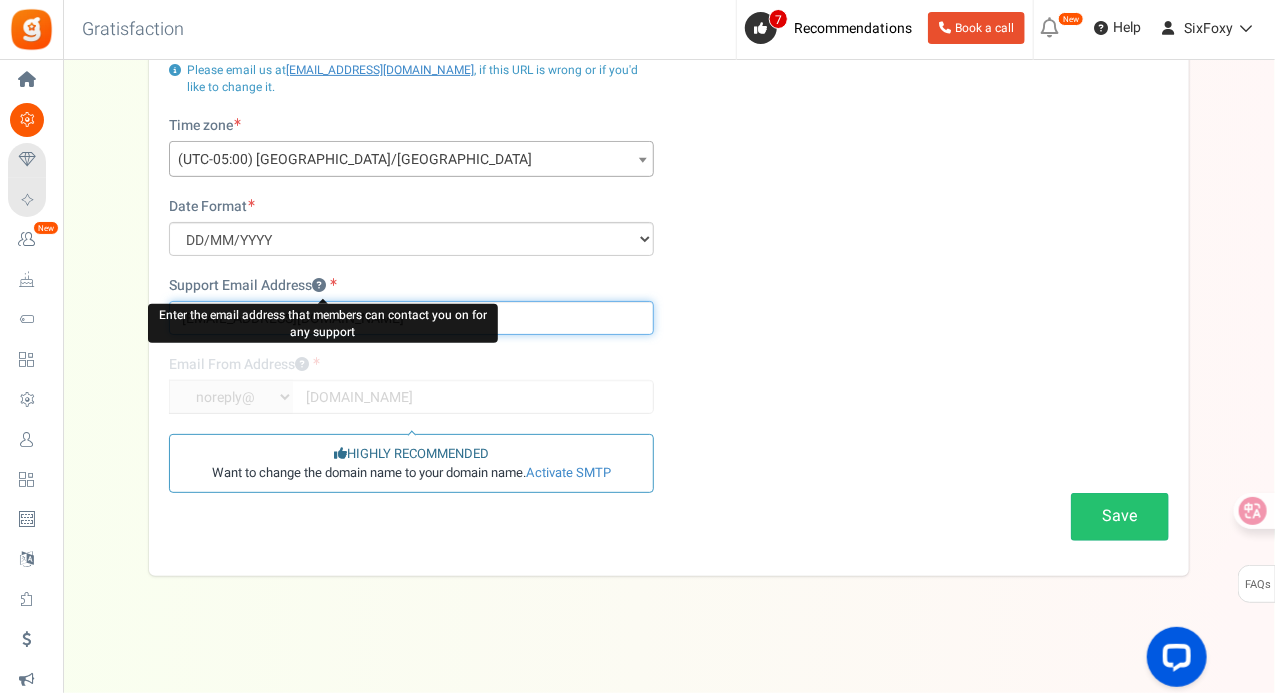 click on "[EMAIL_ADDRESS][DOMAIN_NAME]" at bounding box center (411, 318) 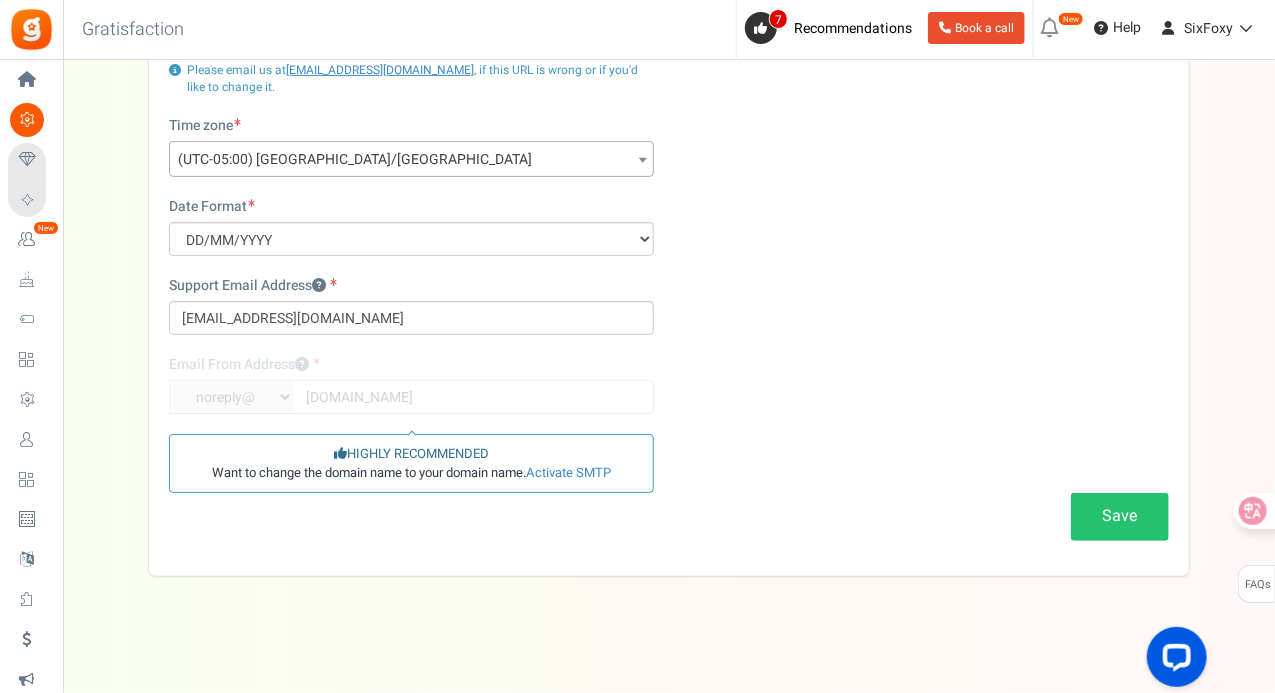 click on "Business Name
SixFoxy
Site URL
Visit Site URL
[URL][DOMAIN_NAME]
Update site URL
Please email us at  [EMAIL_ADDRESS][DOMAIN_NAME] , if this URL is wrong or if you'd like to change it." at bounding box center (669, 234) 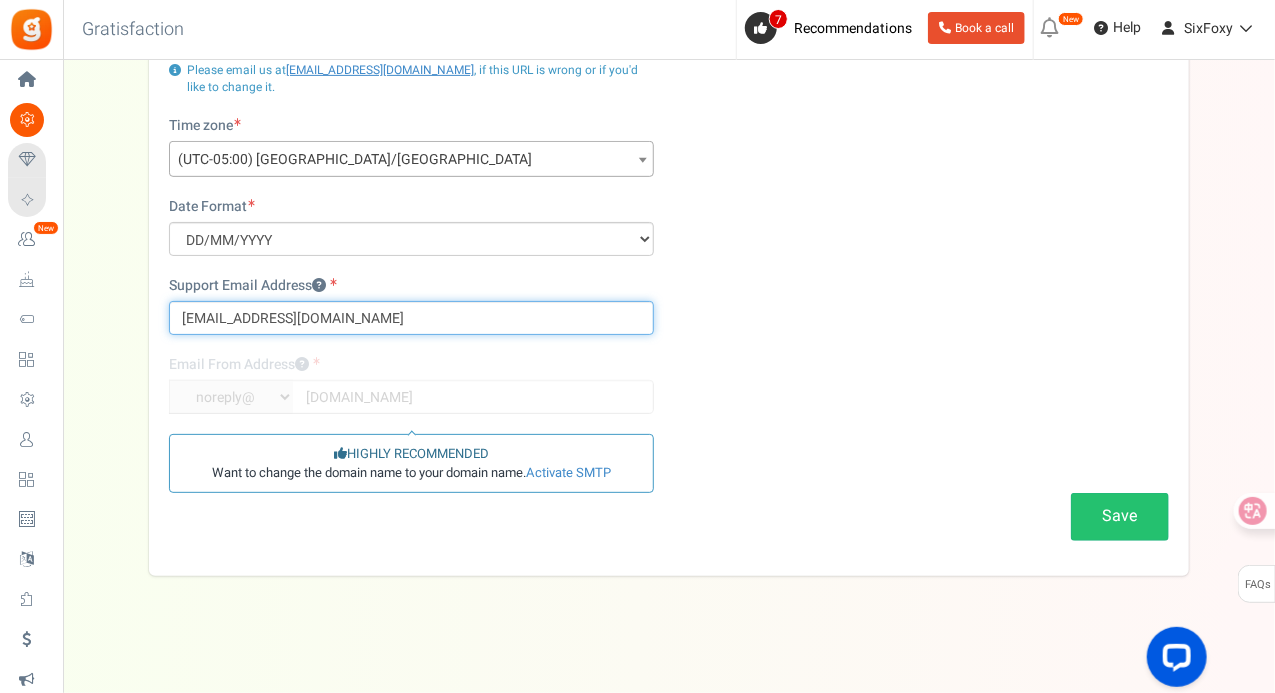 drag, startPoint x: 332, startPoint y: 317, endPoint x: 169, endPoint y: 299, distance: 163.99086 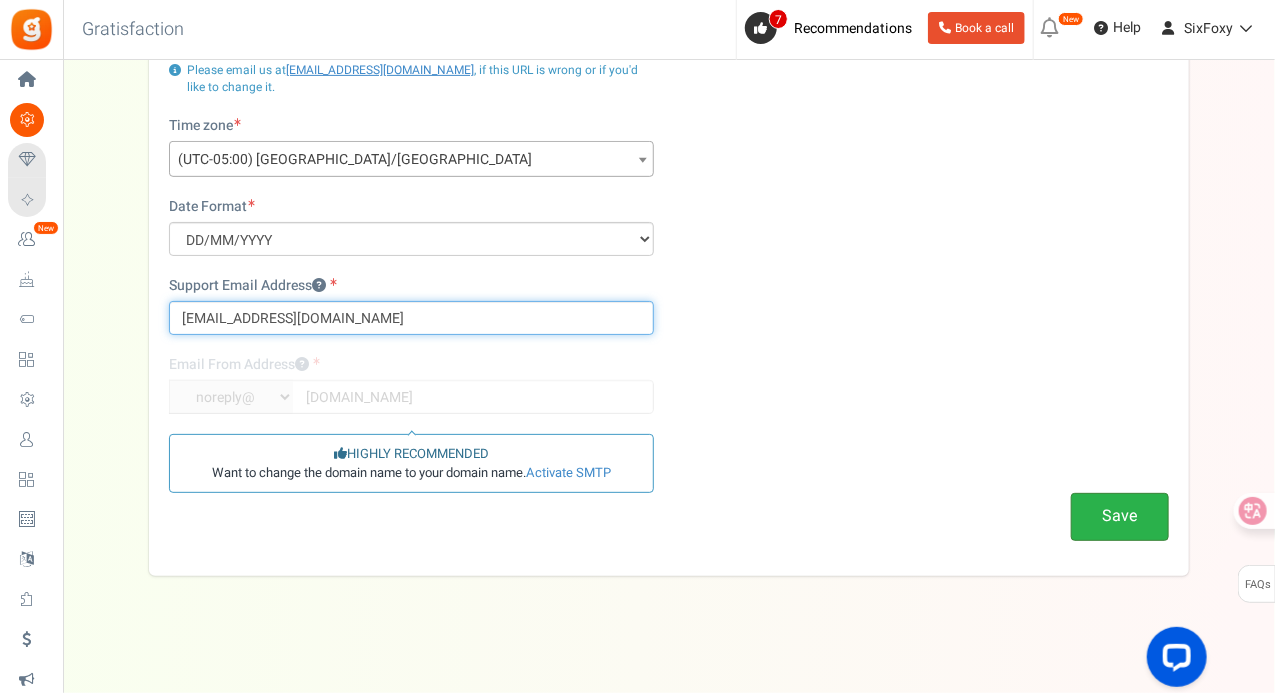 type on "[EMAIL_ADDRESS][DOMAIN_NAME]" 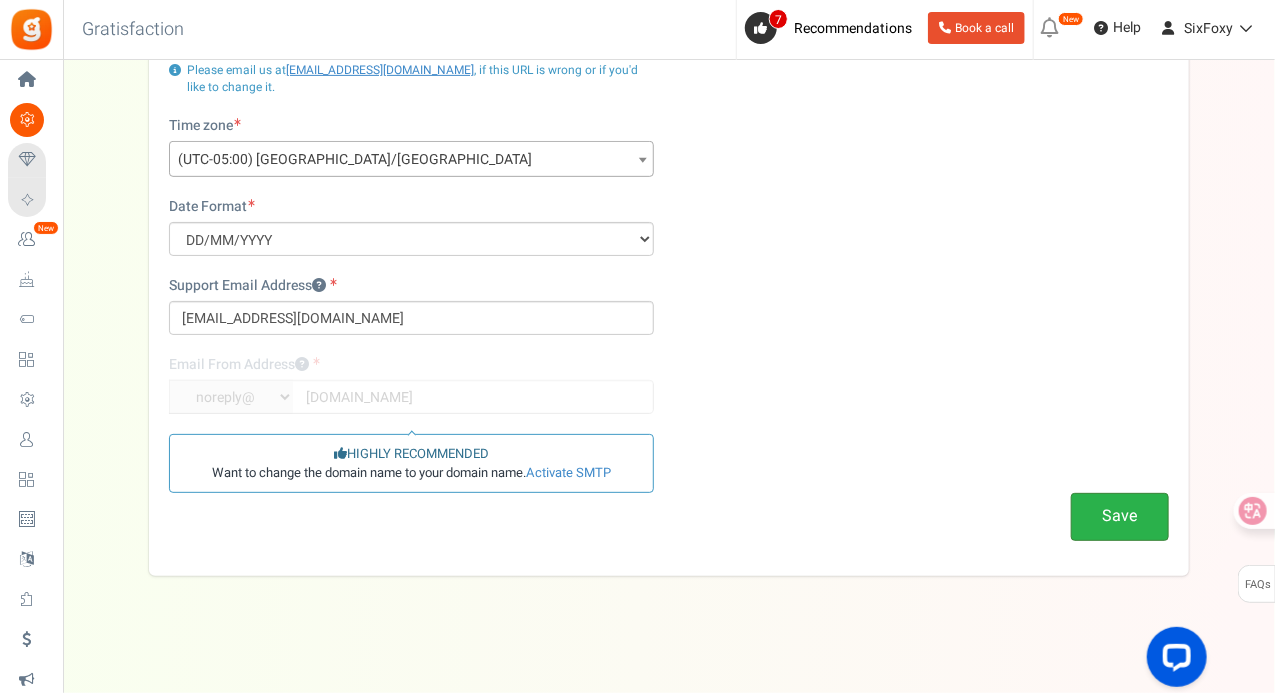 click on "Save" at bounding box center (1120, 516) 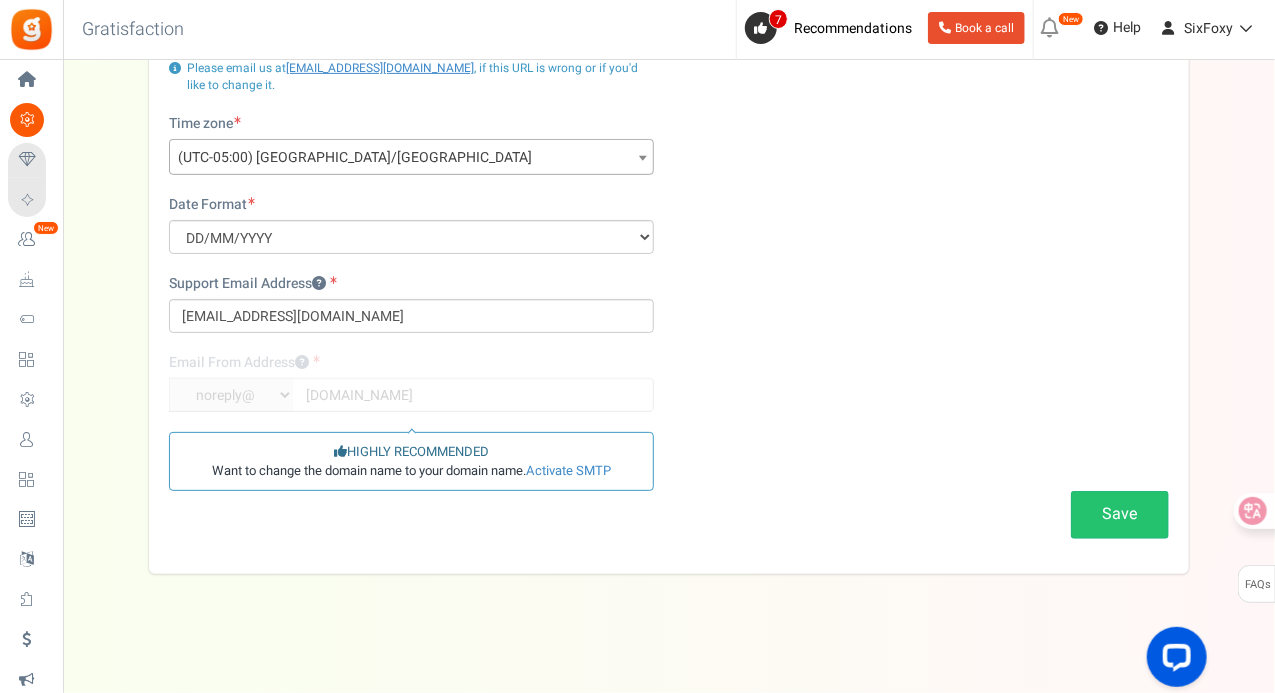 scroll, scrollTop: 302, scrollLeft: 0, axis: vertical 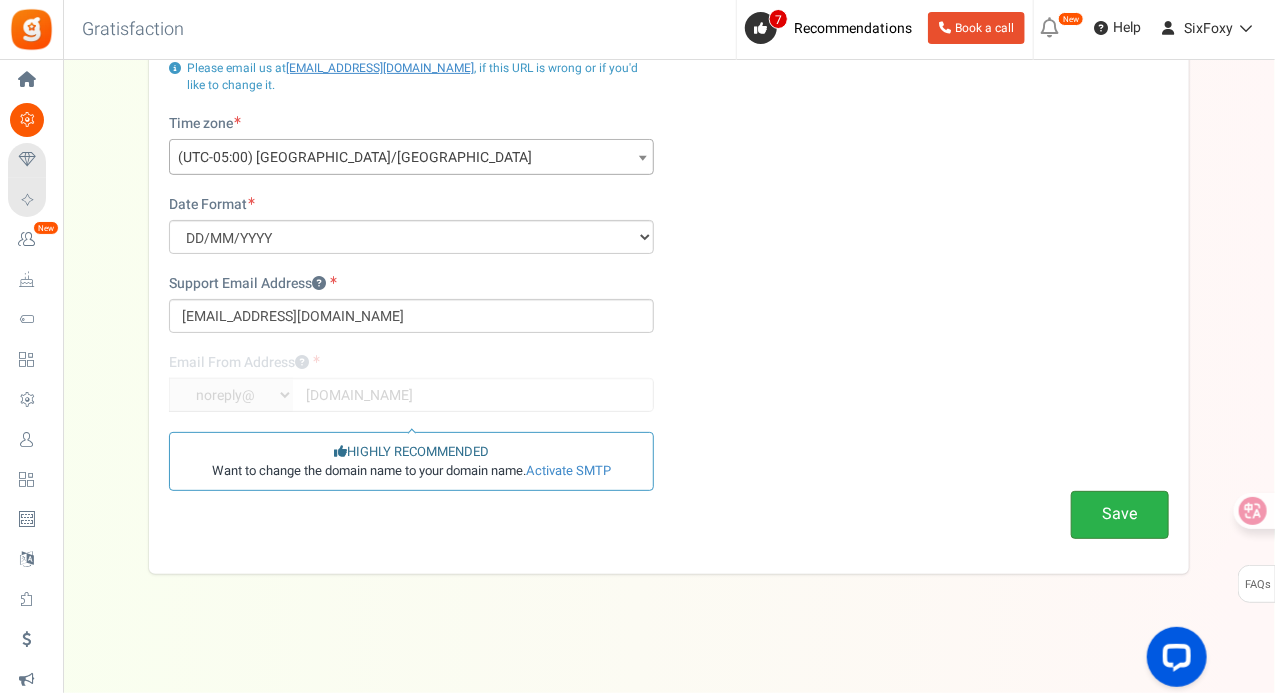 click on "Save" at bounding box center [1120, 514] 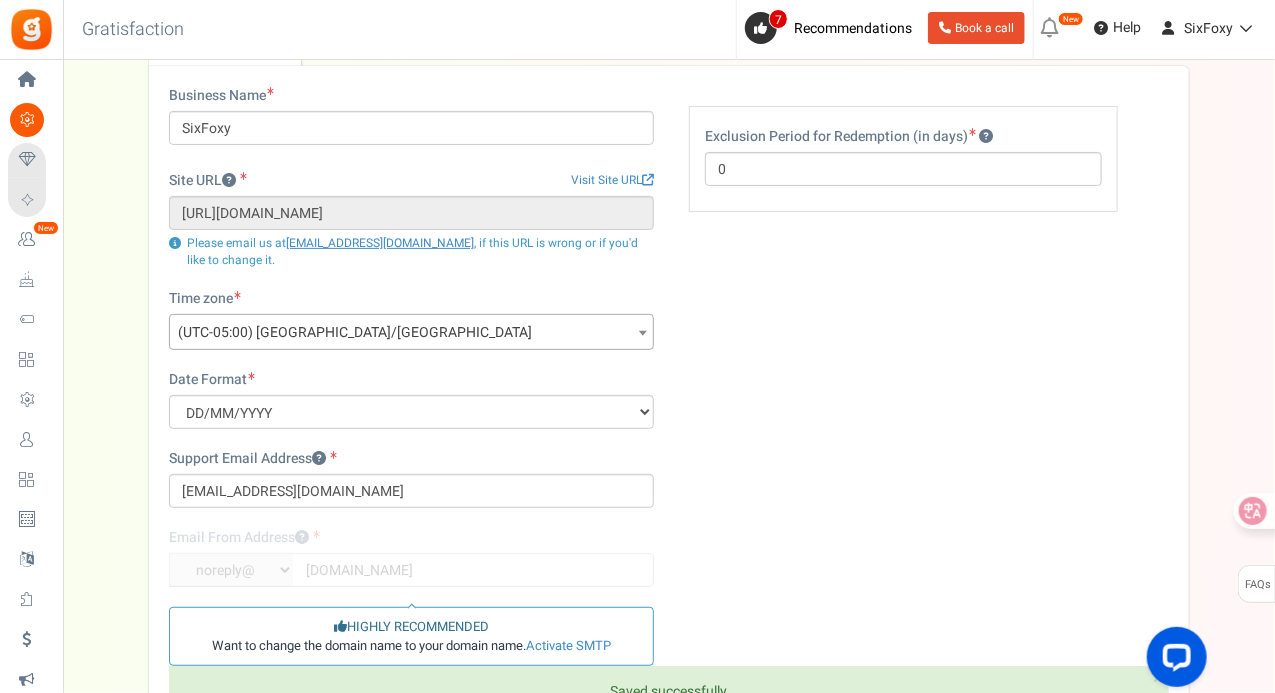 scroll, scrollTop: 0, scrollLeft: 0, axis: both 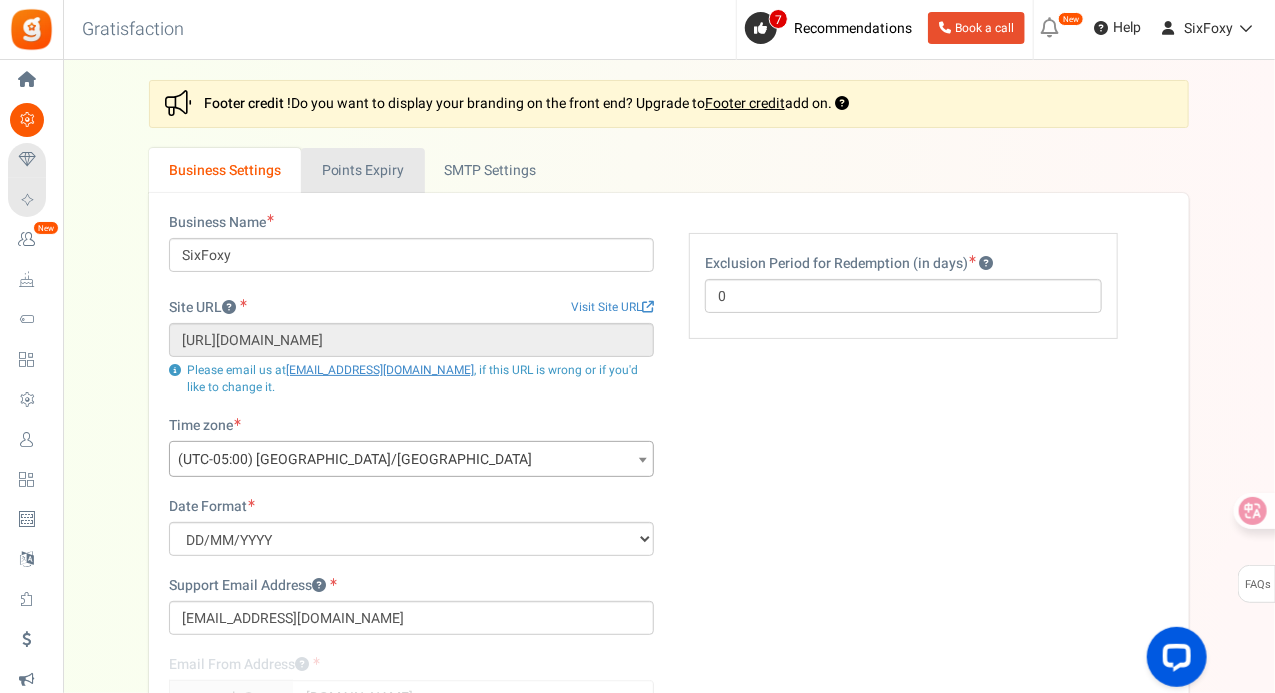 click on "Points Expiry" at bounding box center (362, 170) 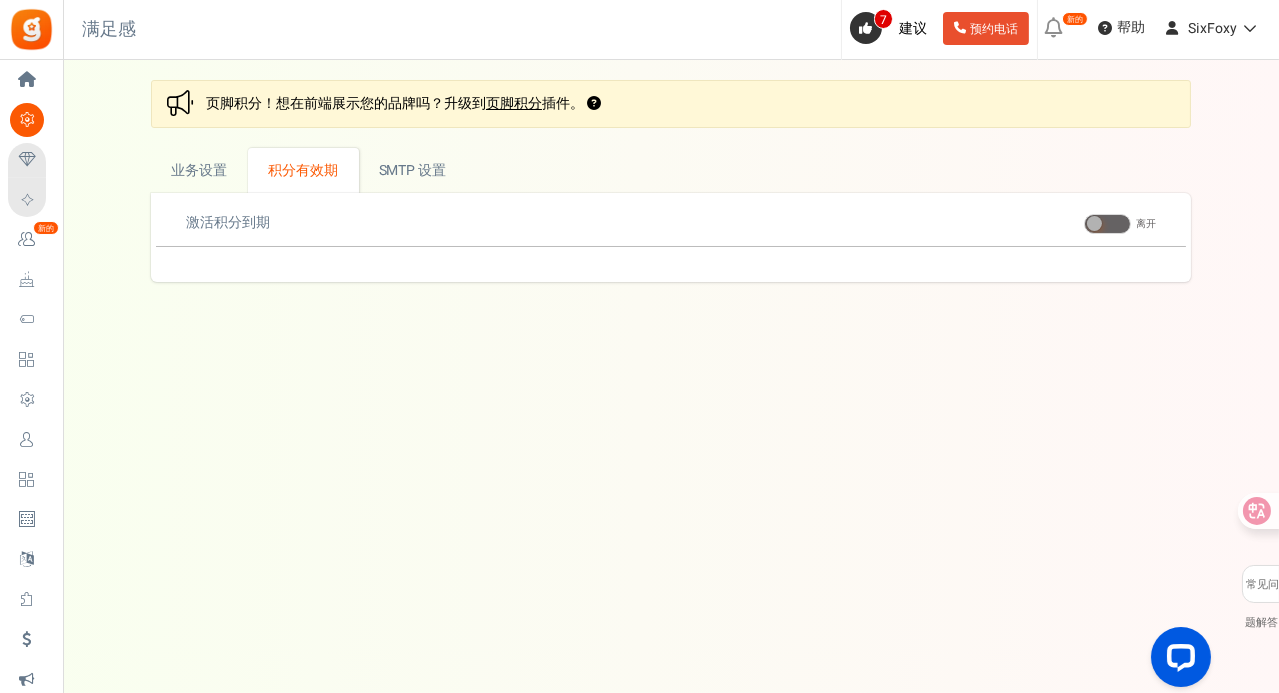 click at bounding box center [1094, 223] 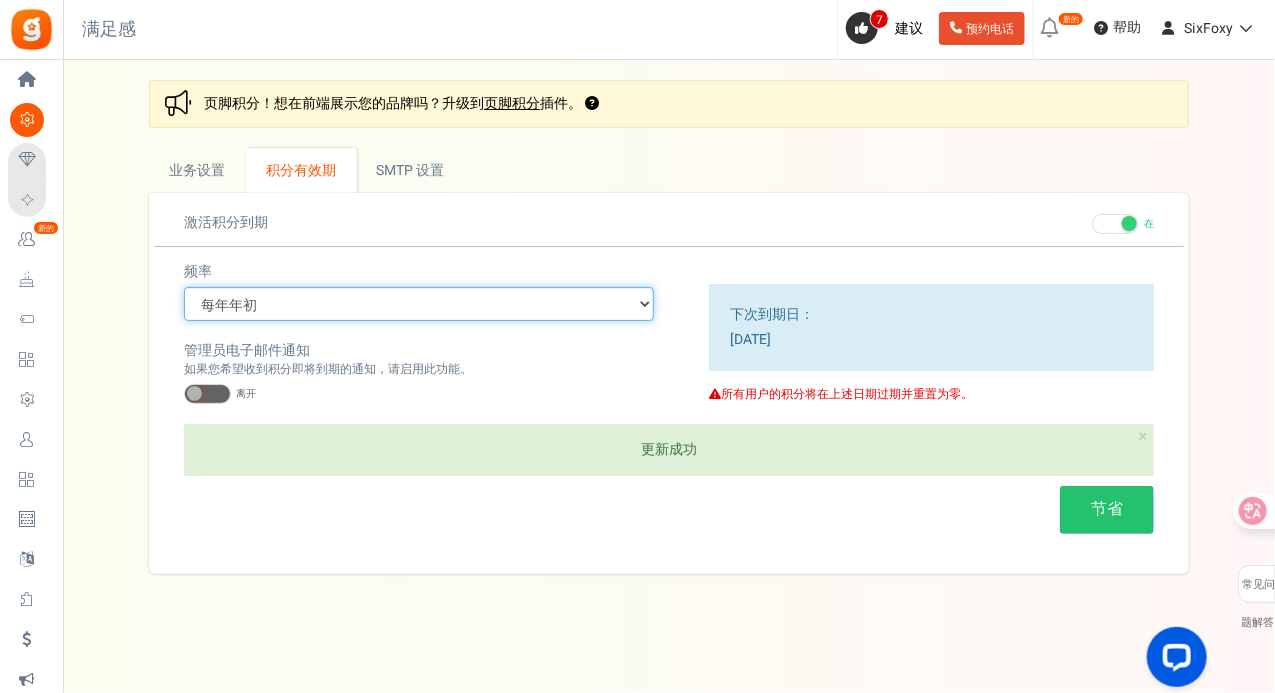 click on "每年年初
每个月初
确切日期（一次）" at bounding box center (419, 304) 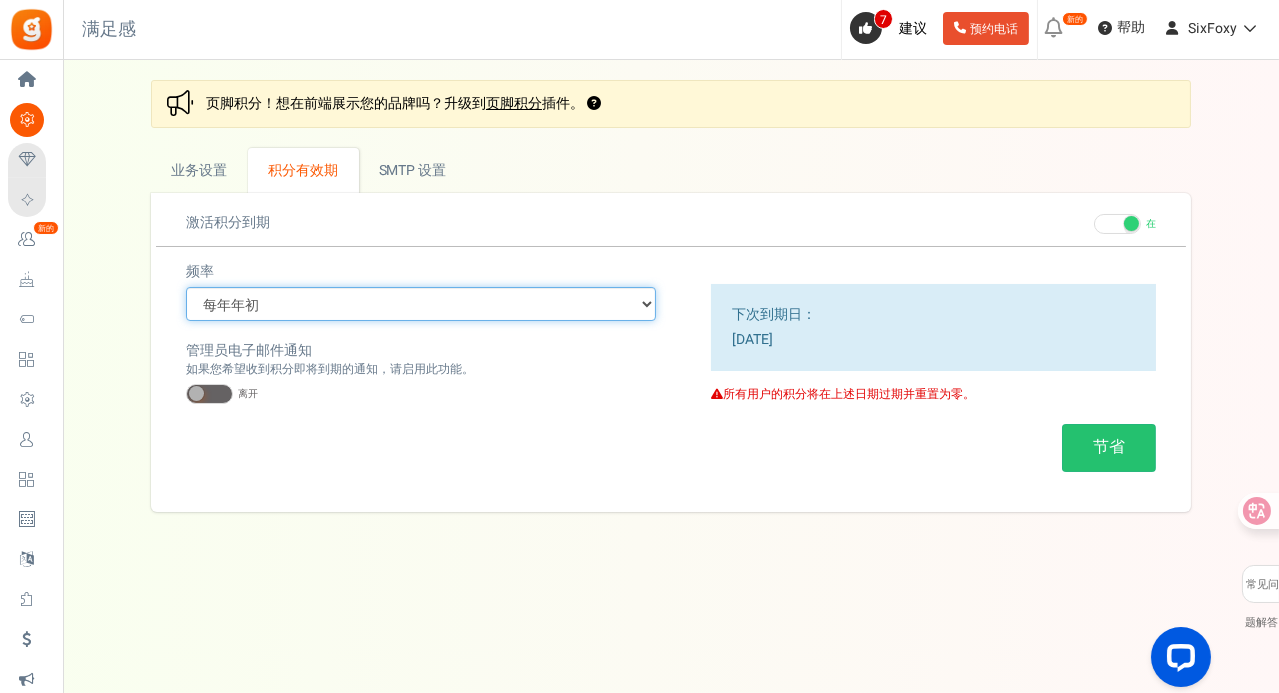 click on "每年年初
每个月初
确切日期（一次）" at bounding box center [421, 304] 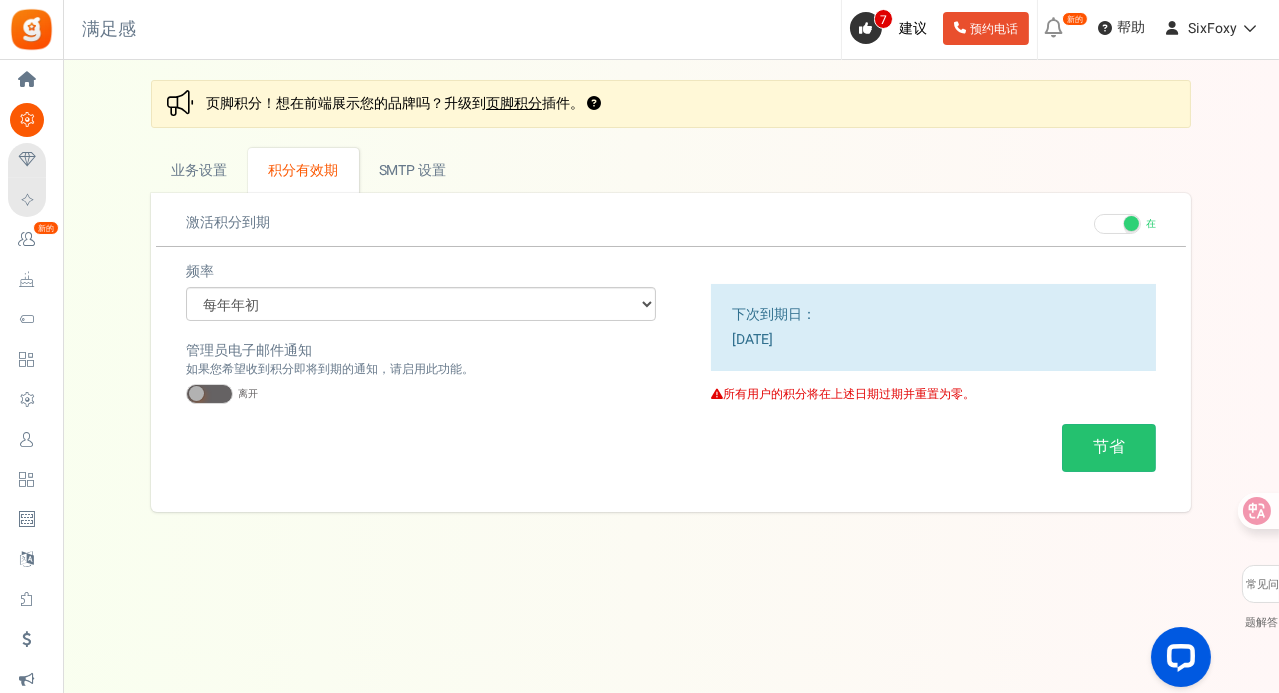 click at bounding box center [209, 394] 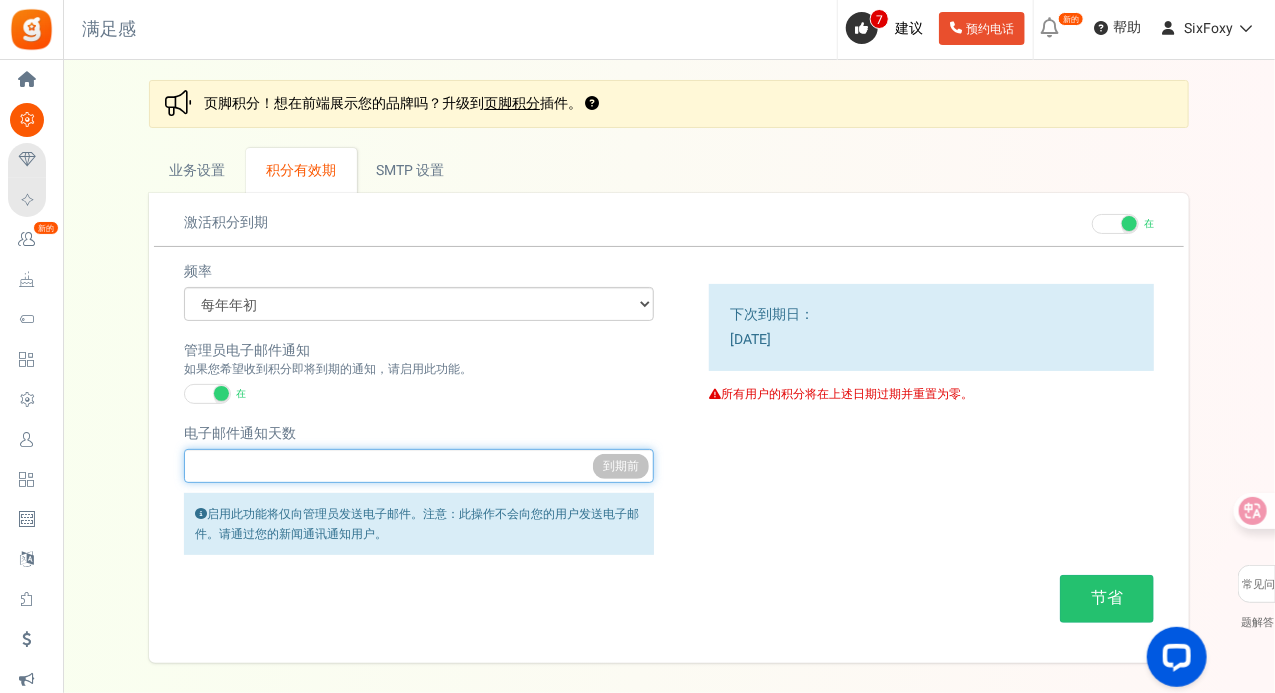 click on "电子邮件通知天数" at bounding box center (419, 466) 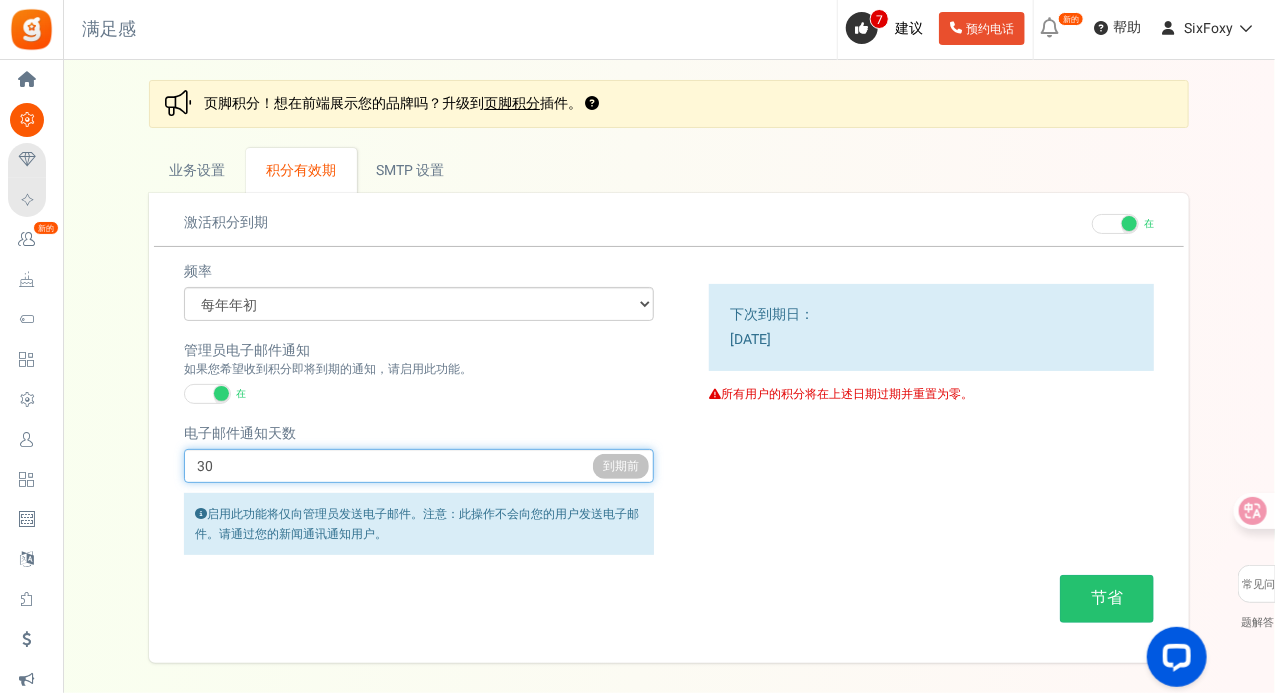 type on "30" 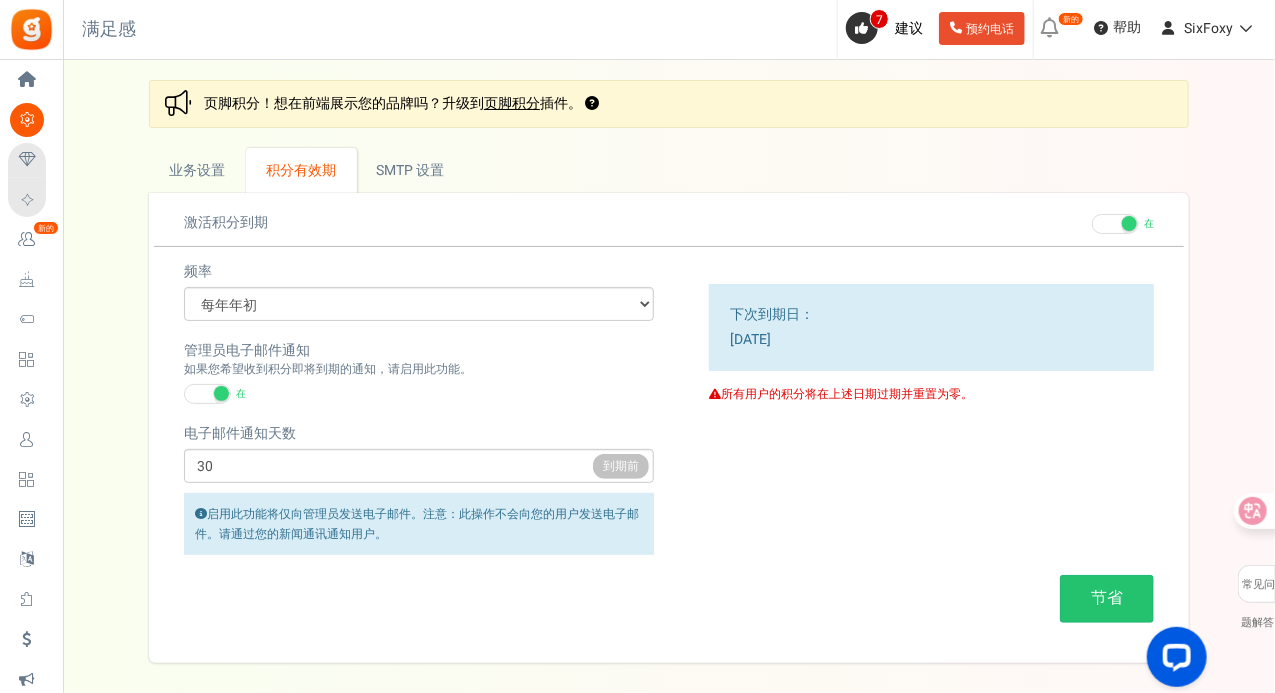 click on "频率
每年年初
每个月初
确切日期（一次）
天数
到期日
在" at bounding box center (669, 452) 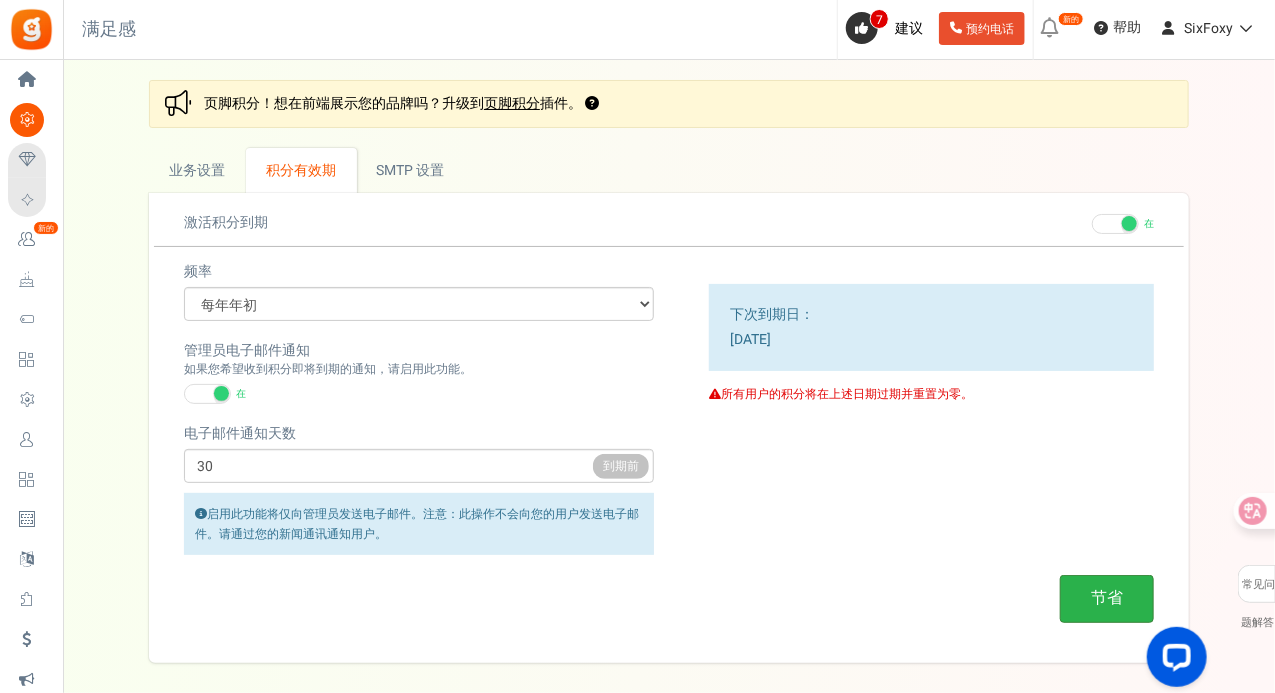 click on "节省" at bounding box center [1107, 598] 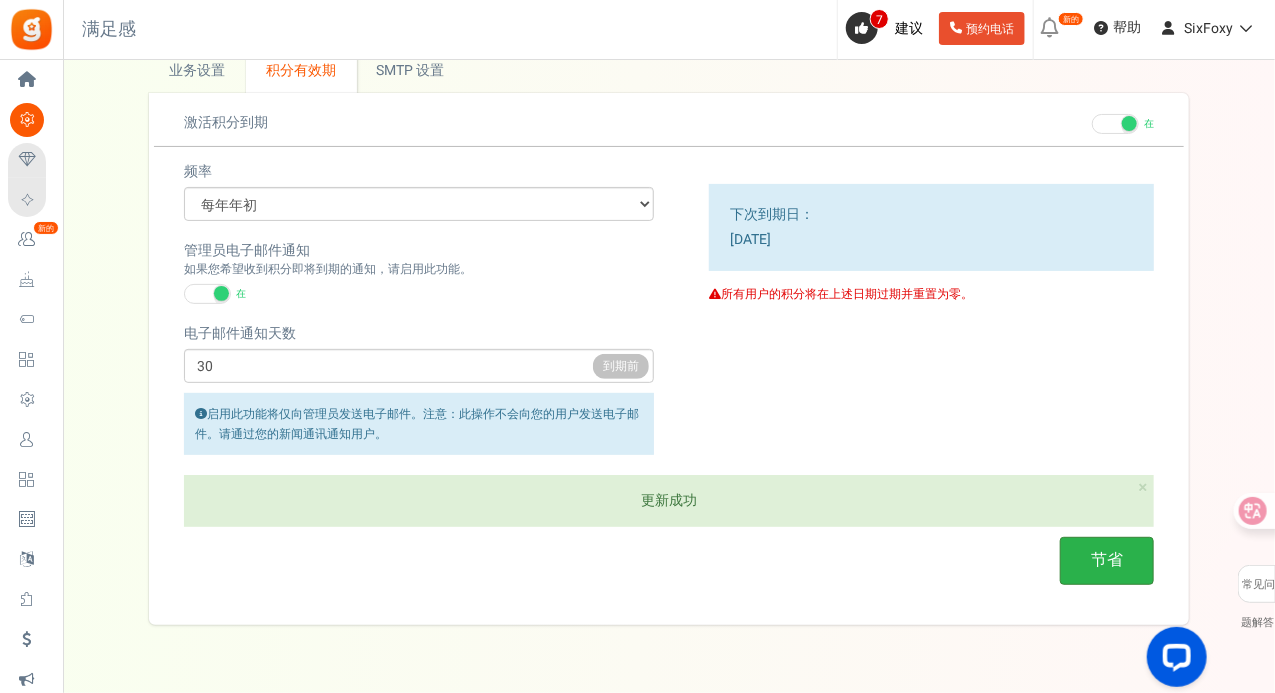 scroll, scrollTop: 90, scrollLeft: 0, axis: vertical 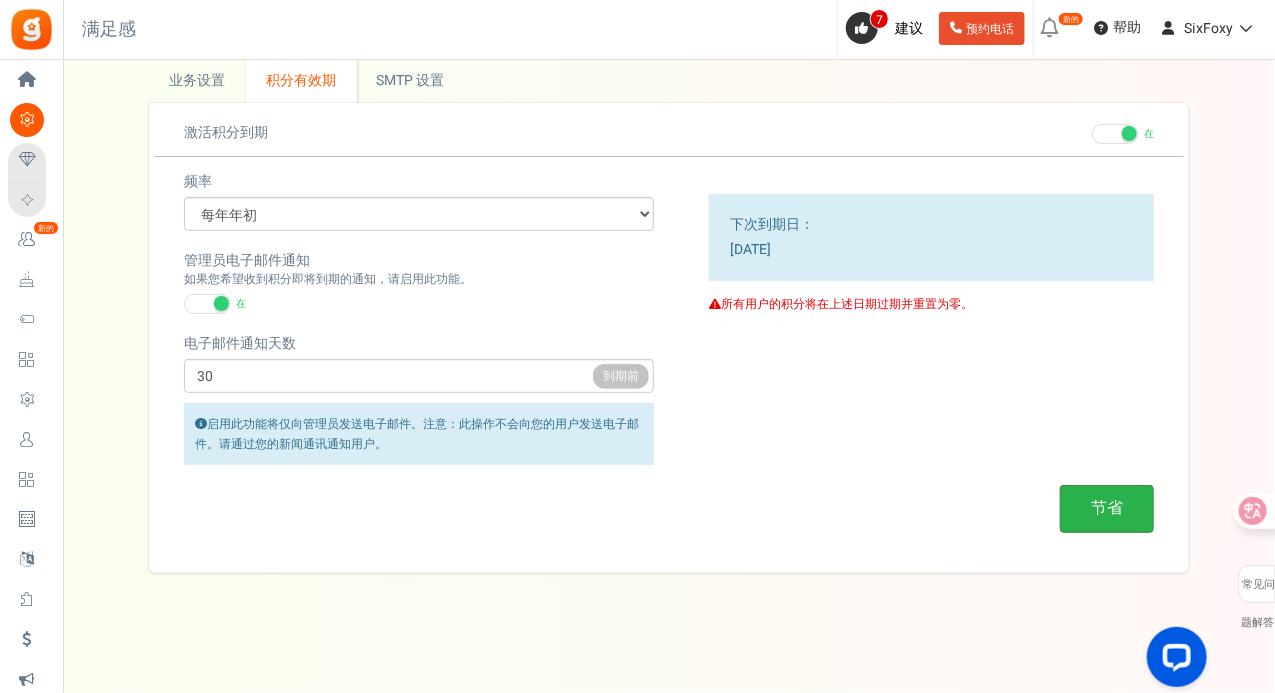 click on "Business Name
SixFoxy
Site URL
Visit Site URL
[URL][DOMAIN_NAME]
Update site URL
Please email us at  [EMAIL_ADDRESS][DOMAIN_NAME] , if this URL is wrong or if you'd like to change it.  通知@" at bounding box center [669, 338] 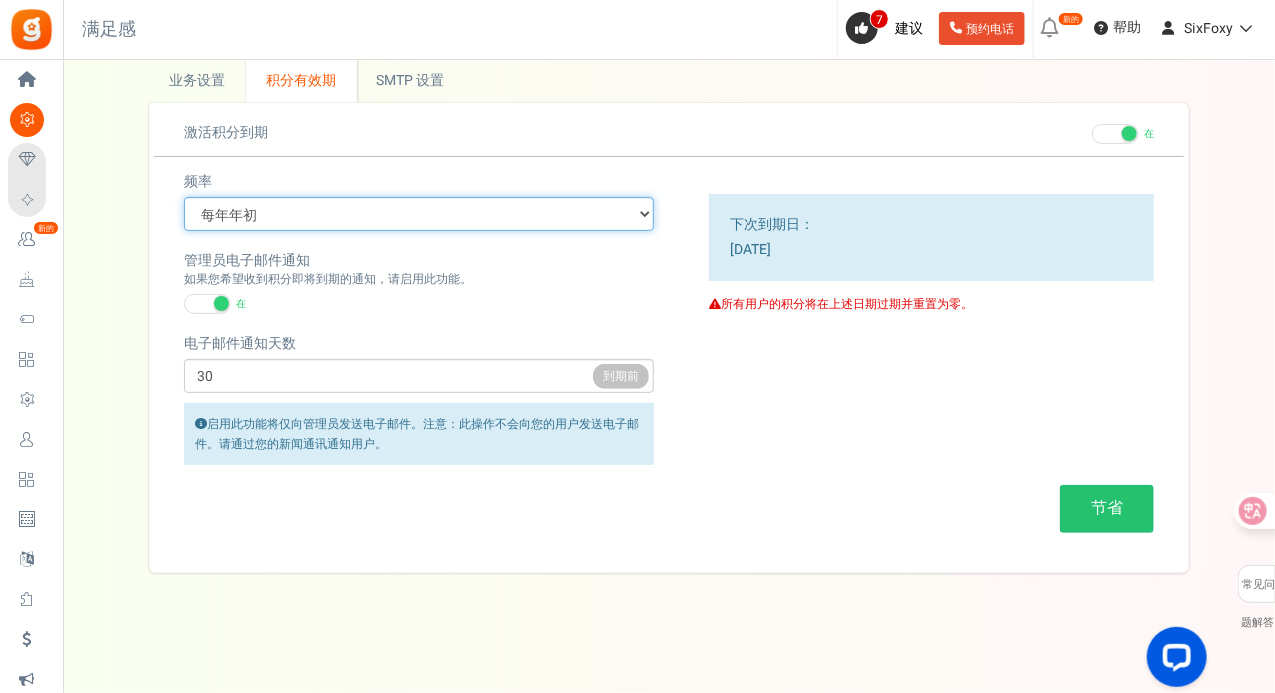 click on "每年年初
每个月初
确切日期（一次）" at bounding box center (419, 214) 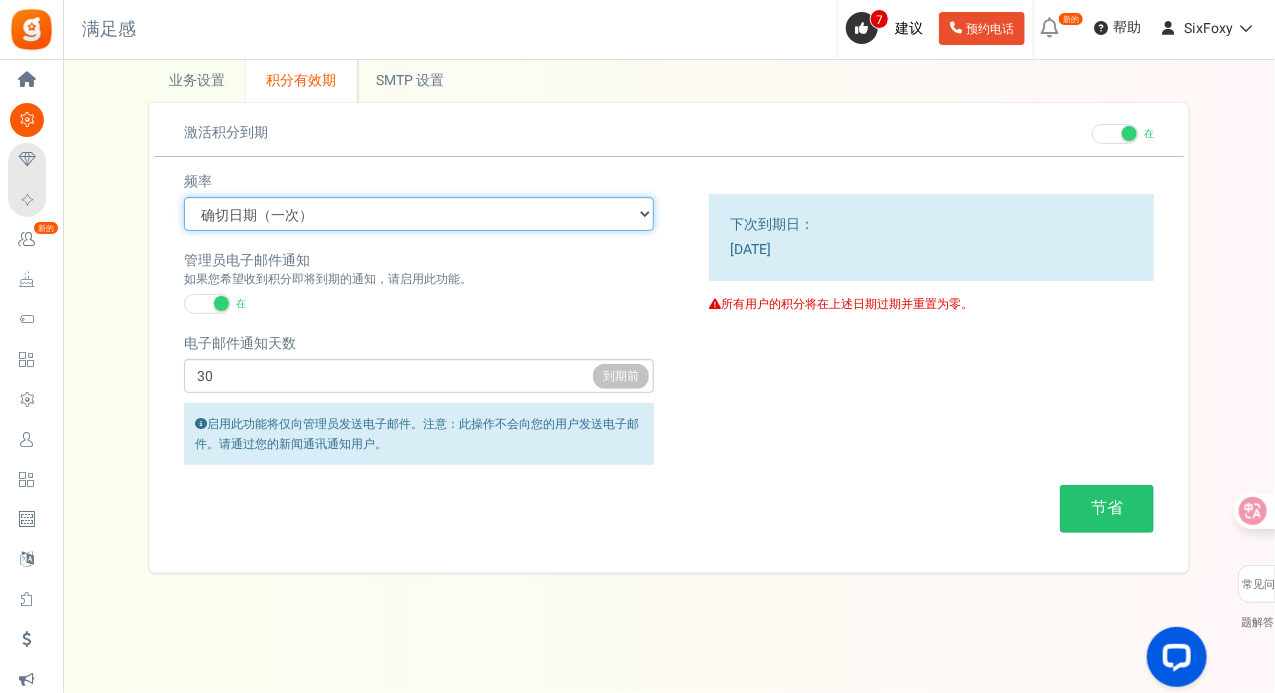 click on "每年年初
每个月初
确切日期（一次）" at bounding box center [419, 214] 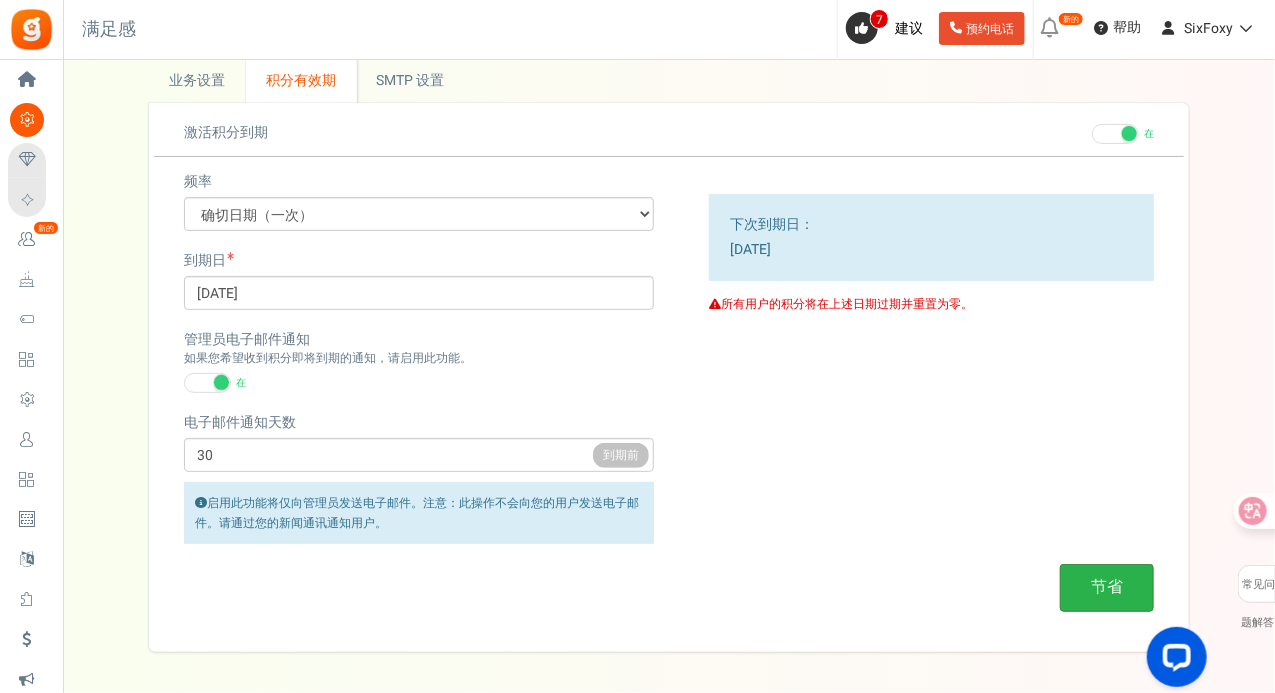 click on "节省" at bounding box center [1107, 587] 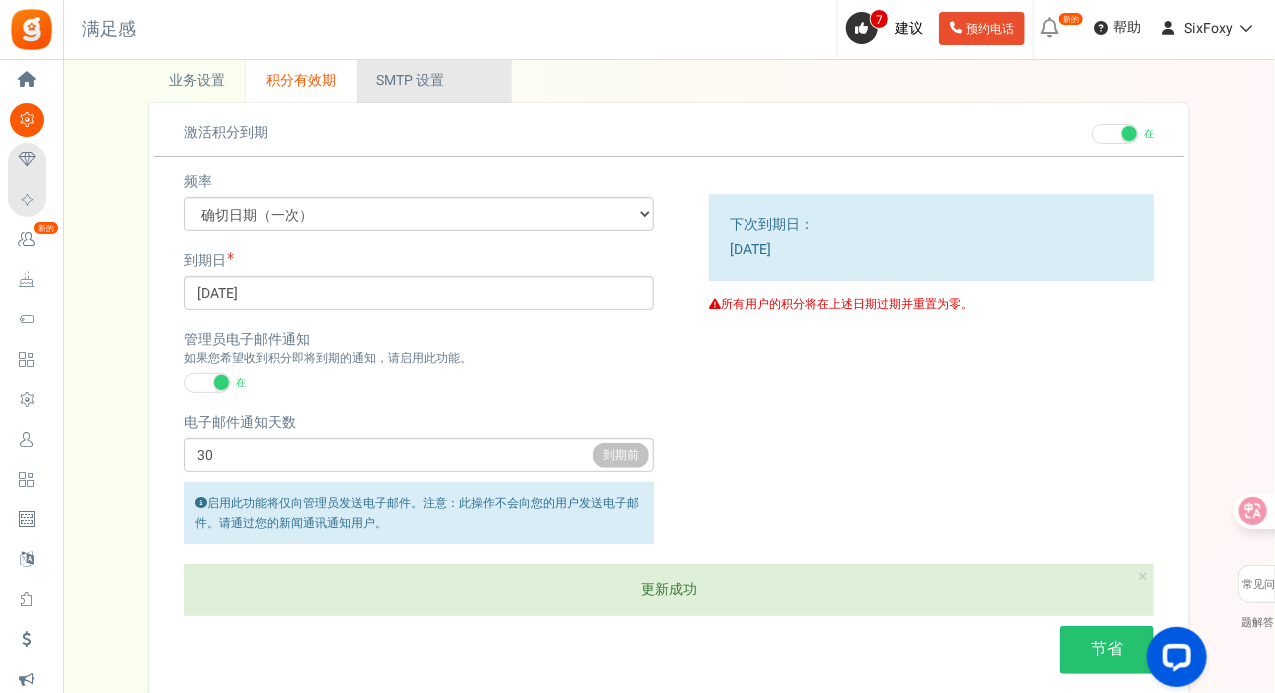 click on "Active SMTP 设置" at bounding box center (435, 80) 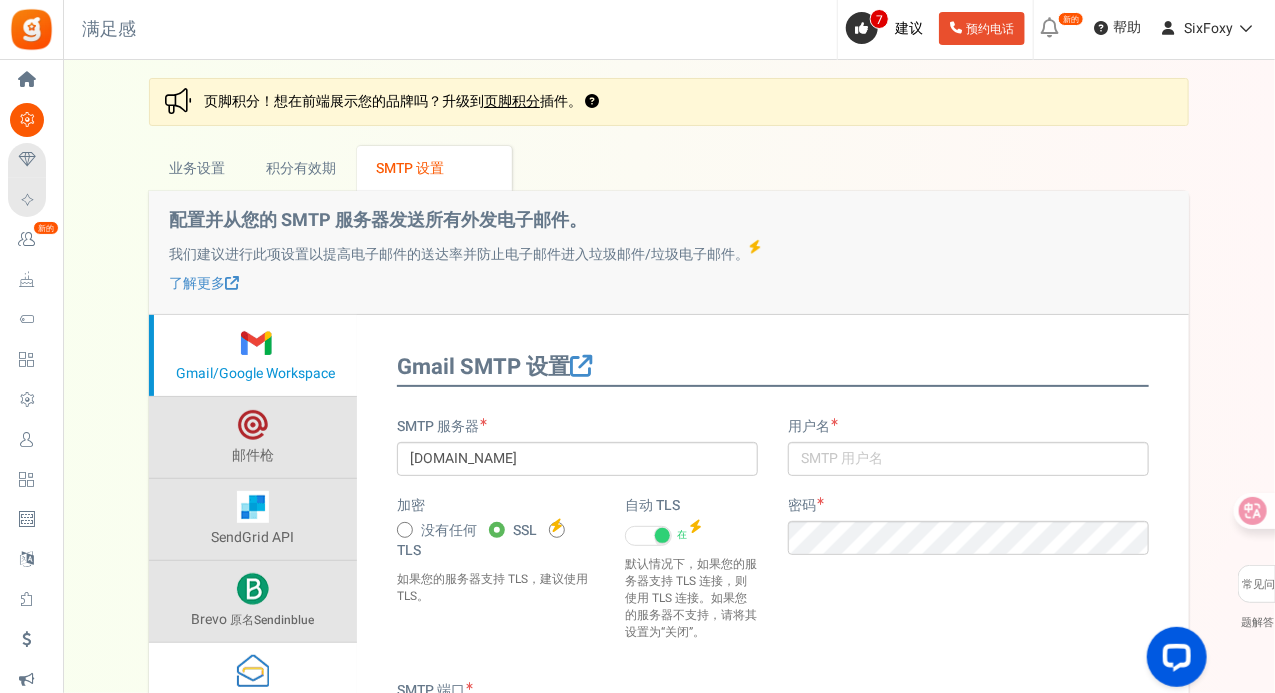 scroll, scrollTop: 0, scrollLeft: 0, axis: both 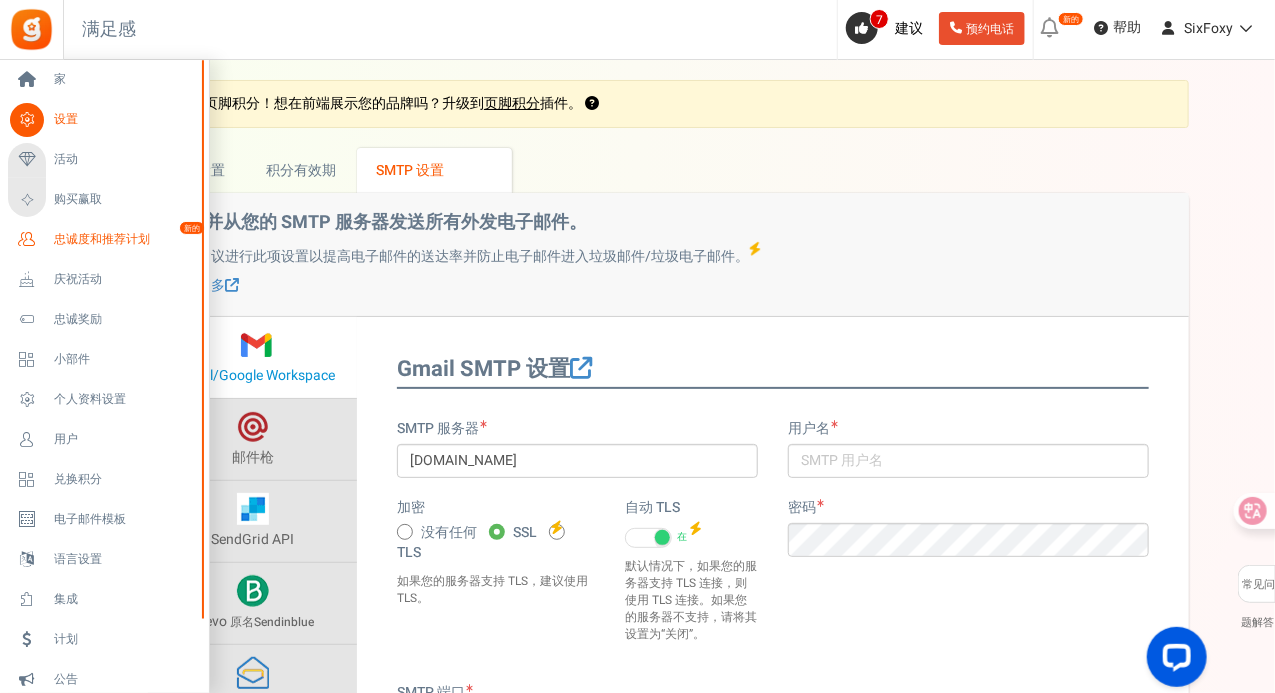 click on "忠诚度和推荐计划" at bounding box center [102, 239] 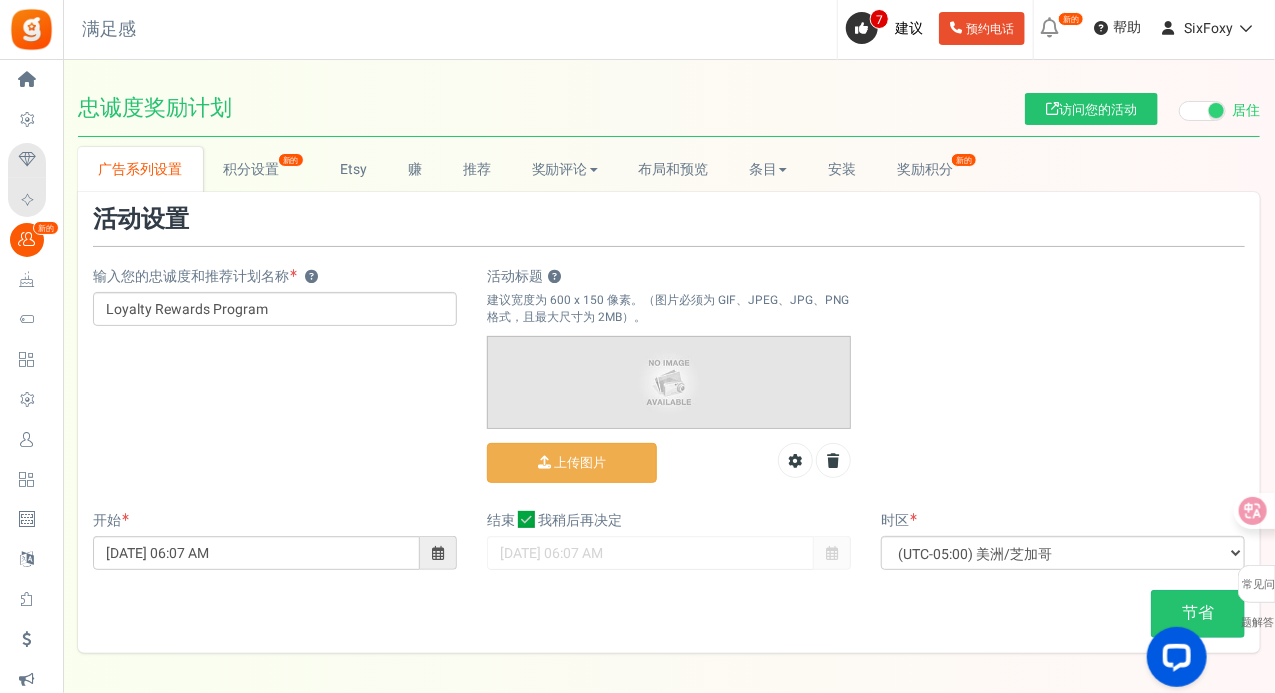scroll, scrollTop: 0, scrollLeft: 0, axis: both 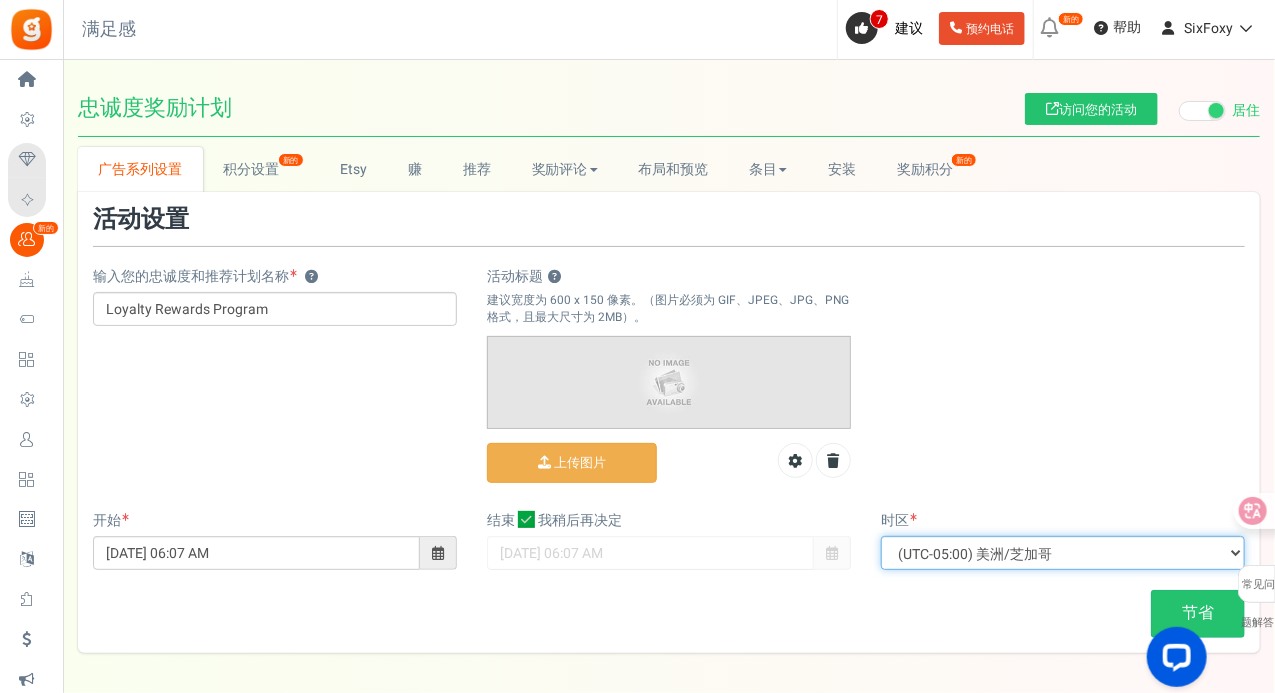 click on "(UTC-11:00) 太平洋/[GEOGRAPHIC_DATA] (UTC-11:00) 太平洋/[GEOGRAPHIC_DATA] (UTC-11:00) 太平洋/帕果帕果 (UTC-10:00) 太平洋/[GEOGRAPHIC_DATA] (UTC-10:00) 太平洋/[GEOGRAPHIC_DATA] (UTC-10:00) 太平洋/[PERSON_NAME](UTC-09:30) 太平洋/[PERSON_NAME][GEOGRAPHIC_DATA] (UTC-09:00) 美洲/[GEOGRAPHIC_DATA] (UTC-09:00) 太平洋/[GEOGRAPHIC_DATA][PERSON_NAME] (UTC-08:00) 太平洋/[PERSON_NAME][GEOGRAPHIC_DATA][PERSON_NAME] (UTC-08:00) 美洲/[GEOGRAPHIC_DATA] (UTC-08:00) 美洲/[PERSON_NAME][GEOGRAPHIC_DATA]奇 (UTC-08:00) 美洲/[GEOGRAPHIC_DATA]特 (UTC-08:00) 美洲/[GEOGRAPHIC_DATA] (UTC-08:00) 美洲/[GEOGRAPHIC_DATA]姆 (UTC-08:00) 美洲/[GEOGRAPHIC_DATA] (UTC-07:00) 美洲/[GEOGRAPHIC_DATA] (UTC-07:00) 美洲/Fort_Nelson (UTC-07:00) 美洲/恋爱时代 (UTC-07:00) 美洲/[GEOGRAPHIC_DATA] (UTC-07:00) 美洲/[GEOGRAPHIC_DATA] (UTC-07:00) 美洲/[GEOGRAPHIC_DATA] (UTC-07:00) 美洲/[PERSON_NAME][GEOGRAPHIC_DATA]斯 (UTC-07:00) 美洲/[GEOGRAPHIC_DATA][PERSON_NAME] (UTC-07:00) 美洲/Los_Angeles (UTC-07:00) 美洲/温哥华 (UTC-06:00) 美洲/[GEOGRAPHIC_DATA][PERSON_NAME] (UTC-06:00) 美洲/[GEOGRAPHIC_DATA][PERSON_NAME] （UTC-06:00）美洲/[GEOGRAPHIC_DATA] (UTC-06:00) 太平洋/加[GEOGRAPHIC_DATA]" at bounding box center (1063, 553) 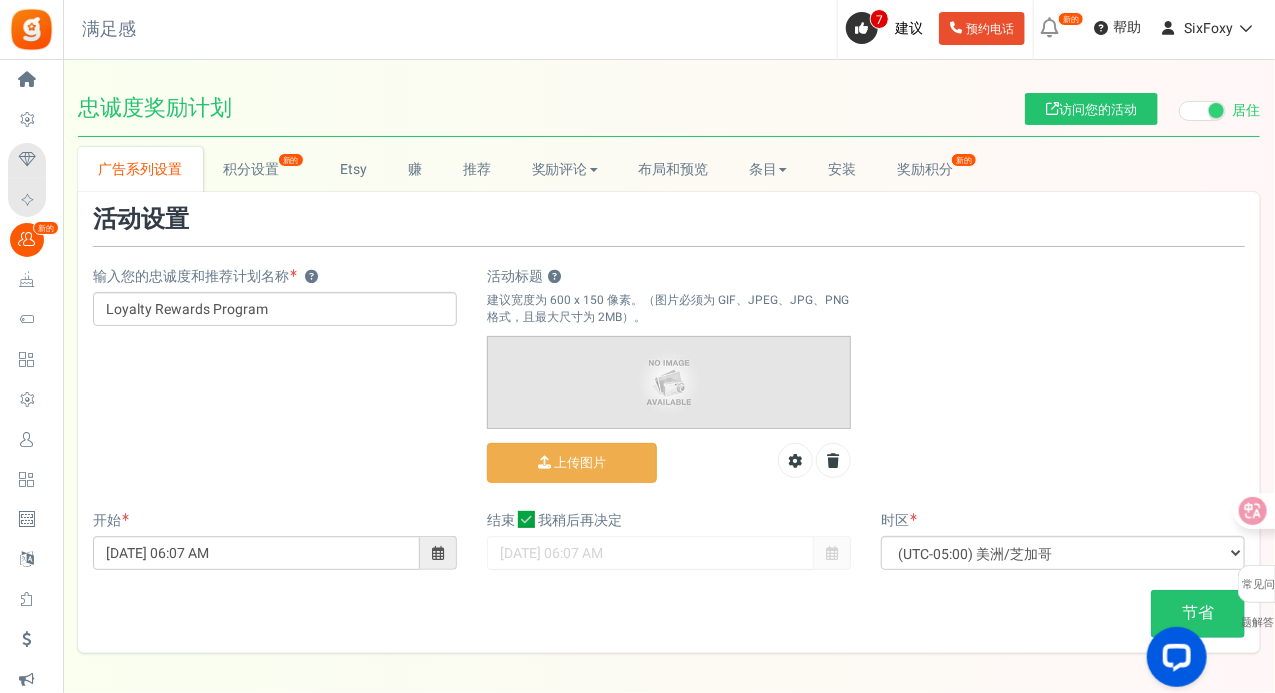 click on "节省" at bounding box center (669, 613) 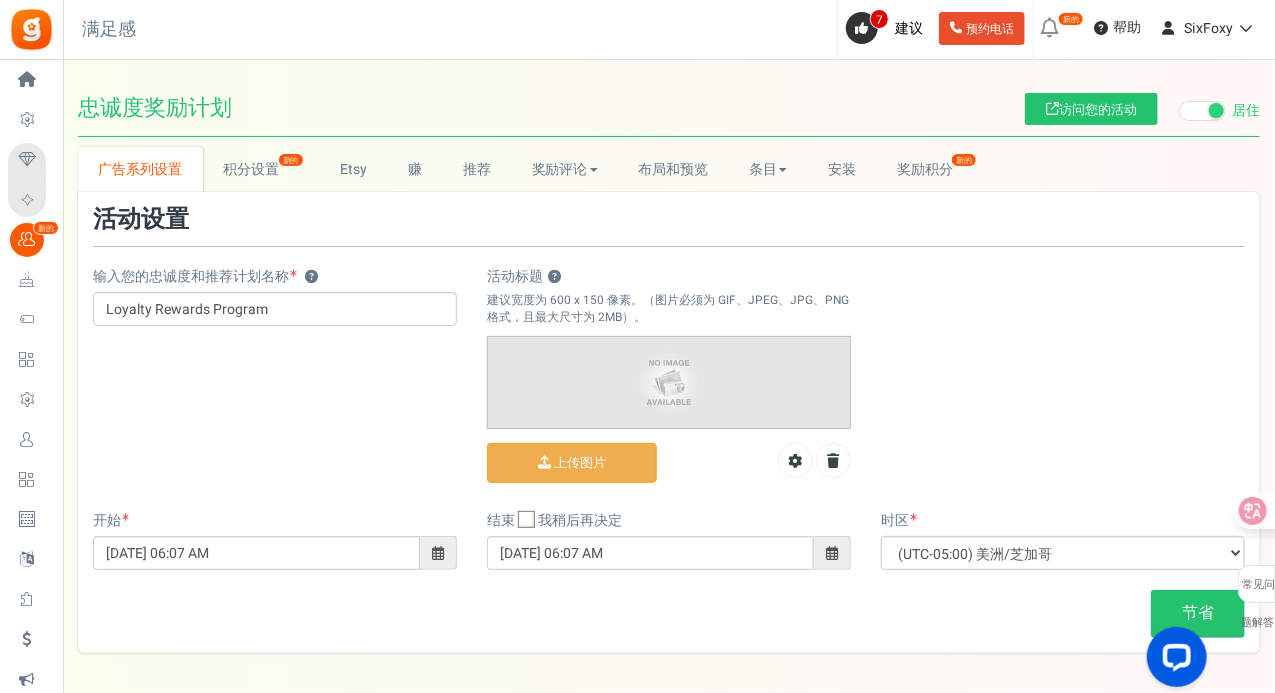 click at bounding box center (527, 520) 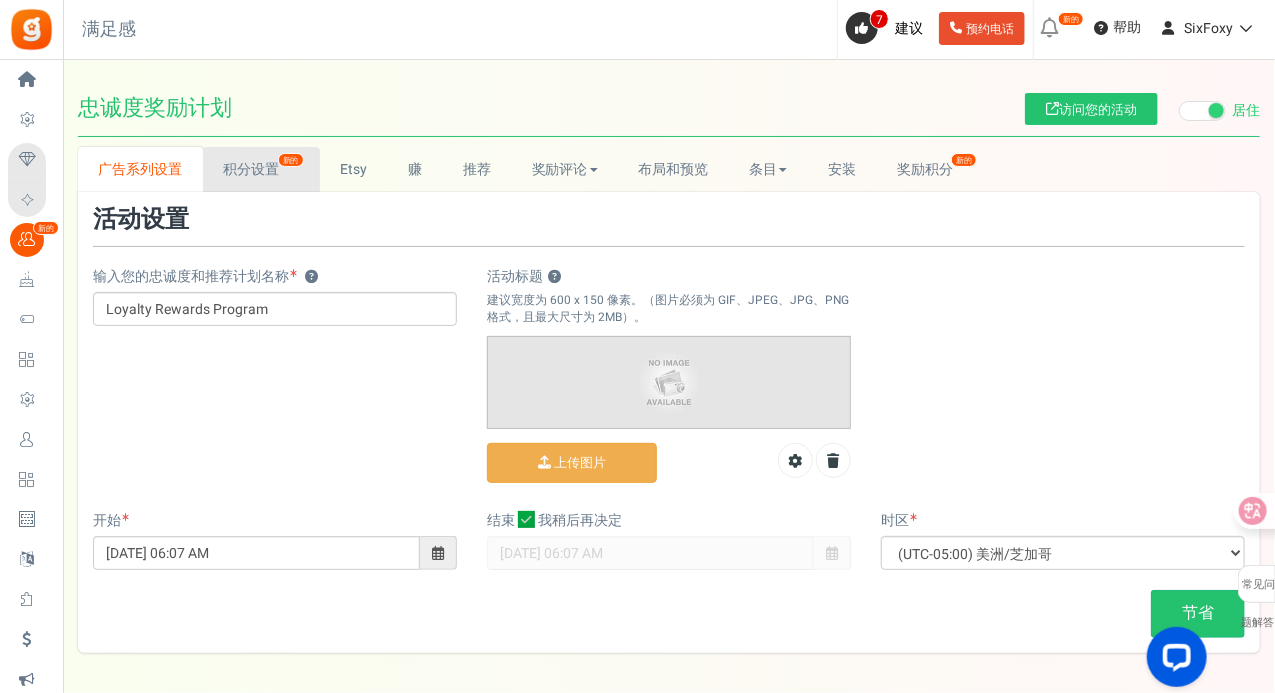 click on "积分设置" at bounding box center (251, 169) 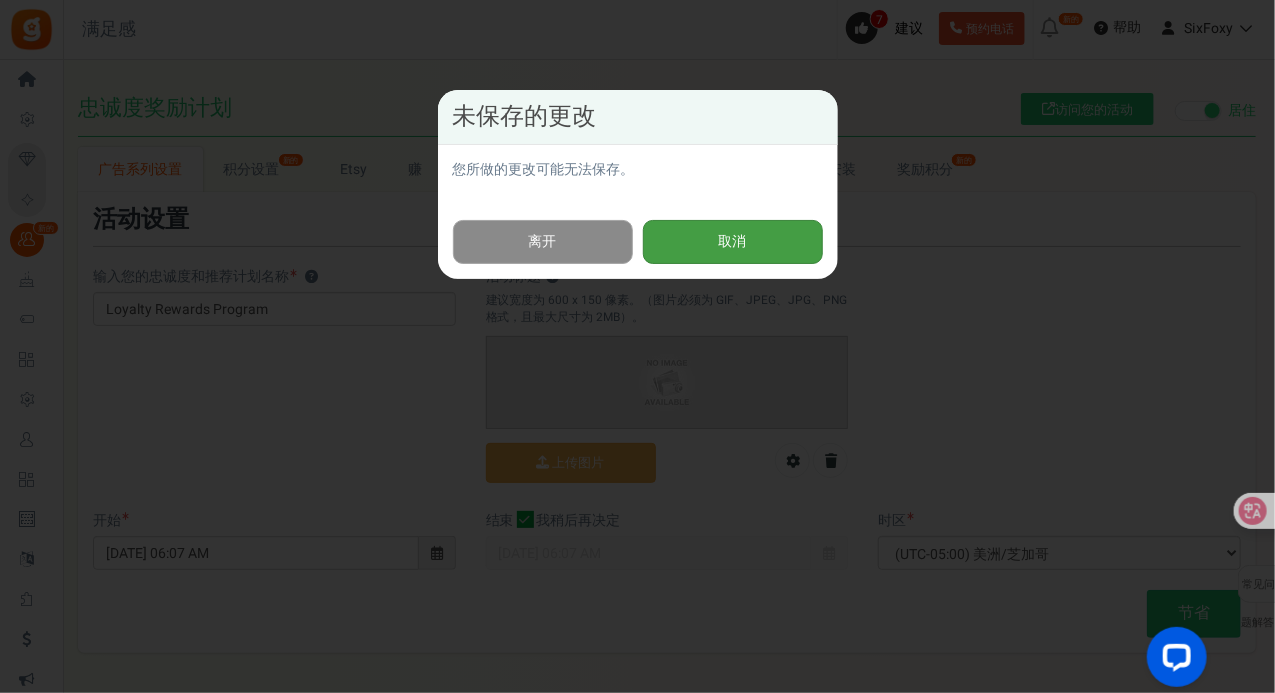 drag, startPoint x: 695, startPoint y: 223, endPoint x: 566, endPoint y: 253, distance: 132.44244 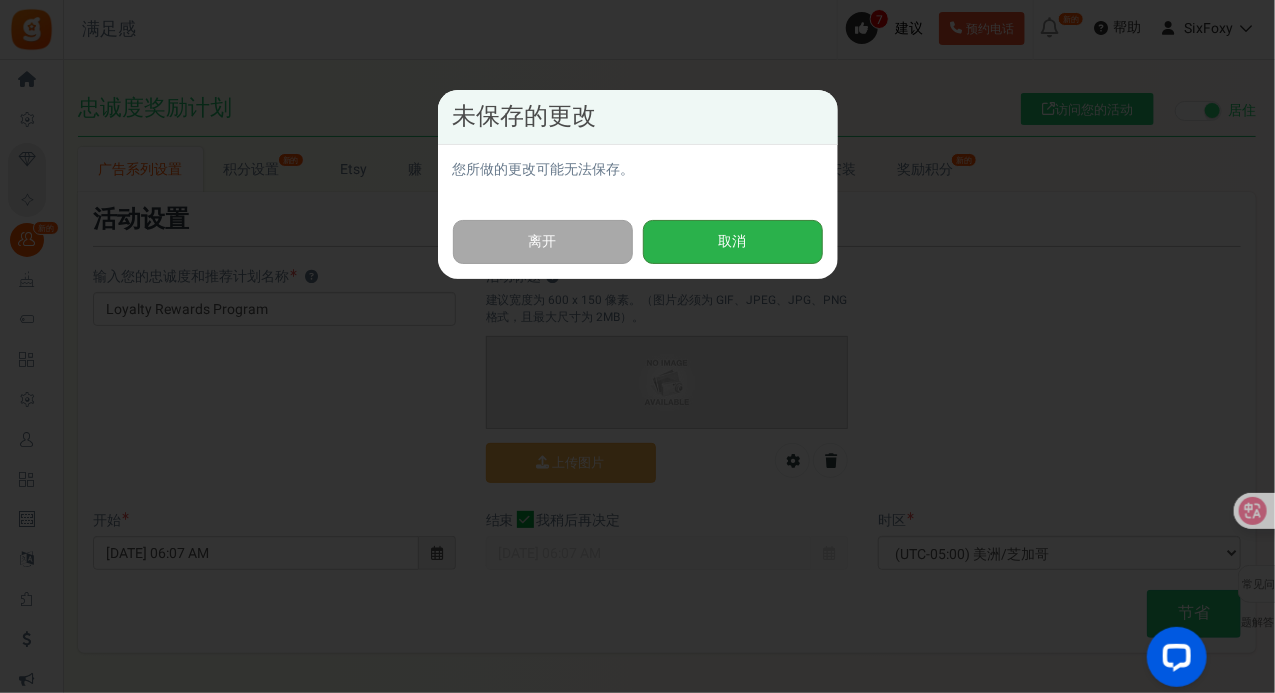 click on "取消" at bounding box center [733, 241] 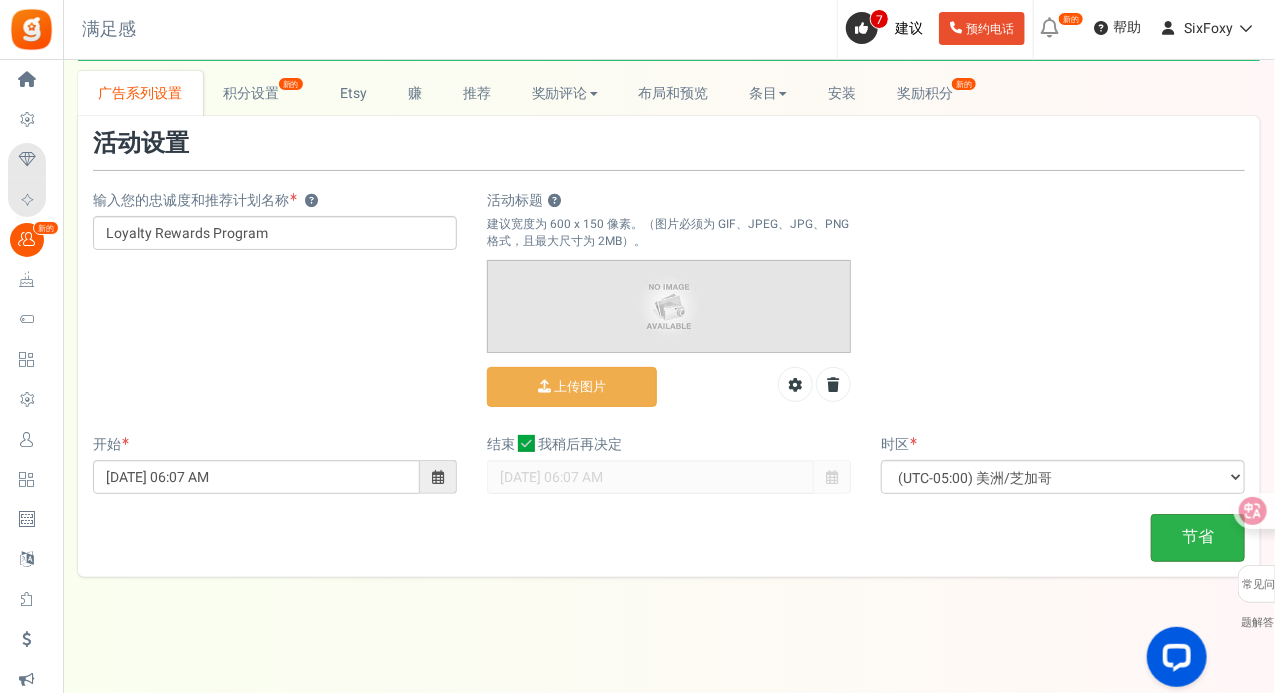 scroll, scrollTop: 80, scrollLeft: 0, axis: vertical 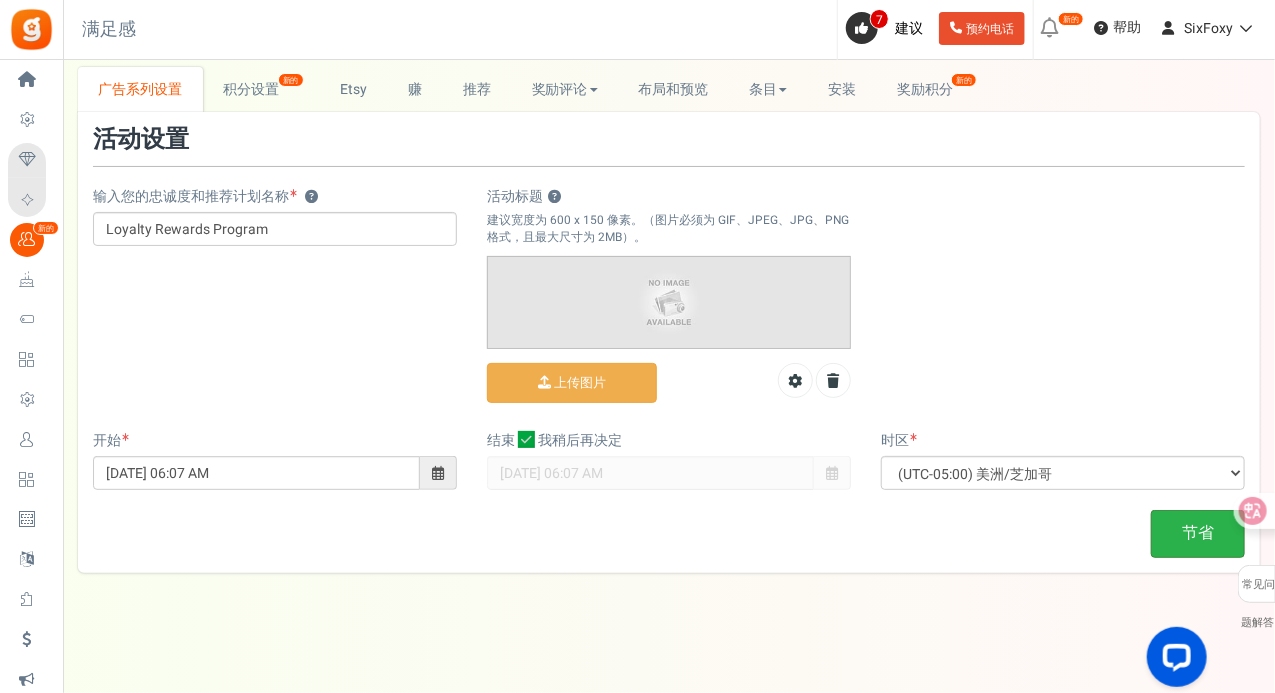 click on "节省" at bounding box center [1198, 534] 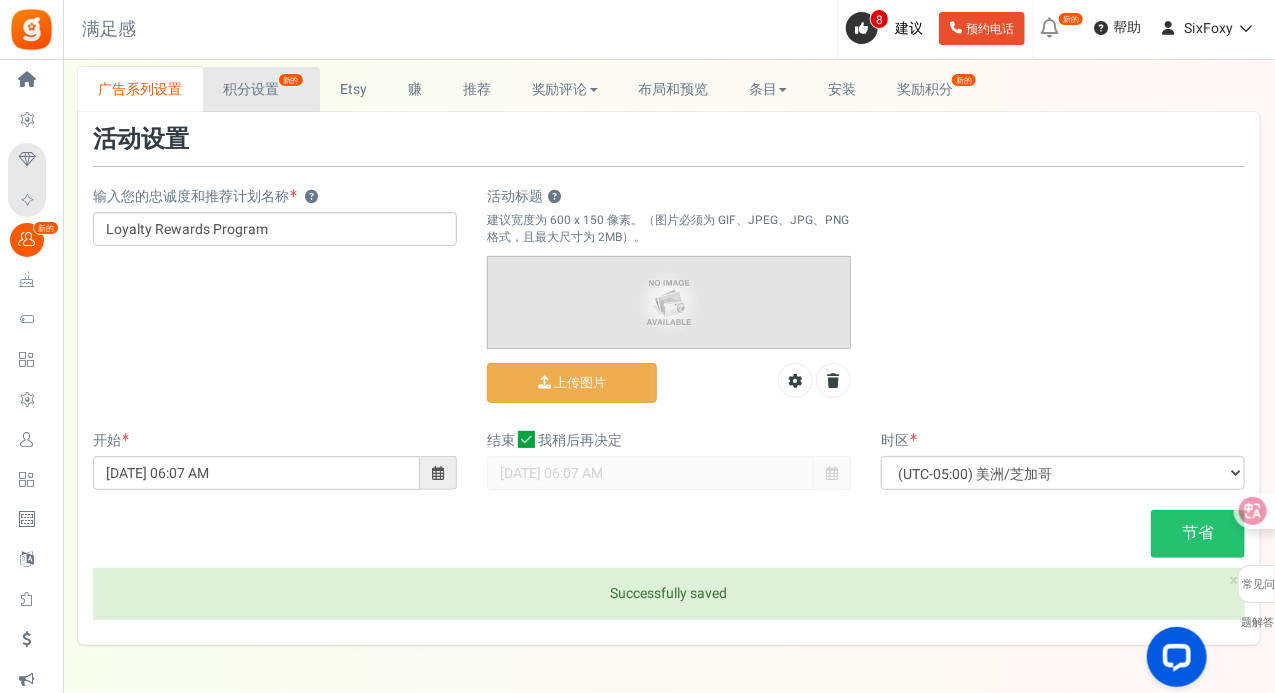 click on "积分设置
新的" at bounding box center (261, 89) 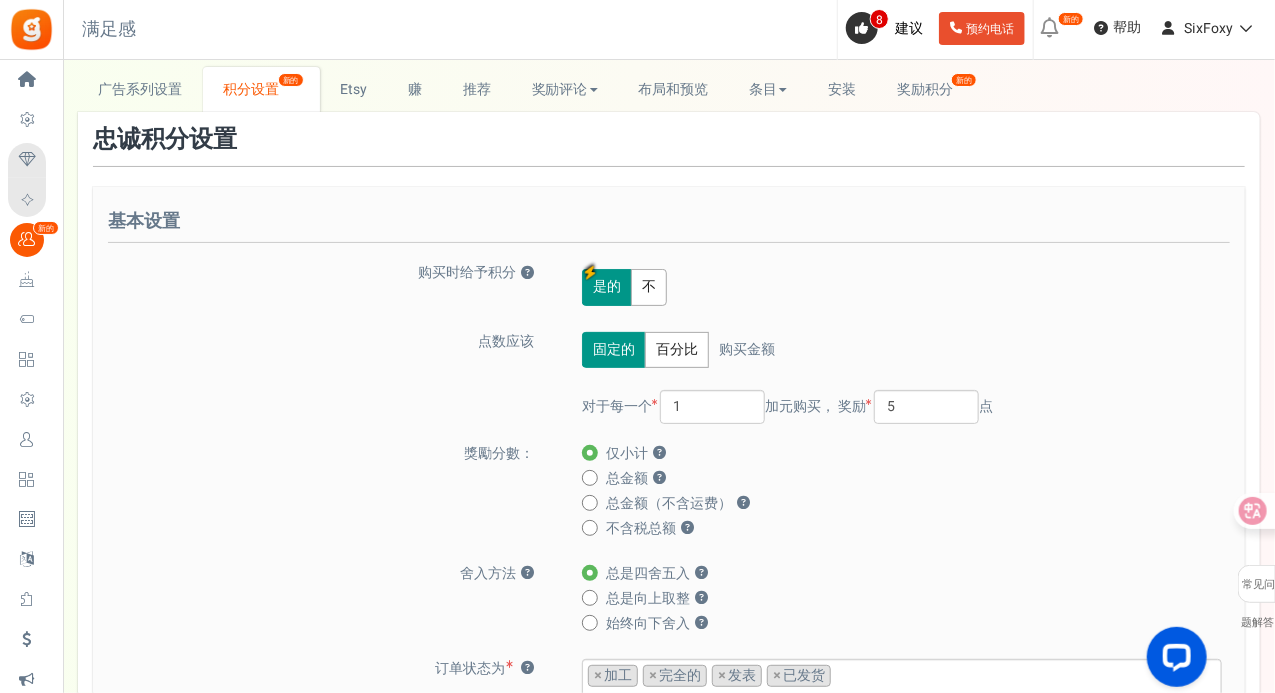 click at bounding box center [590, 502] 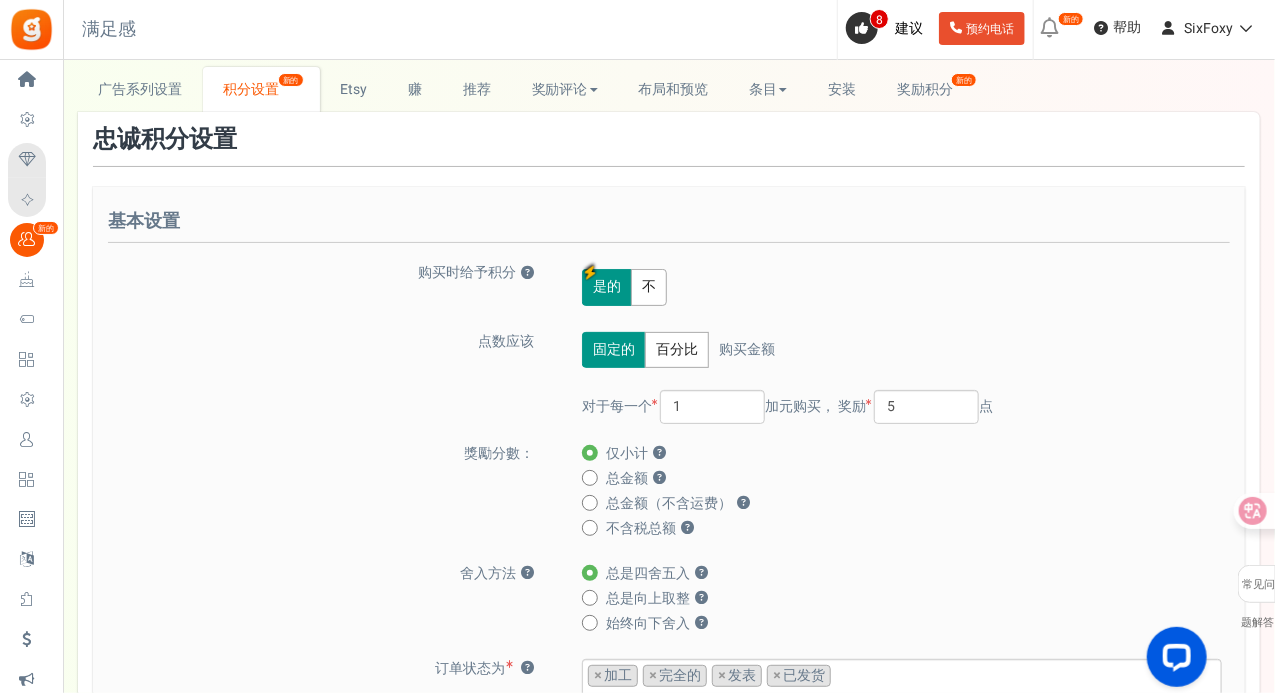 radio on "true" 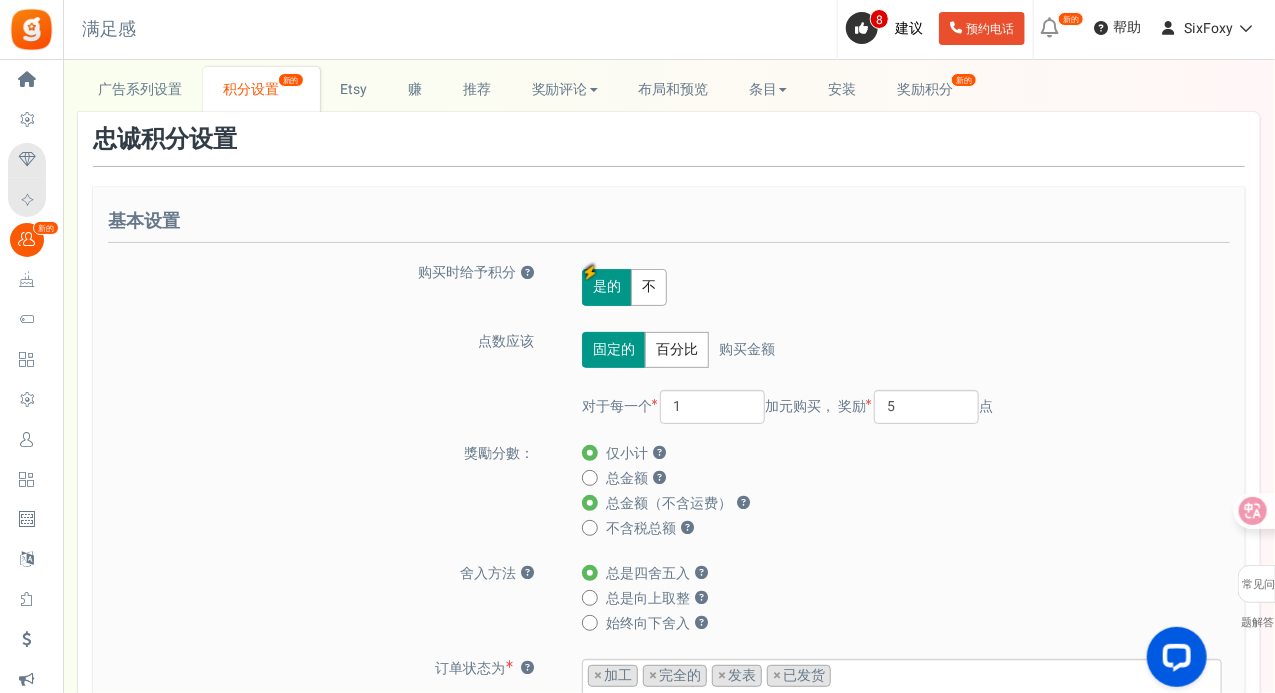 radio on "false" 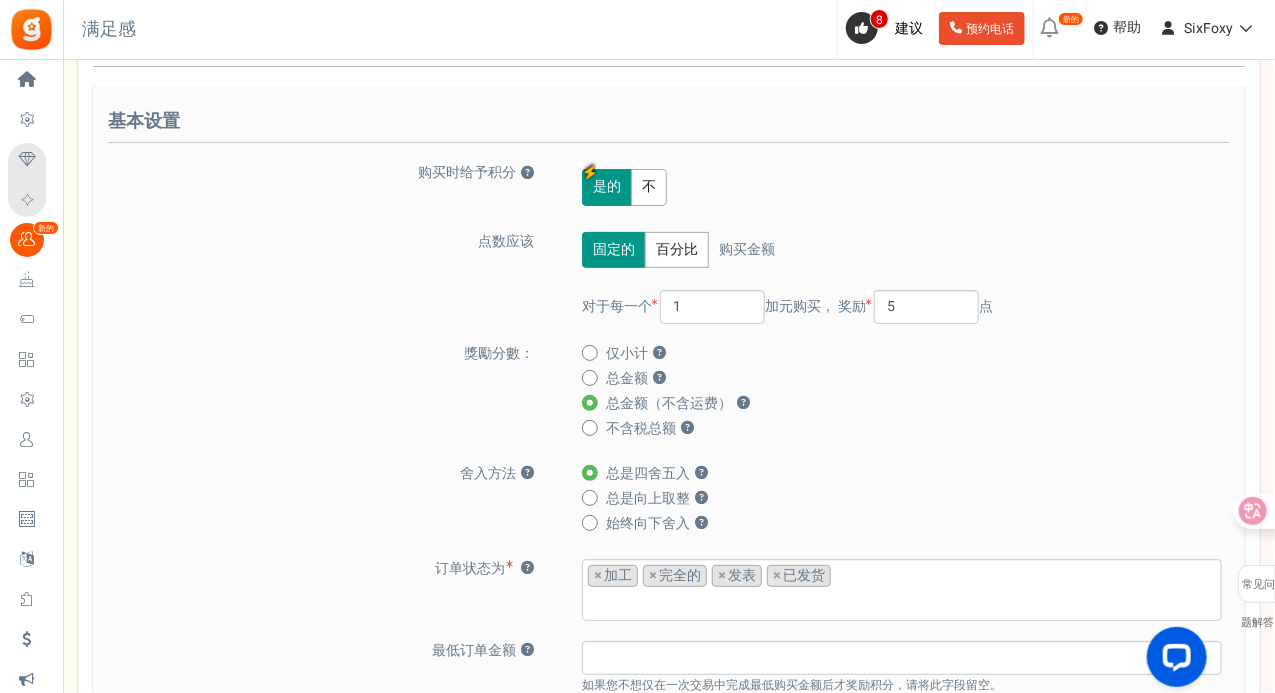 scroll, scrollTop: 280, scrollLeft: 0, axis: vertical 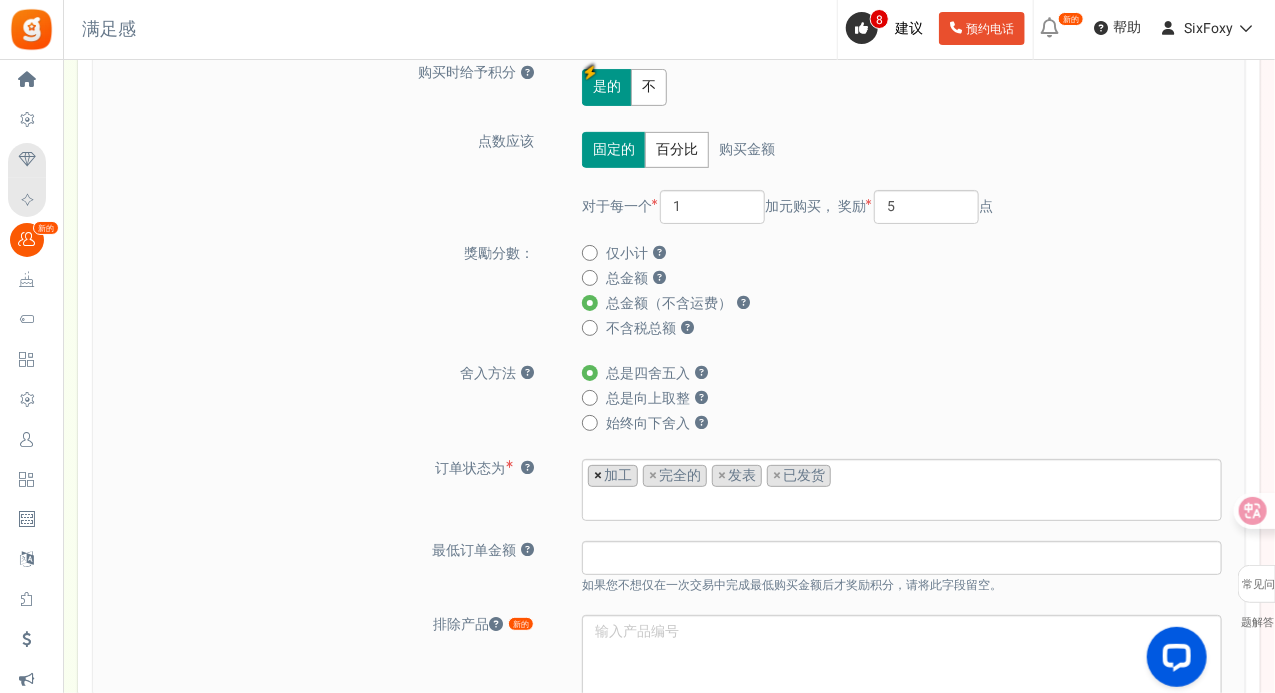 click on "×" at bounding box center [598, 475] 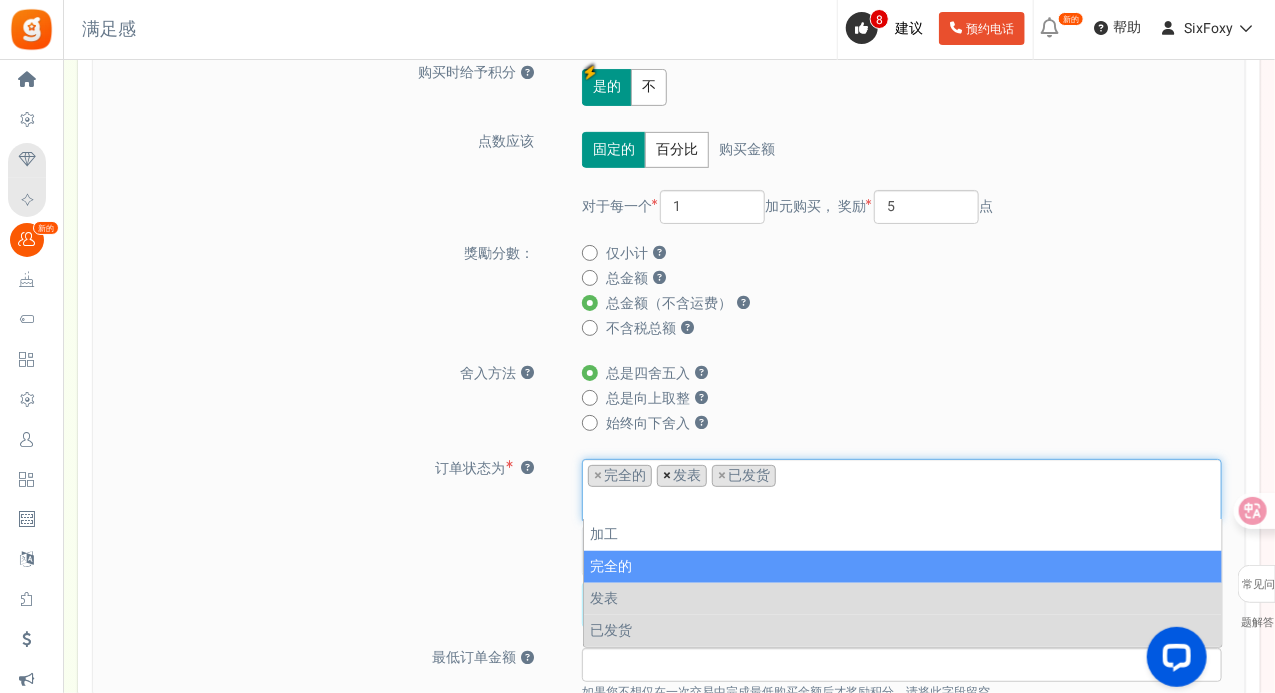 click on "×" at bounding box center [667, 475] 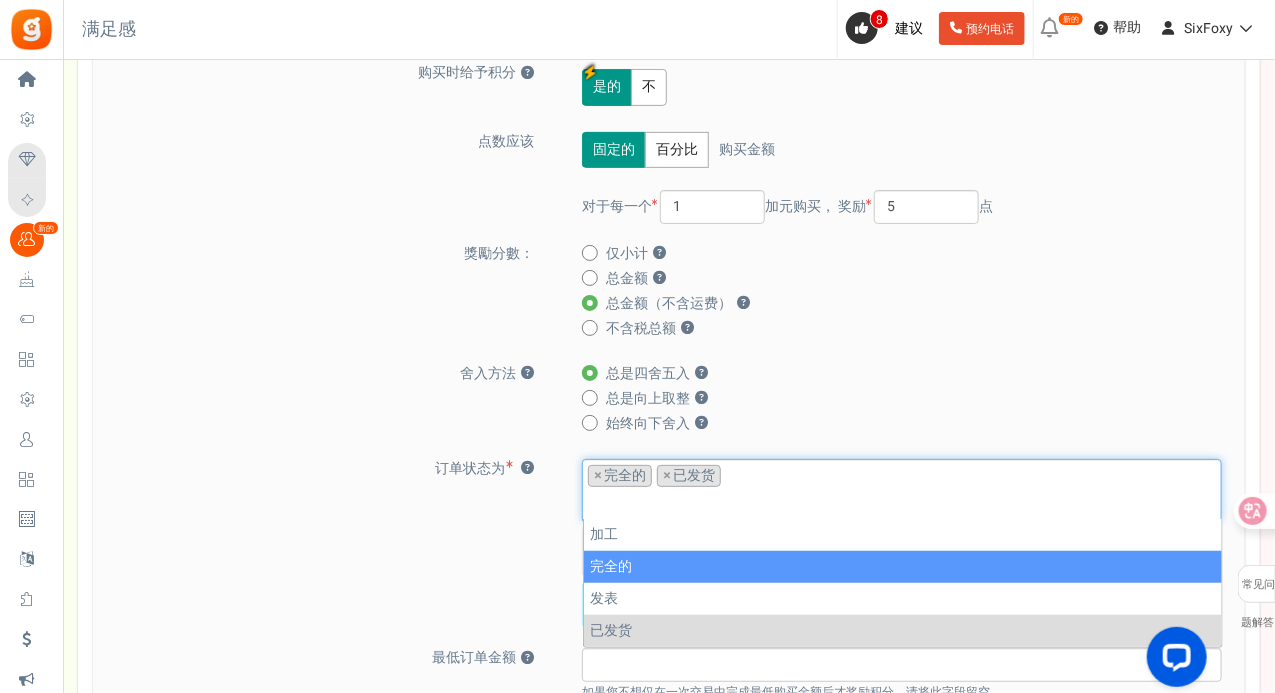 click on "×" at bounding box center [667, 475] 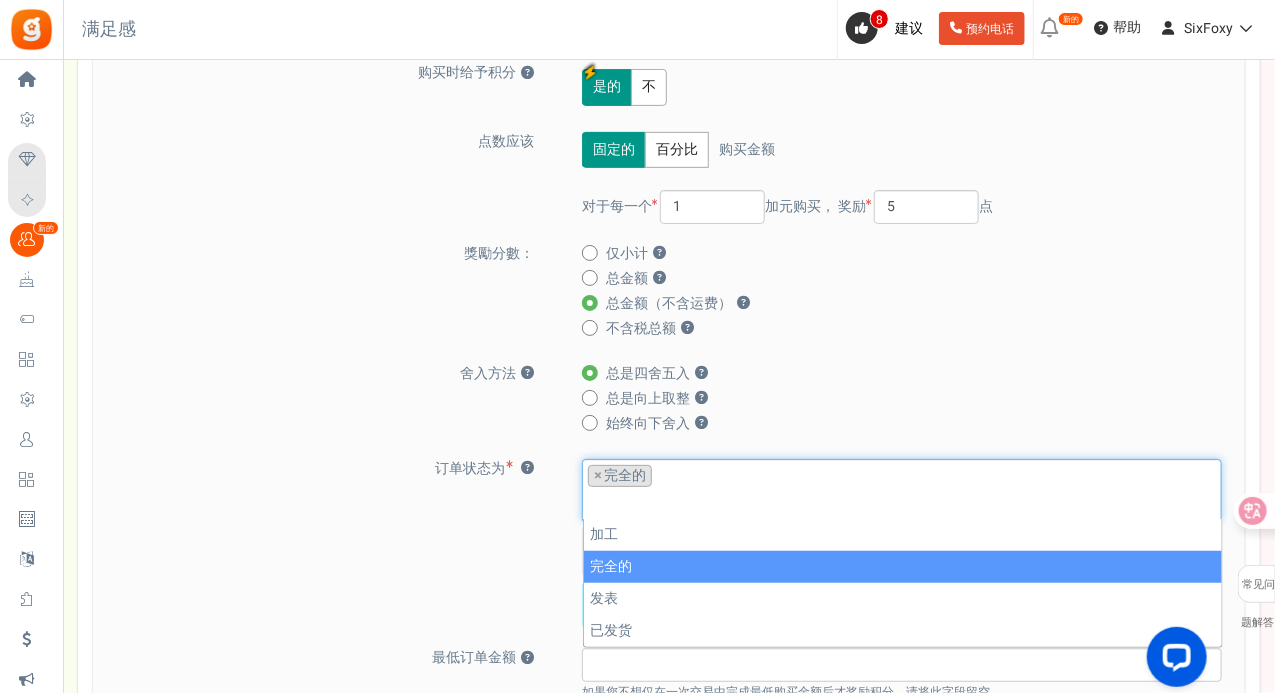 click on "始终向下舍入
？" at bounding box center (896, 424) 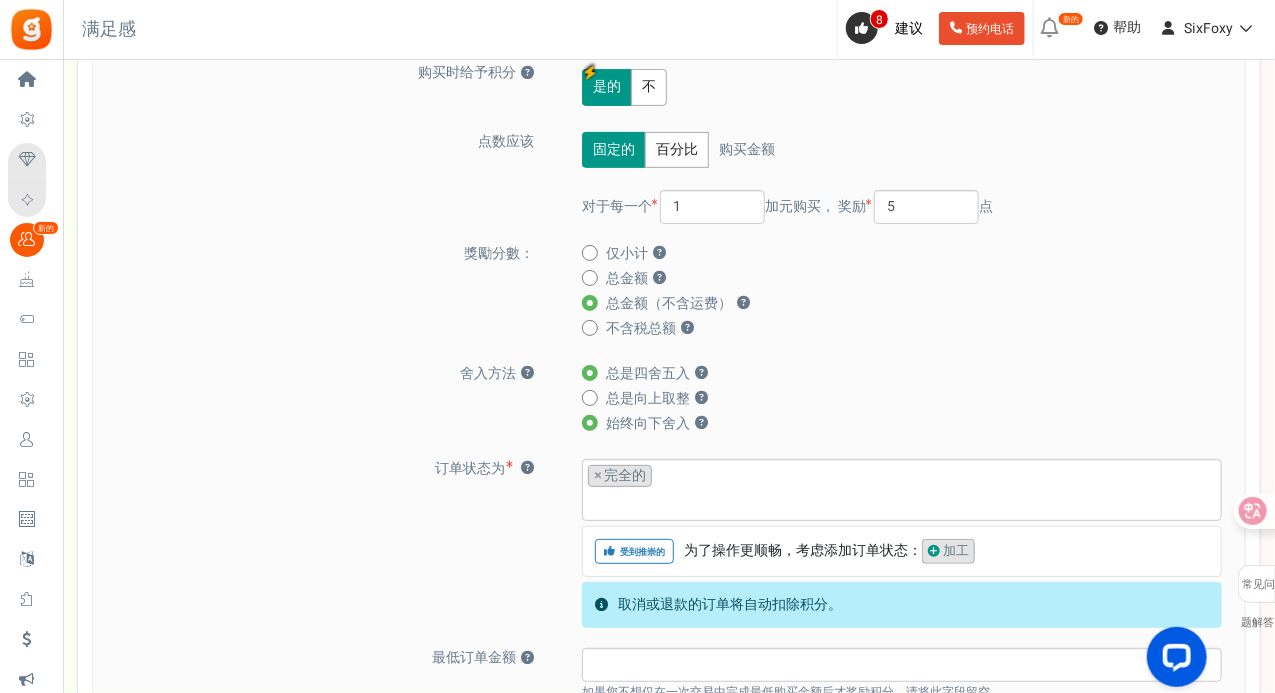 radio on "false" 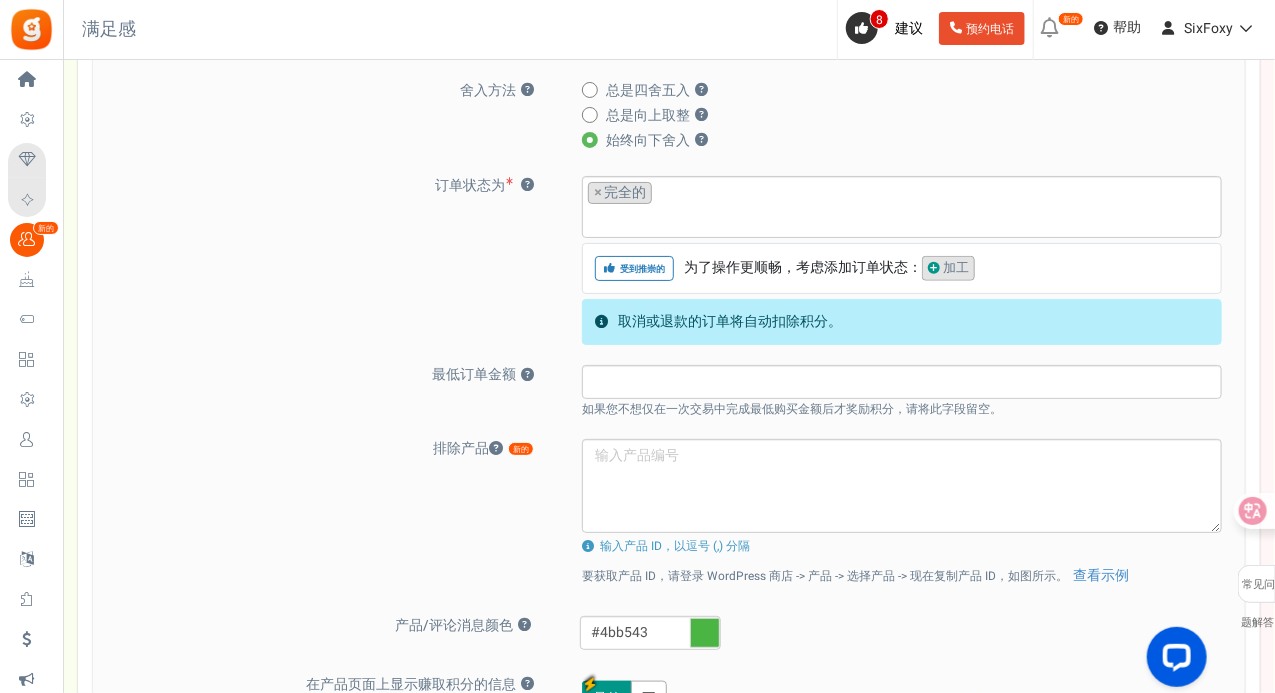 scroll, scrollTop: 580, scrollLeft: 0, axis: vertical 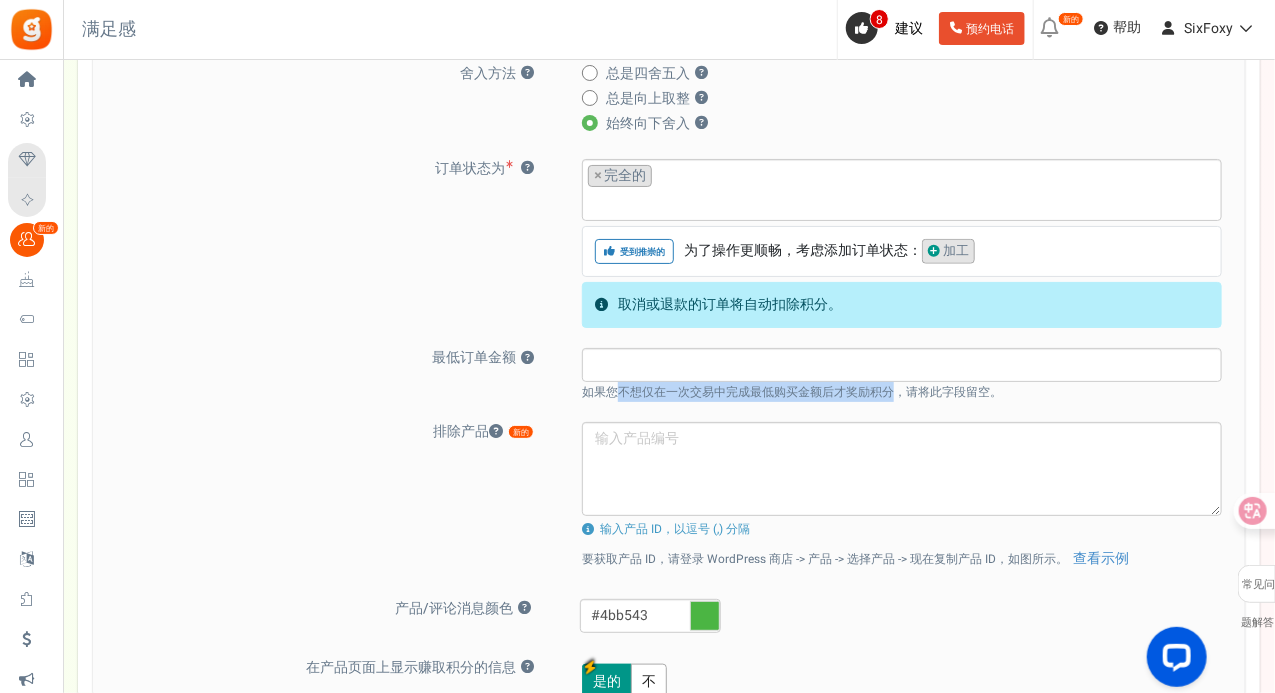 drag, startPoint x: 615, startPoint y: 392, endPoint x: 890, endPoint y: 390, distance: 275.00726 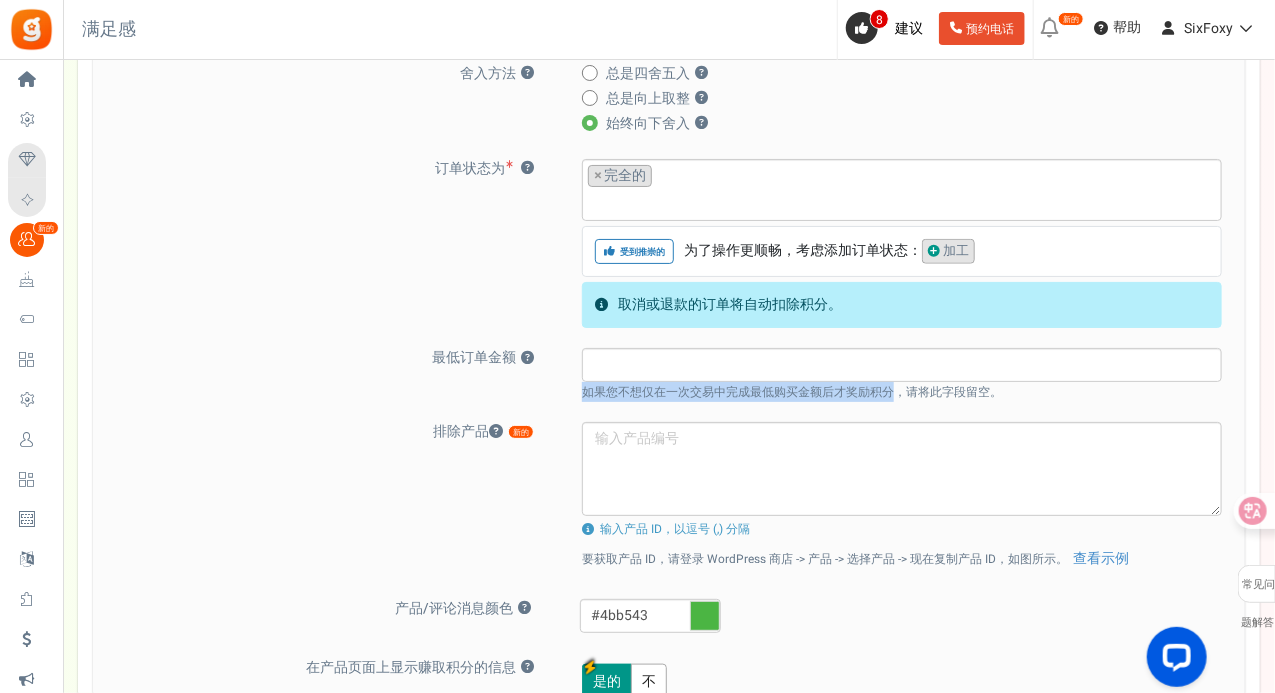 drag, startPoint x: 581, startPoint y: 388, endPoint x: 893, endPoint y: 385, distance: 312.01443 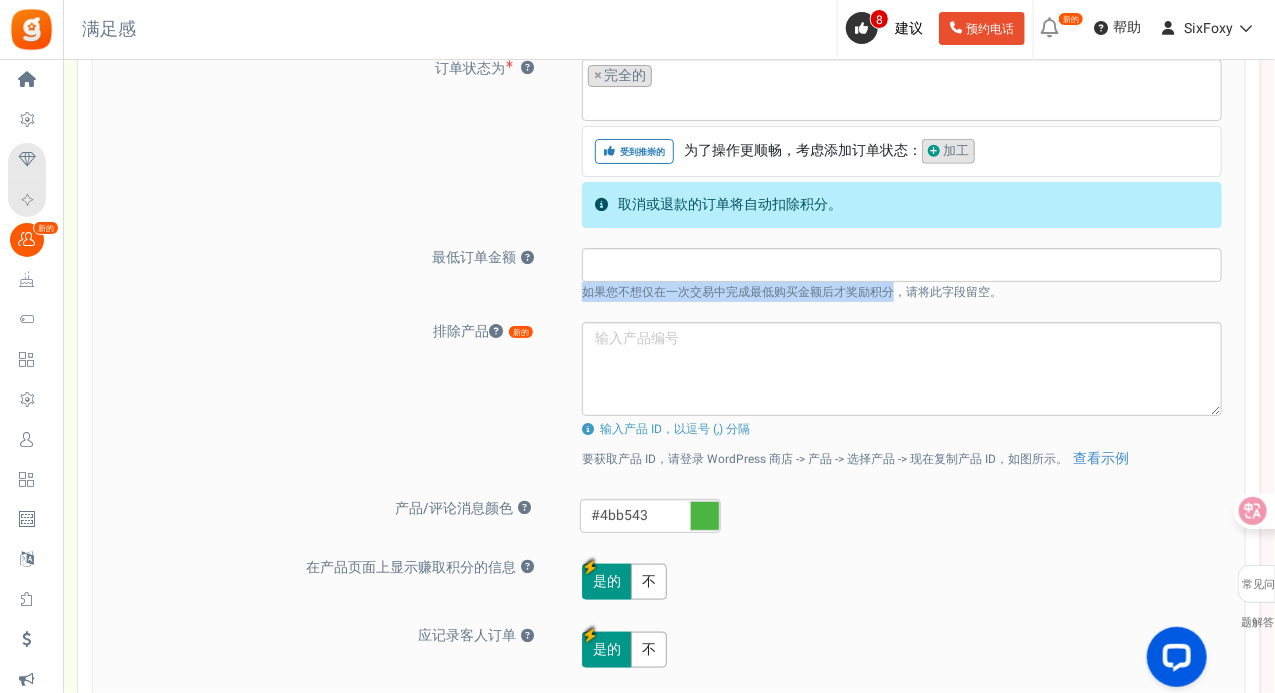 scroll, scrollTop: 780, scrollLeft: 0, axis: vertical 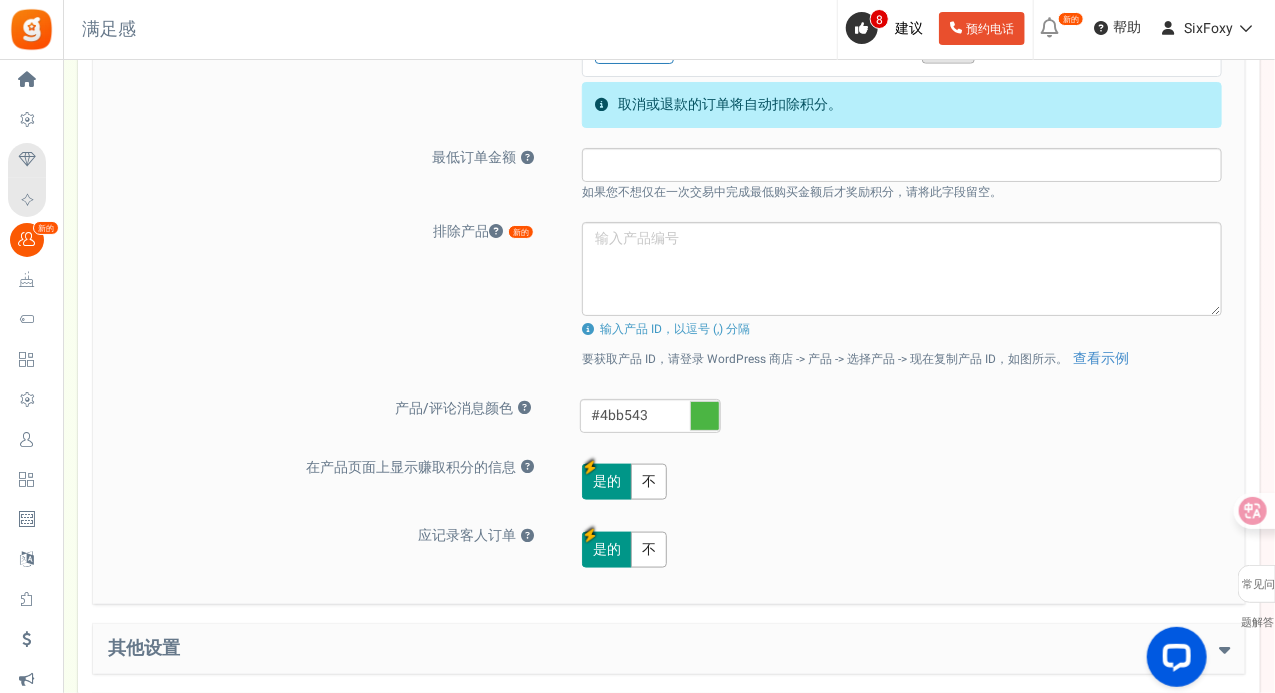 click at bounding box center (705, 416) 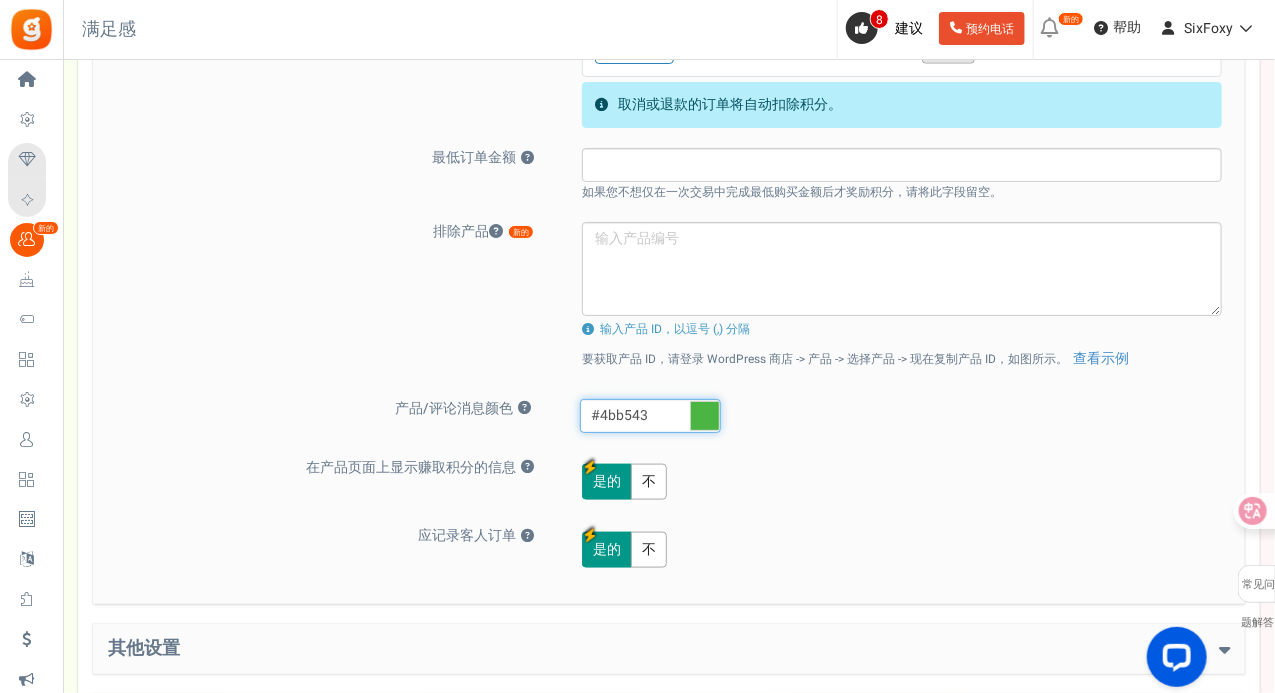 click on "#4bb543" at bounding box center [651, 416] 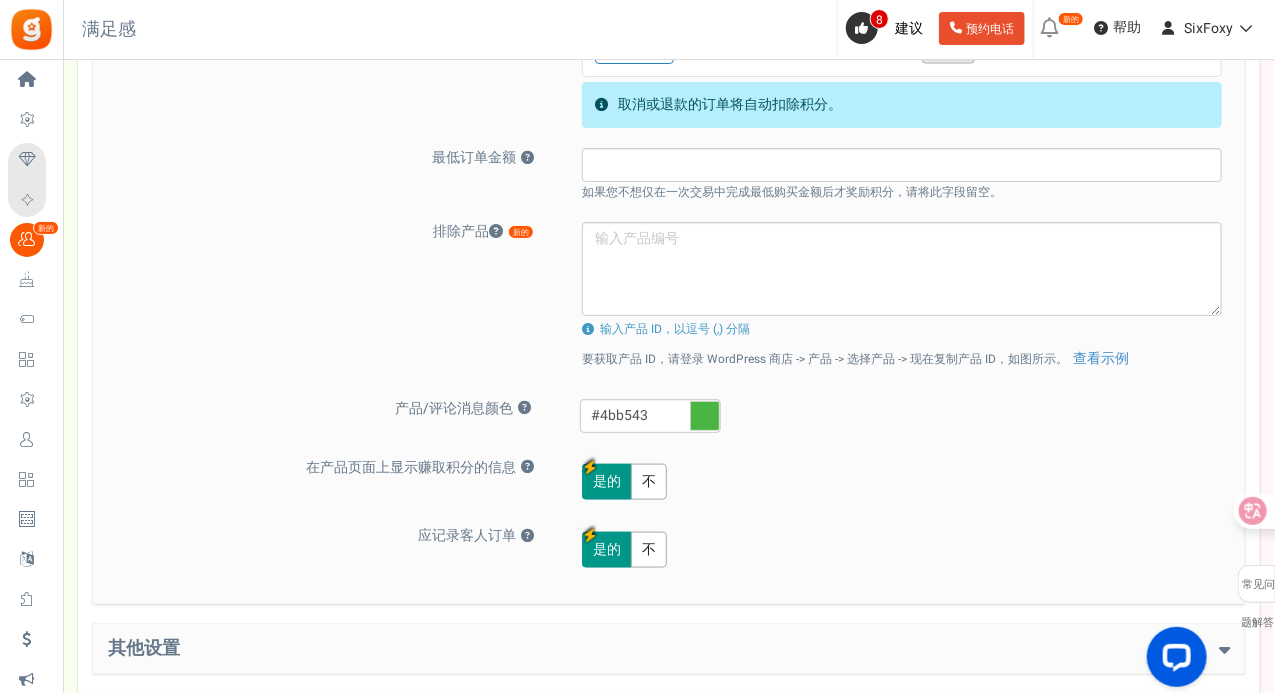 click at bounding box center [705, 416] 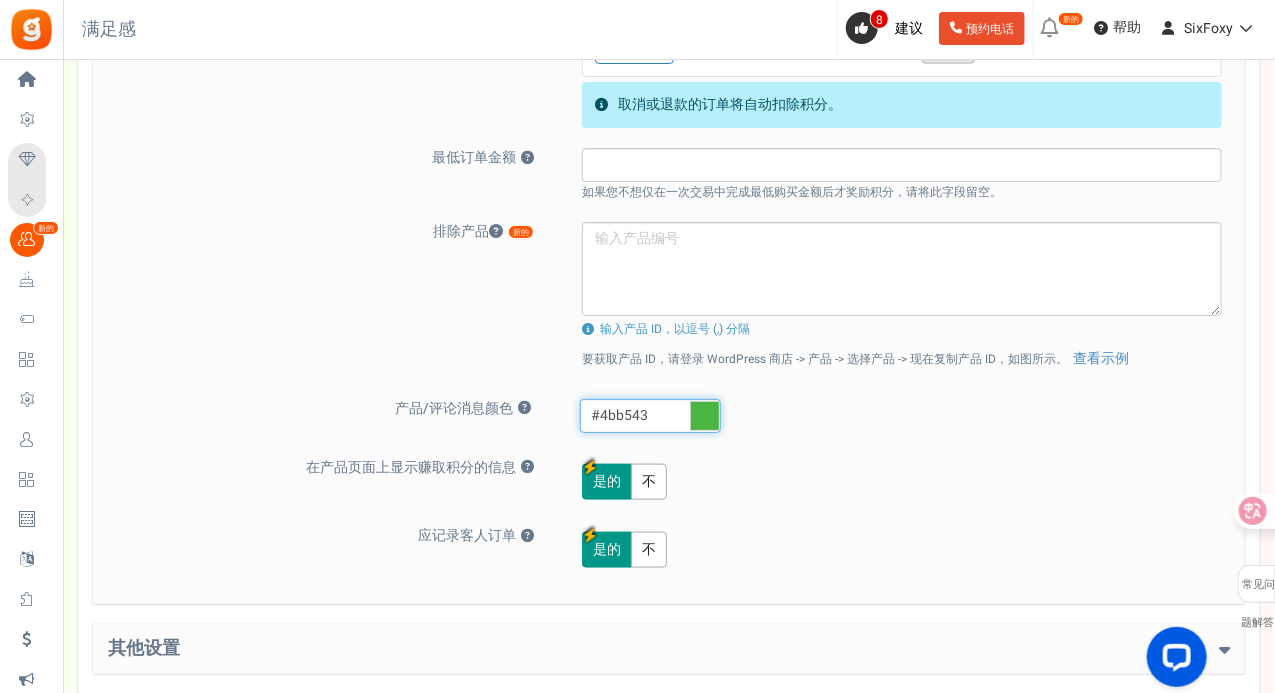 click on "#4bb543" at bounding box center (651, 416) 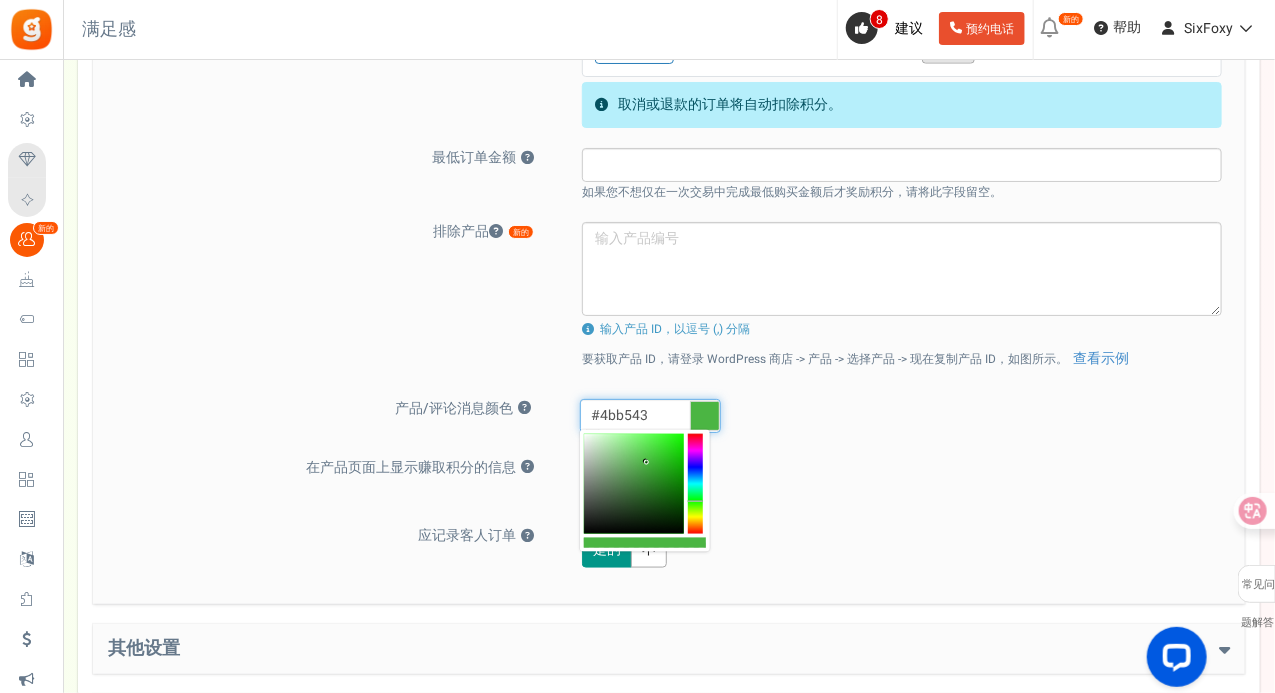 click on "#4bb543" at bounding box center (651, 416) 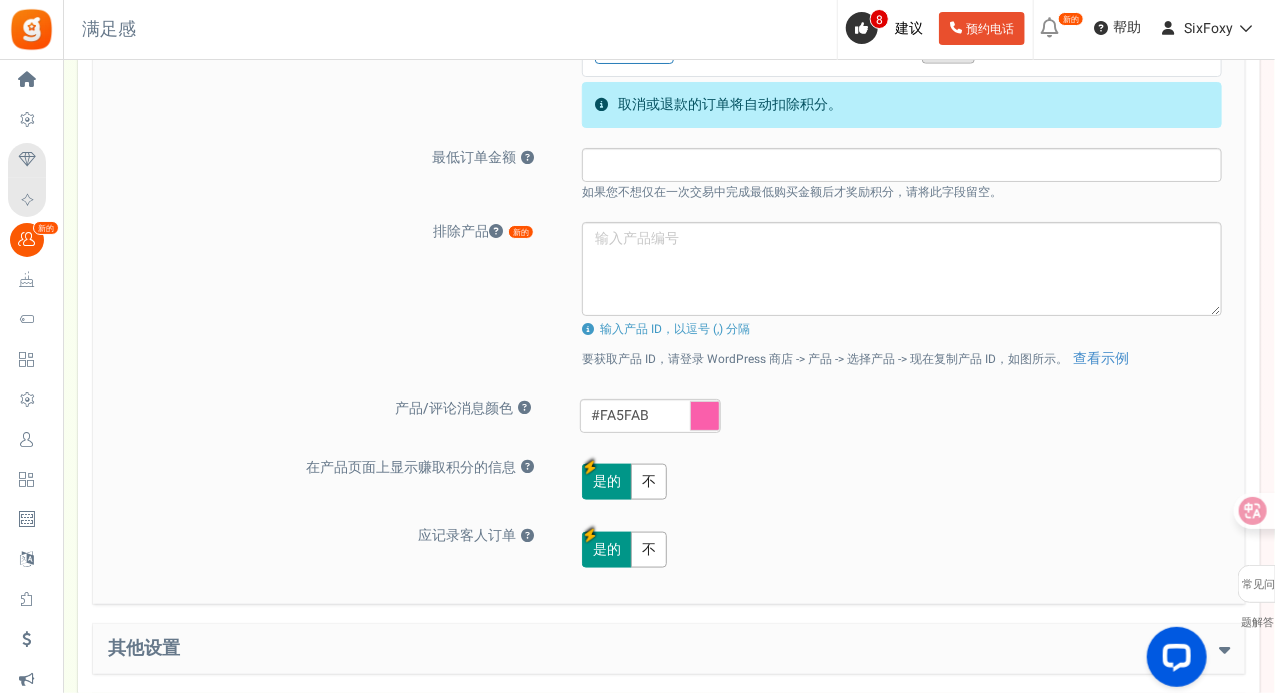 type on "#fa5fab" 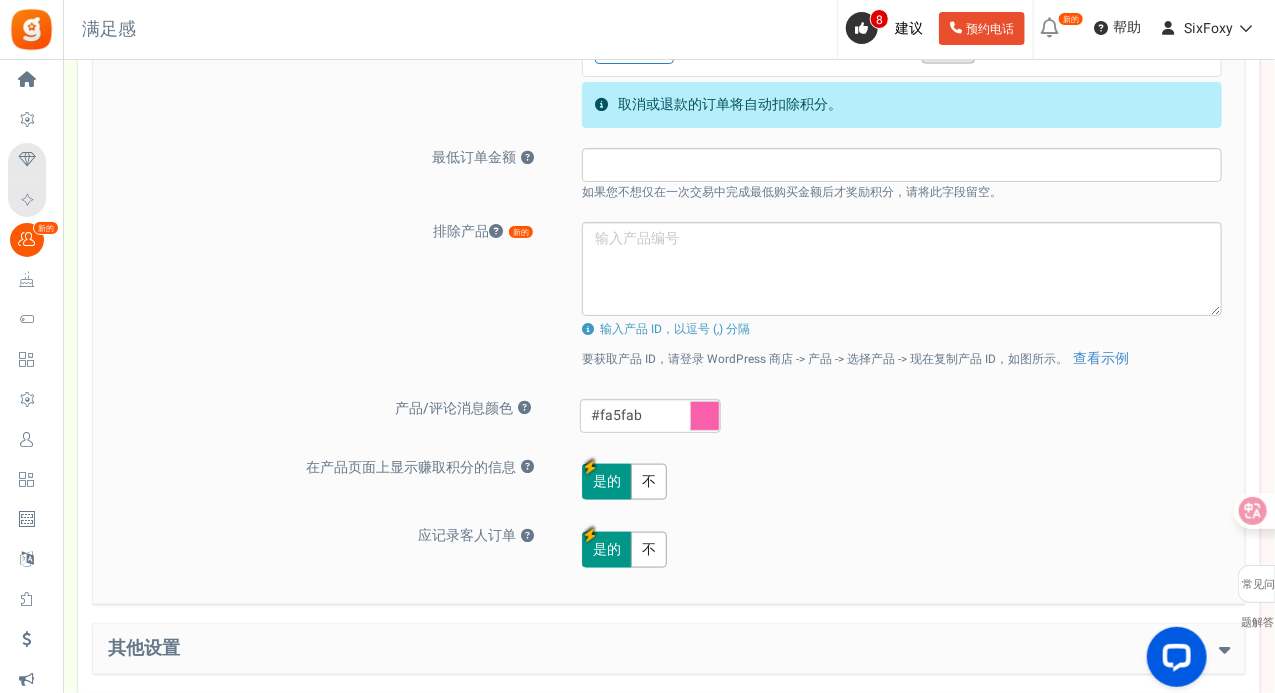 click on "基本设置
购买时给予积分
？
是的
不
点数应该
固定的
百分比
购买金额
100
％   购买金额。
对于每一个
1
加元购买，
奖励
5
点
獎勵分數：
？ ？ ？ ？" at bounding box center (669, 45) 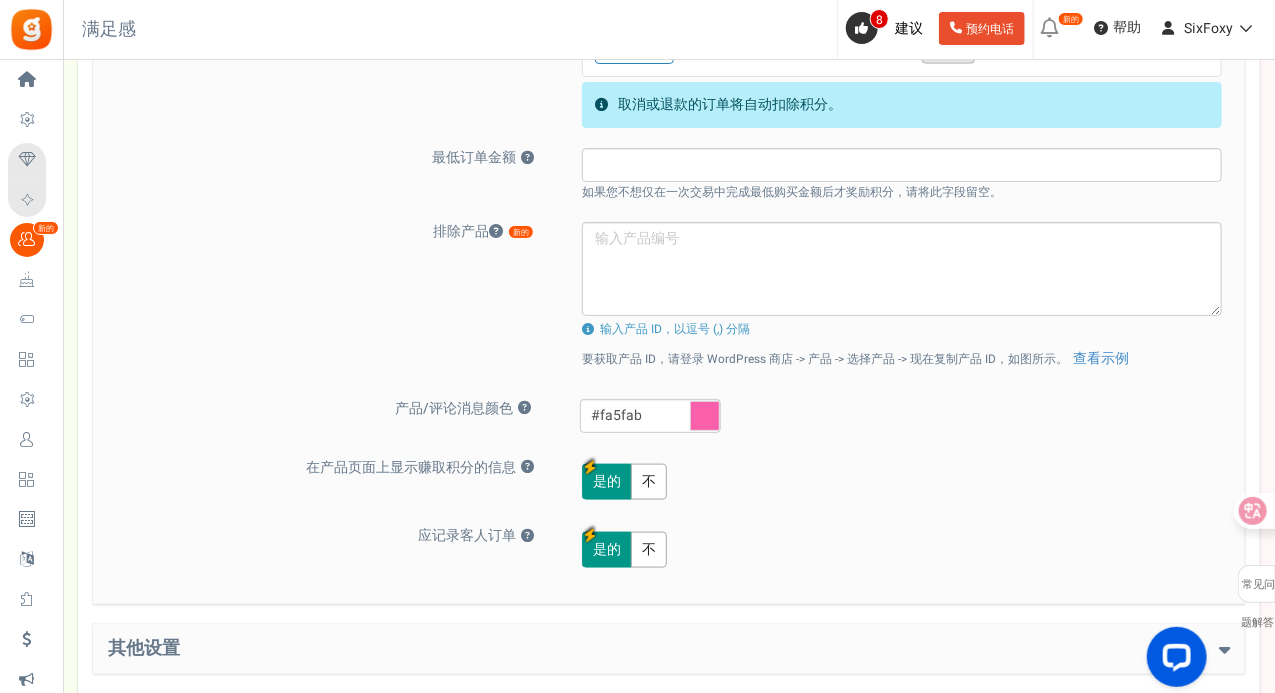 click on "是的
不" at bounding box center [891, 482] 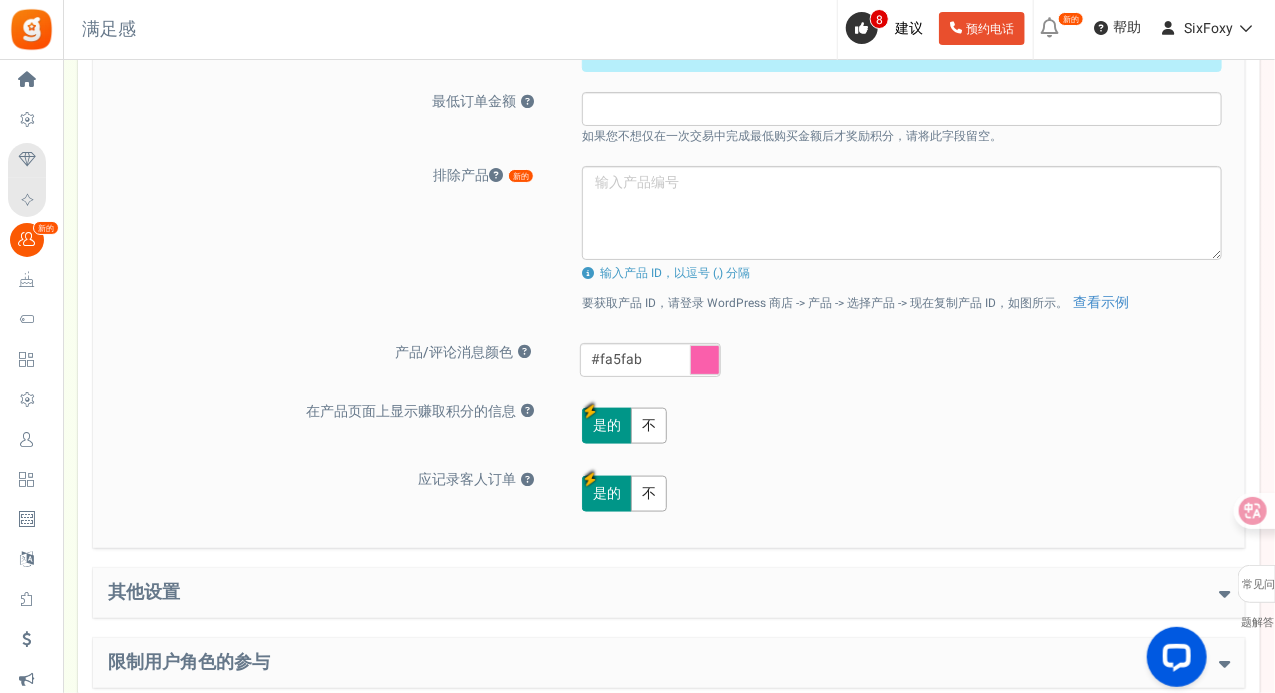scroll, scrollTop: 880, scrollLeft: 0, axis: vertical 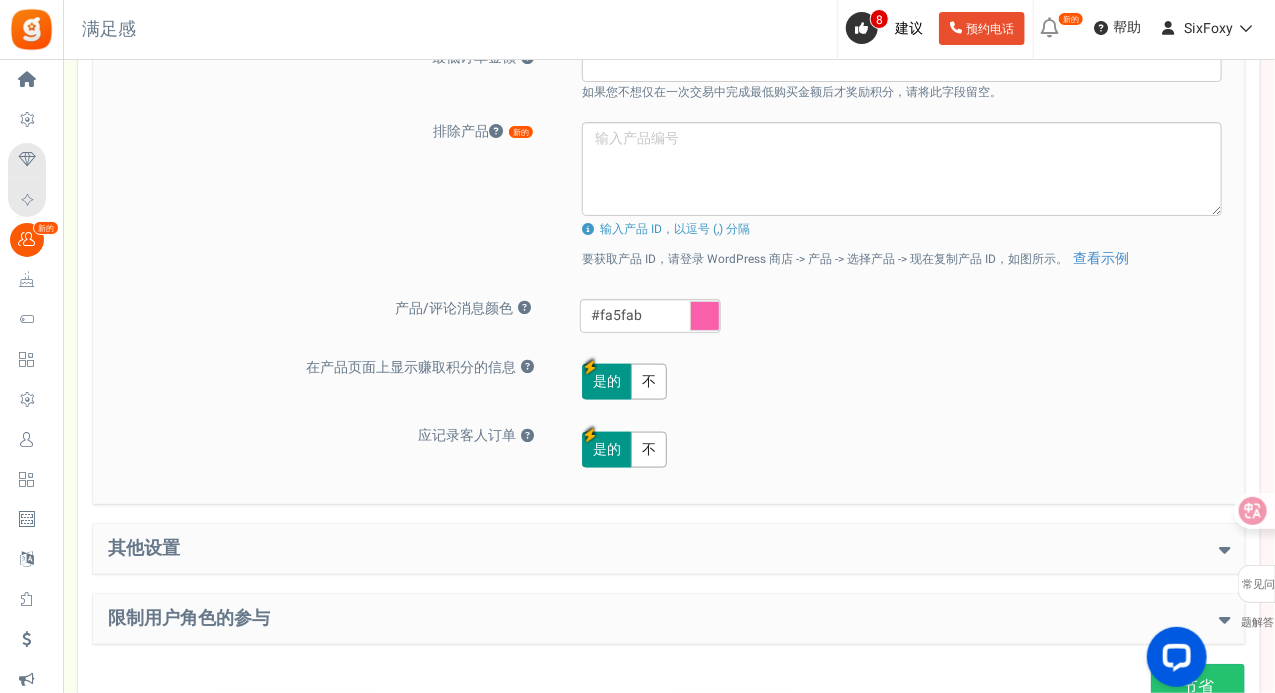 click on "不" at bounding box center (649, 382) 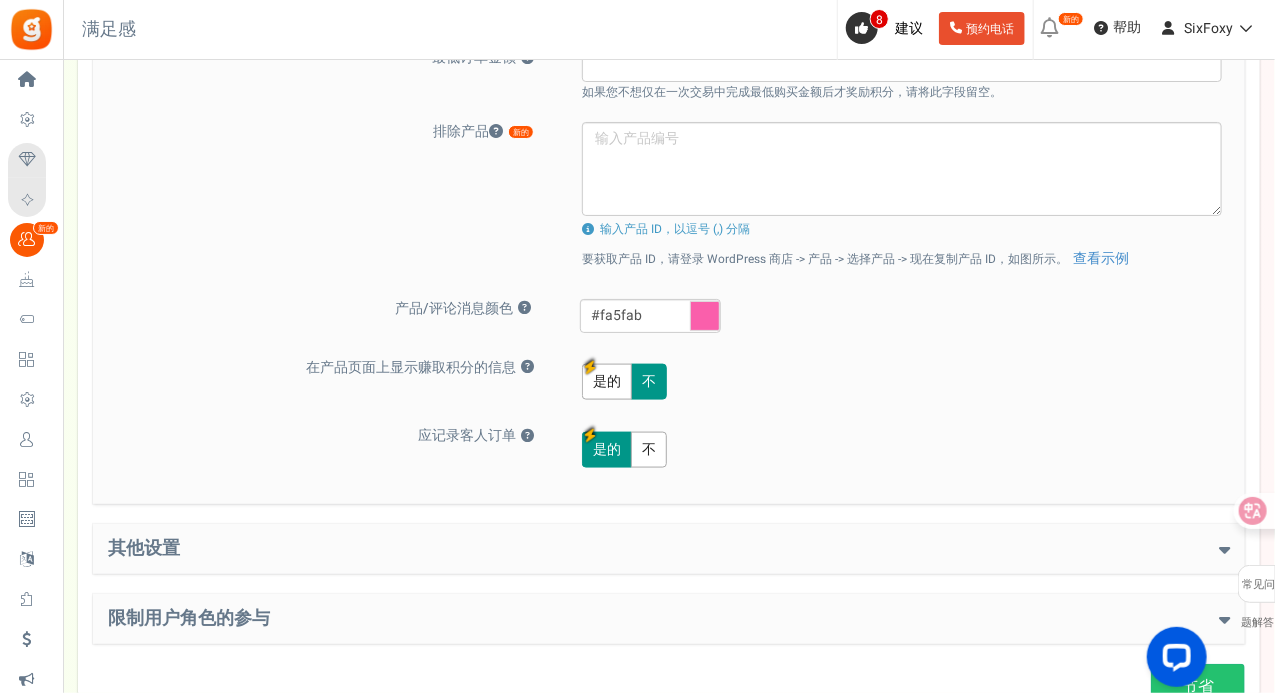 click on "是的" at bounding box center [607, 382] 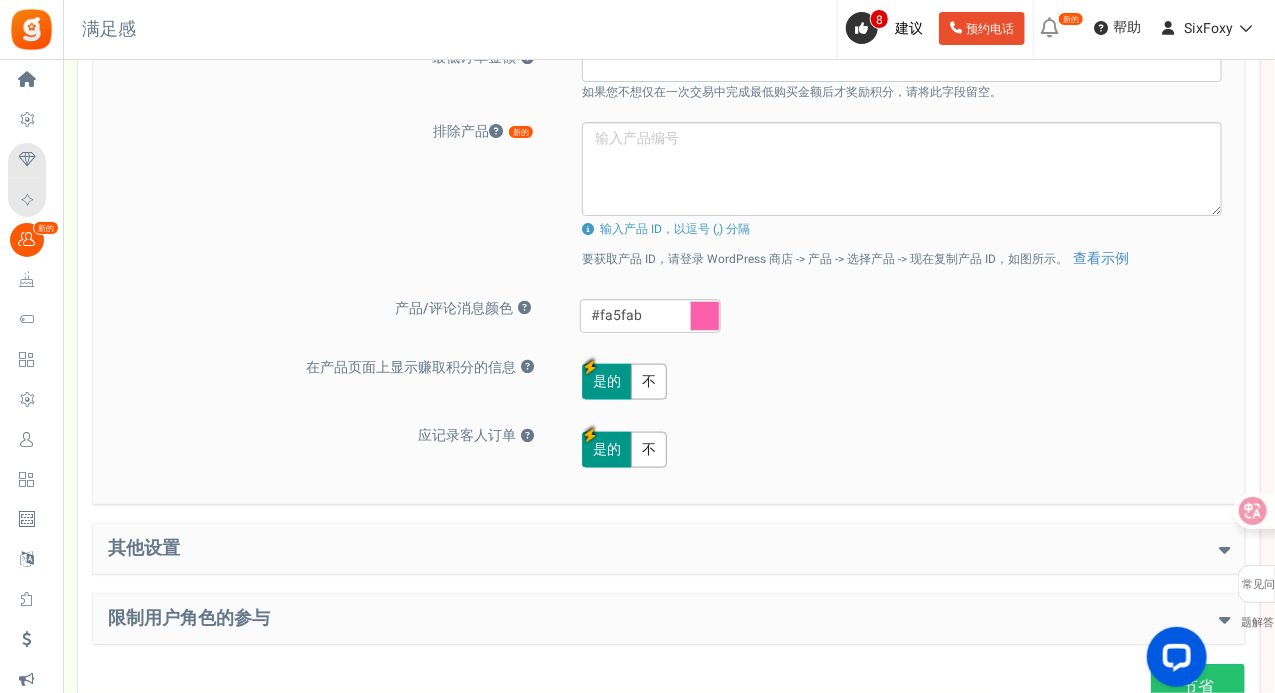 scroll, scrollTop: 1031, scrollLeft: 0, axis: vertical 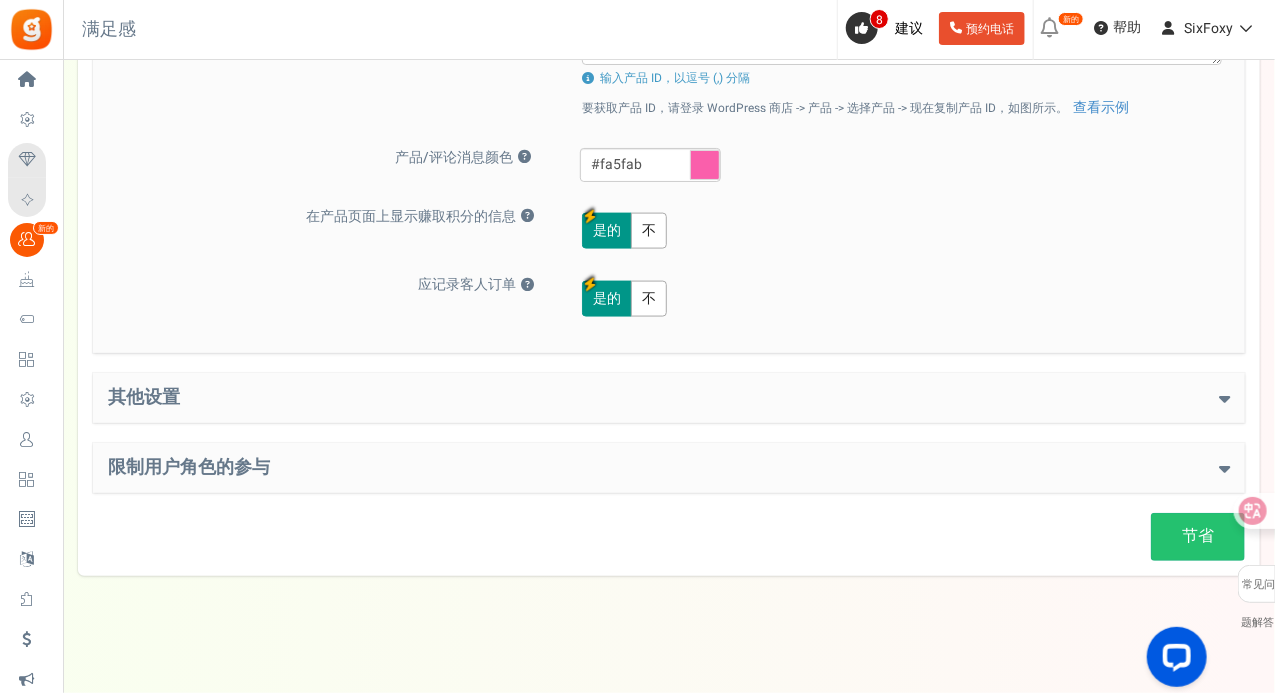 click on "其他设置" at bounding box center [669, 398] 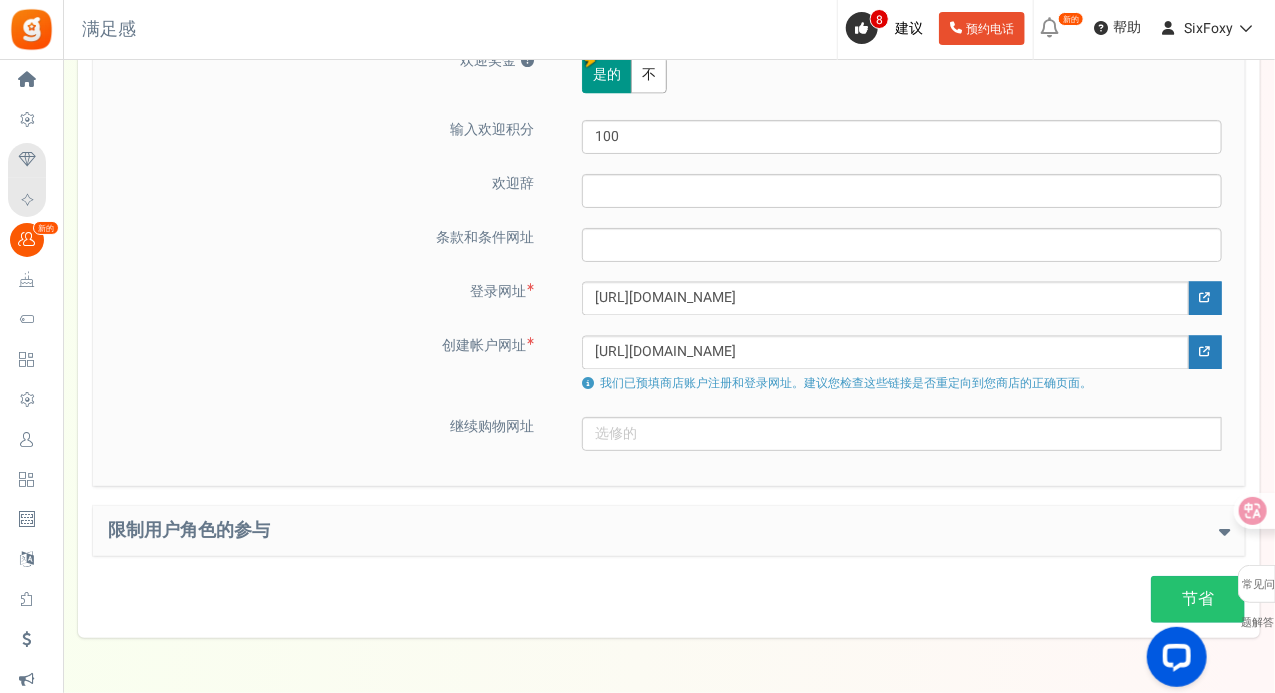 scroll, scrollTop: 1431, scrollLeft: 0, axis: vertical 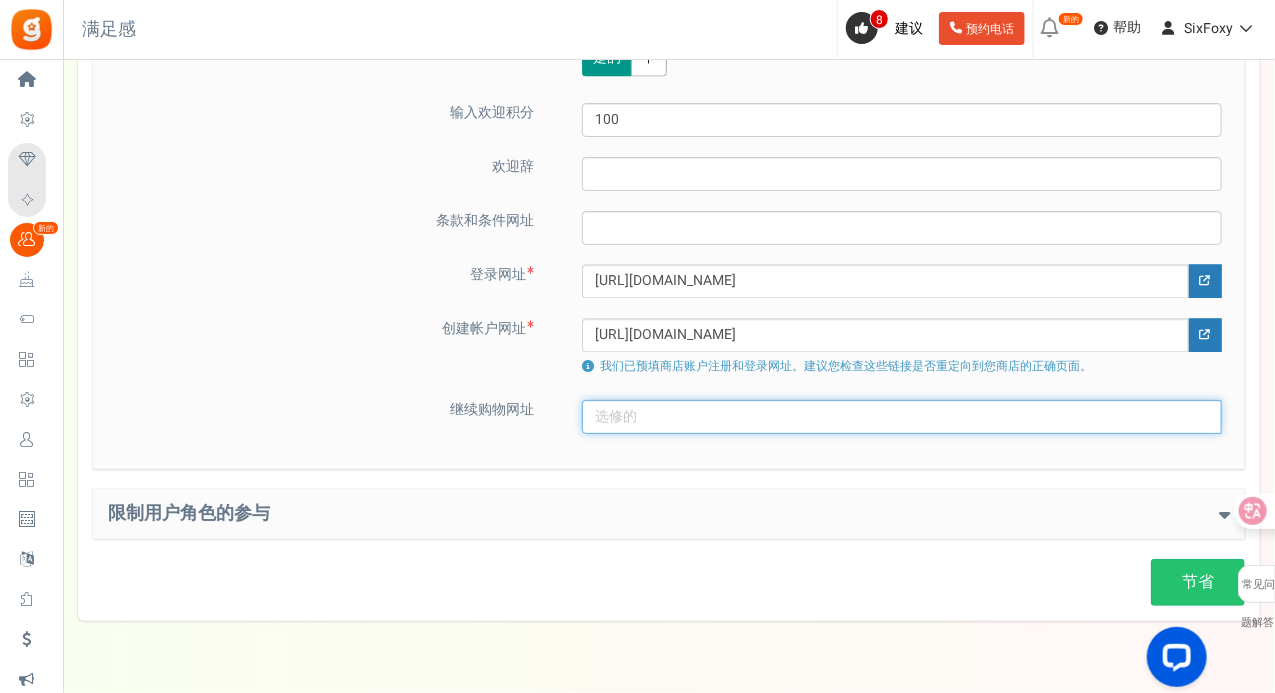 click at bounding box center [902, 417] 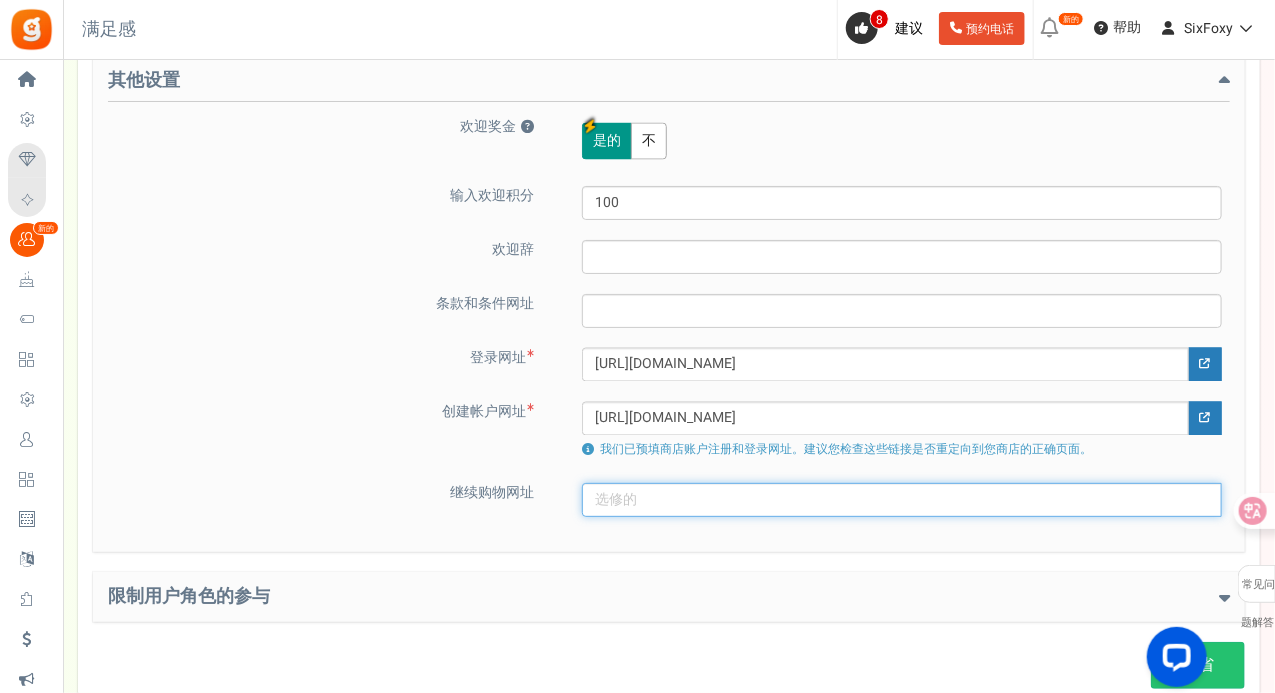 scroll, scrollTop: 1331, scrollLeft: 0, axis: vertical 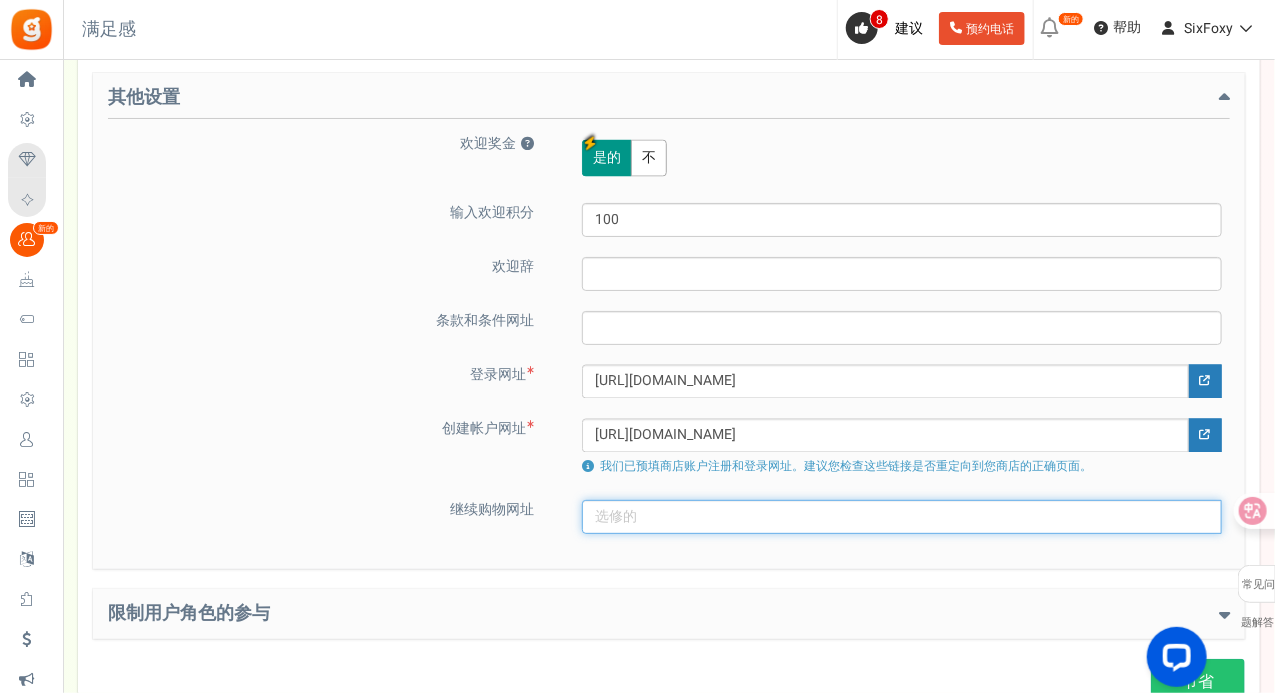 click at bounding box center (902, 517) 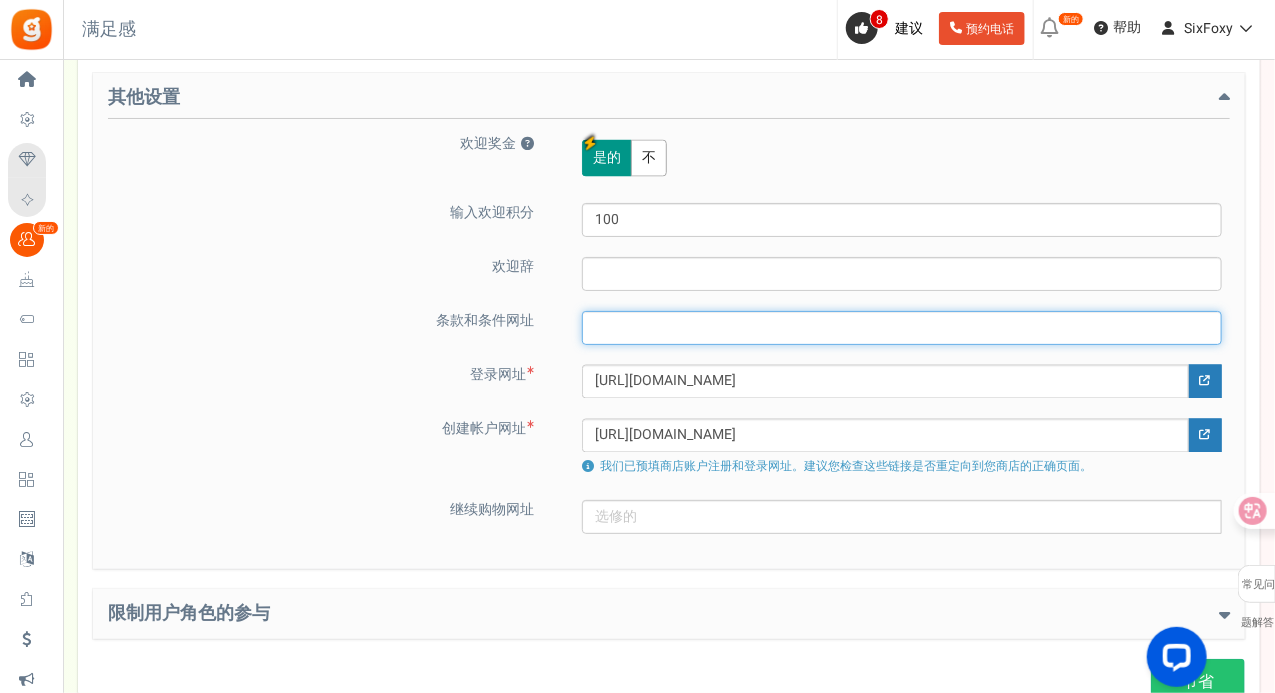 click at bounding box center (902, 328) 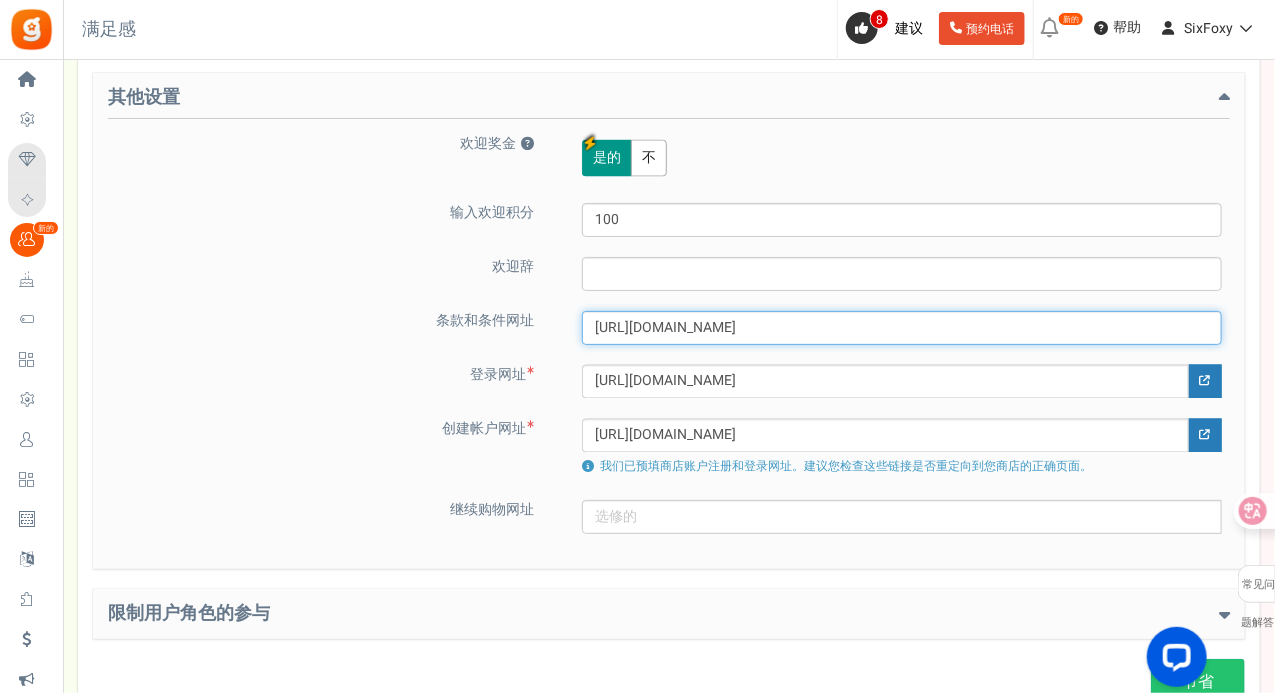 scroll, scrollTop: 1431, scrollLeft: 0, axis: vertical 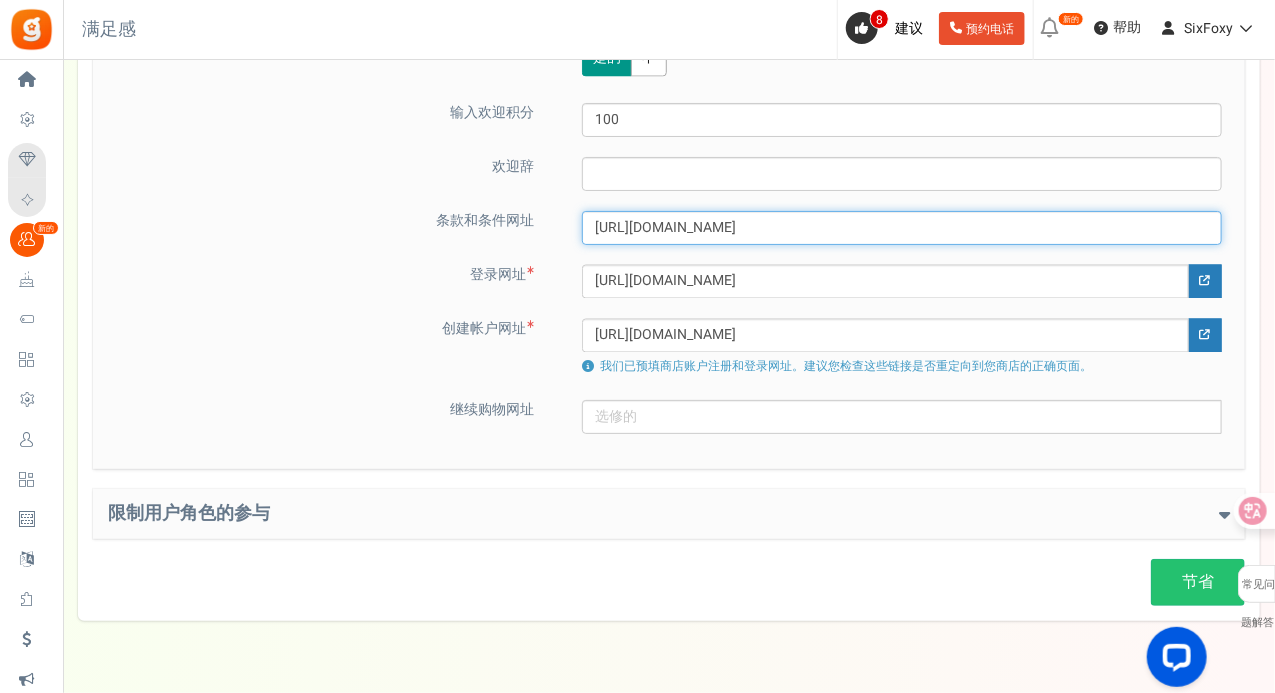 type on "[URL][DOMAIN_NAME]" 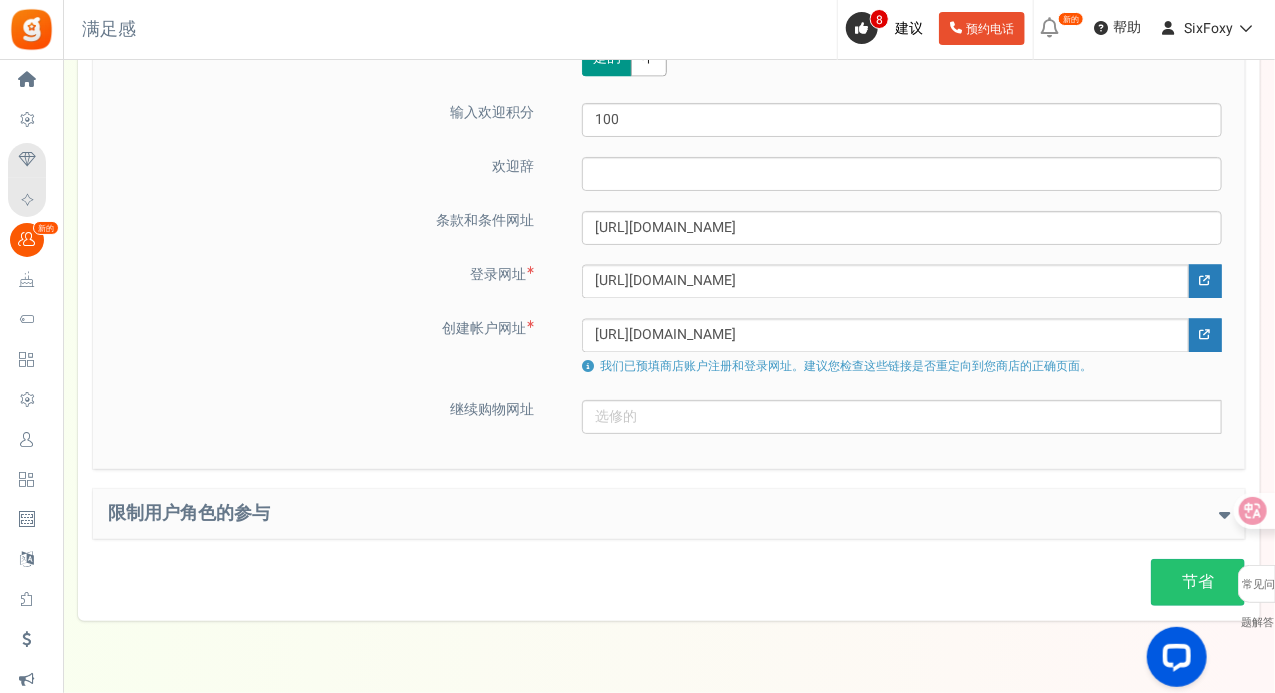 click on "限制用户角色的参与" at bounding box center (669, 514) 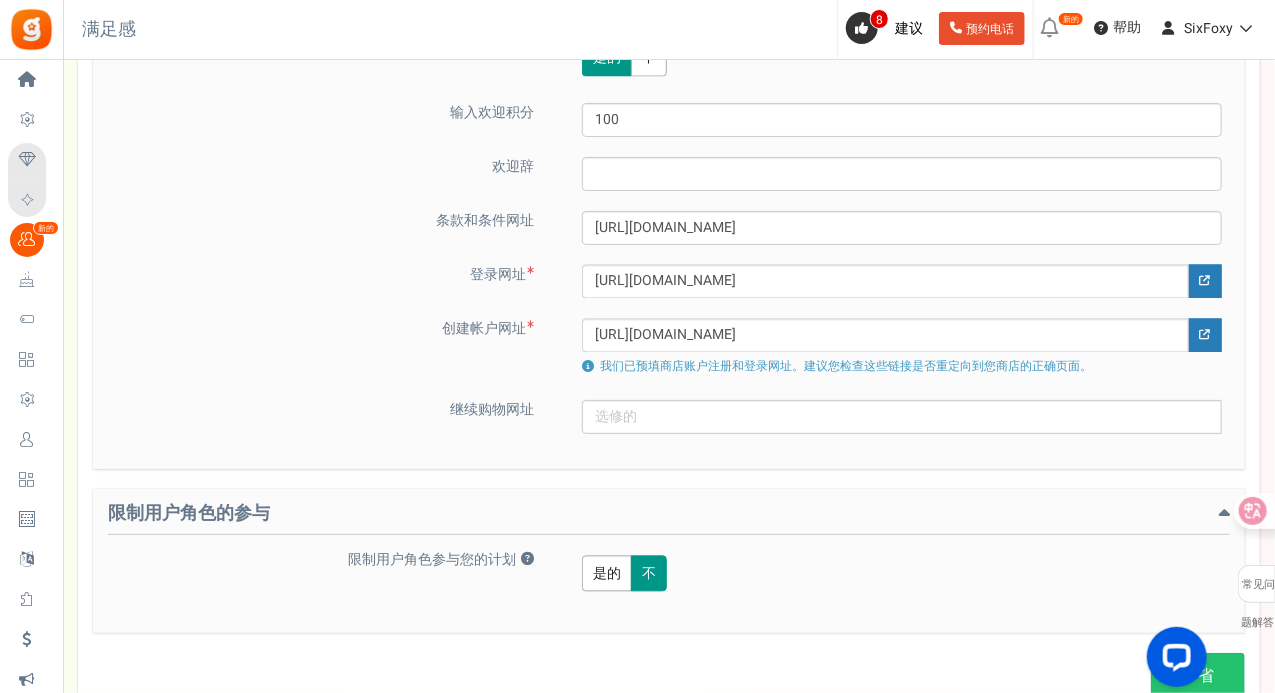 scroll, scrollTop: 1571, scrollLeft: 0, axis: vertical 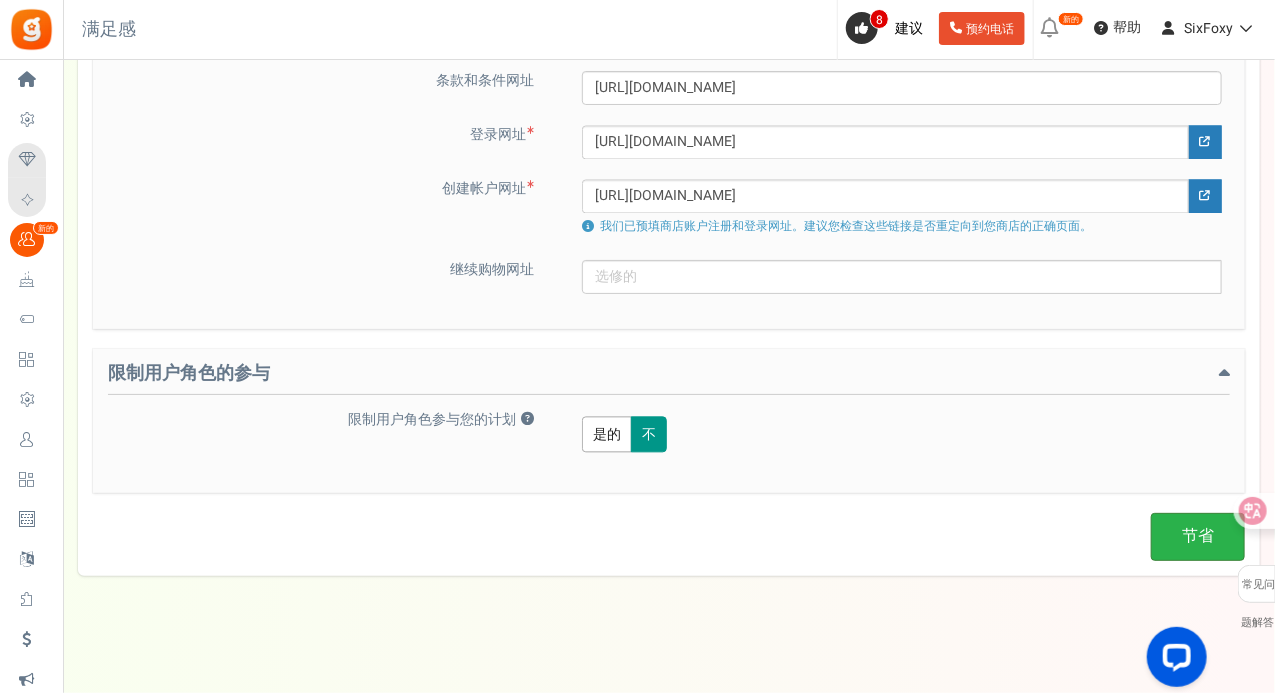click on "节省" at bounding box center [1198, 536] 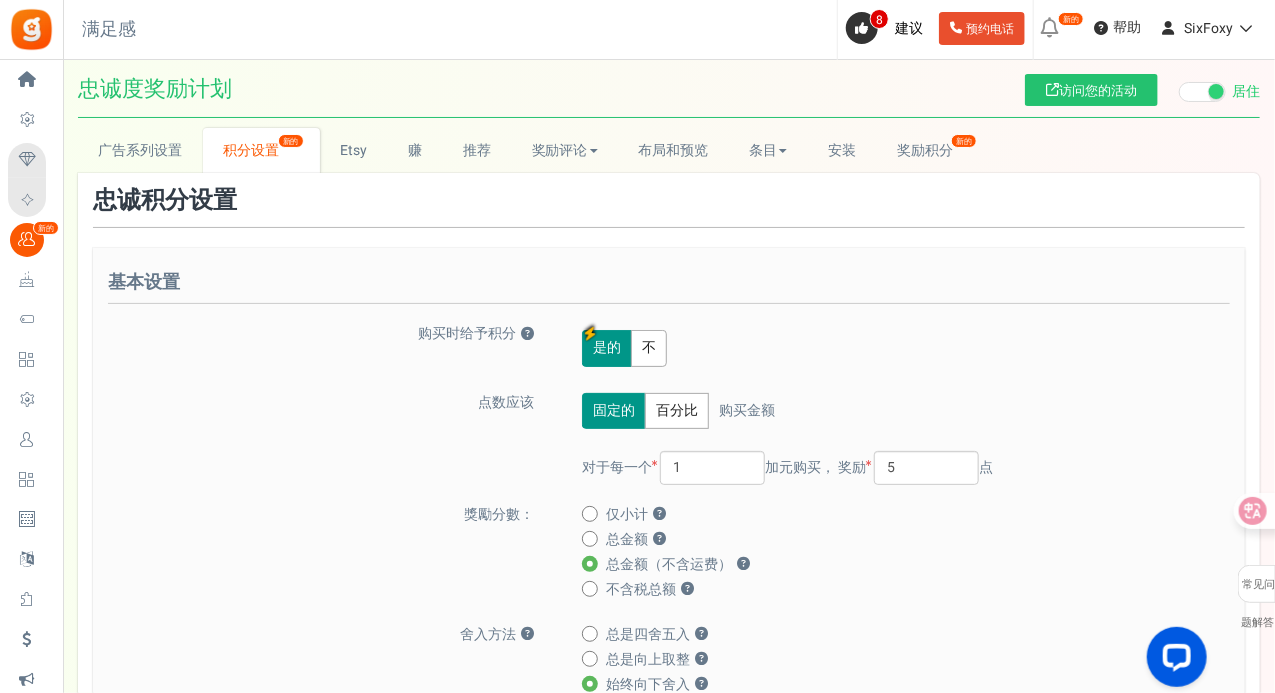 scroll, scrollTop: 0, scrollLeft: 0, axis: both 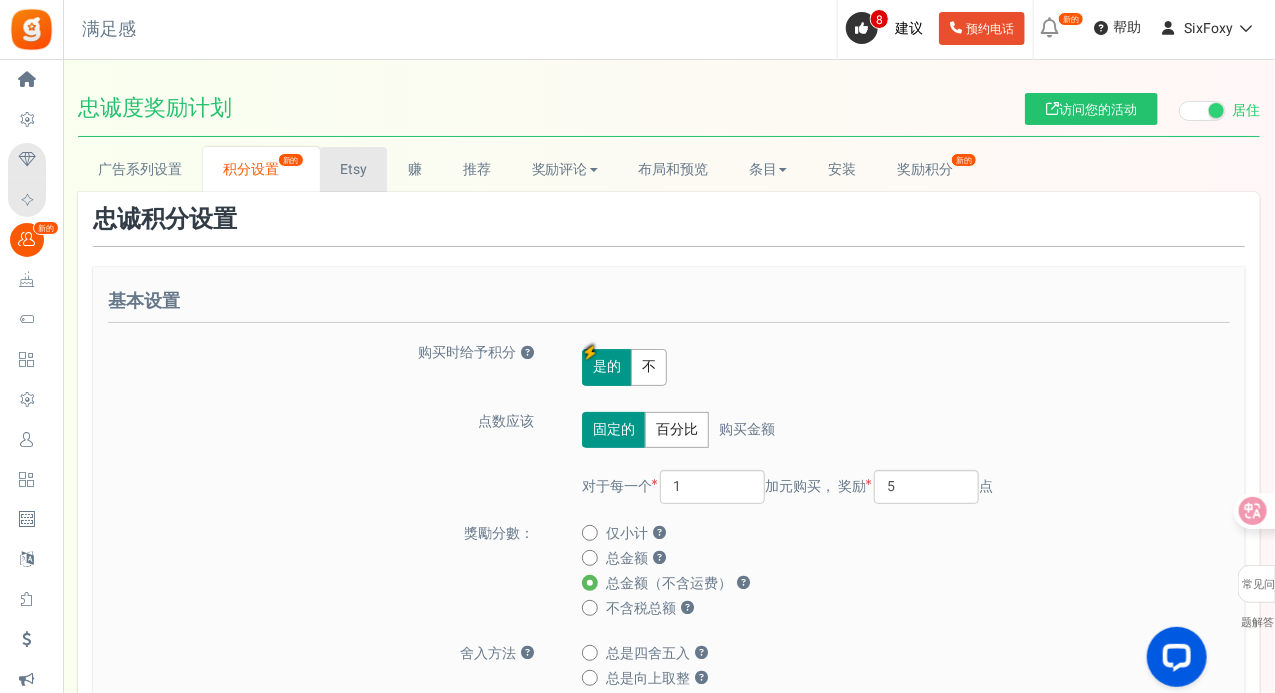 click on "Etsy" at bounding box center [353, 169] 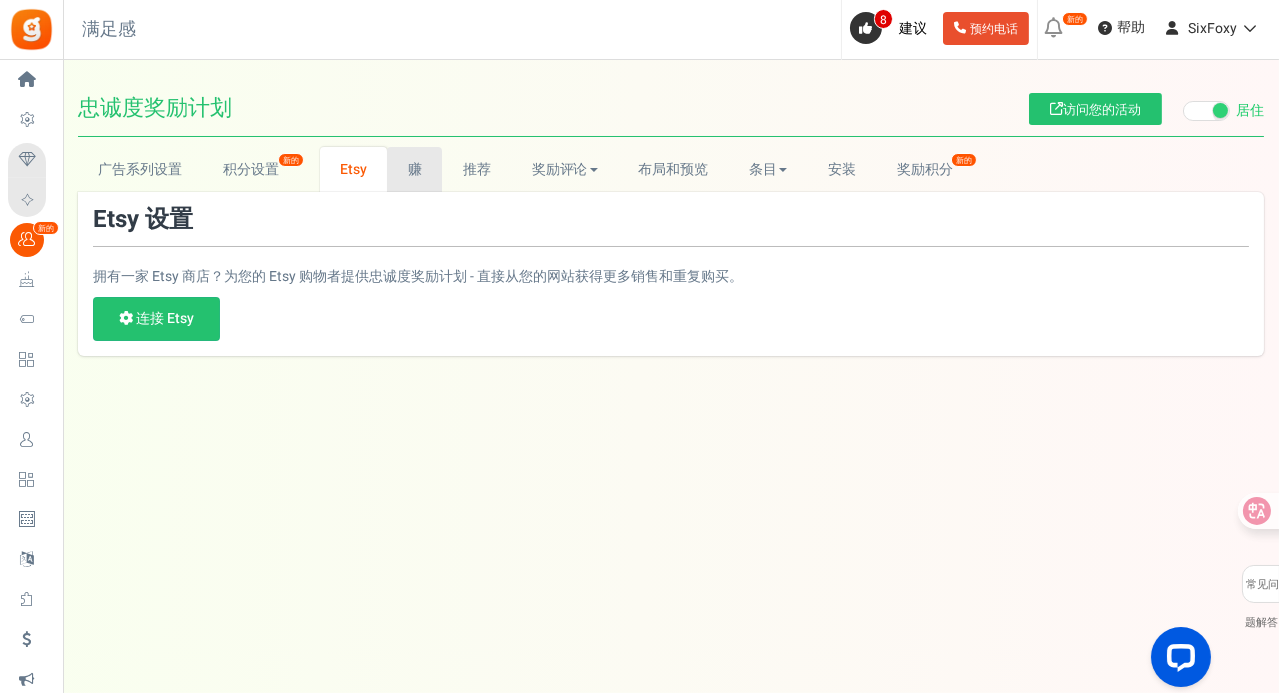 click on "赚" at bounding box center (414, 169) 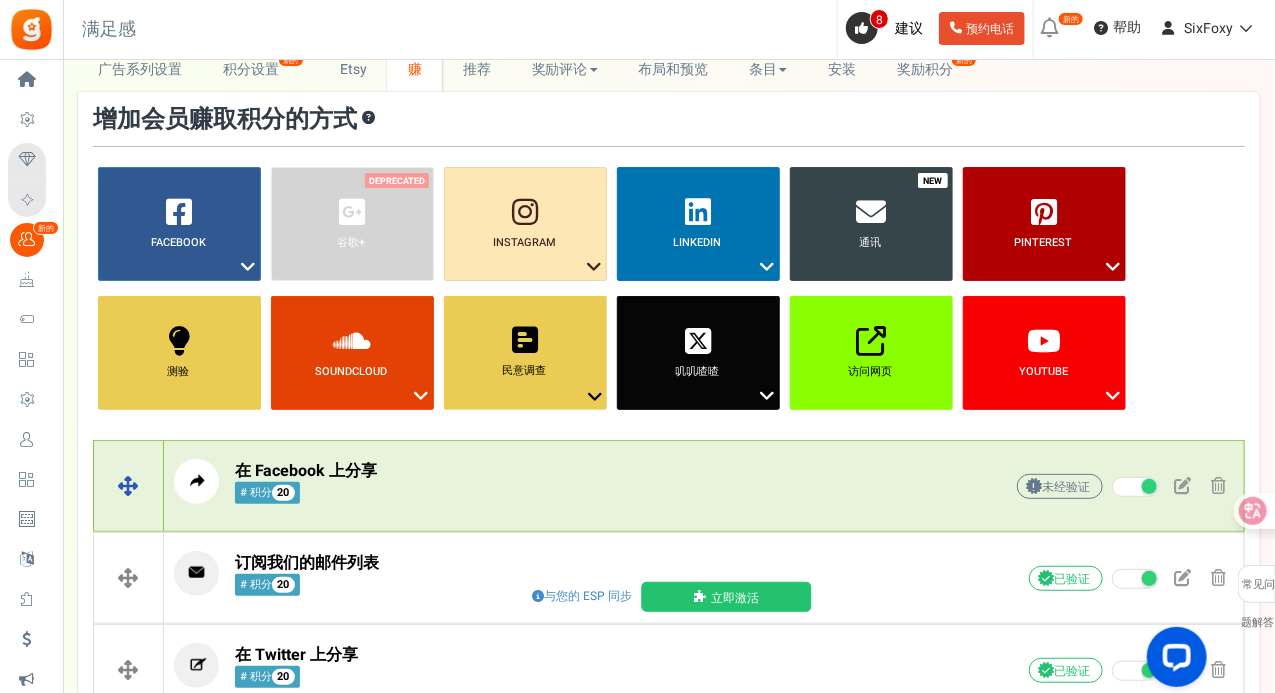 scroll, scrollTop: 200, scrollLeft: 0, axis: vertical 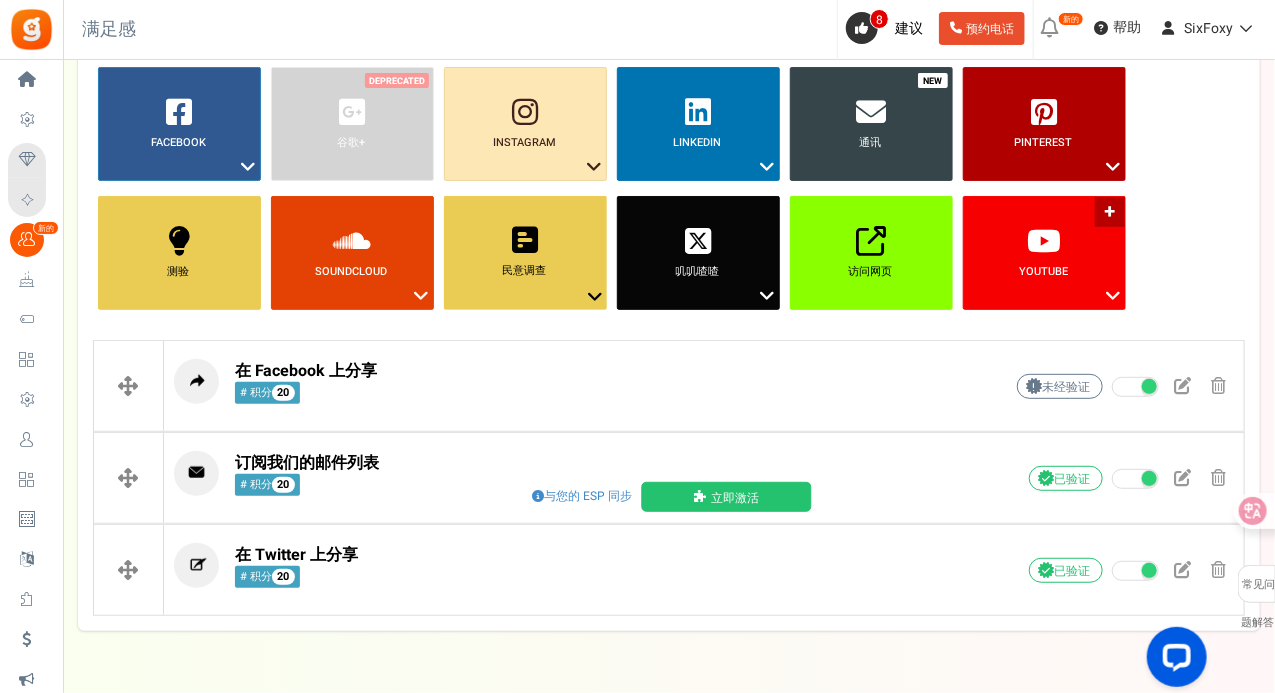 click on "YouTube" at bounding box center [1043, 271] 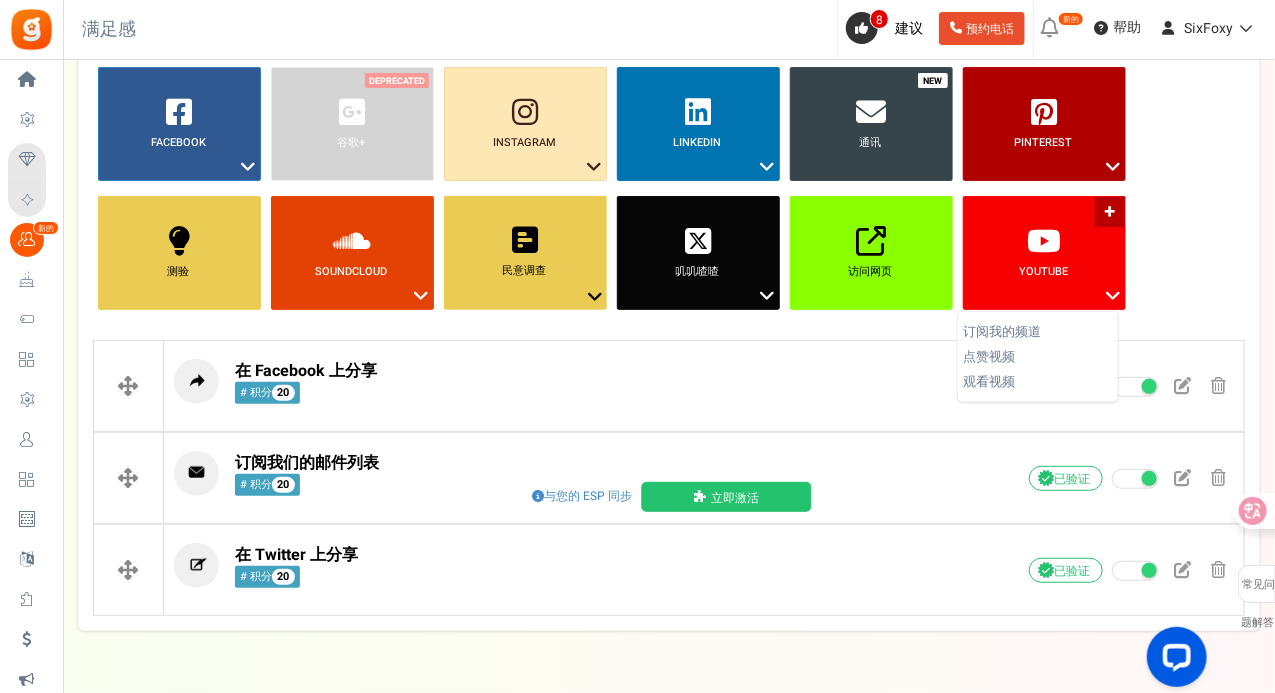 click on "YouTube
？" at bounding box center [1044, 253] 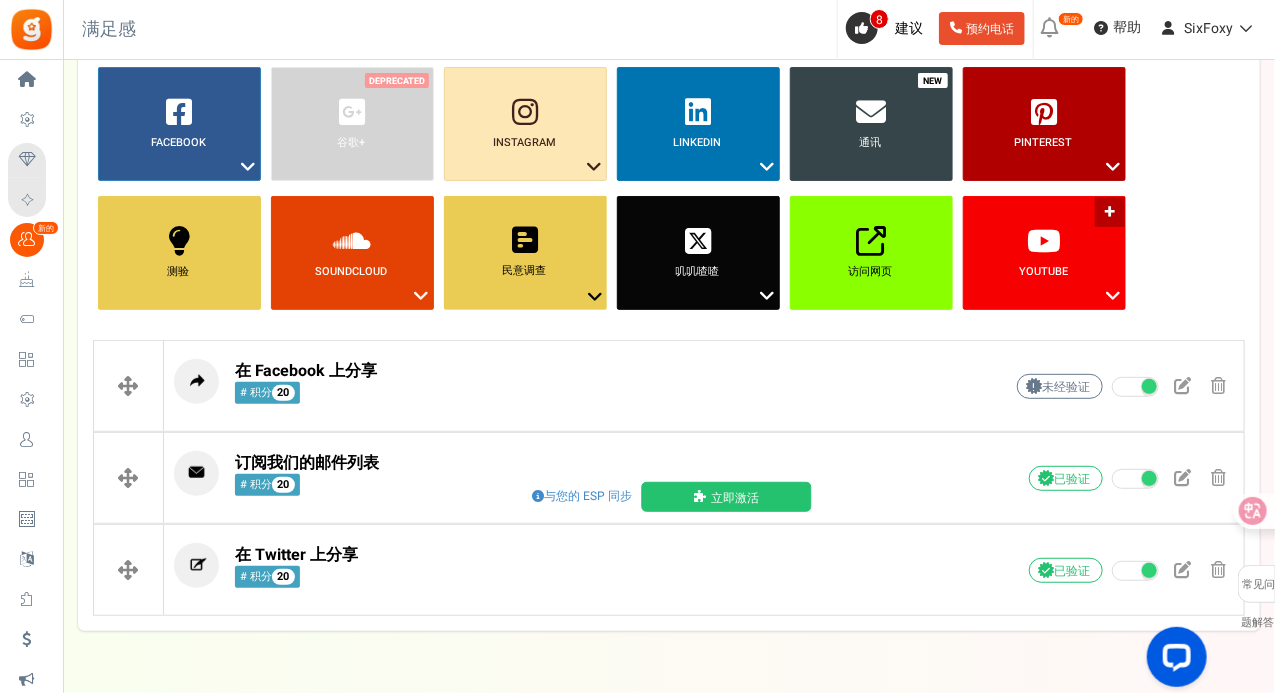 click on "YouTube
？" at bounding box center [1044, 253] 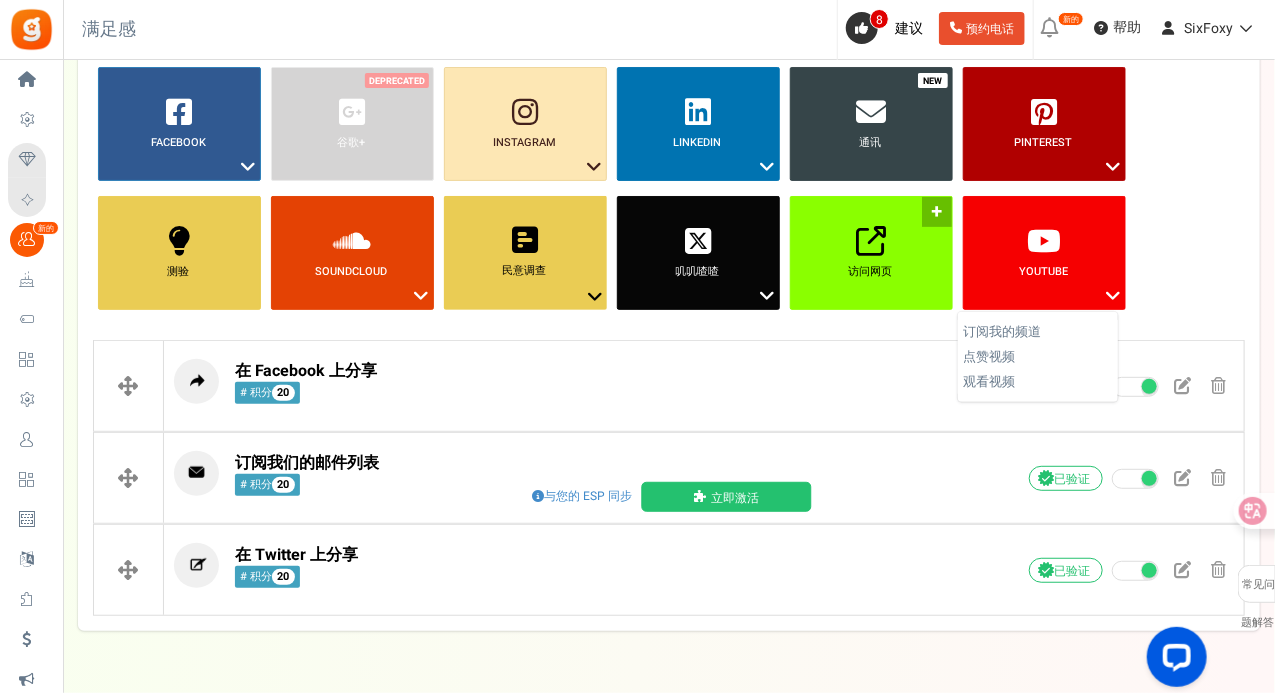click on "访问网页
？" at bounding box center (871, 253) 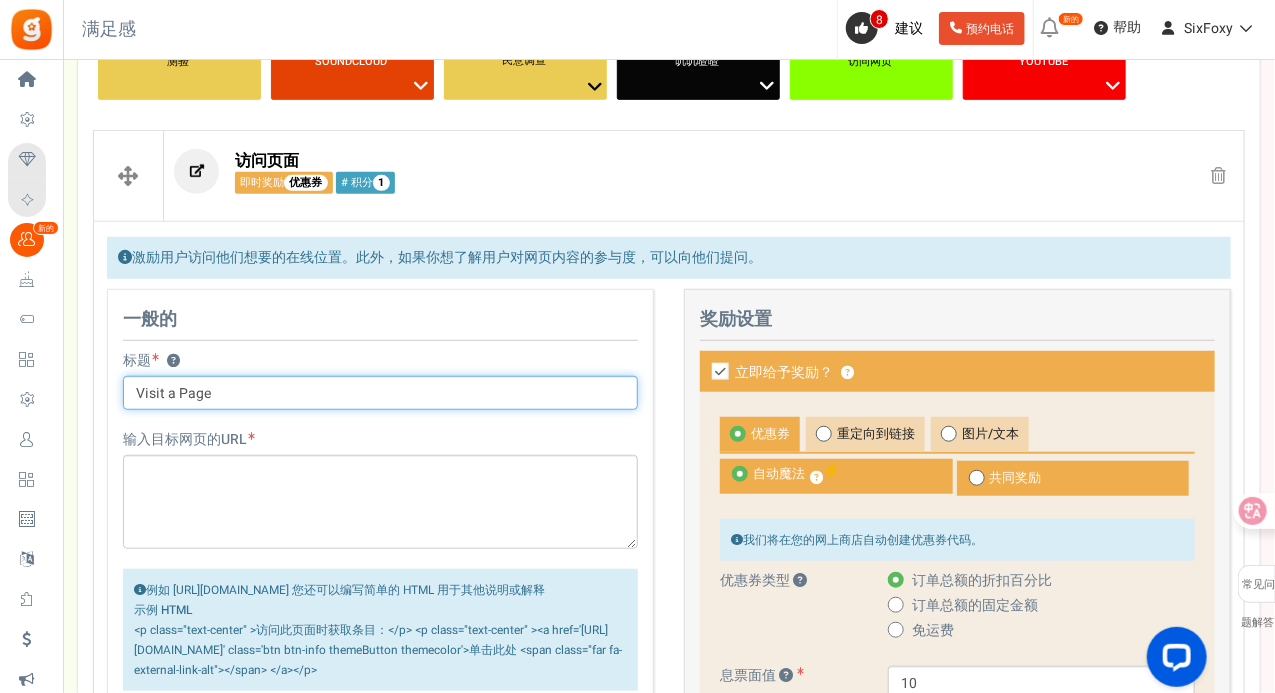 scroll, scrollTop: 342, scrollLeft: 0, axis: vertical 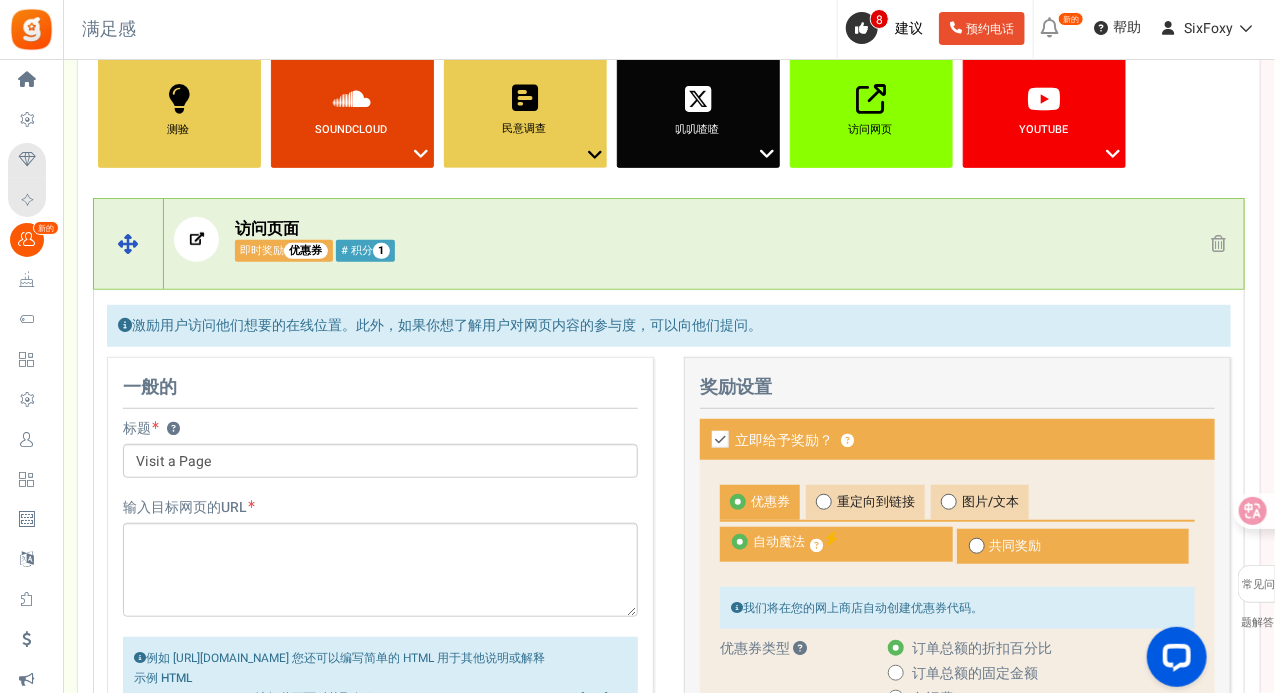 click at bounding box center (1218, 243) 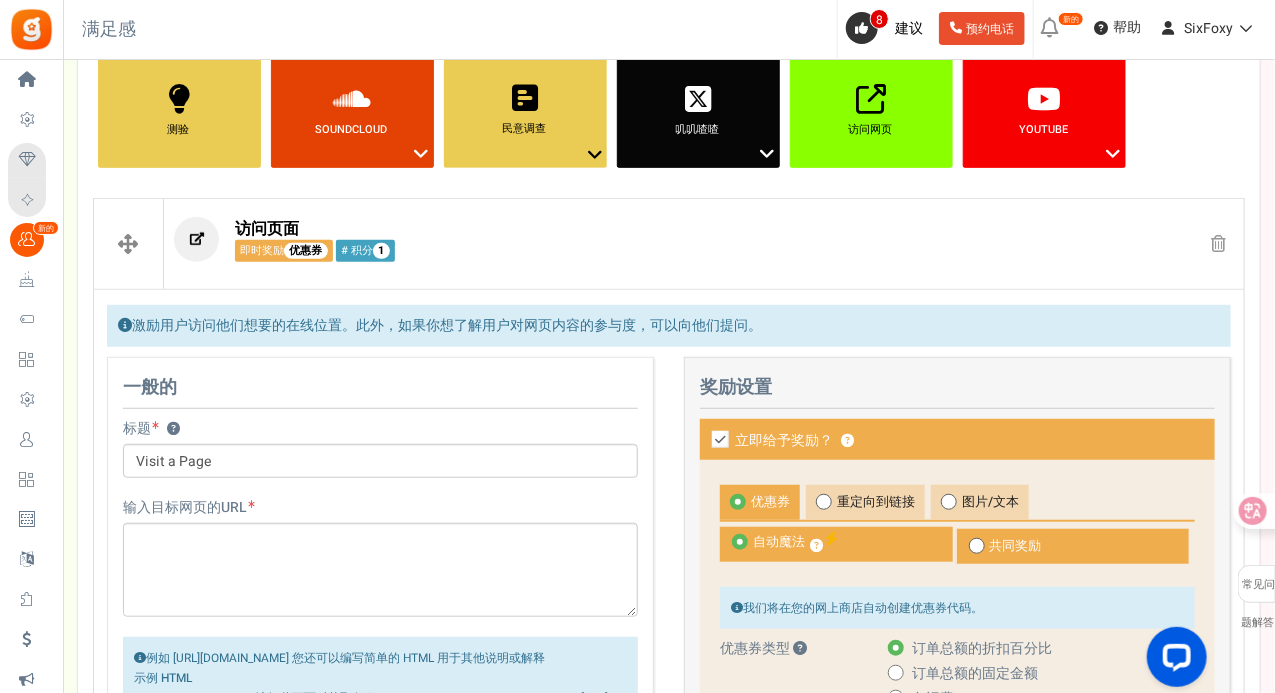 scroll, scrollTop: 257, scrollLeft: 0, axis: vertical 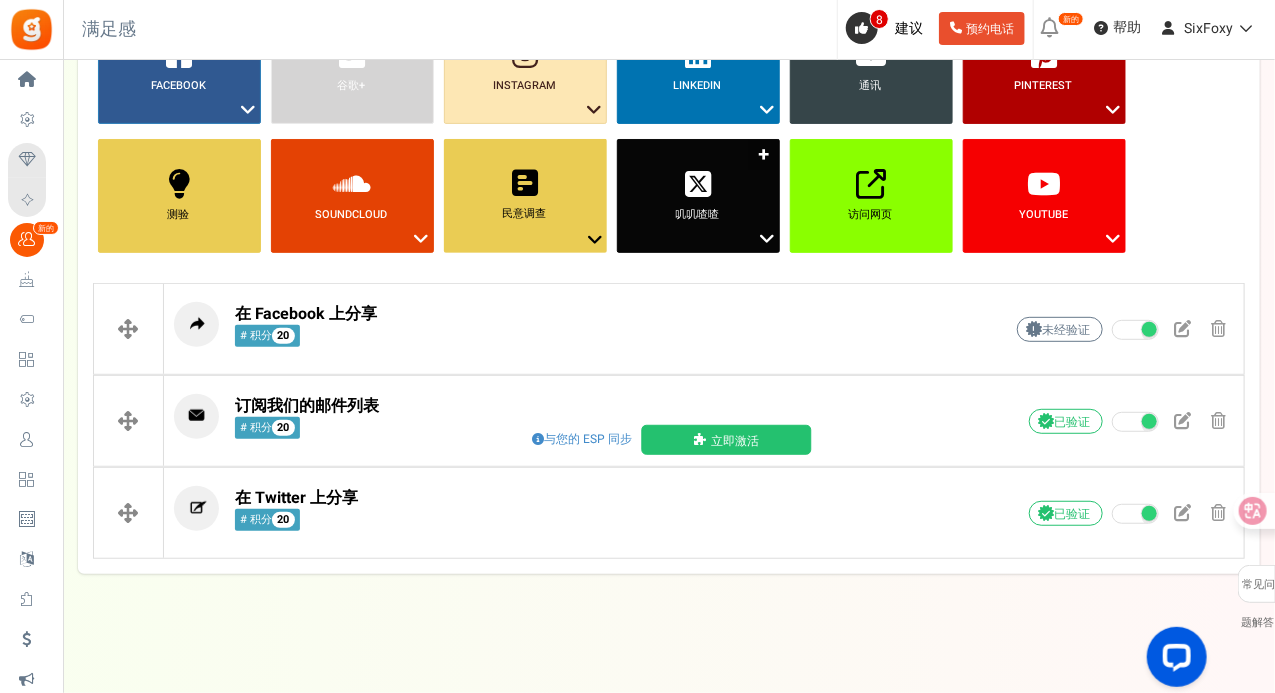 click on "叽叽喳喳
？" at bounding box center [698, 196] 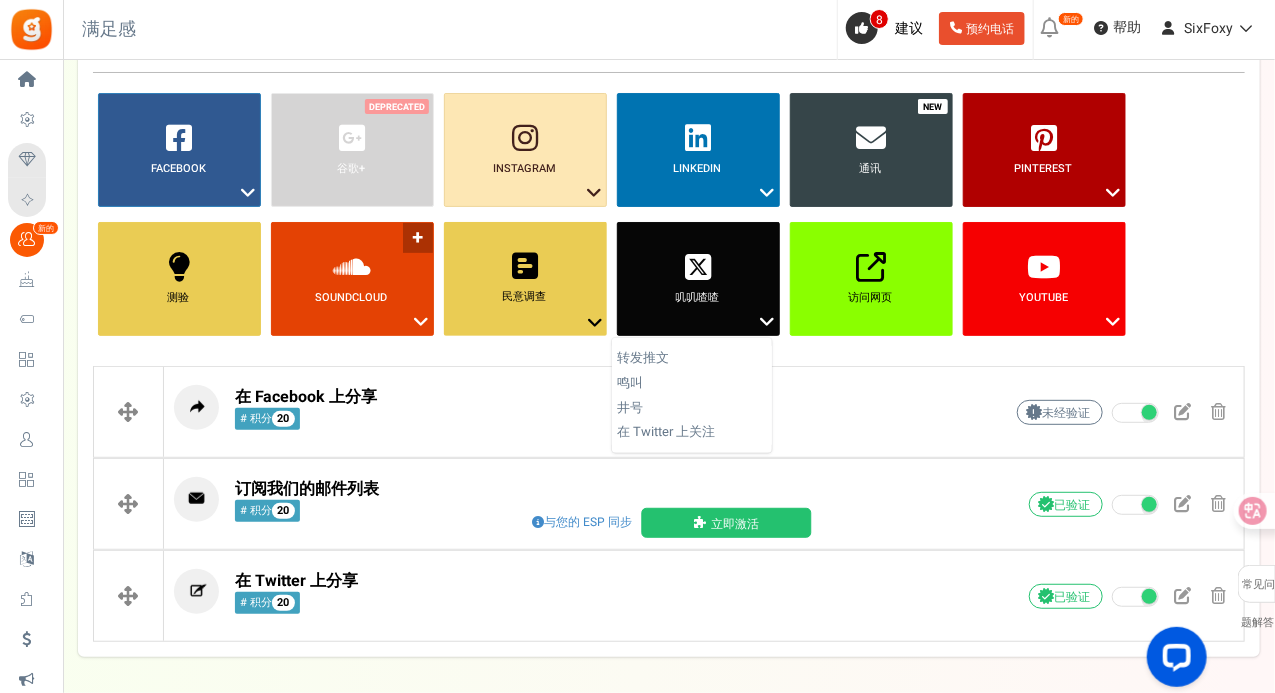 scroll, scrollTop: 157, scrollLeft: 0, axis: vertical 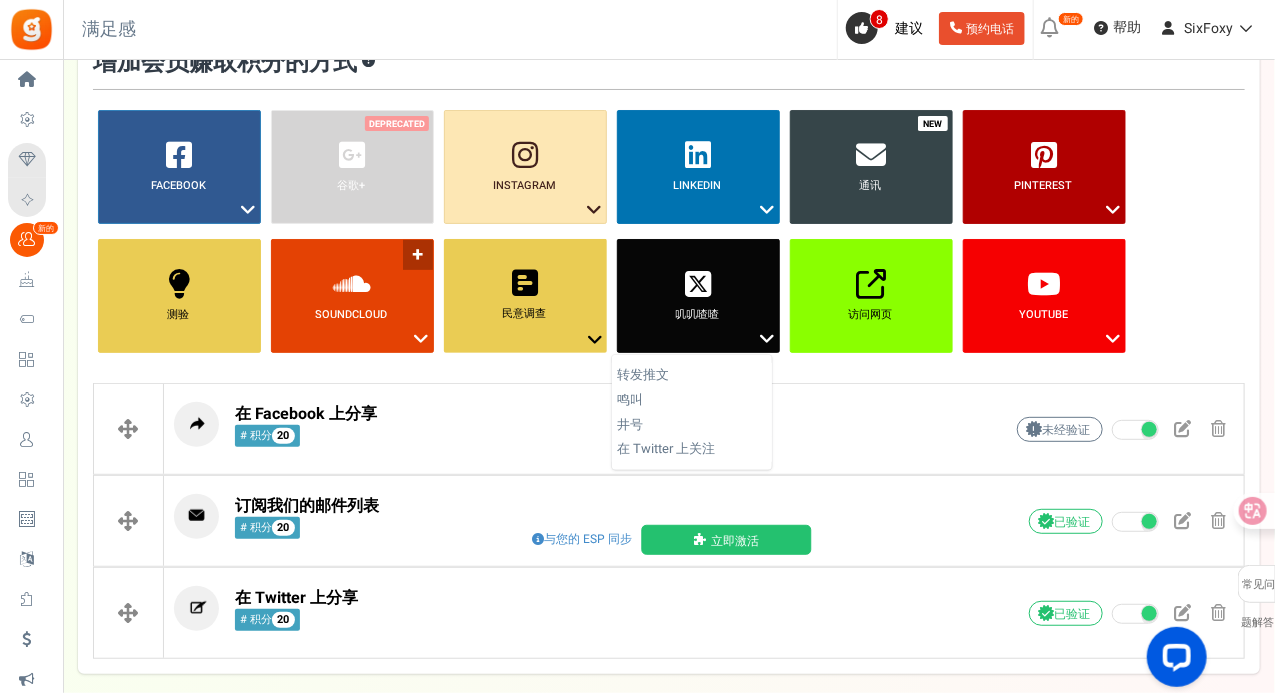 click on "SoundCloud
？" at bounding box center [352, 296] 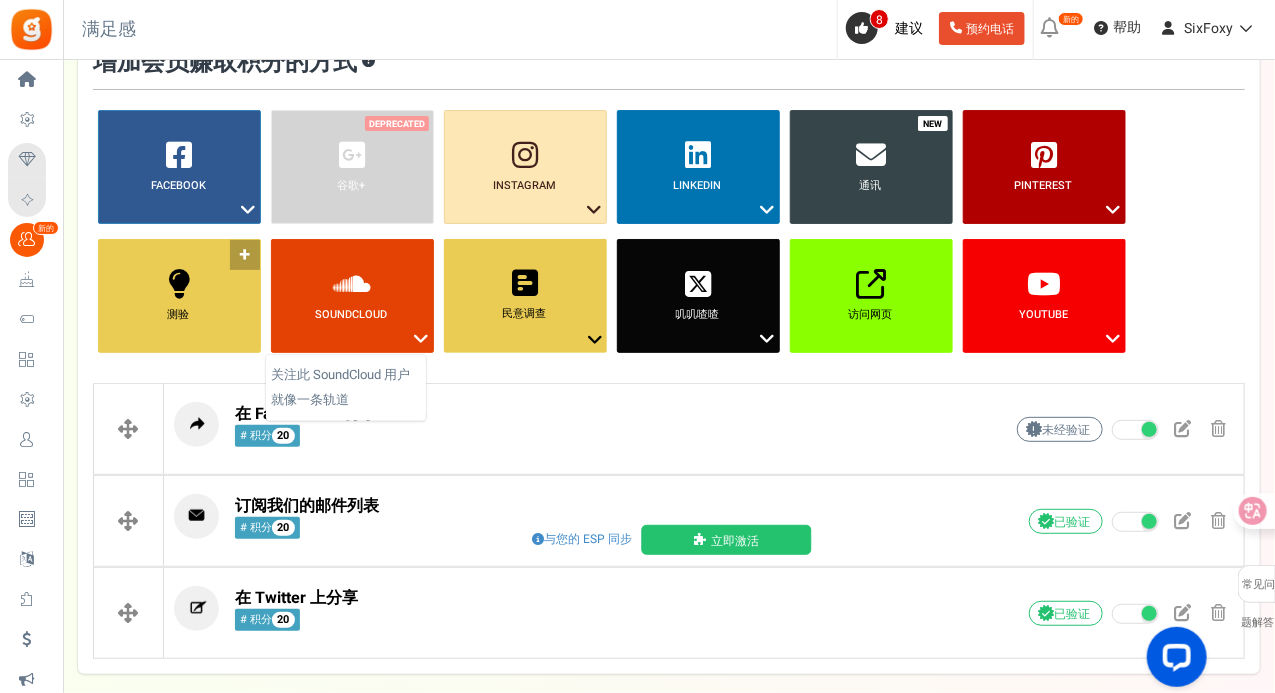 click on "测验
？" at bounding box center (179, 296) 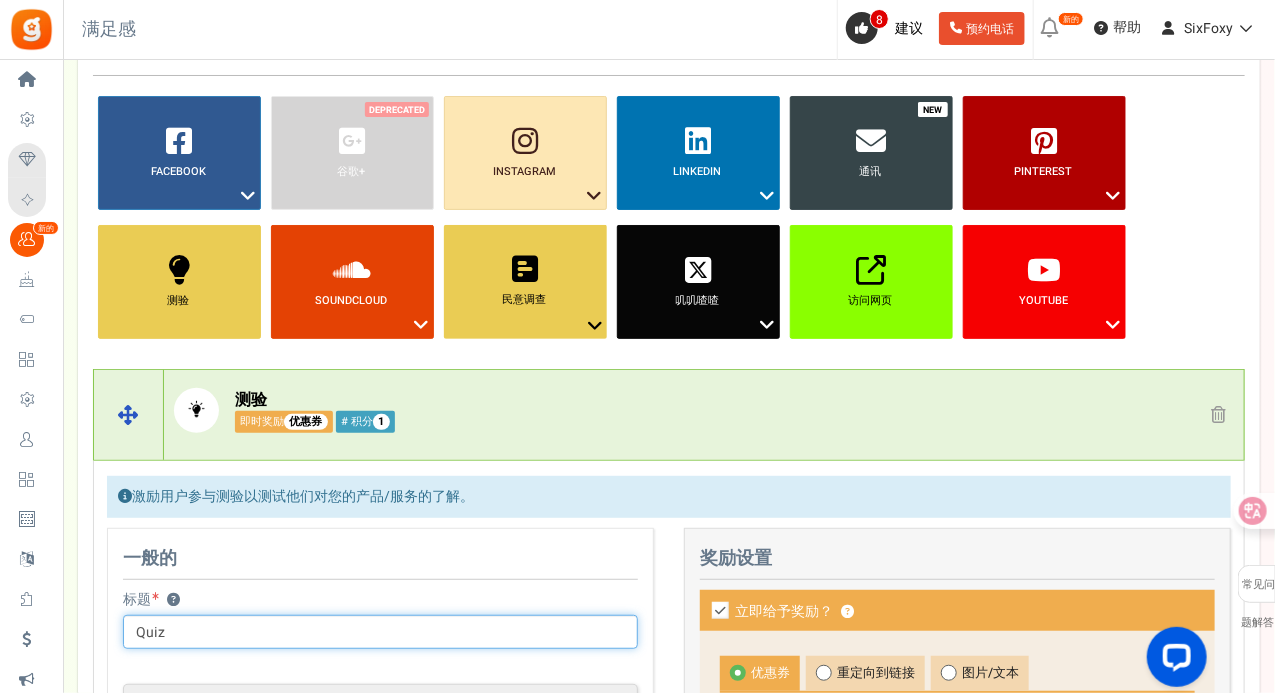 scroll, scrollTop: 157, scrollLeft: 0, axis: vertical 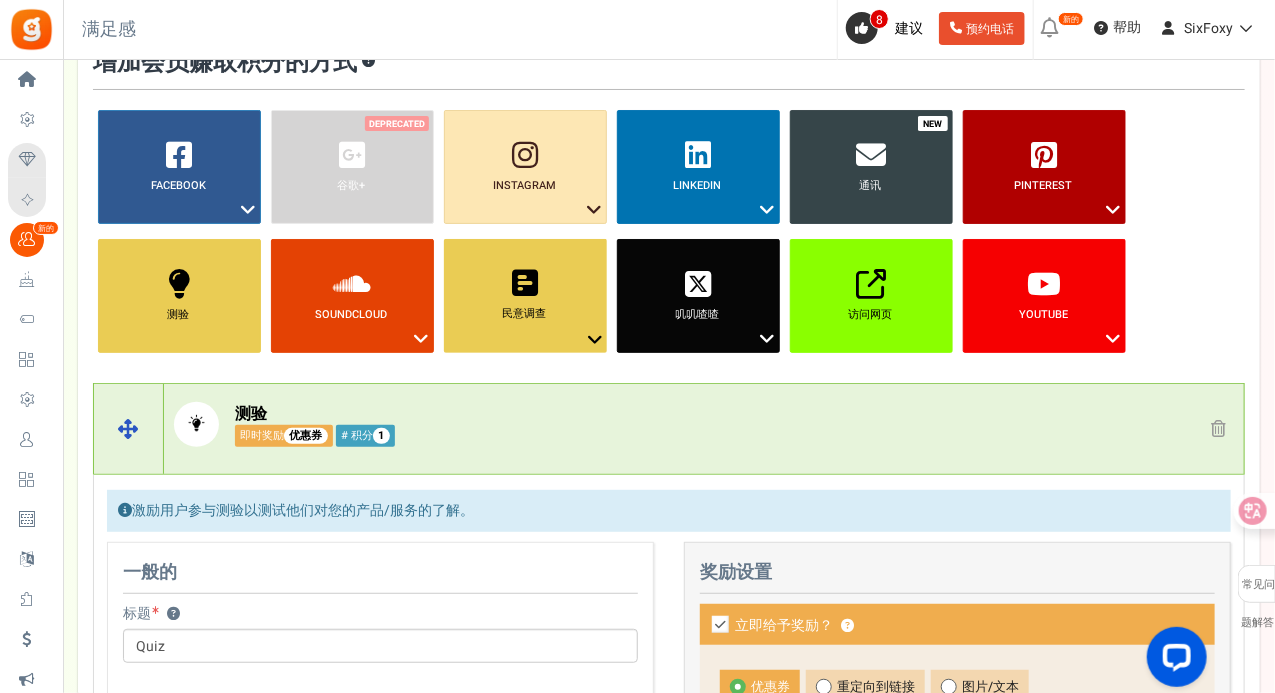 click at bounding box center [1218, 430] 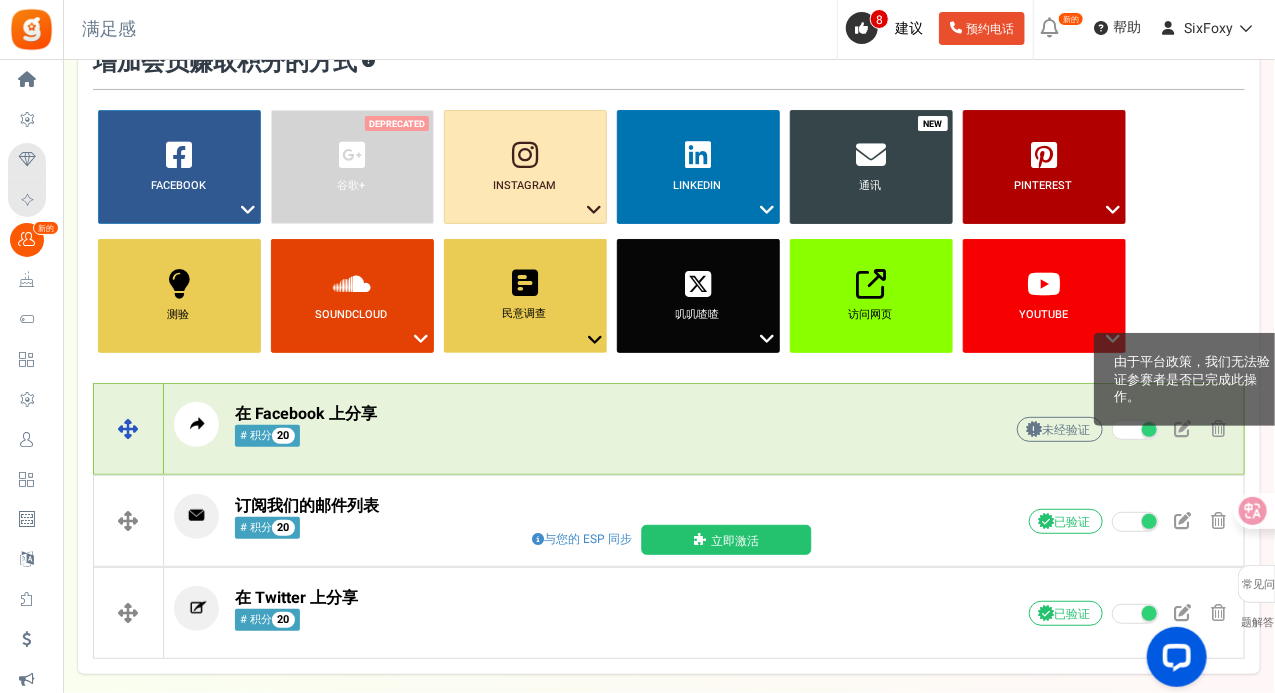 click on "未经验证" at bounding box center [1066, 430] 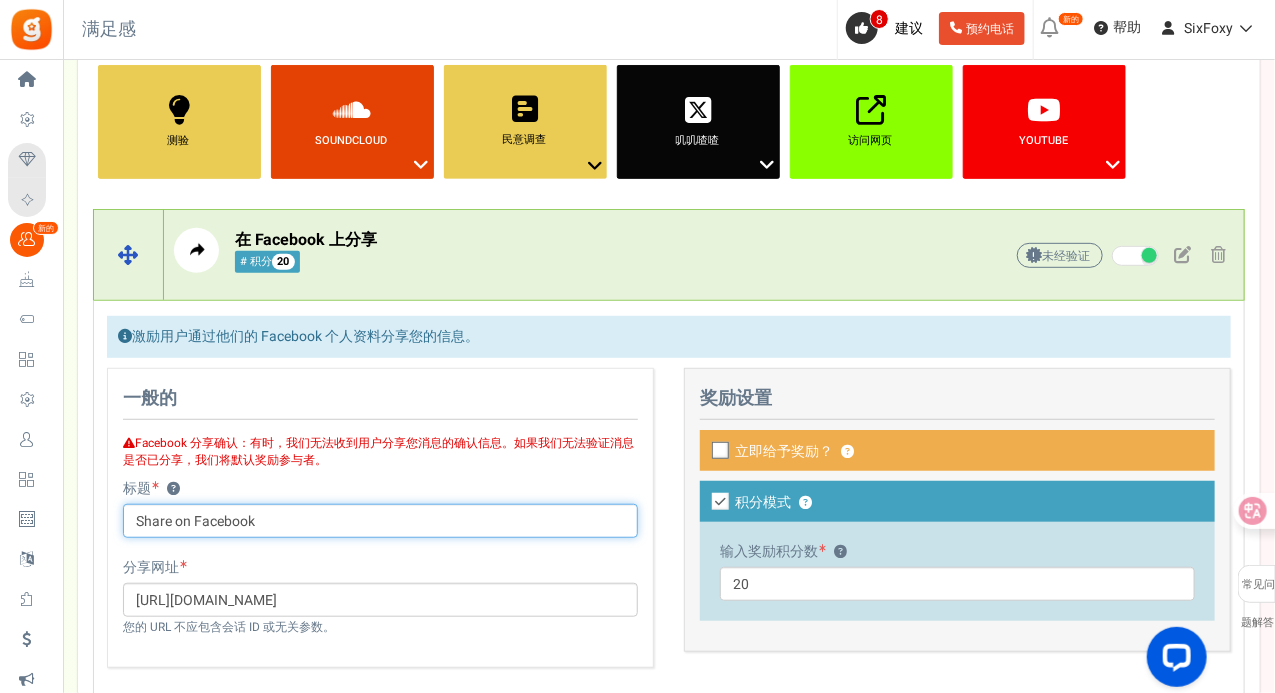 scroll, scrollTop: 374, scrollLeft: 0, axis: vertical 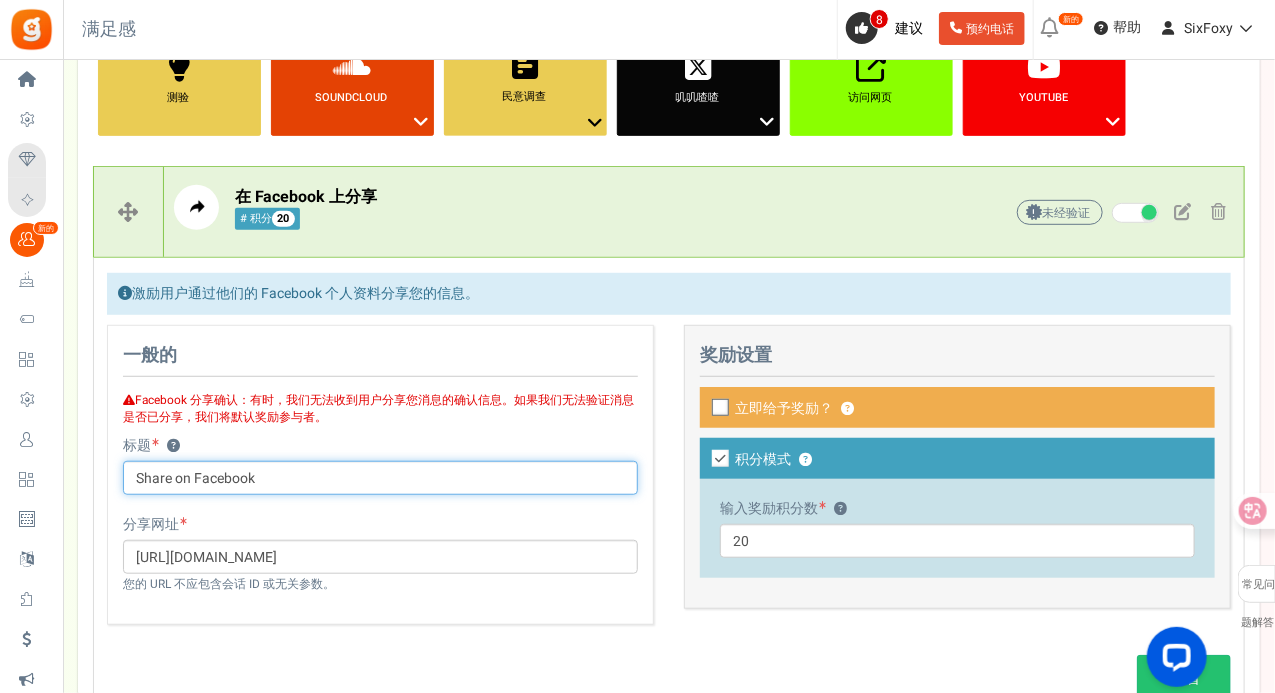 click on "Share on Facebook" at bounding box center [380, 478] 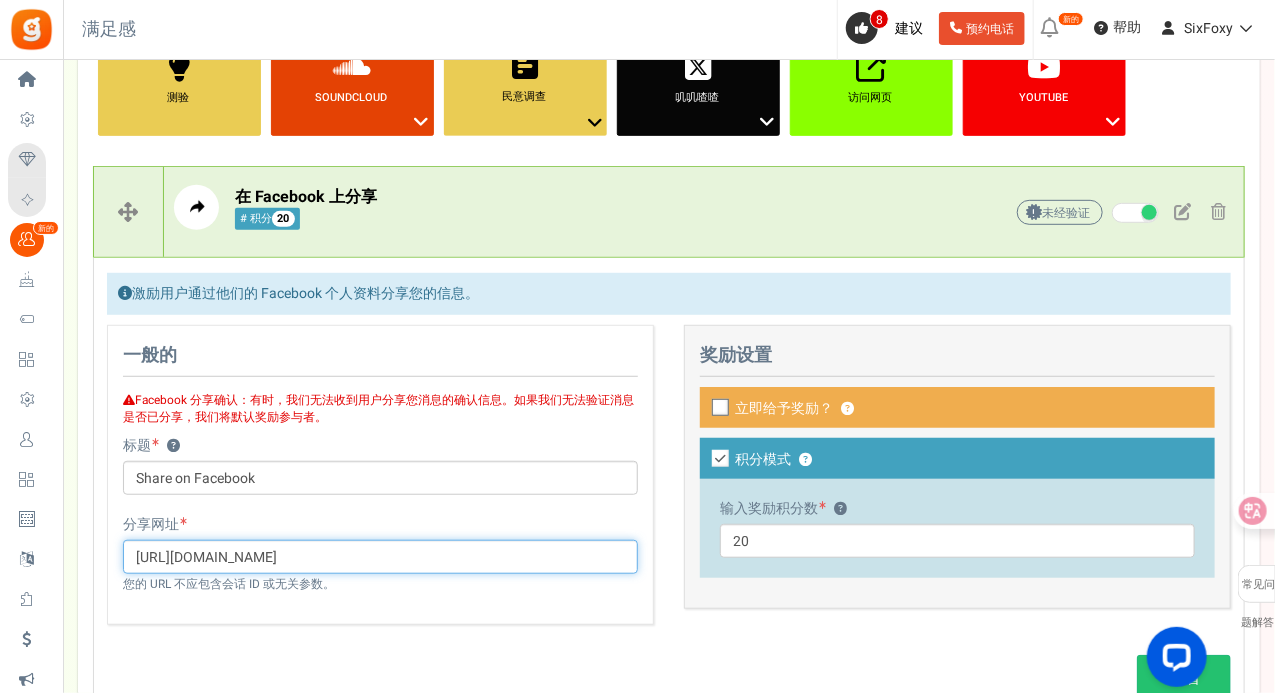 click on "[URL][DOMAIN_NAME]" at bounding box center (380, 557) 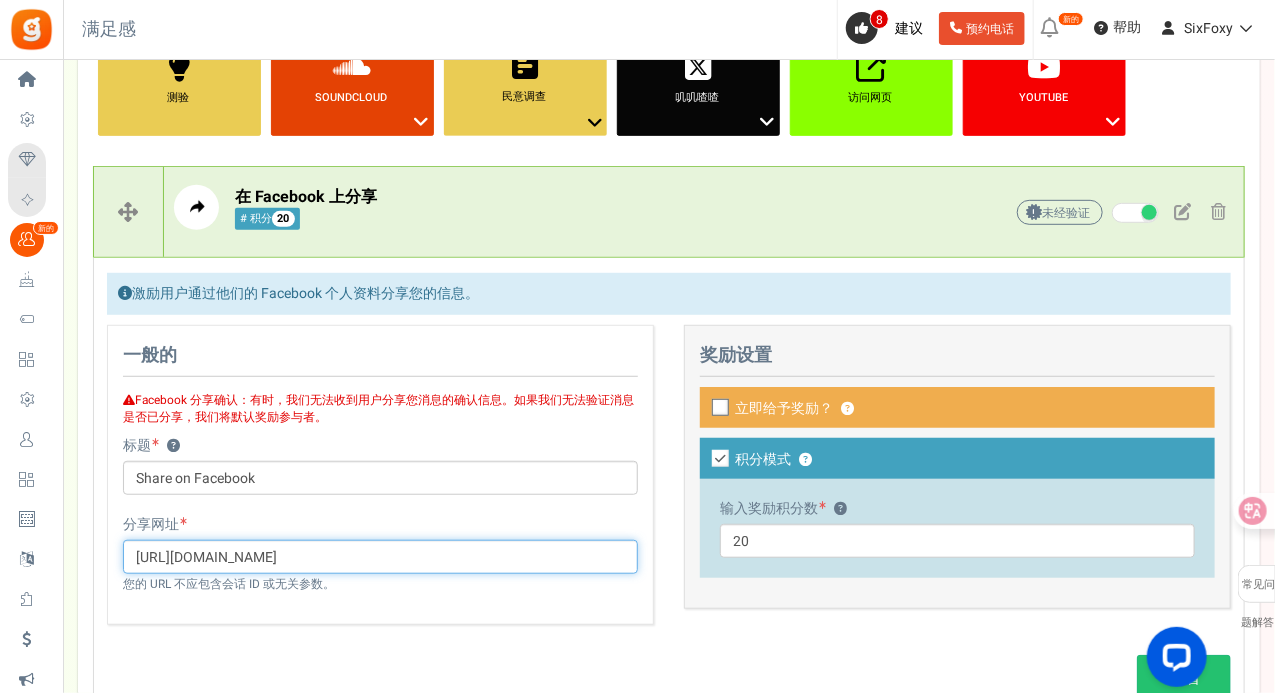 drag, startPoint x: 309, startPoint y: 549, endPoint x: 122, endPoint y: 541, distance: 187.17105 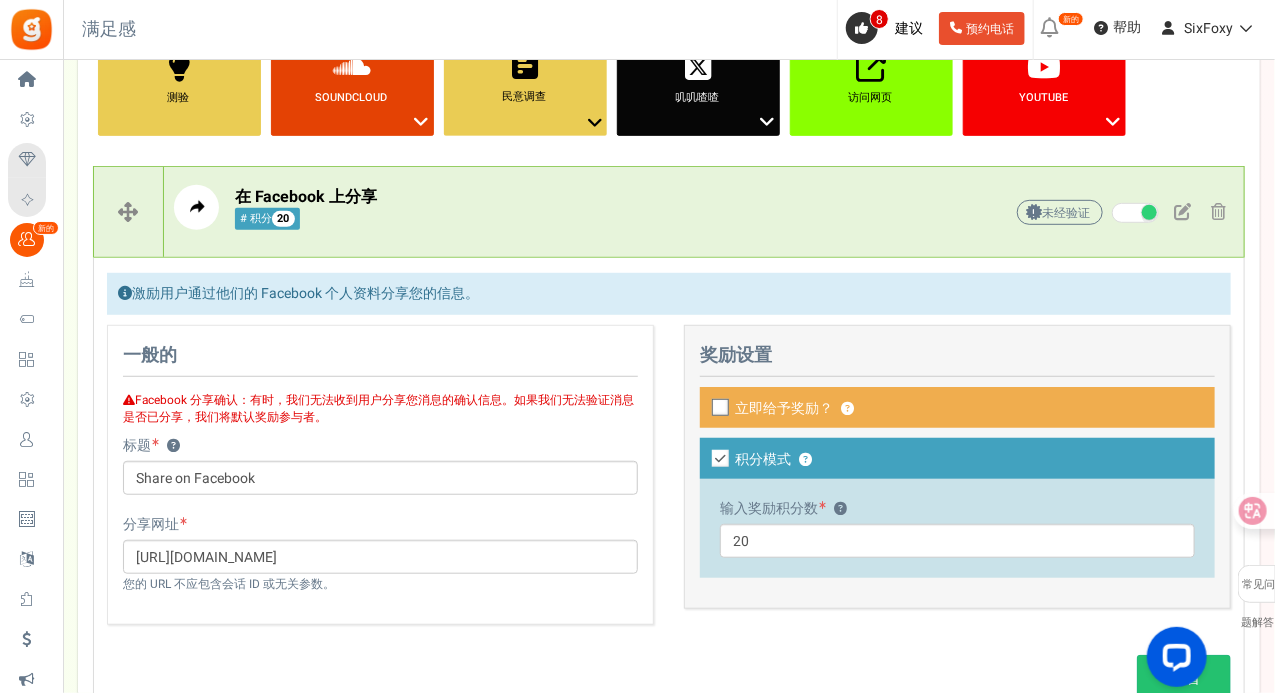 click on "Facebook 分享确认：有时，我们无法收到用户分享您消息的确认信息。如果我们无法验证消息是否已分享，我们将默认奖励参与者。
标题   ？
Share on Facebook
小贴士！您的标题应该体现参与优惠活动后可享受的巨额优惠和奖励，例如，只需 39 美元即可享受游轮优惠（原价 99 美元），并有机会赢取 200 美元代金券。两道菜晚餐可享七折优惠。立即购买，有机会赢取 100 美元代金券。舒缓按摩五折优惠。立即预订，即可获得 20 美元即时代金券。" at bounding box center [380, 451] 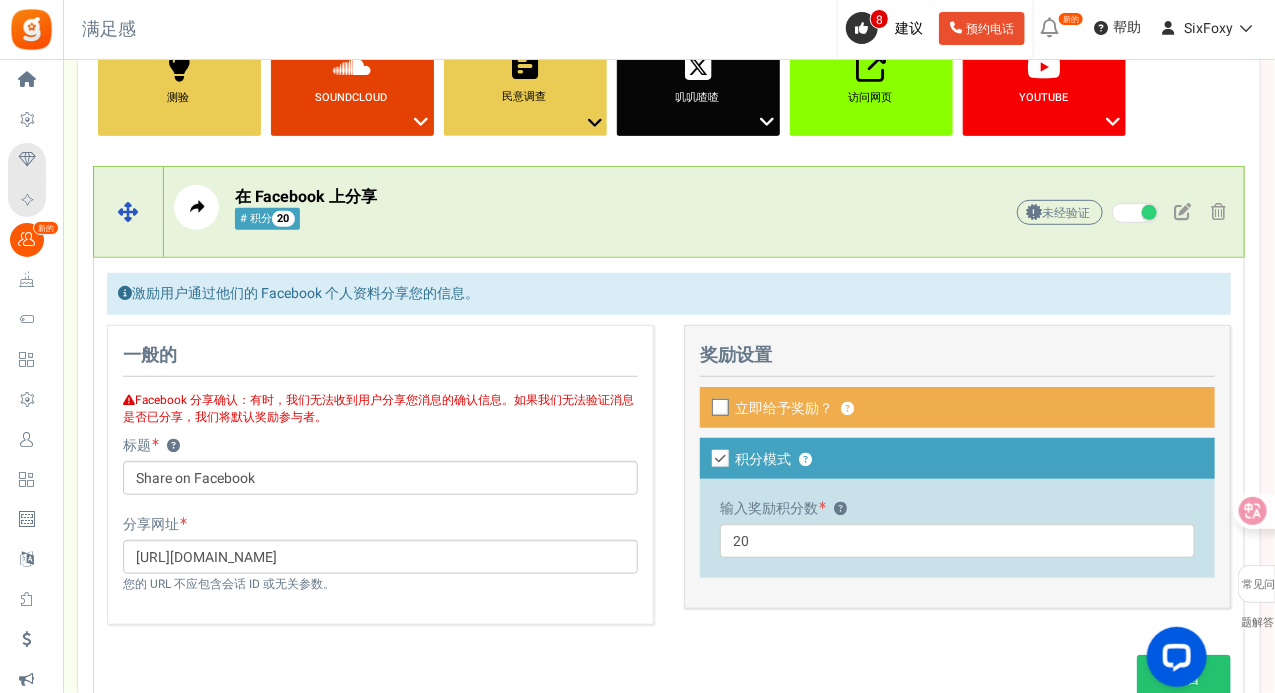click at bounding box center [1182, 211] 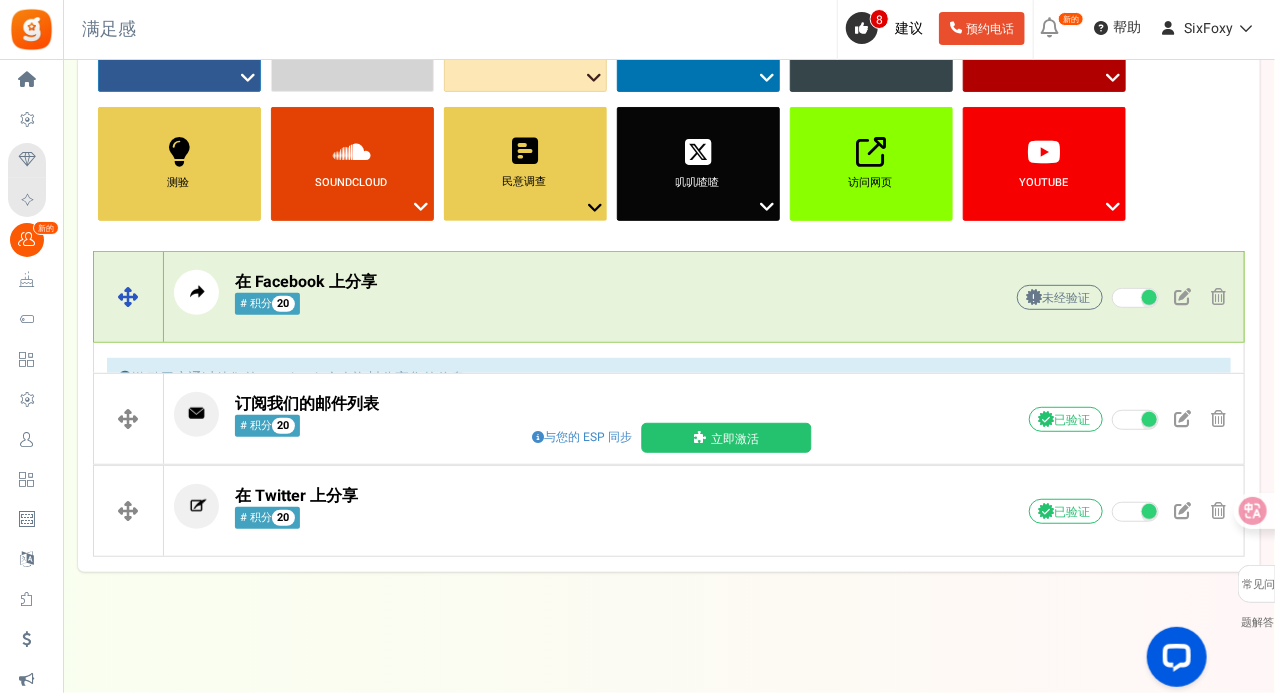 scroll, scrollTop: 257, scrollLeft: 0, axis: vertical 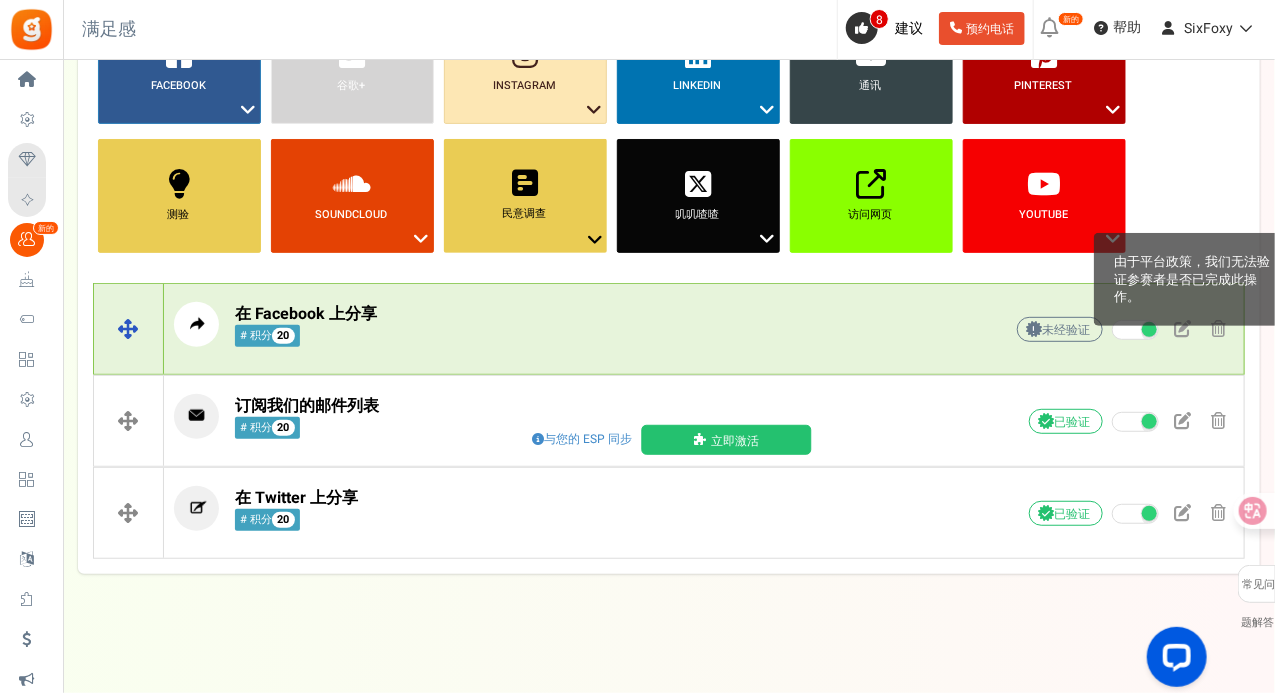 click on "未经验证" at bounding box center [1066, 330] 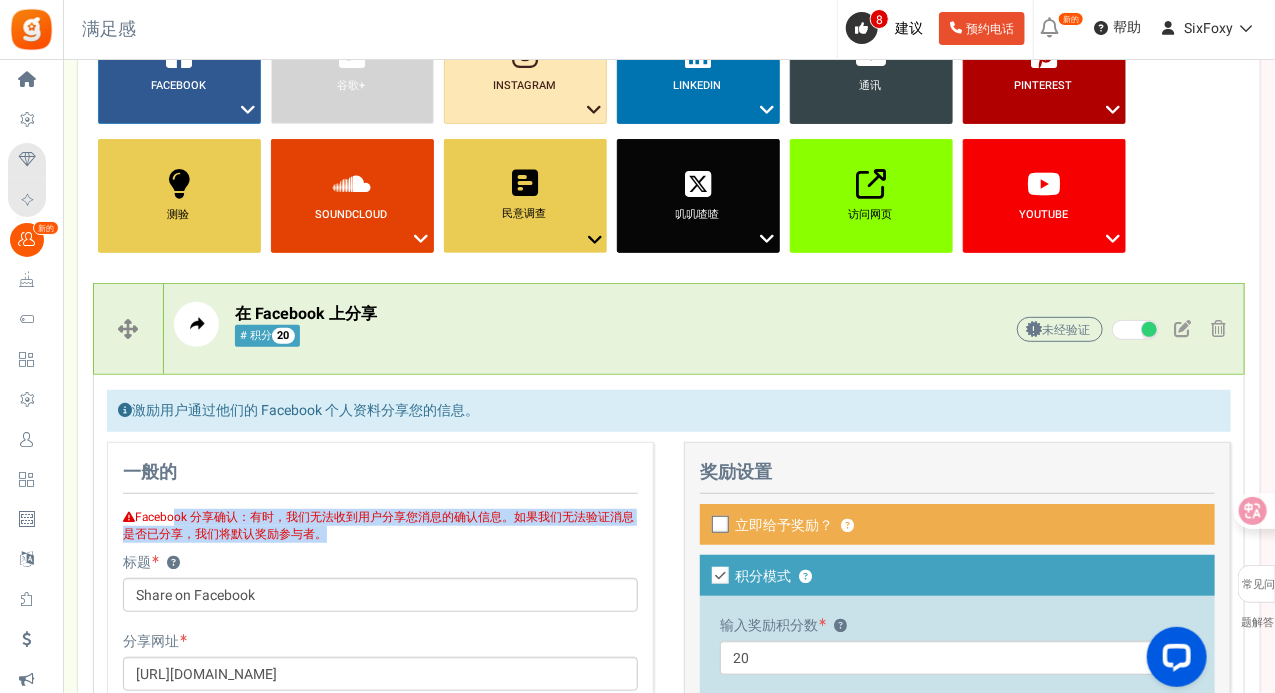 drag, startPoint x: 202, startPoint y: 512, endPoint x: 501, endPoint y: 527, distance: 299.376 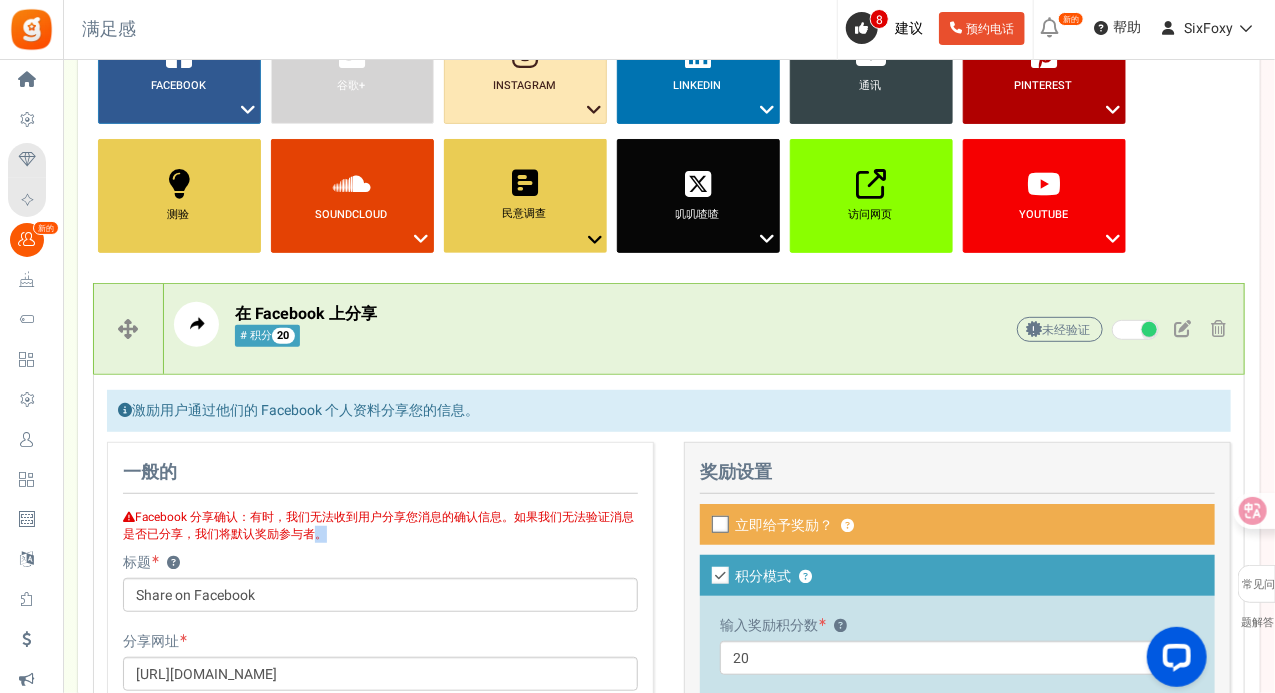 click on "Facebook 分享确认：有时，我们无法收到用户分享您消息的确认信息。如果我们无法验证消息是否已分享，我们将默认奖励参与者。" at bounding box center [378, 526] 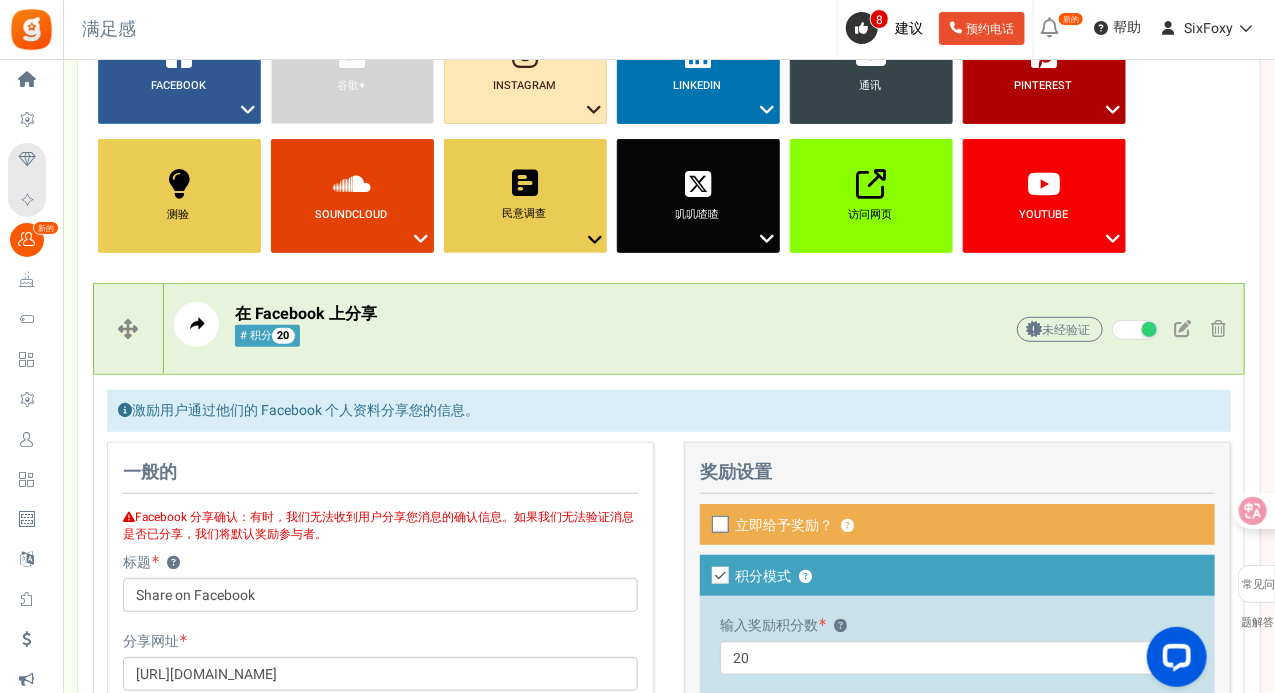click on "激励用户通过他们的 Facebook 个人资料分享您的信息。" at bounding box center [669, 411] 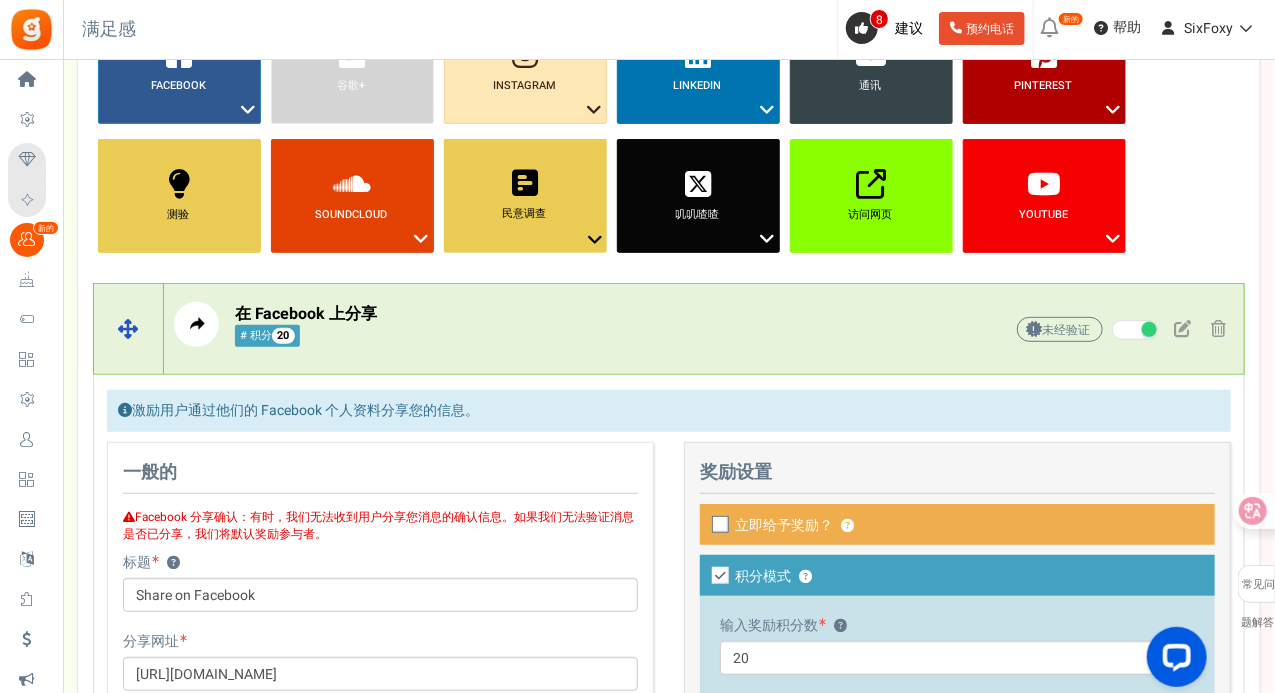 click on "在 Facebook 上分享
# 积分 20" at bounding box center [554, 324] 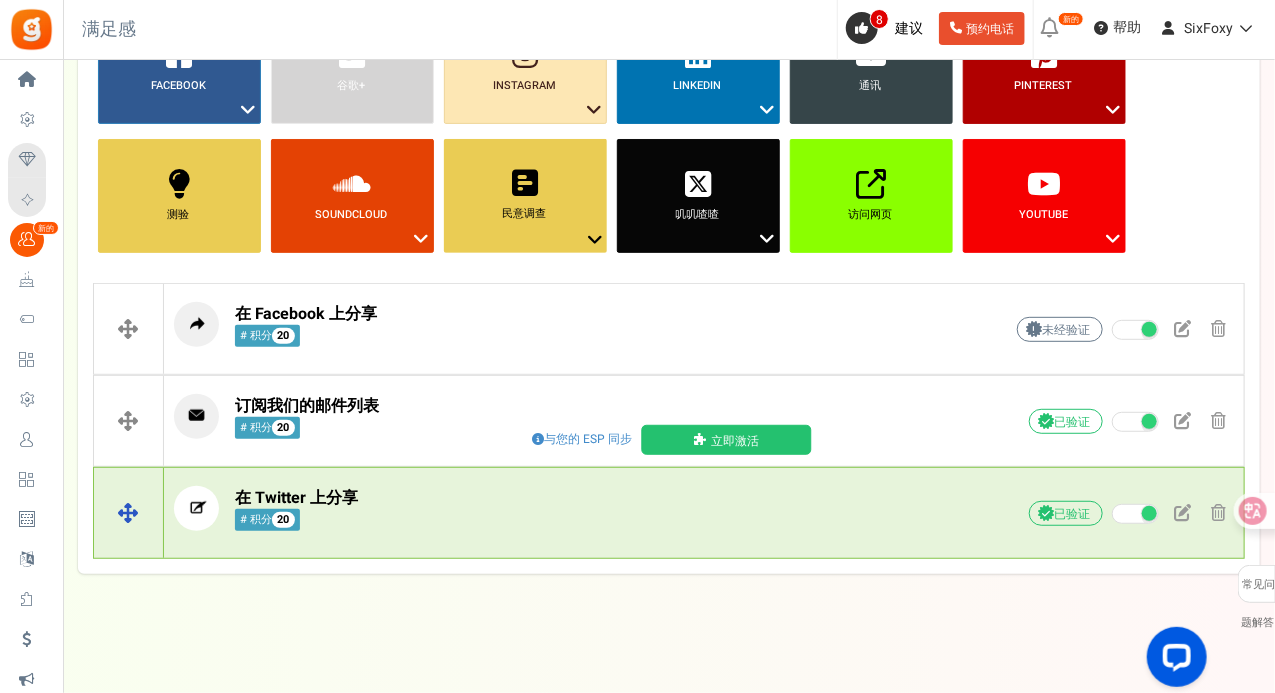 scroll, scrollTop: 0, scrollLeft: 0, axis: both 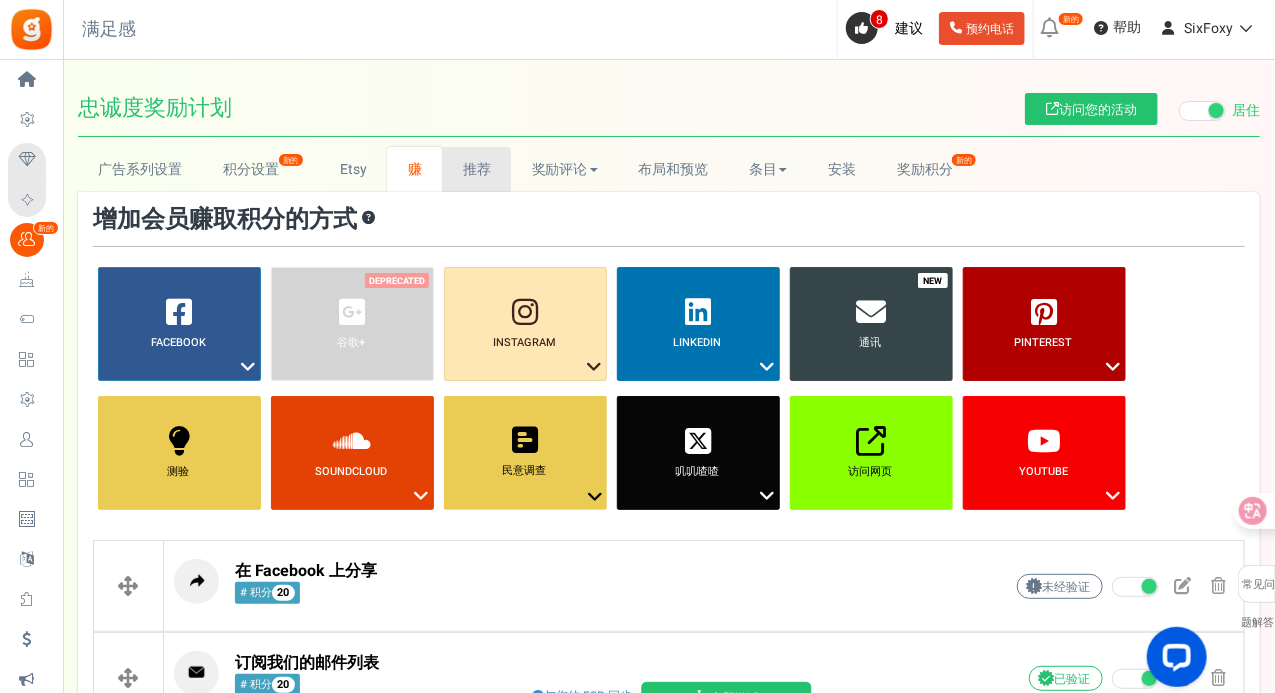 click on "推荐" at bounding box center [476, 169] 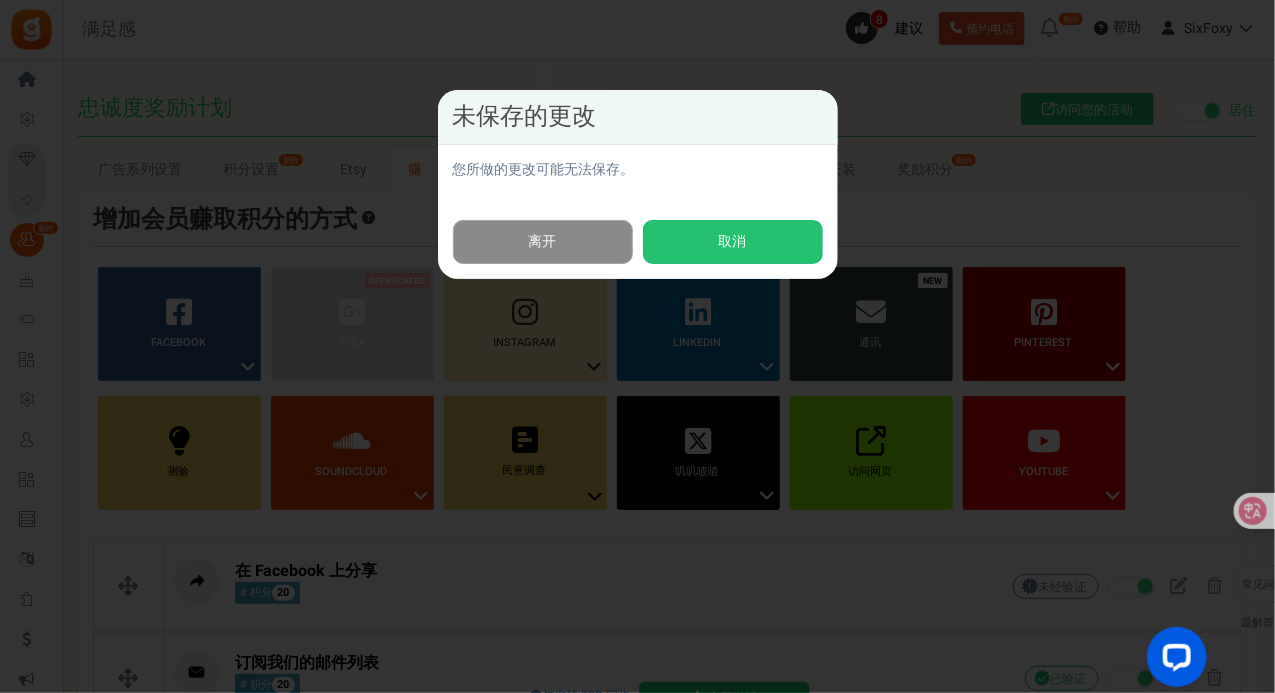 click on "离开" at bounding box center [543, 242] 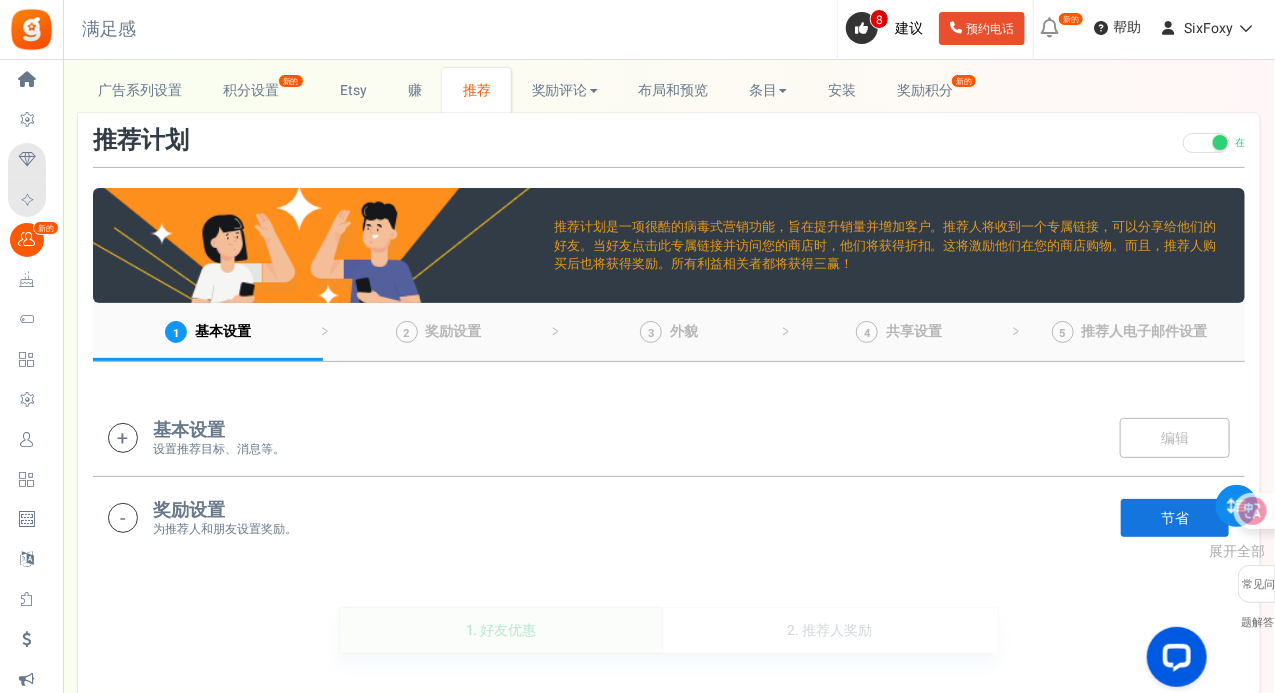 scroll, scrollTop: 0, scrollLeft: 0, axis: both 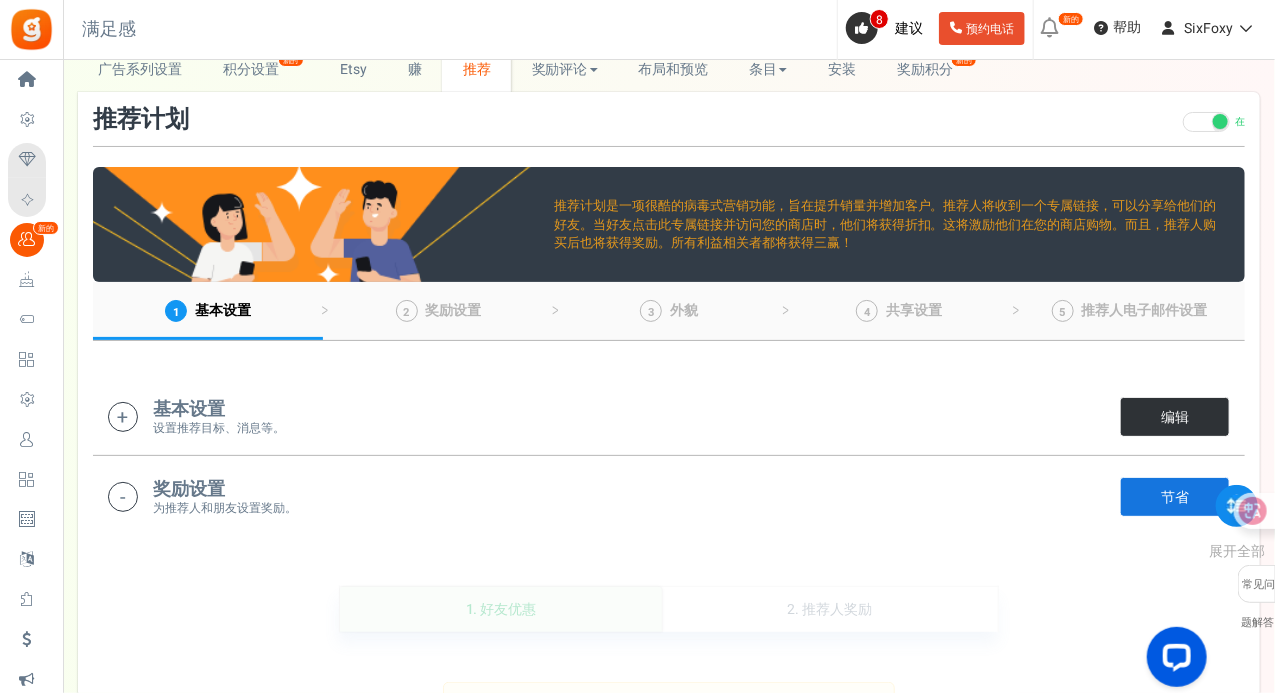 click on "编辑" at bounding box center [1175, 417] 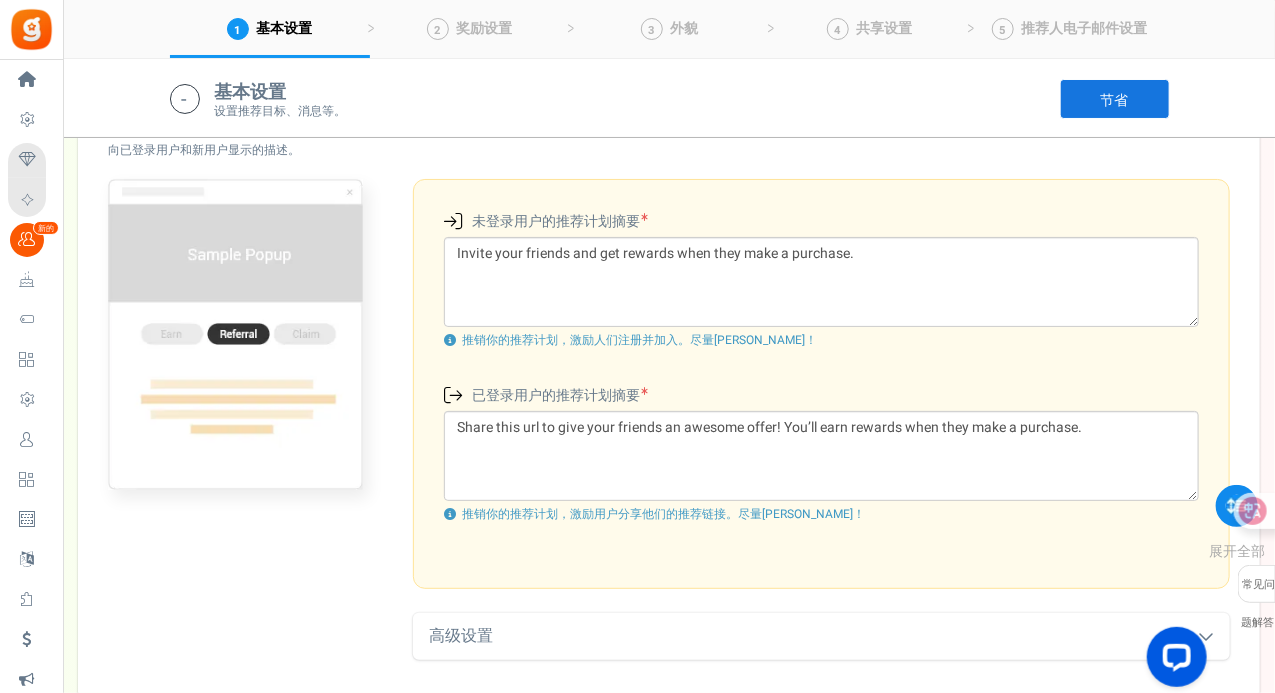scroll, scrollTop: 618, scrollLeft: 0, axis: vertical 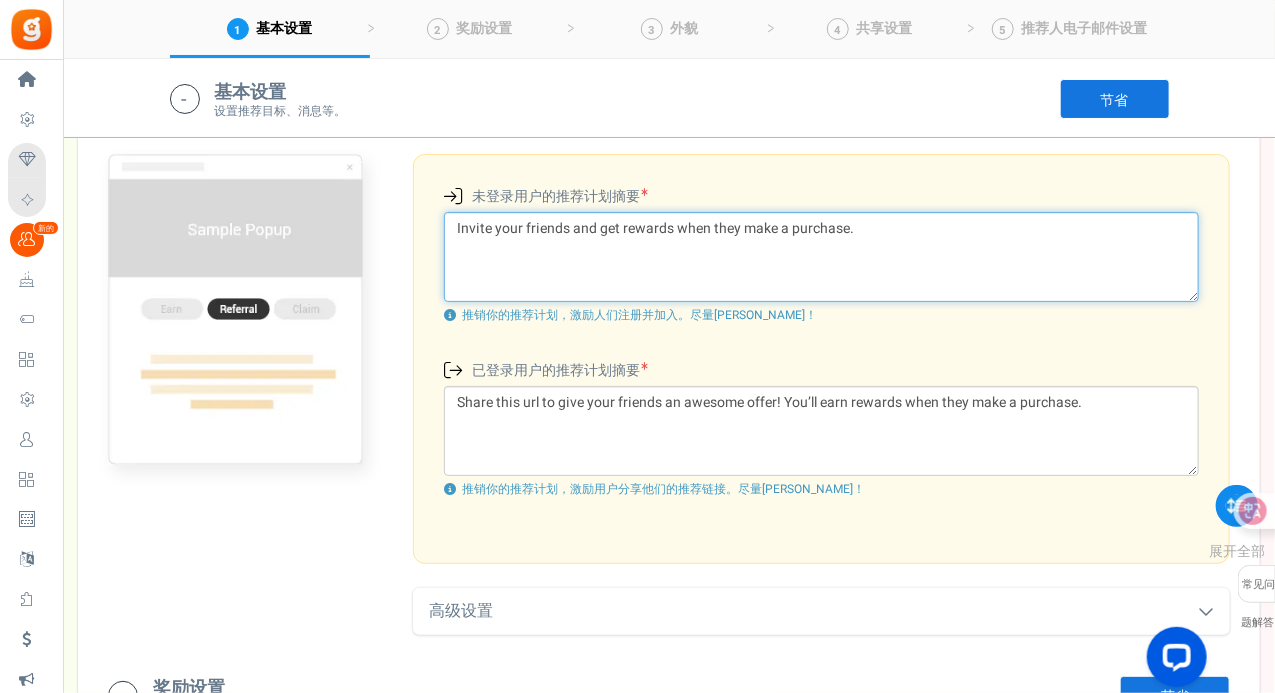 click on "Invite your friends and get rewards when they make a purchase." at bounding box center [821, 257] 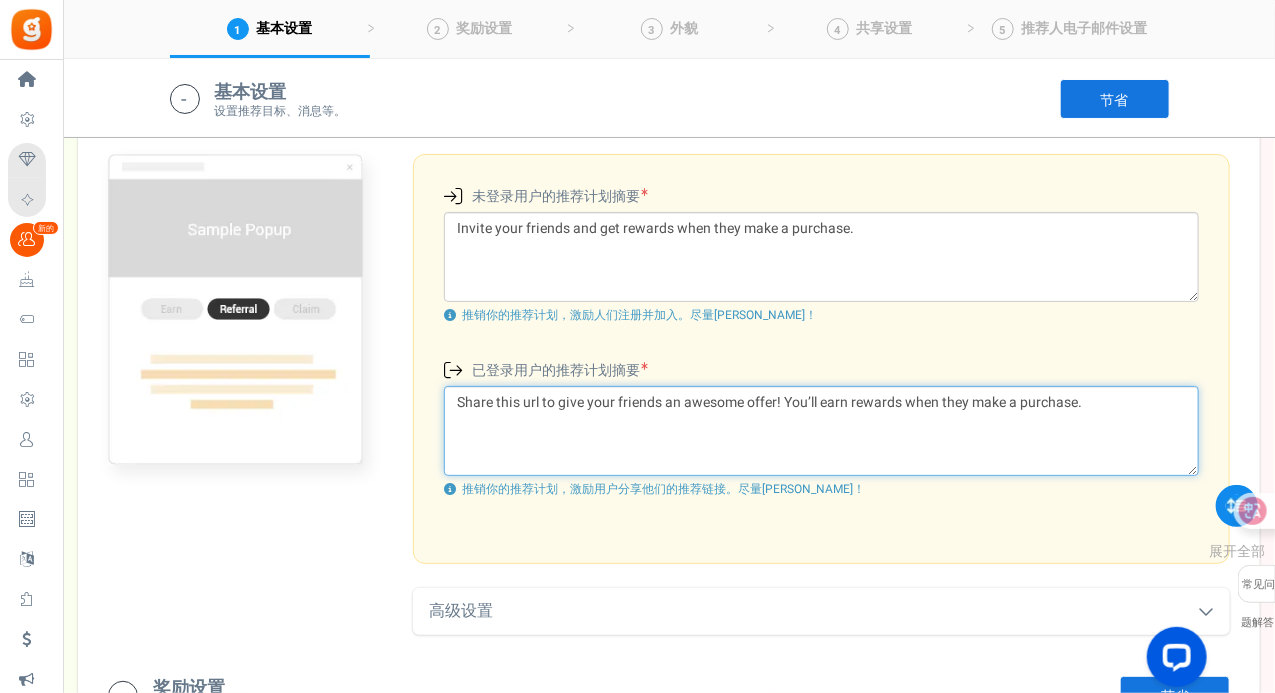 click on "Share this url to give your friends an awesome offer! You’ll earn rewards when they make a purchase." at bounding box center [821, 431] 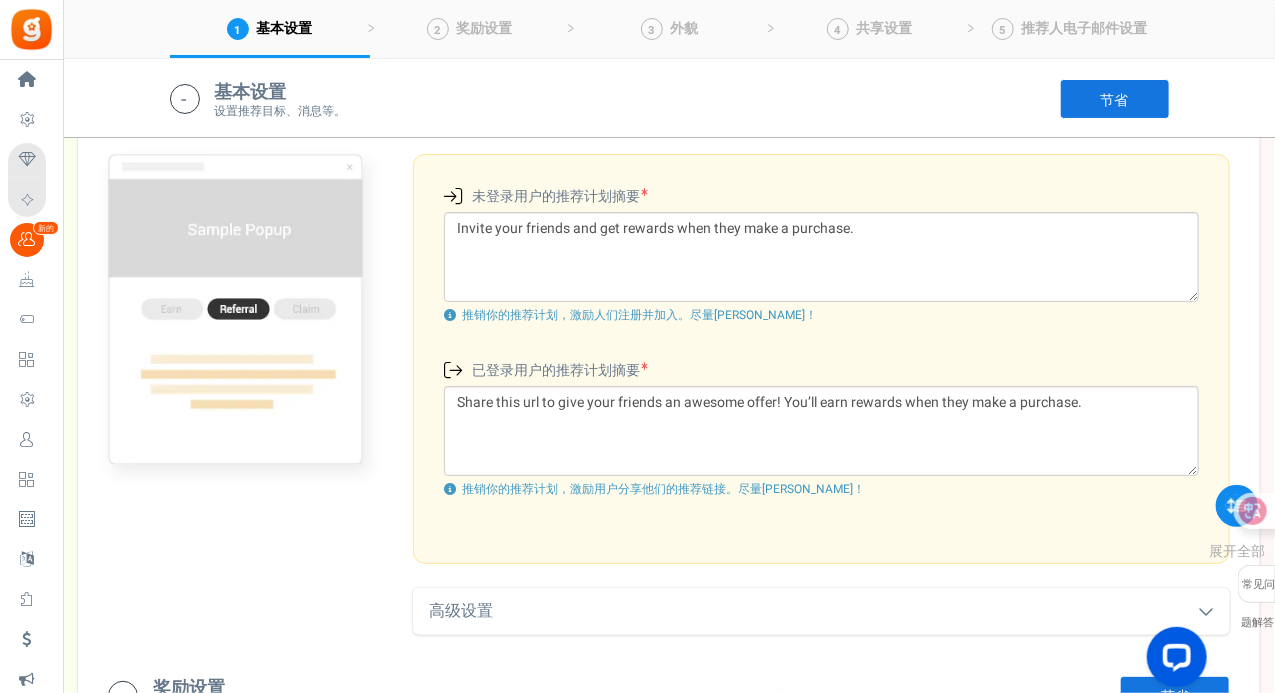click at bounding box center (235, 310) 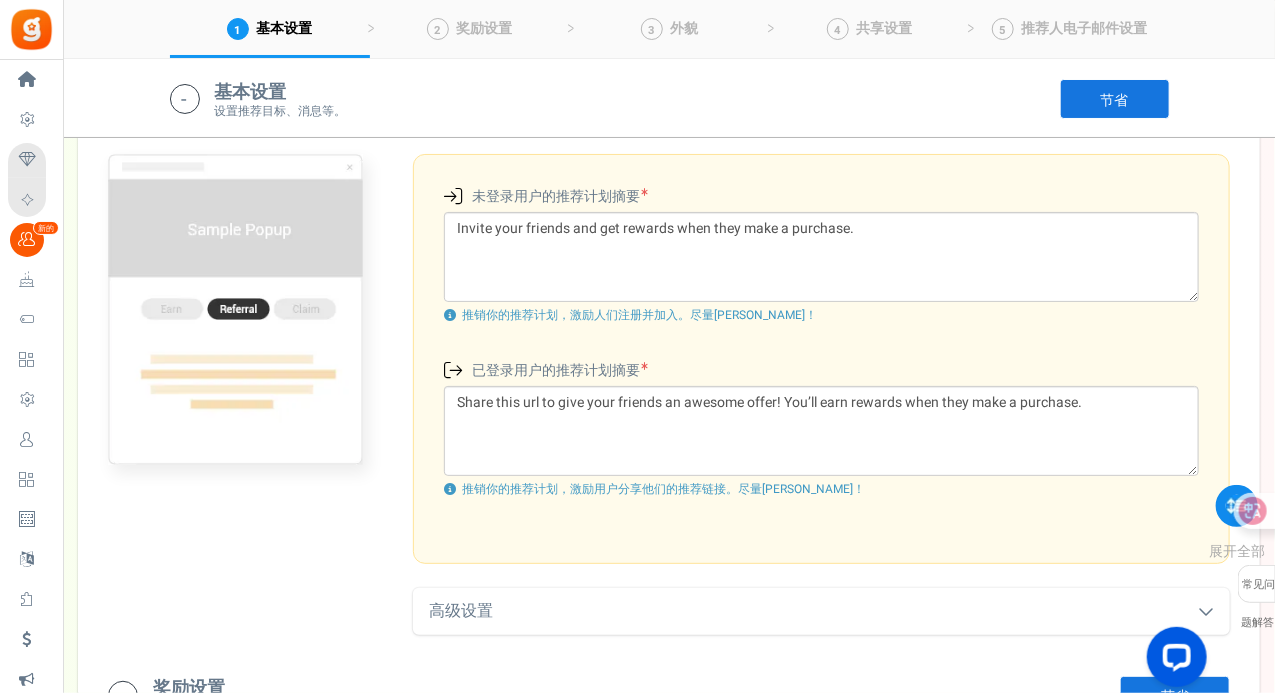 scroll, scrollTop: 818, scrollLeft: 0, axis: vertical 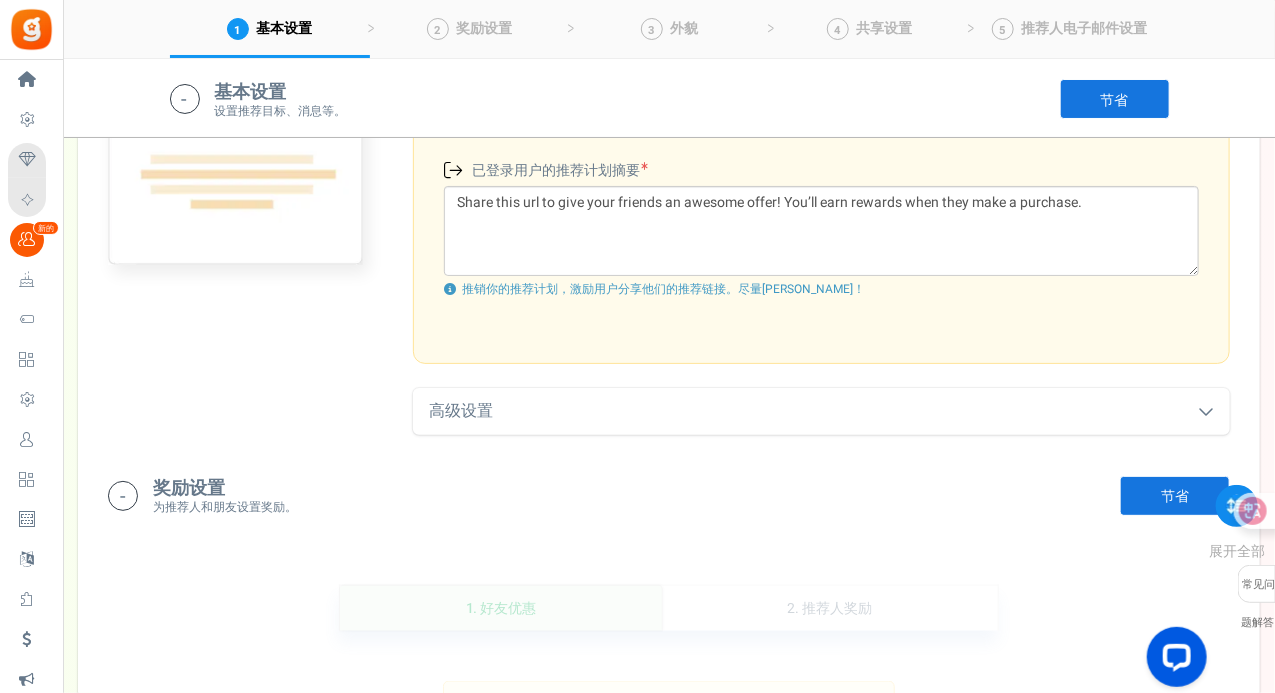 click on "高级设置" at bounding box center (821, 411) 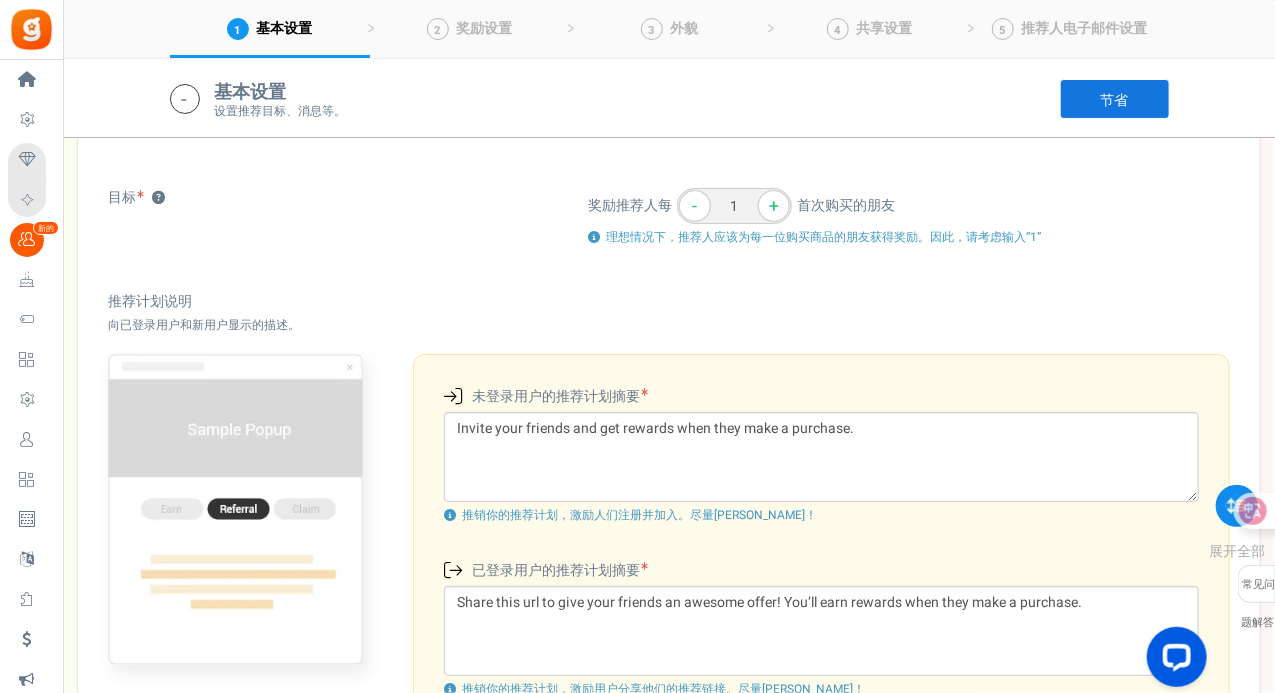 scroll, scrollTop: 318, scrollLeft: 0, axis: vertical 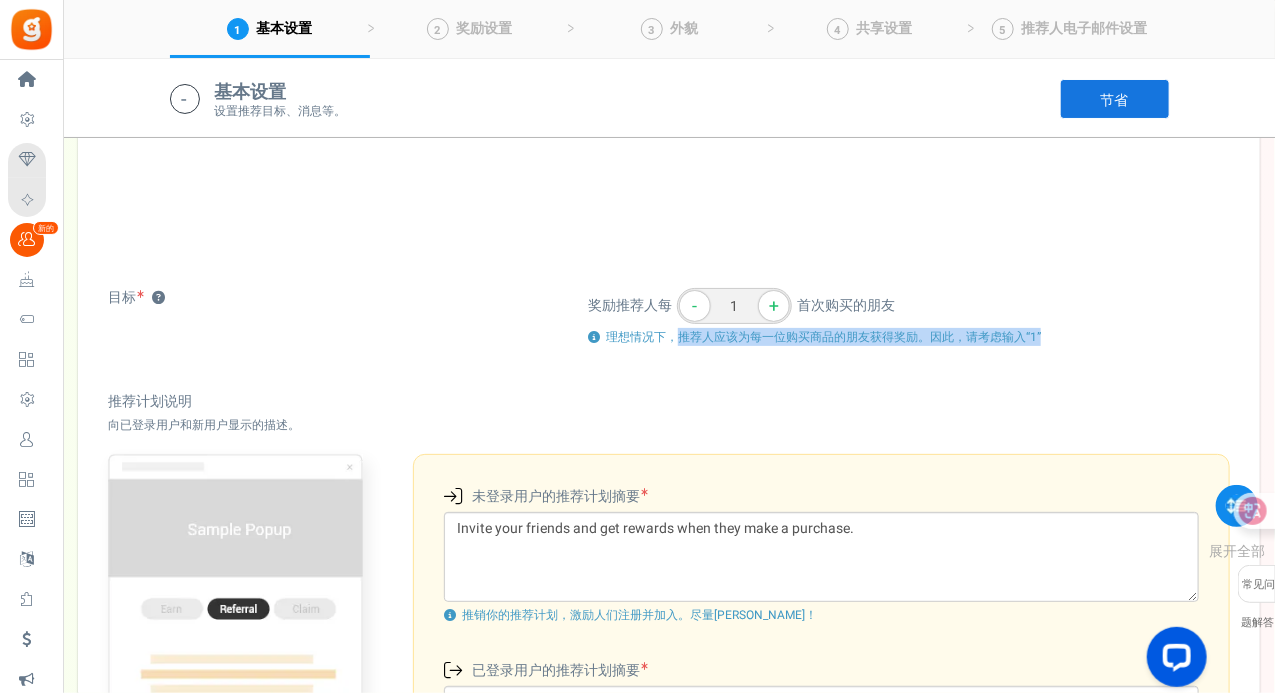drag, startPoint x: 684, startPoint y: 342, endPoint x: 1081, endPoint y: 335, distance: 397.0617 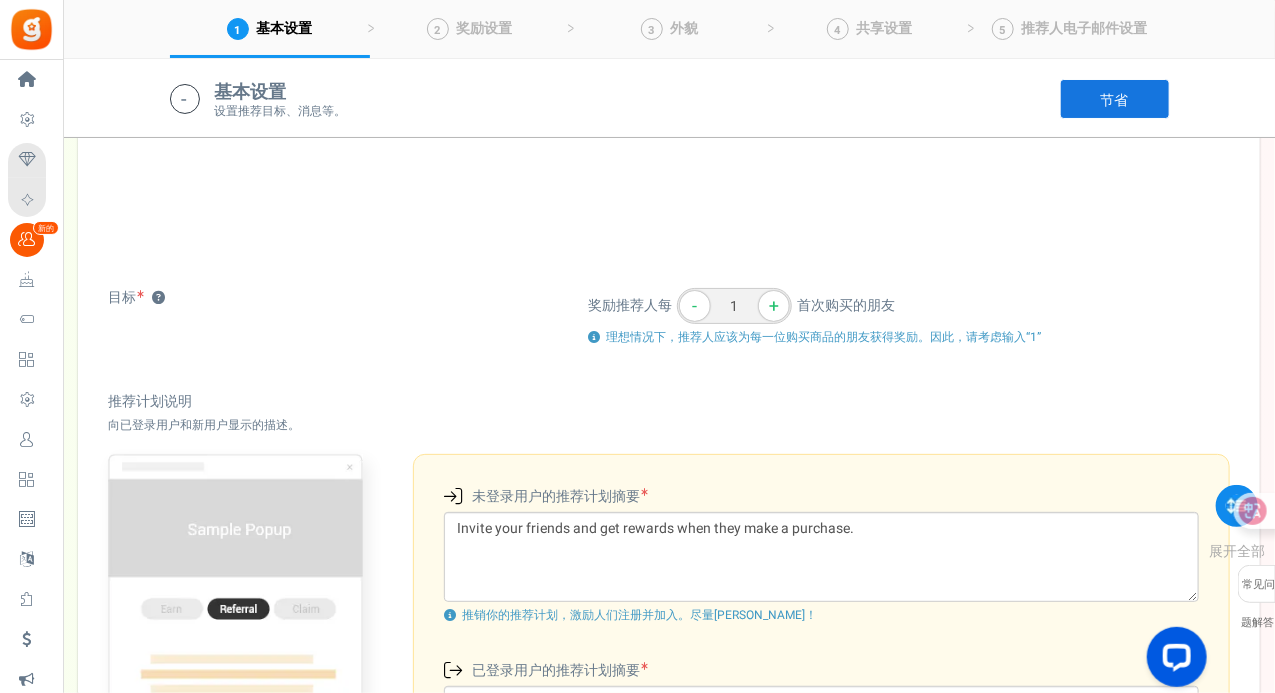 click on "目标   ？
奖励推荐人每
-
1
+
首次购买的朋友
您必须将 推荐人的奖励 从 百分比 更改为 固定 ，以设定大于一的目标。
理想情况下，推荐人应该为每一位购买商品的朋友获得奖励。因此，请考虑输入“1”
推荐计划说明
向已登录用户和新用户显示的描述。
笔记
根据场景描述将出现在弹出窗口中
未登录用户的推荐计划摘要   （新用户）
Invite your friends and get rewards when they make a purchase.
字符： 0" at bounding box center [669, 575] 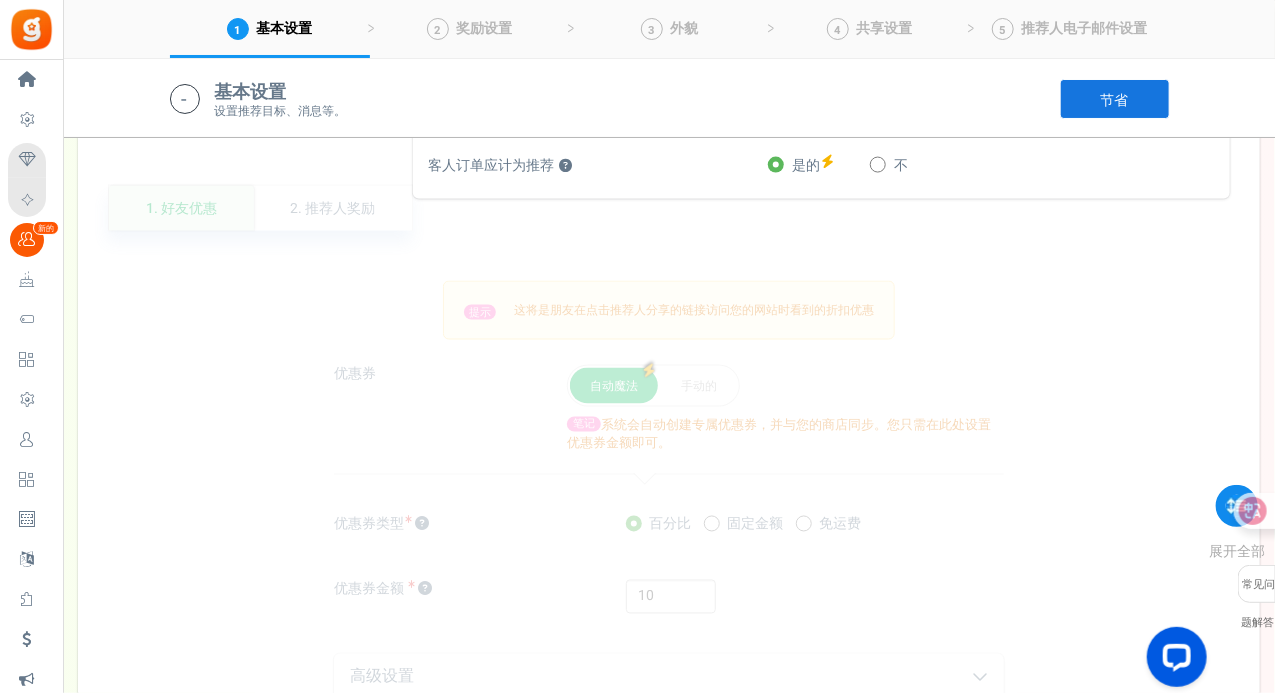 scroll, scrollTop: 1018, scrollLeft: 0, axis: vertical 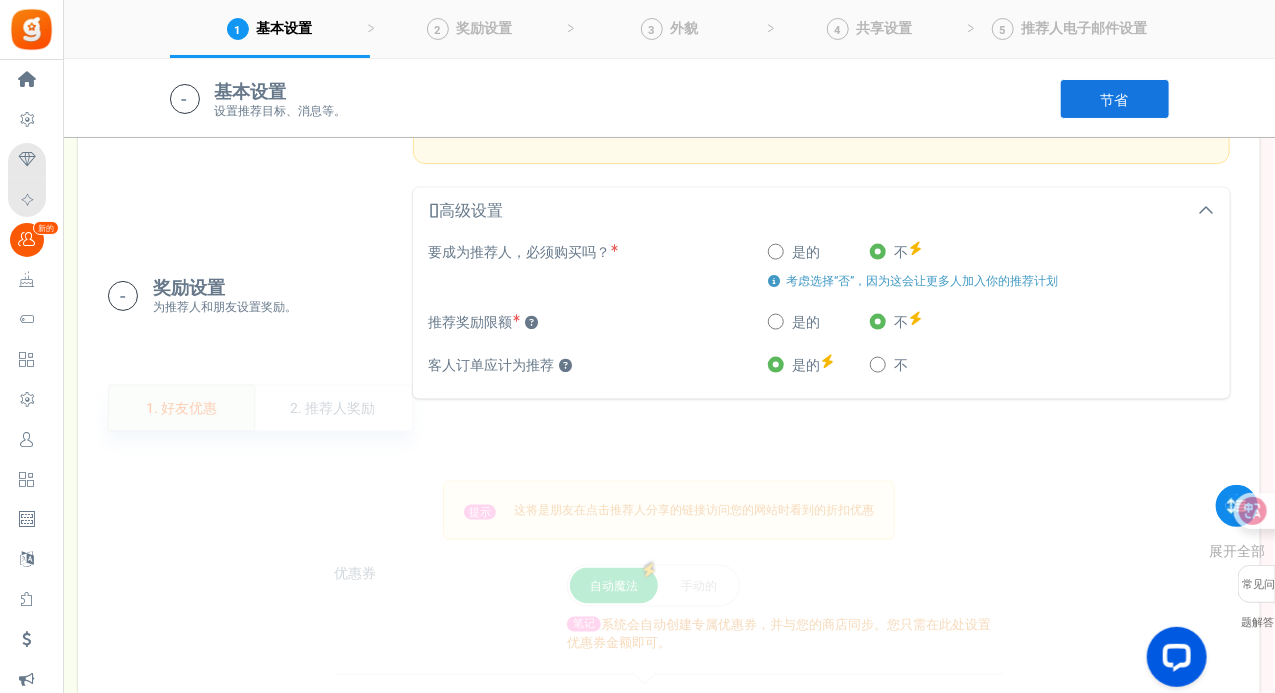 click on "1. 好友优惠" at bounding box center (181, 408) 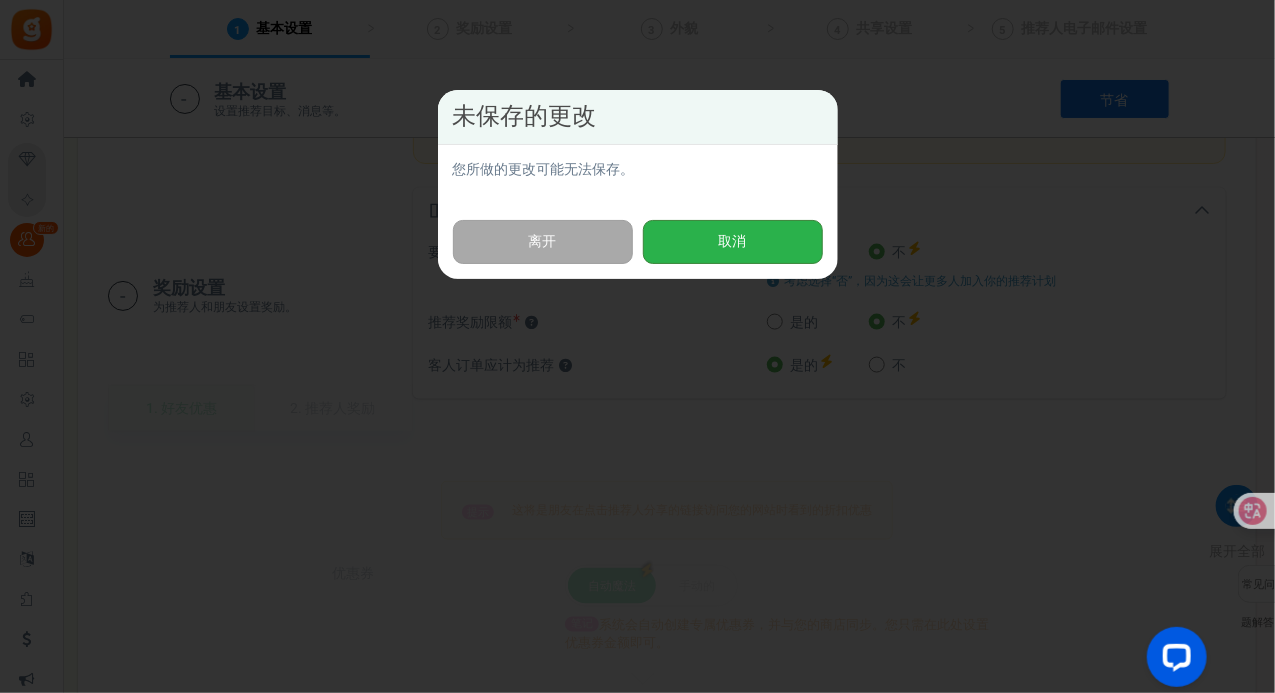 click on "取消" at bounding box center (733, 241) 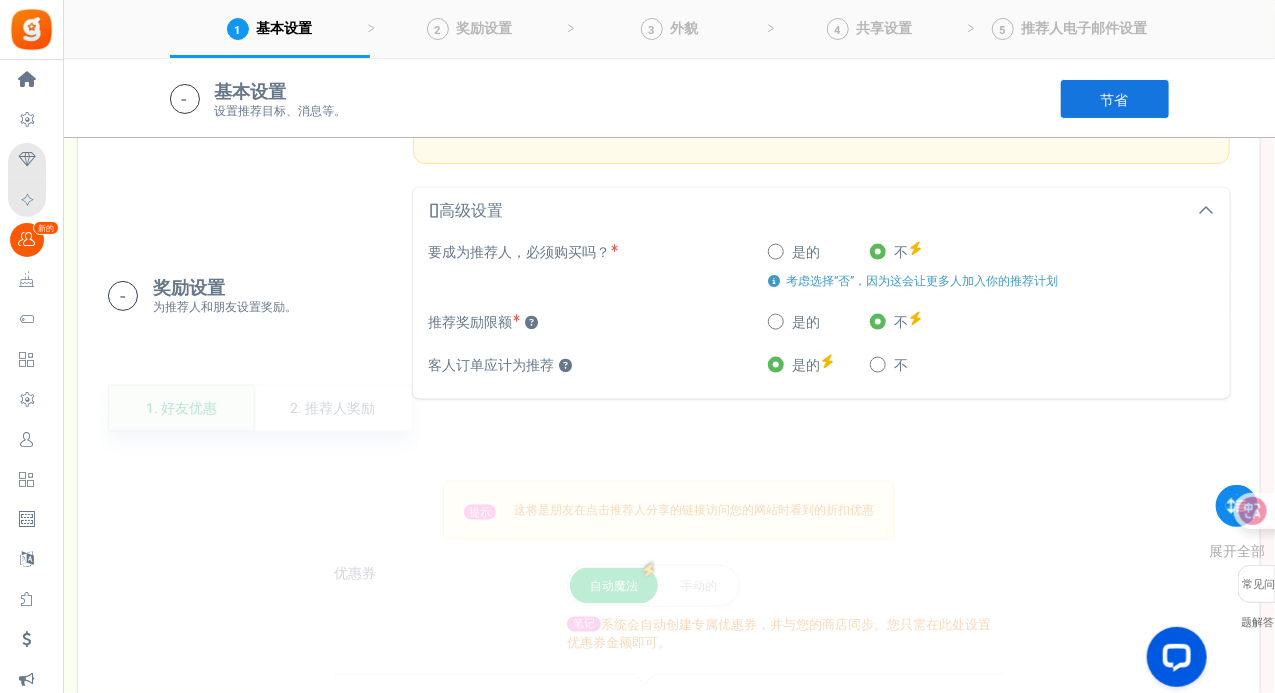 click on "节省" at bounding box center (1115, 99) 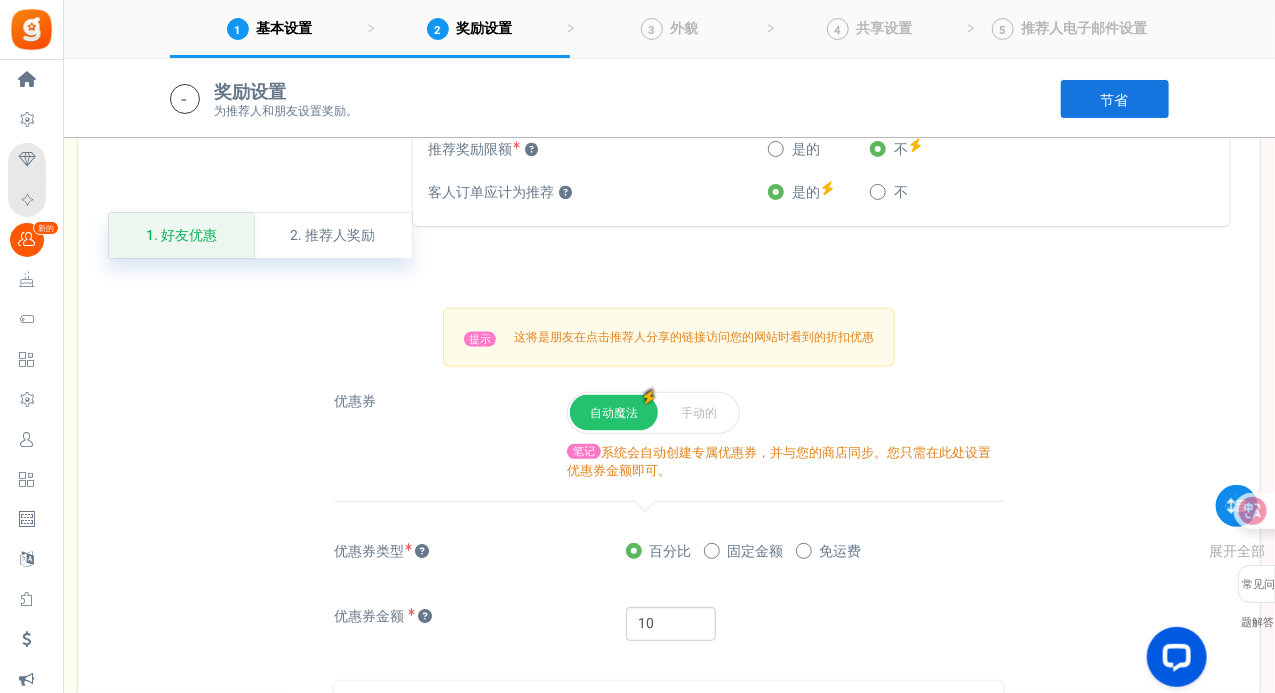 scroll, scrollTop: 1269, scrollLeft: 0, axis: vertical 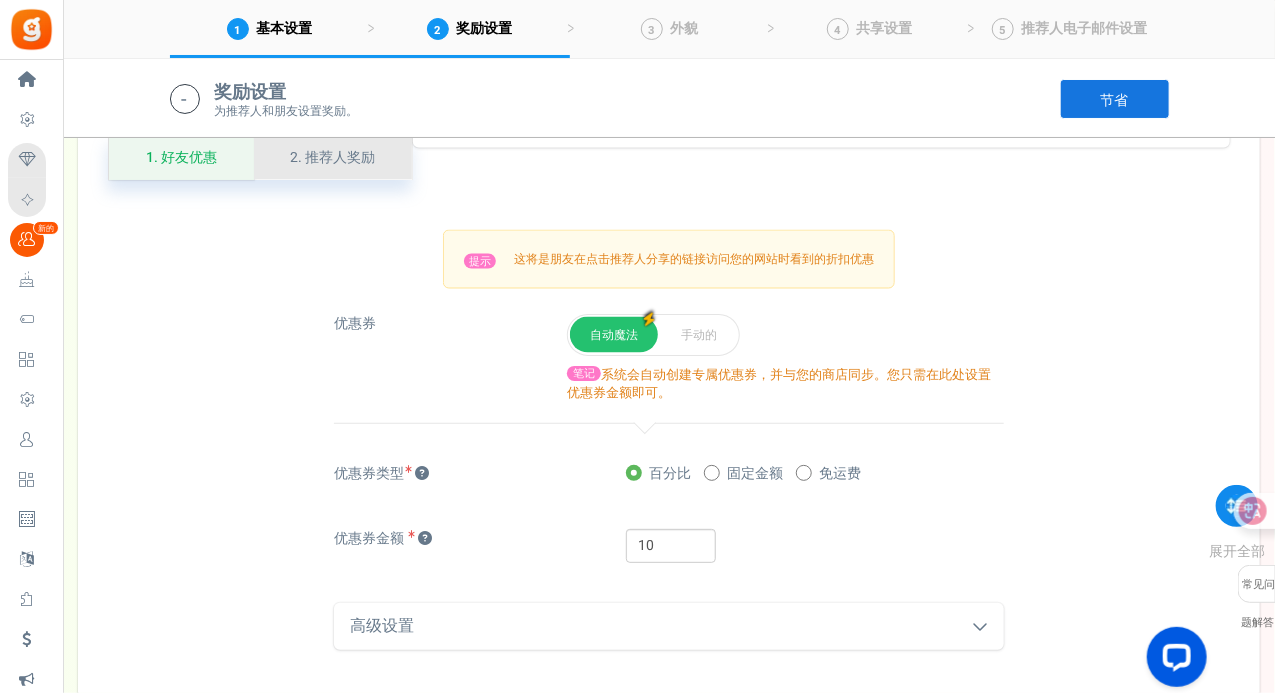 click on "2. 推荐人奖励" at bounding box center [333, 157] 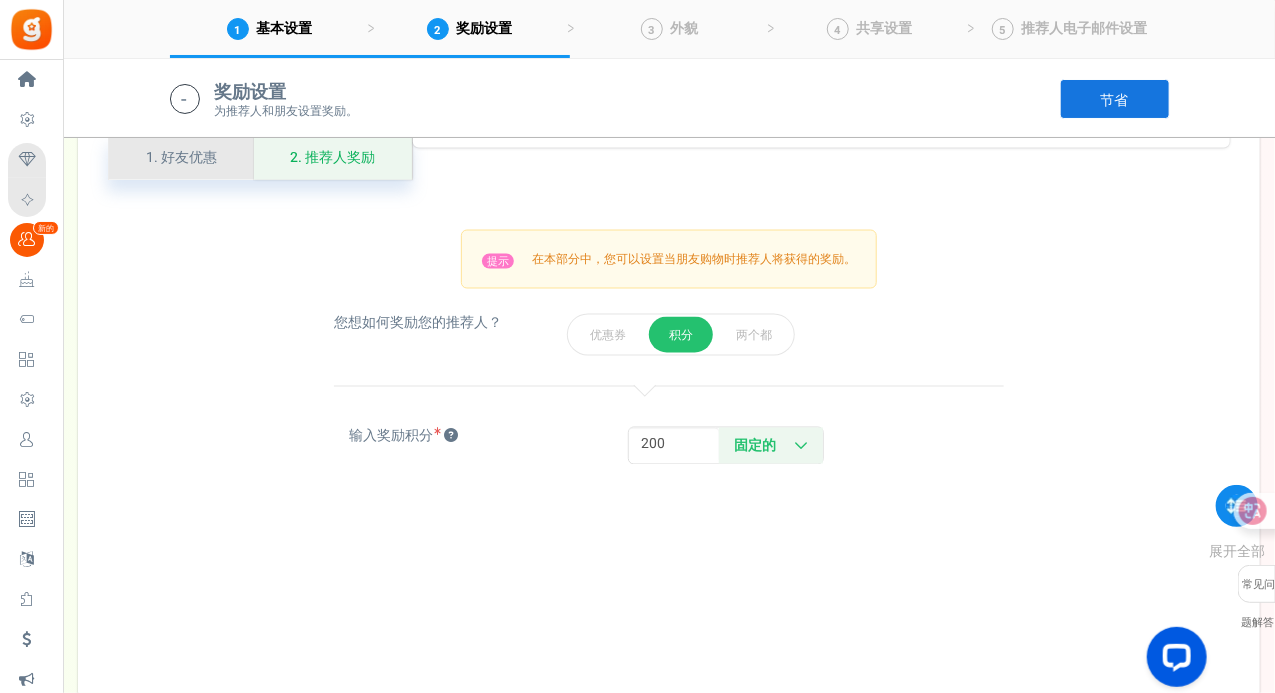 click on "1. 好友优惠" at bounding box center (181, 157) 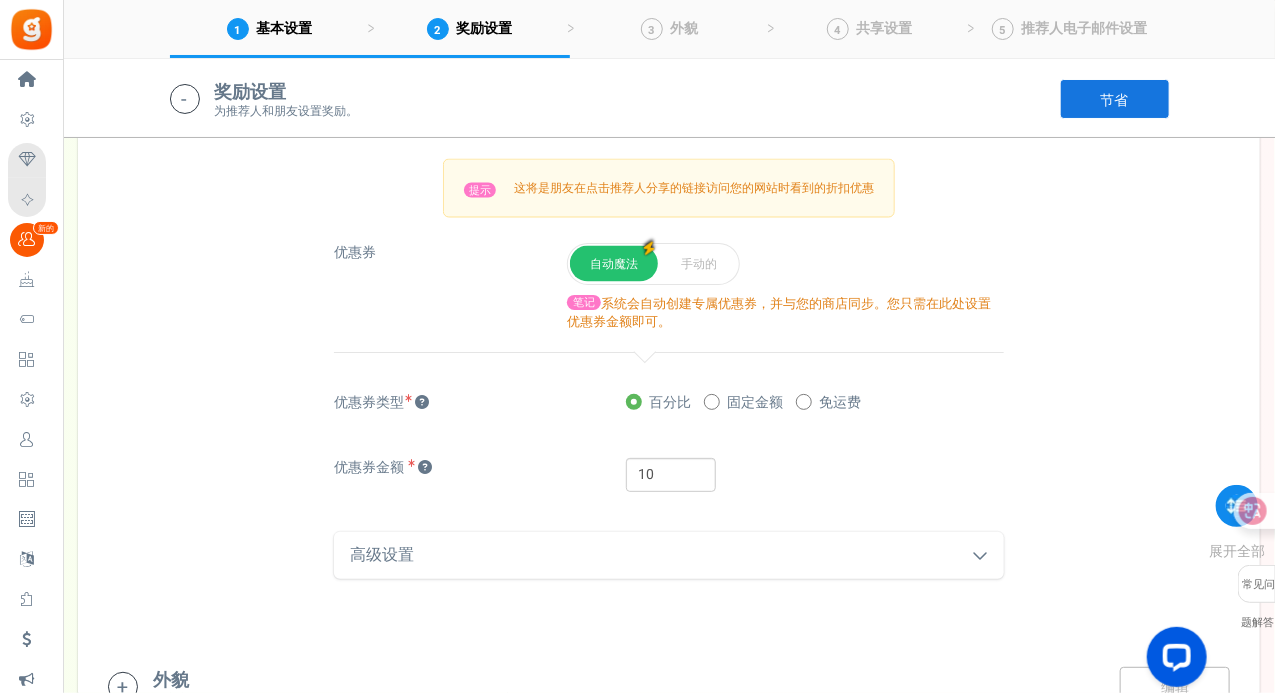 scroll, scrollTop: 1469, scrollLeft: 0, axis: vertical 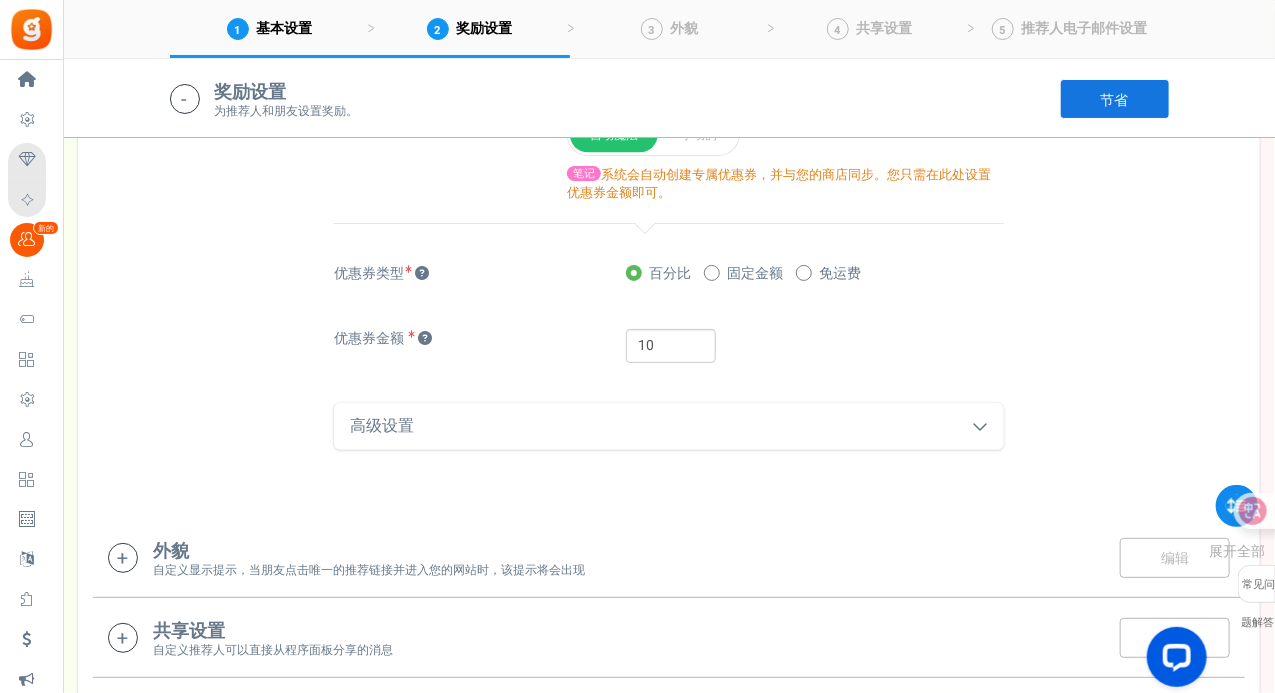 click on "自定义显示提示，当朋友点击唯一的推荐链接并进入您的网站时，该提示将会出现" at bounding box center [369, 570] 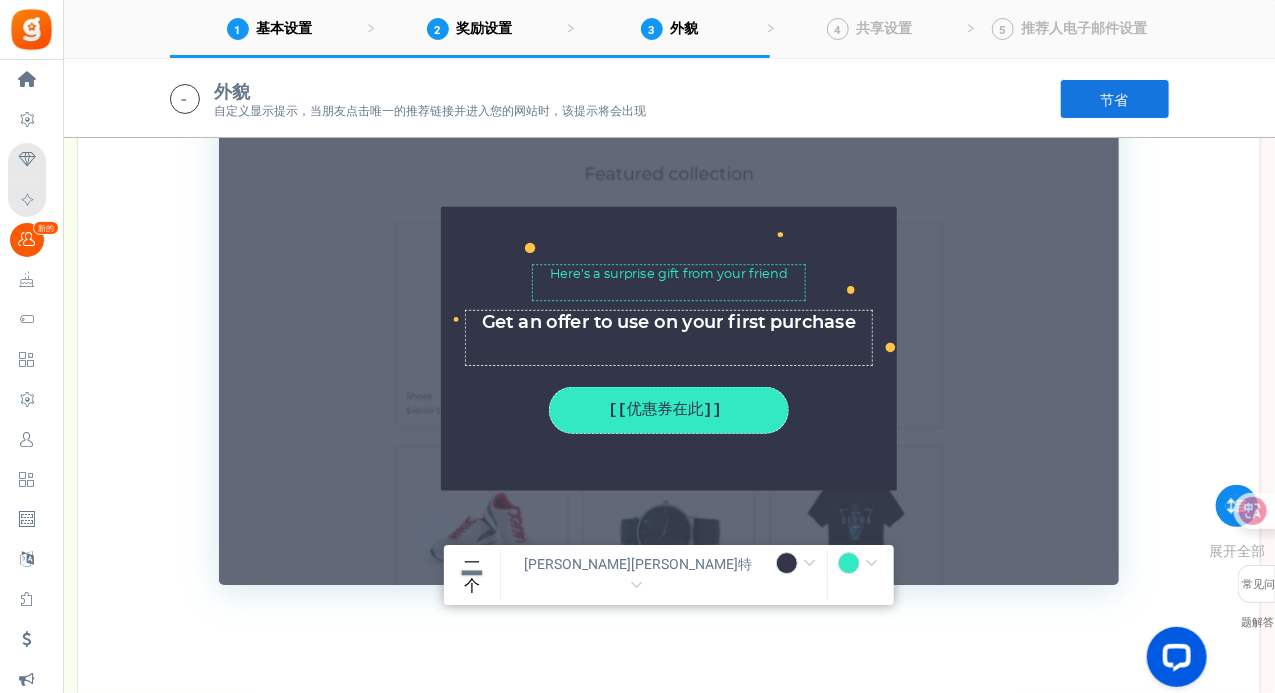 scroll, scrollTop: 2551, scrollLeft: 0, axis: vertical 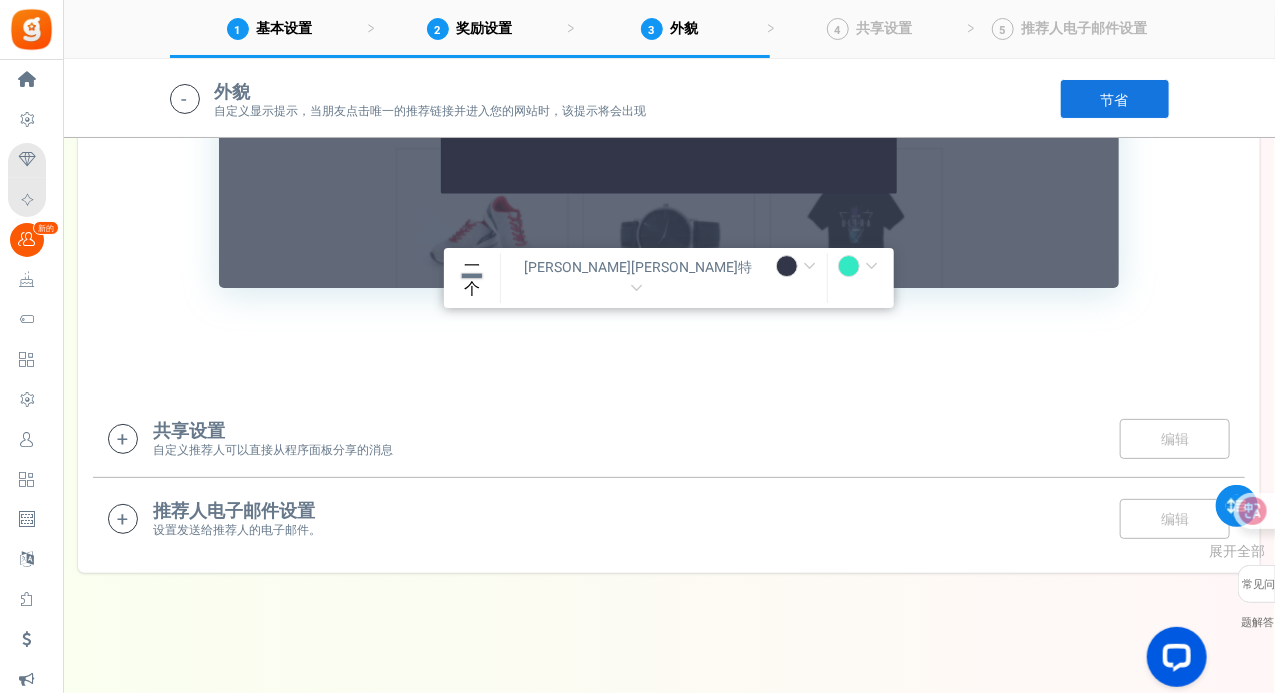 click on "共享设置
自定义推荐人可以直接从程序面板分享的消息
编辑
节省" at bounding box center (669, 438) 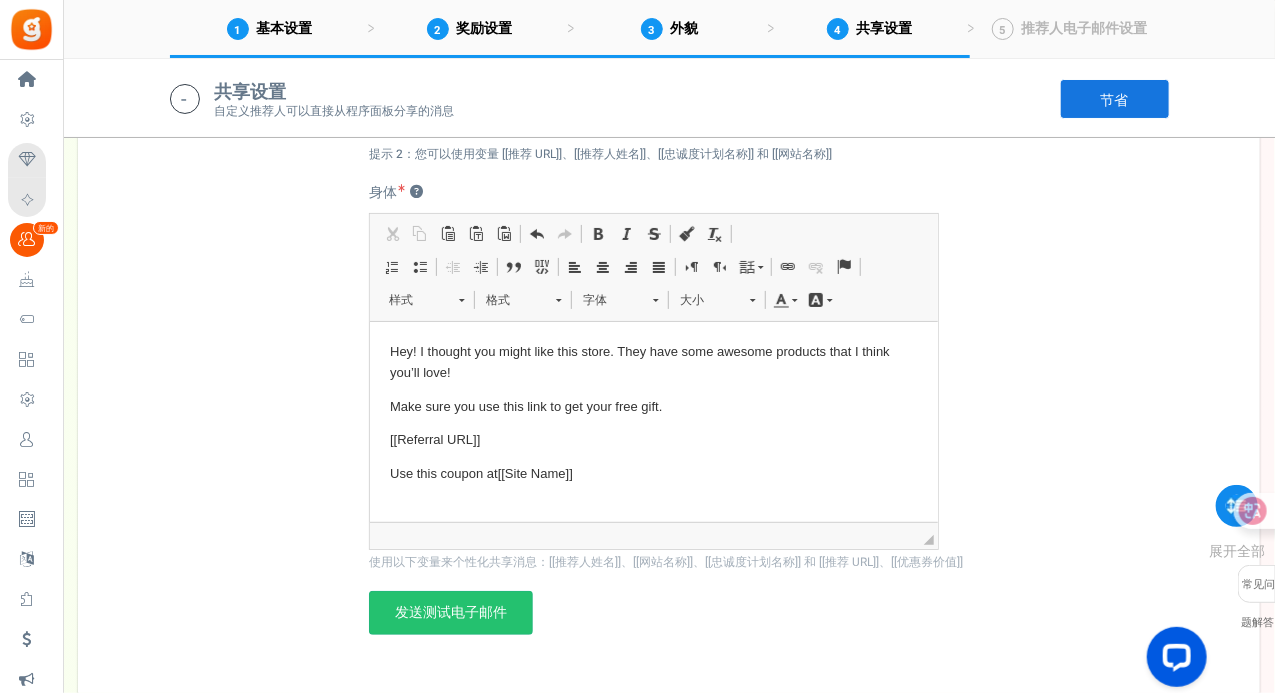 scroll, scrollTop: 3266, scrollLeft: 0, axis: vertical 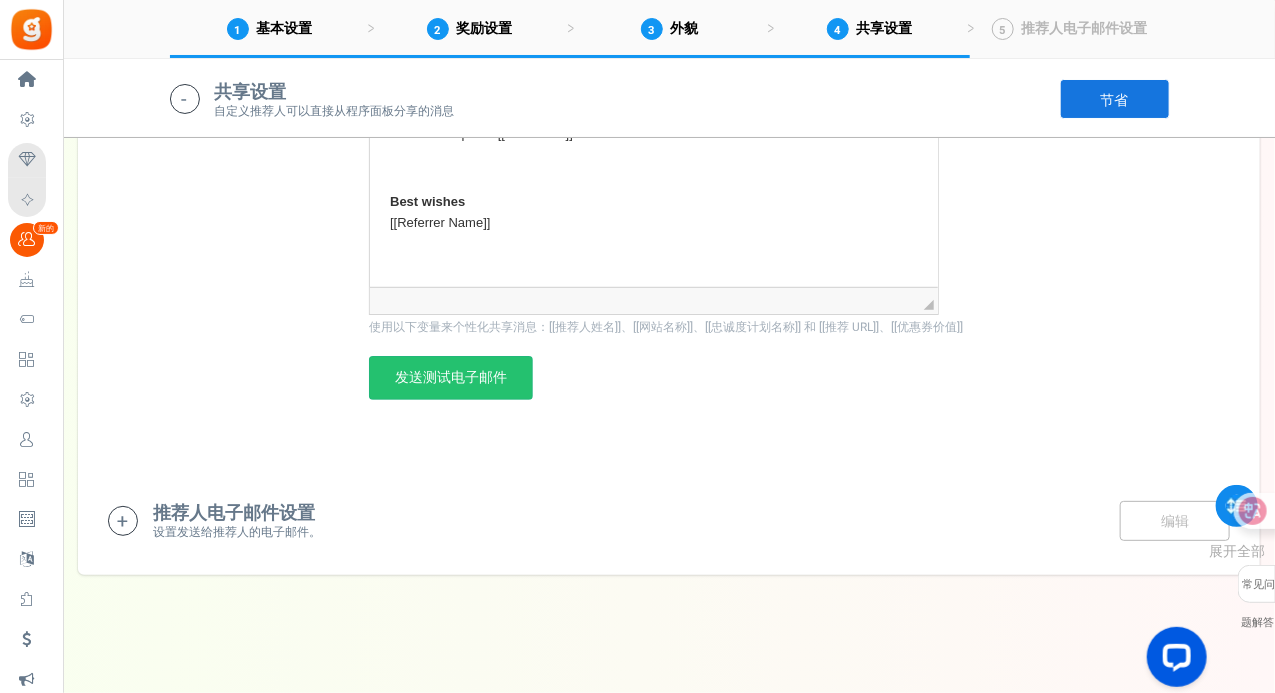 click on "推荐人电子邮件设置
设置发送给推荐人的电子邮件。
编辑
节省
节省" at bounding box center [669, 520] 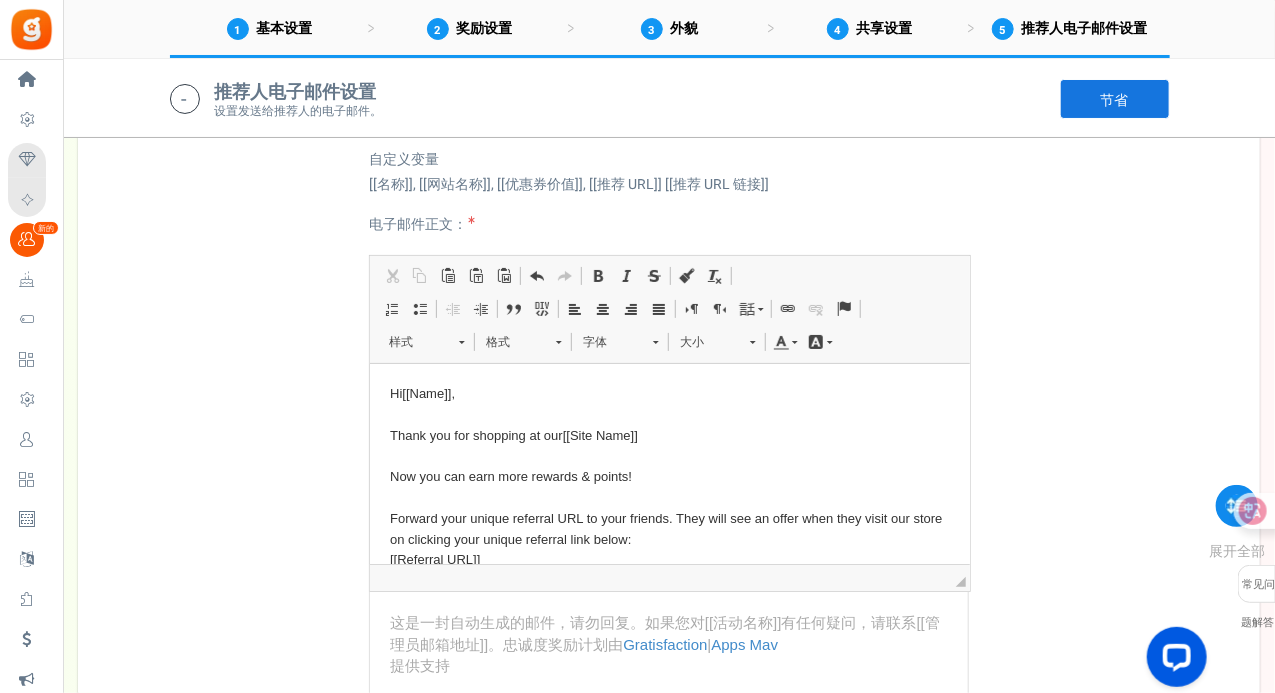 scroll, scrollTop: 4188, scrollLeft: 0, axis: vertical 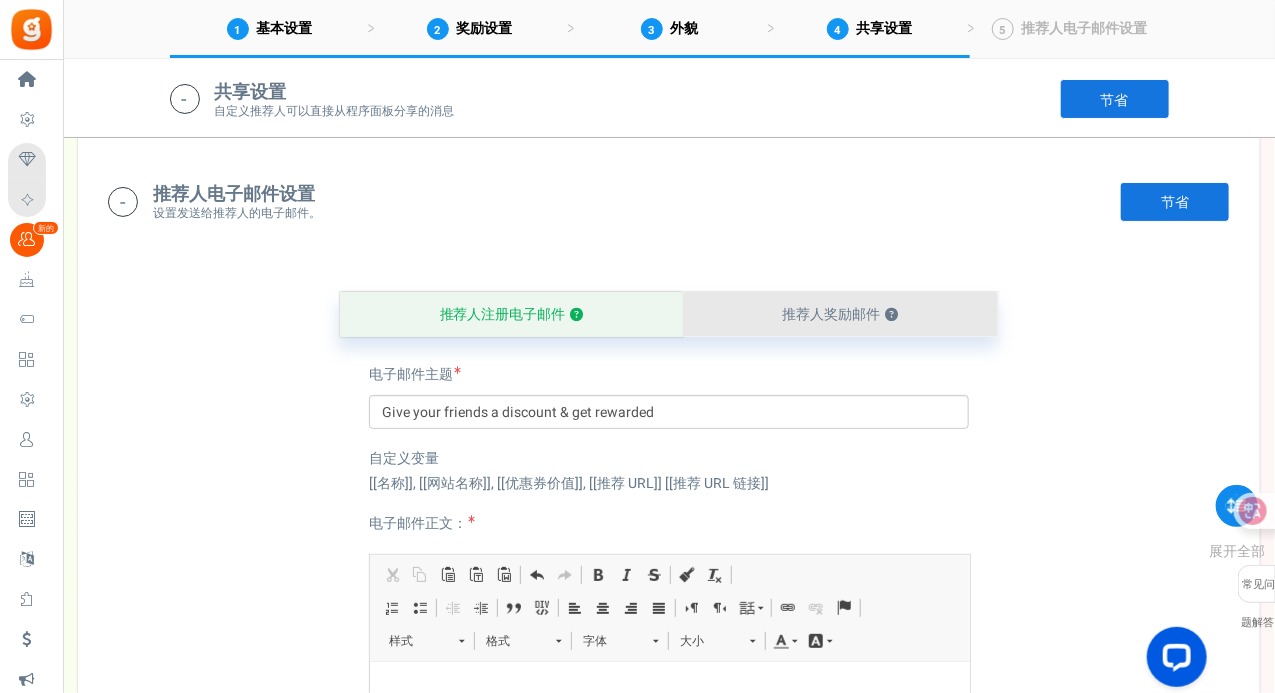 click on "推荐人奖励邮件 ？" at bounding box center (840, 314) 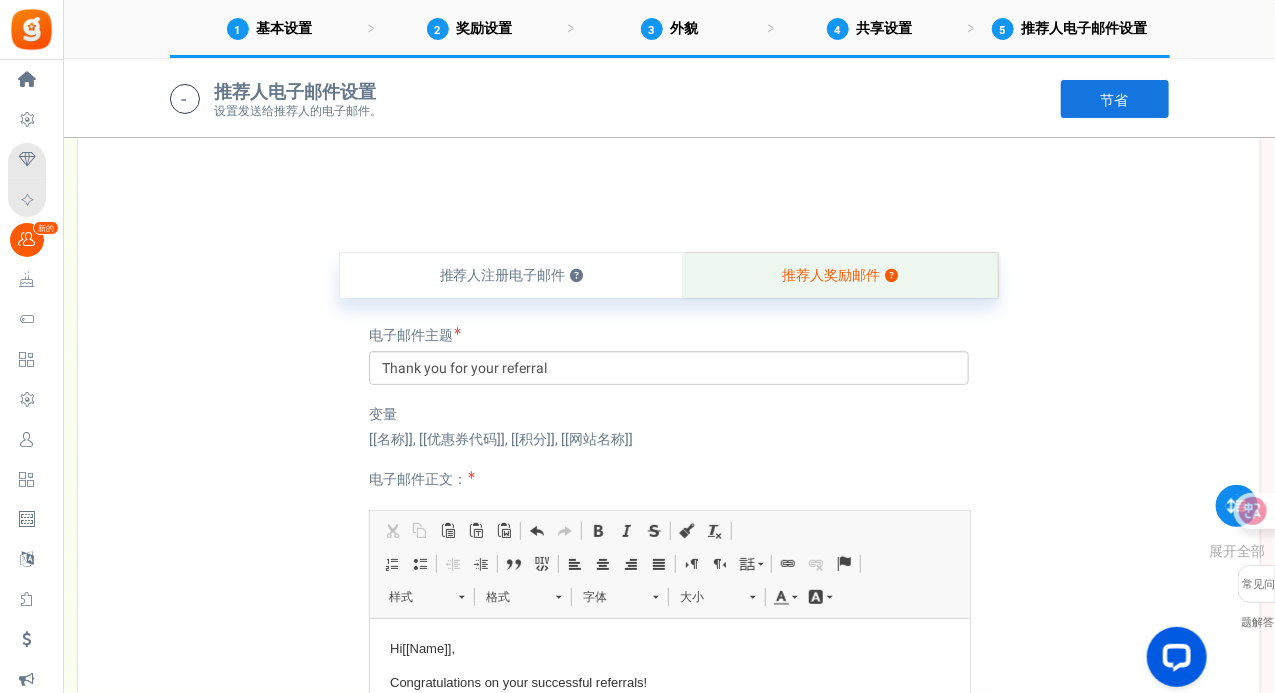 scroll, scrollTop: 3888, scrollLeft: 0, axis: vertical 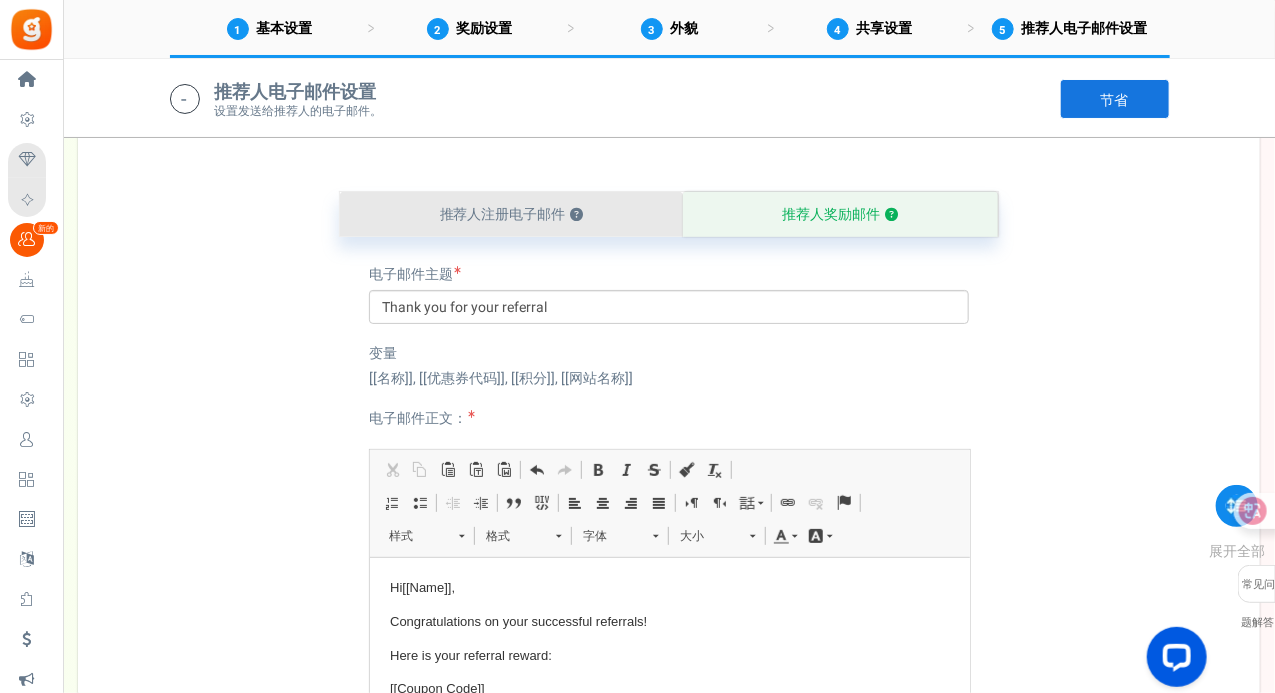 click on "推荐人注册电子邮件" at bounding box center [503, 214] 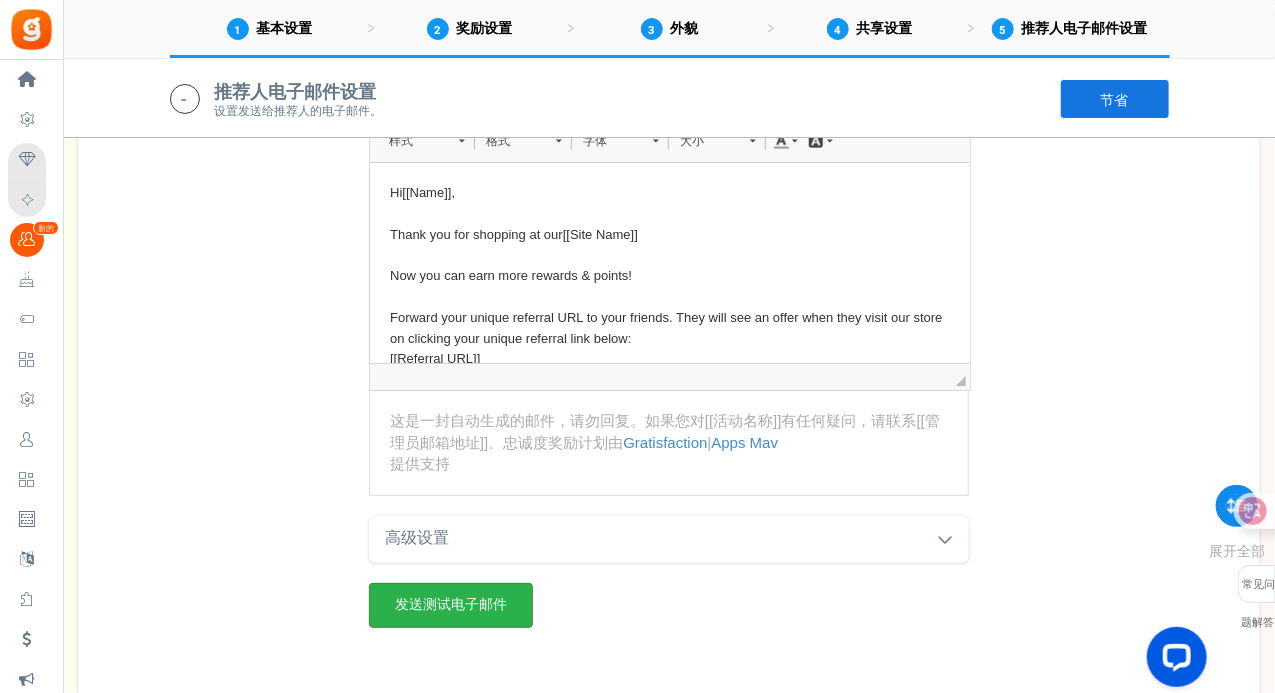 scroll, scrollTop: 4434, scrollLeft: 0, axis: vertical 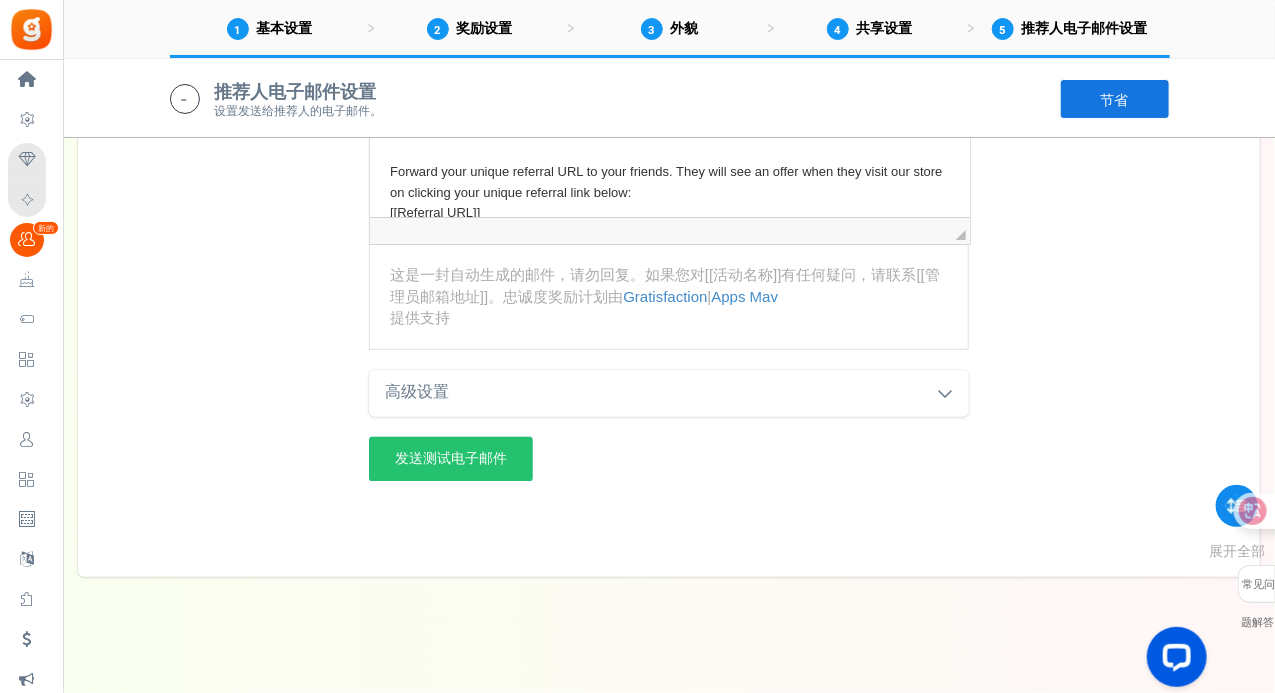 click on "高级设置" at bounding box center (669, 393) 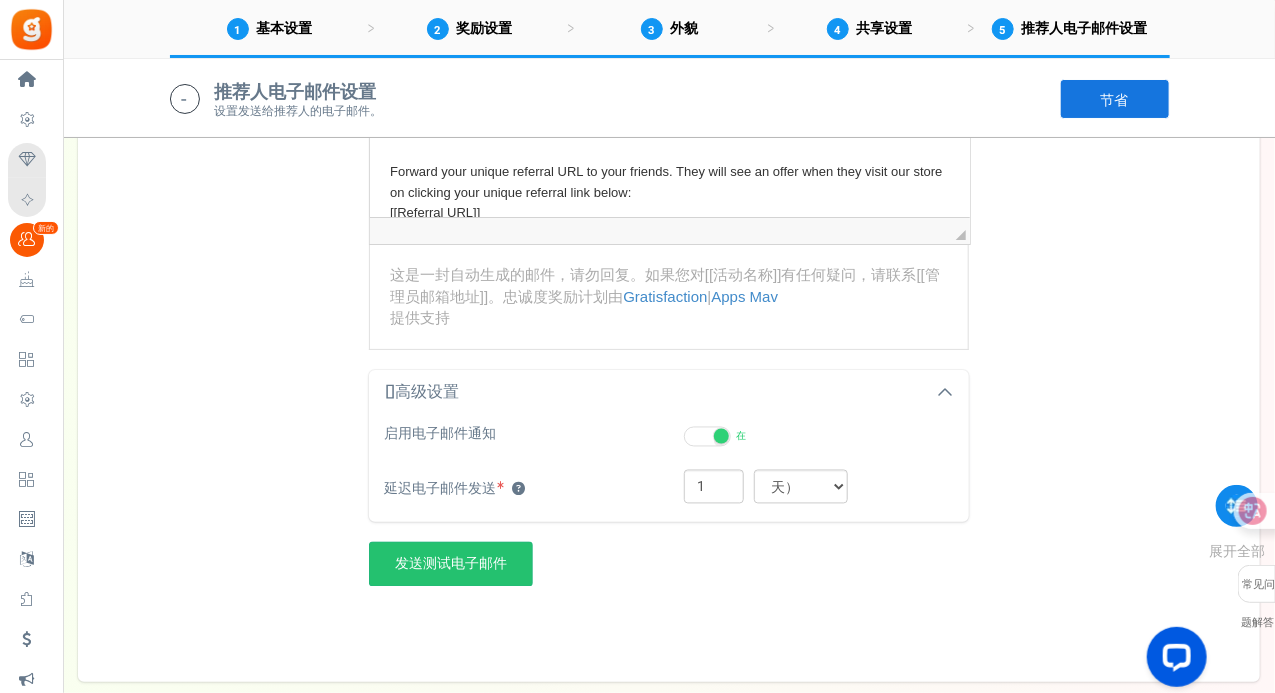 click on "高级设置" at bounding box center (669, 393) 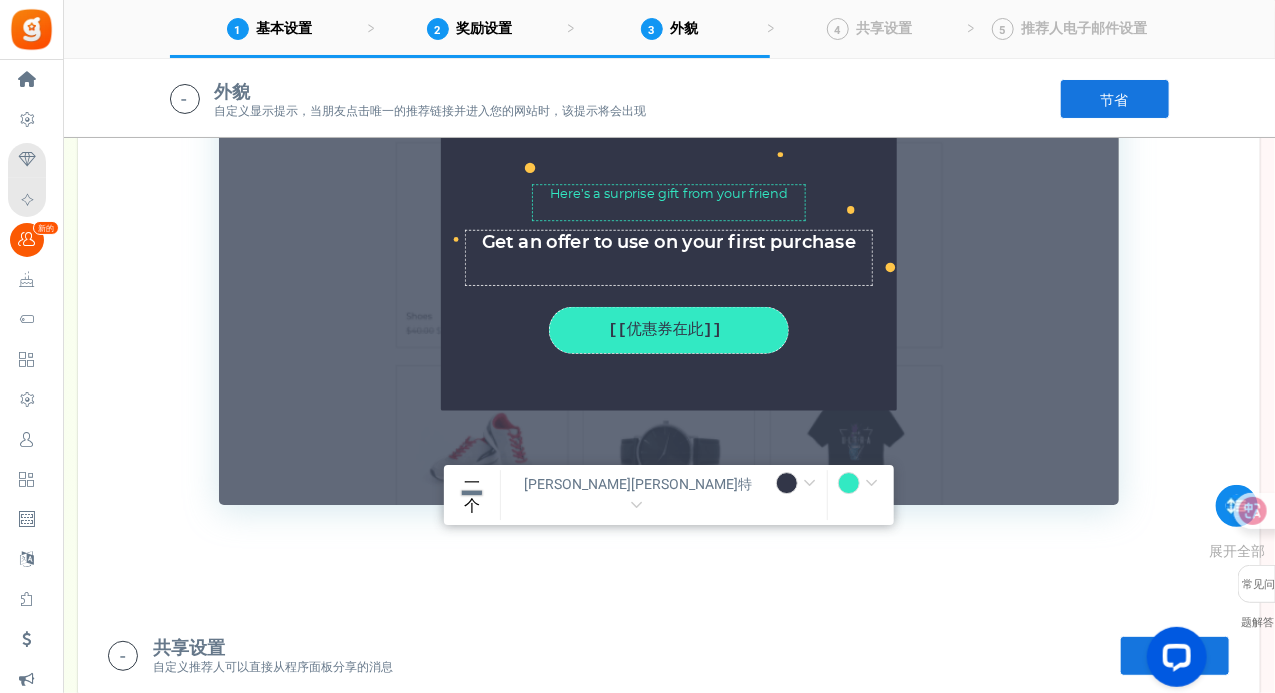scroll, scrollTop: 2134, scrollLeft: 0, axis: vertical 